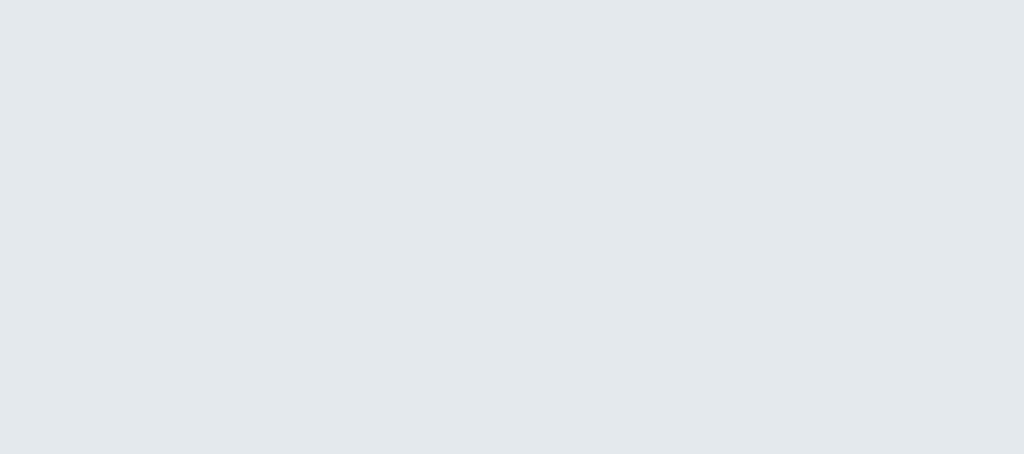 scroll, scrollTop: 0, scrollLeft: 0, axis: both 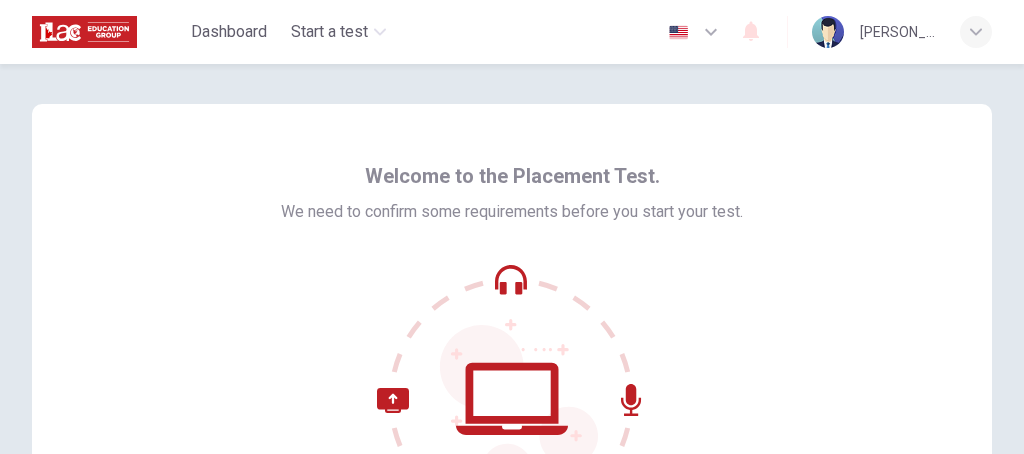 click 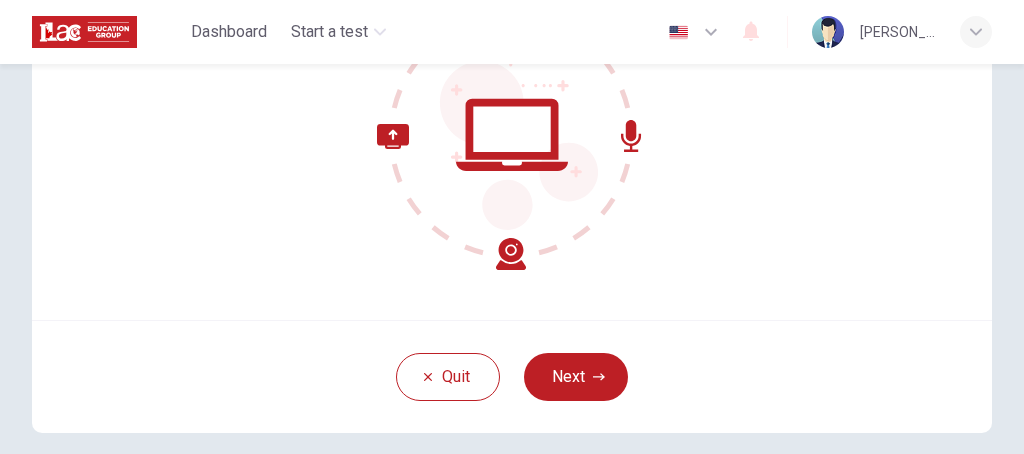 scroll, scrollTop: 239, scrollLeft: 0, axis: vertical 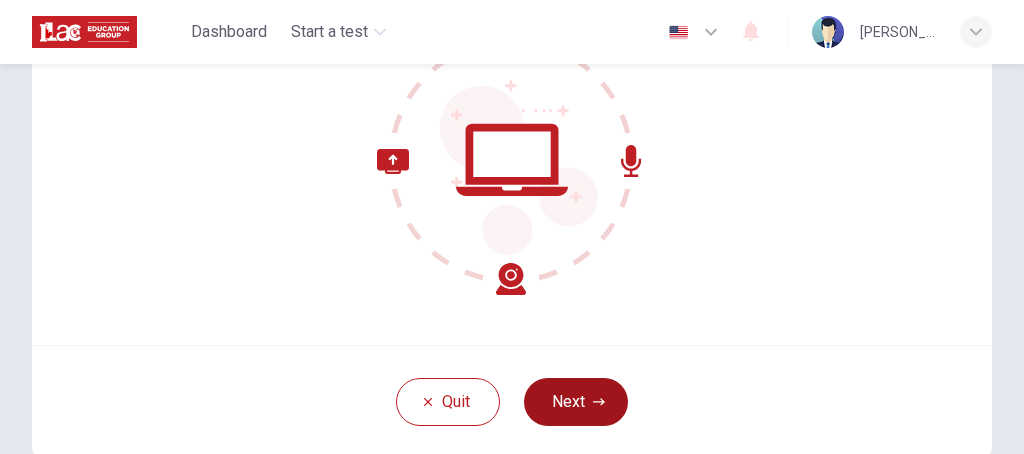 click on "Quit Next" at bounding box center (512, 401) 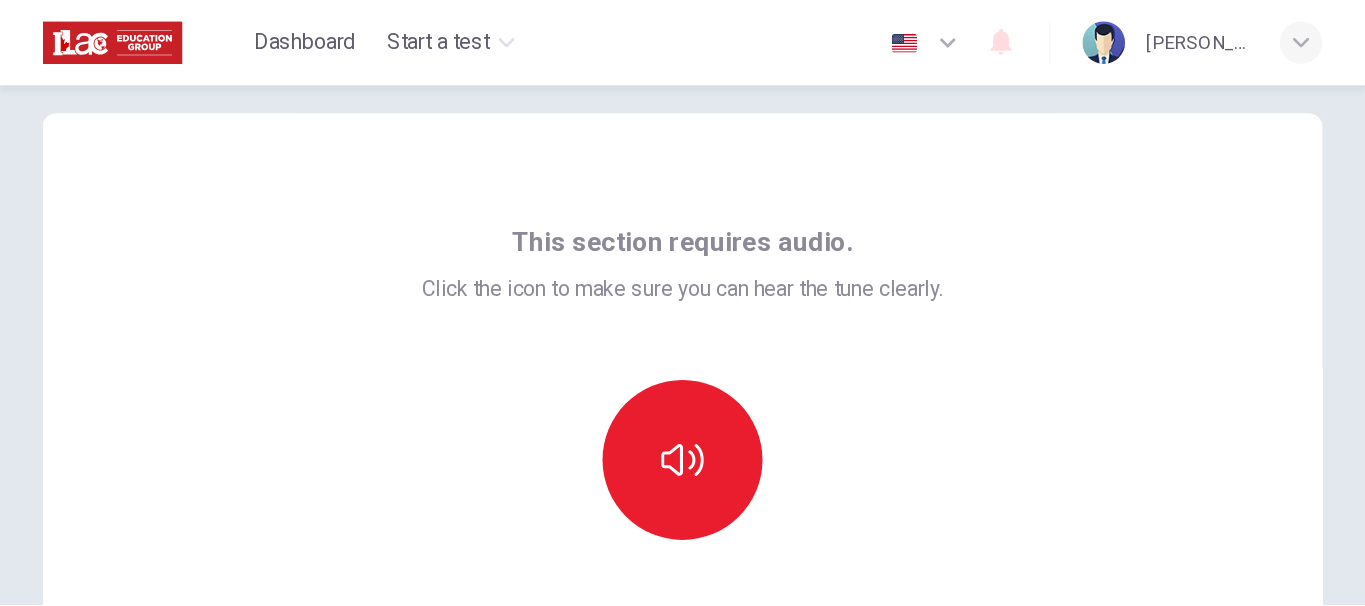 scroll, scrollTop: 0, scrollLeft: 0, axis: both 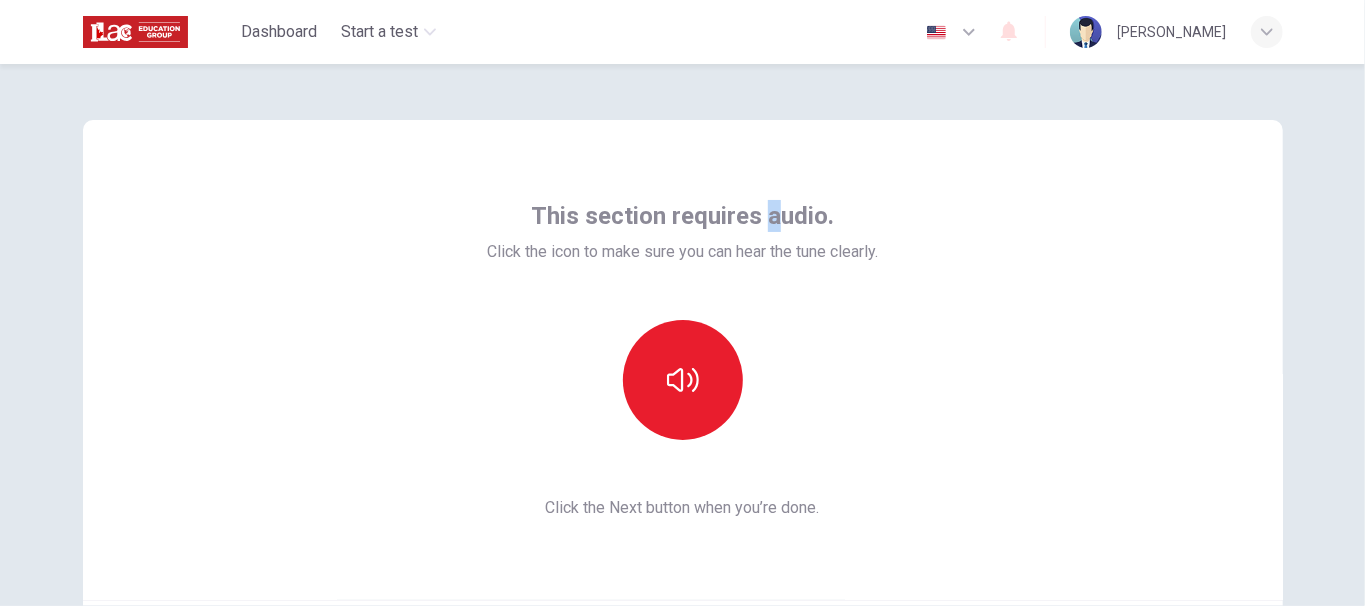 drag, startPoint x: 1022, startPoint y: 0, endPoint x: 766, endPoint y: 219, distance: 336.89316 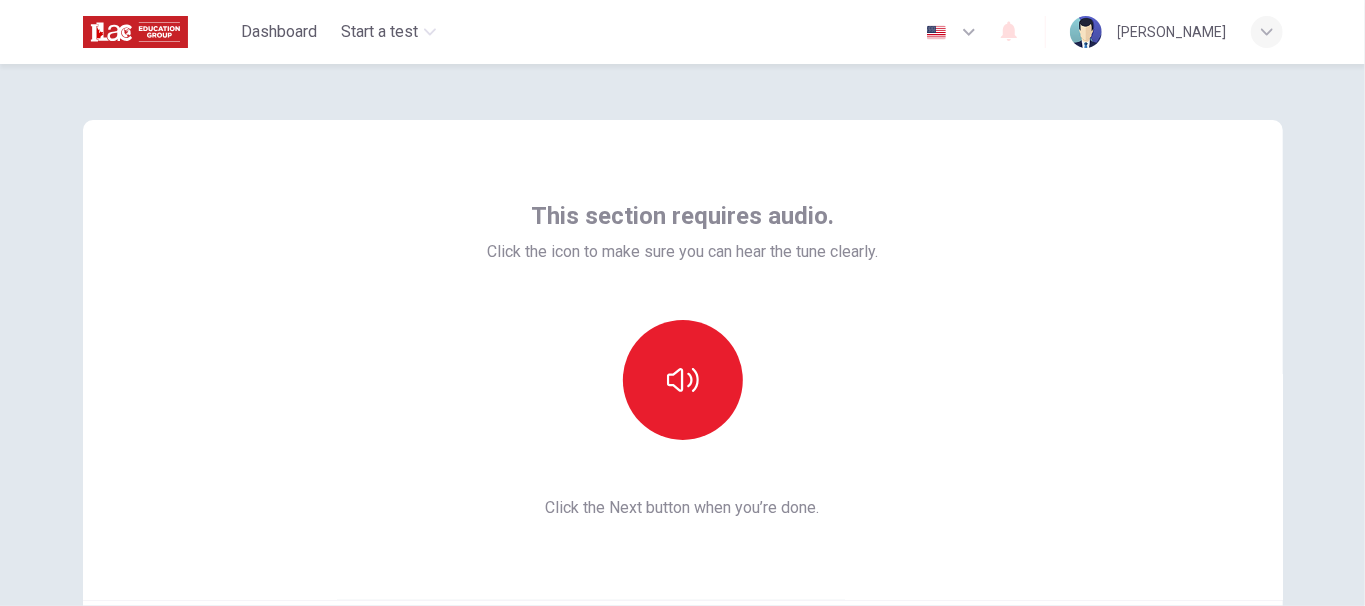 click on "This section requires audio. Click the icon to make sure you can hear the tune clearly. Click the Next button when you’re done." at bounding box center [682, 360] 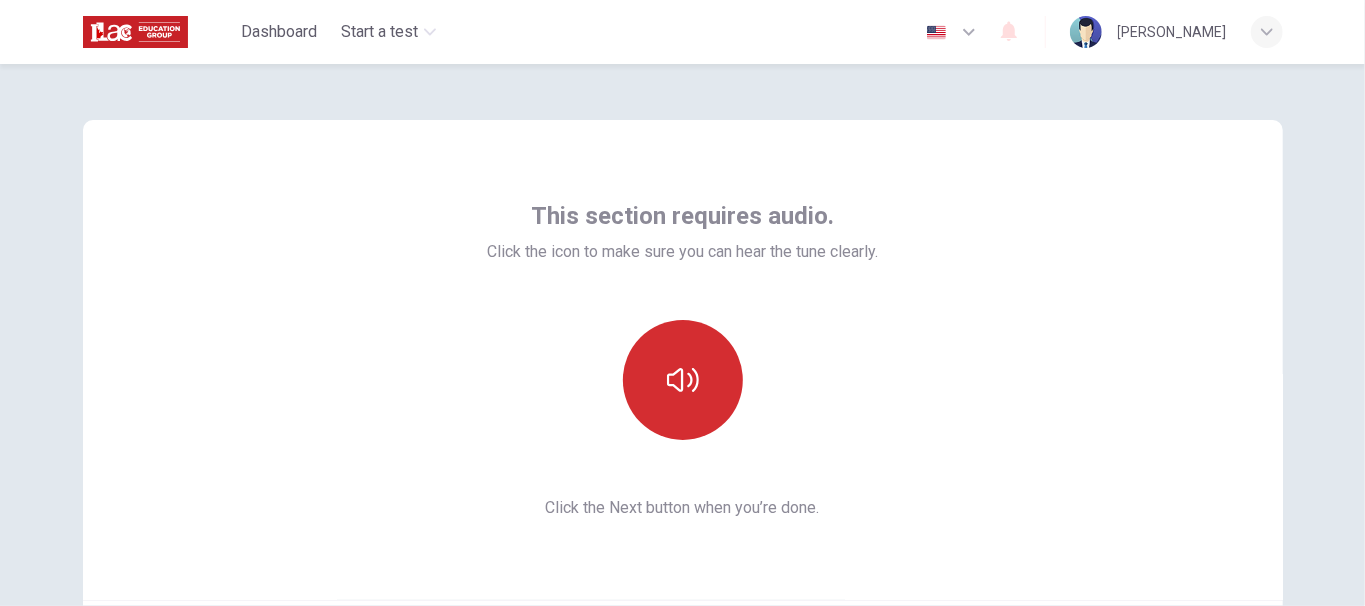 click at bounding box center (683, 380) 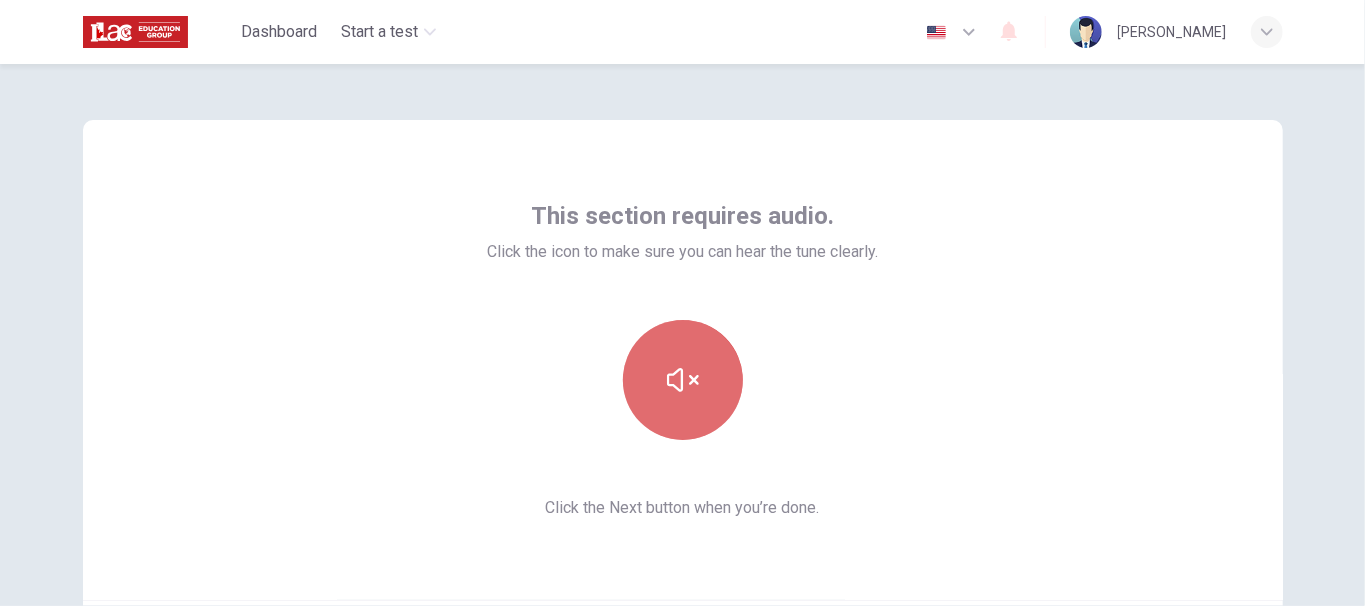 click at bounding box center (683, 380) 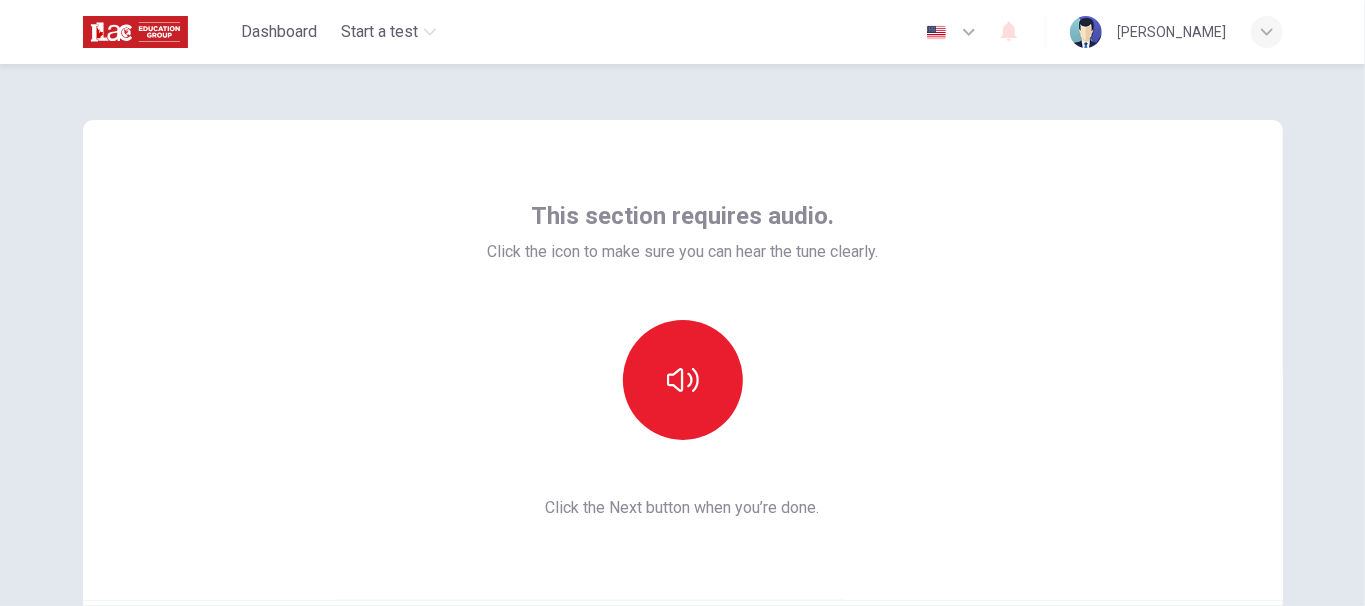 type 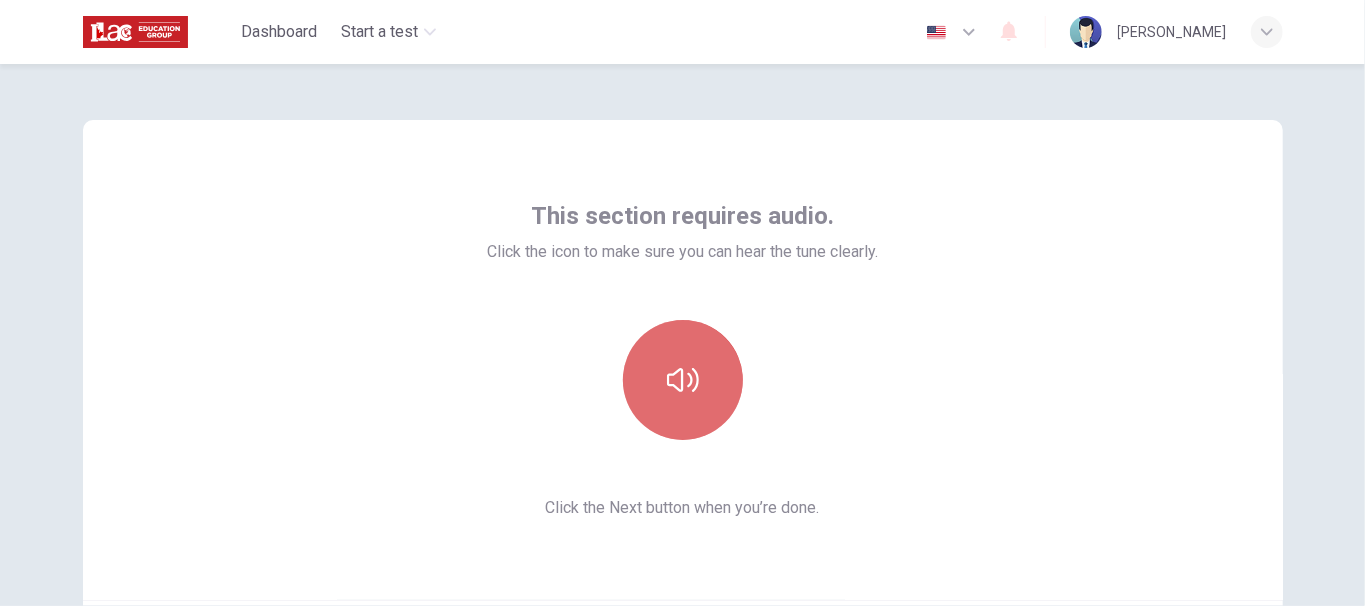 click at bounding box center (683, 380) 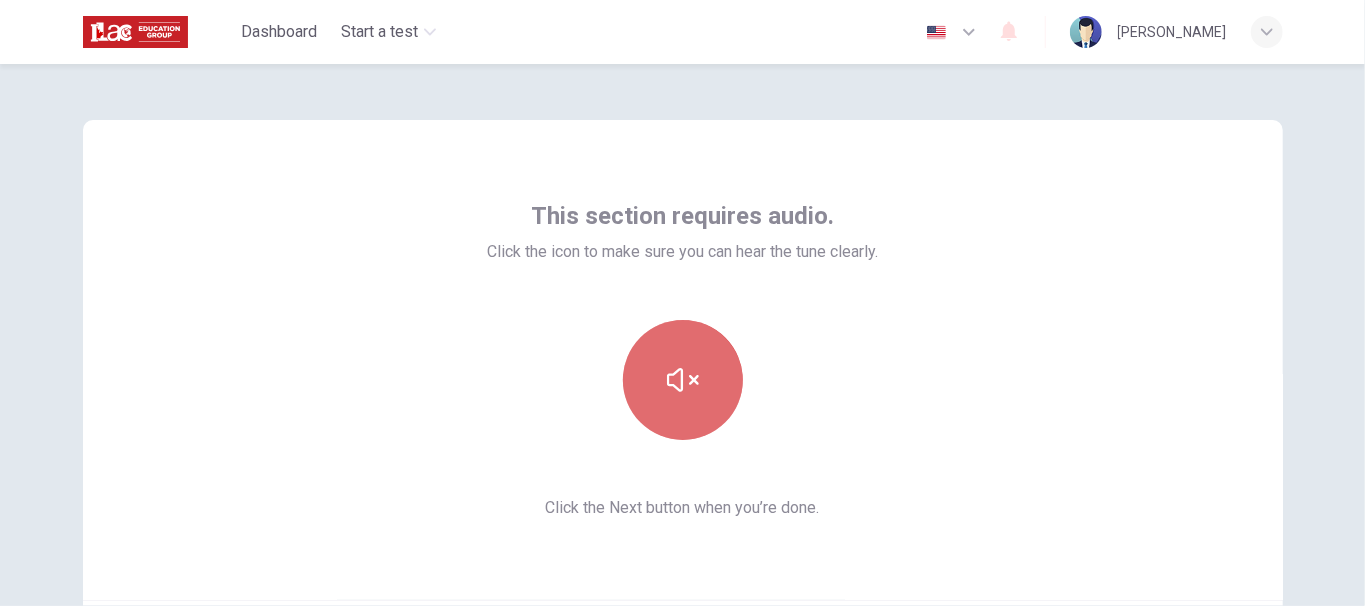 click at bounding box center [683, 380] 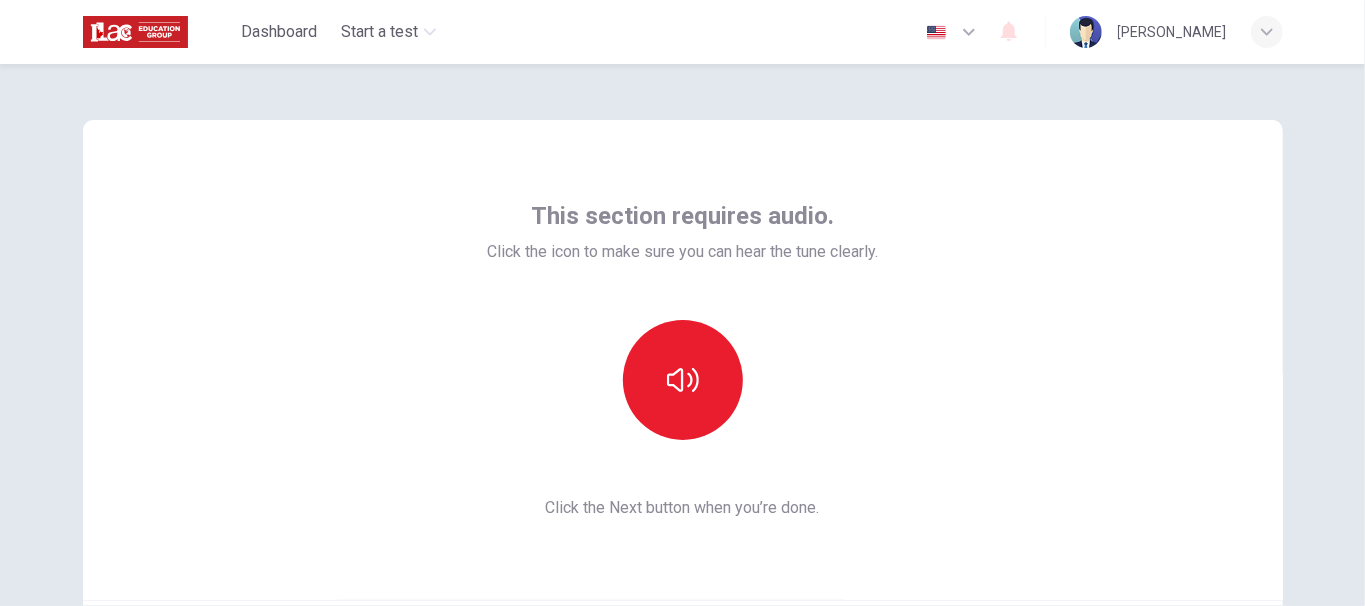 click on "This section requires audio. Click the icon to make sure you can hear the tune clearly. Click the Next button when you’re done." at bounding box center (683, 360) 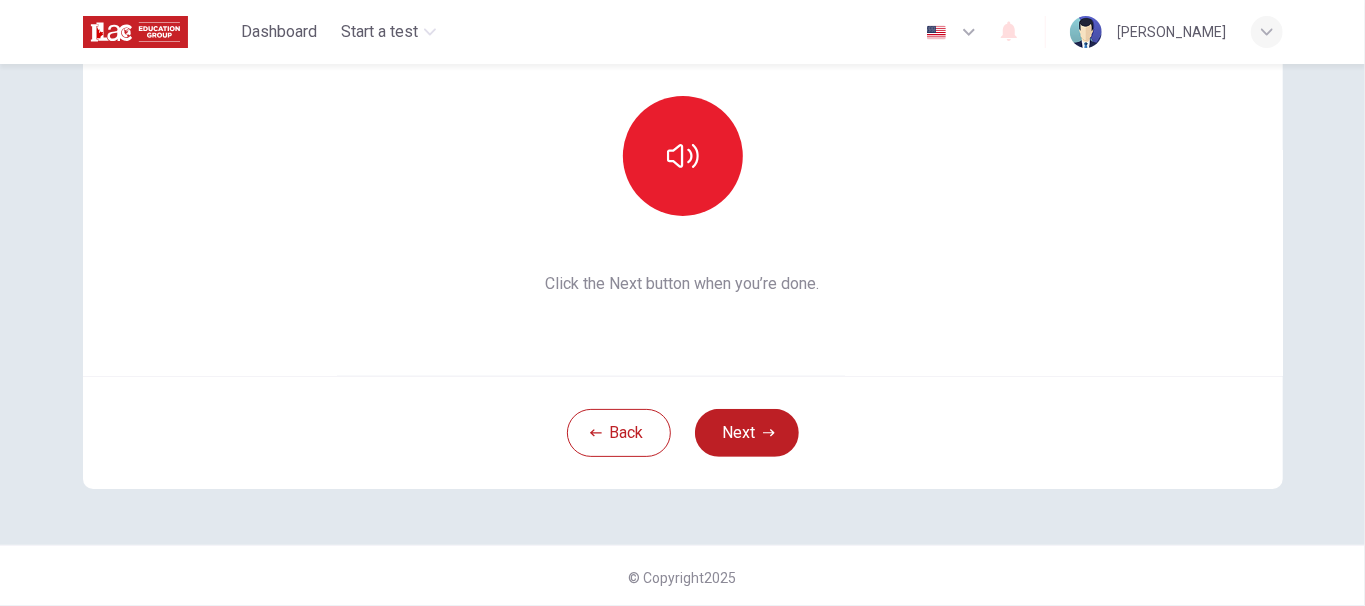 scroll, scrollTop: 226, scrollLeft: 0, axis: vertical 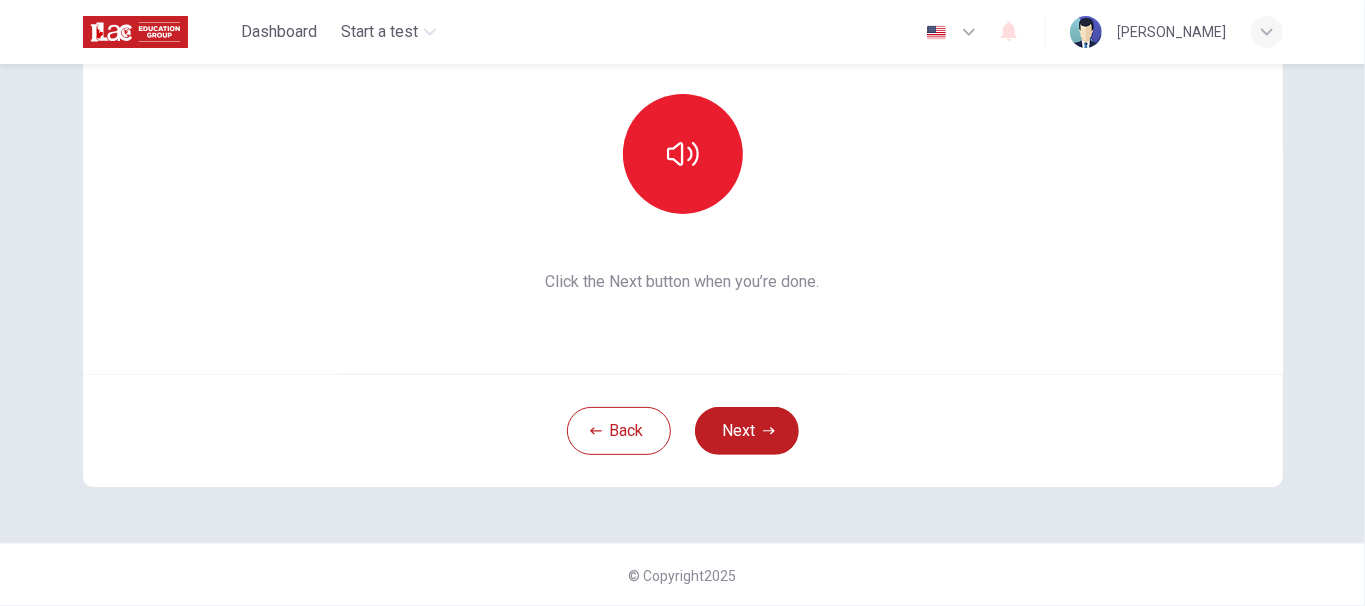 click on "Click the Next button when you’re done." at bounding box center (682, 282) 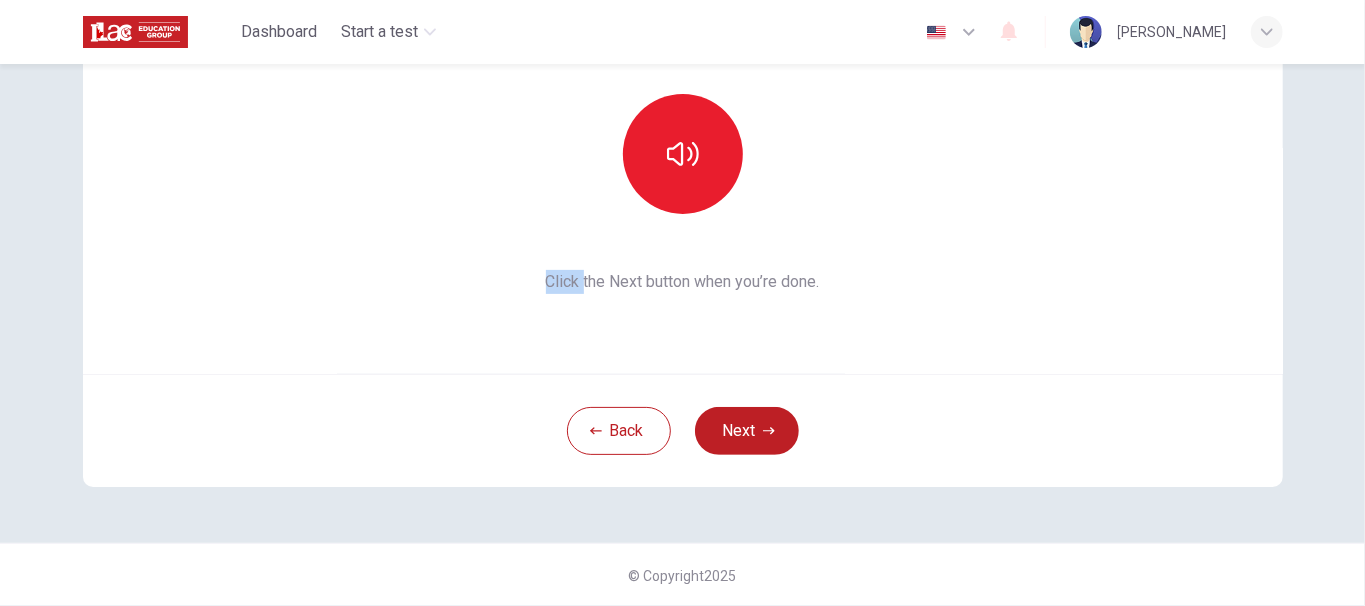 click at bounding box center (682, 154) 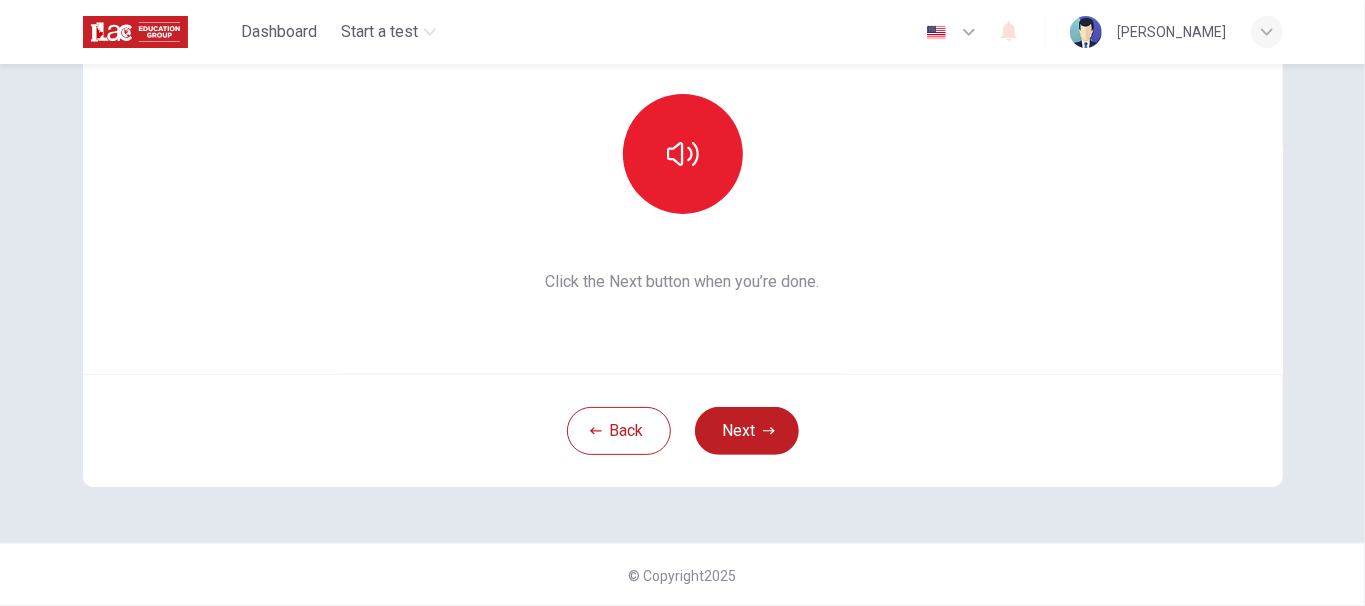 click at bounding box center (682, 154) 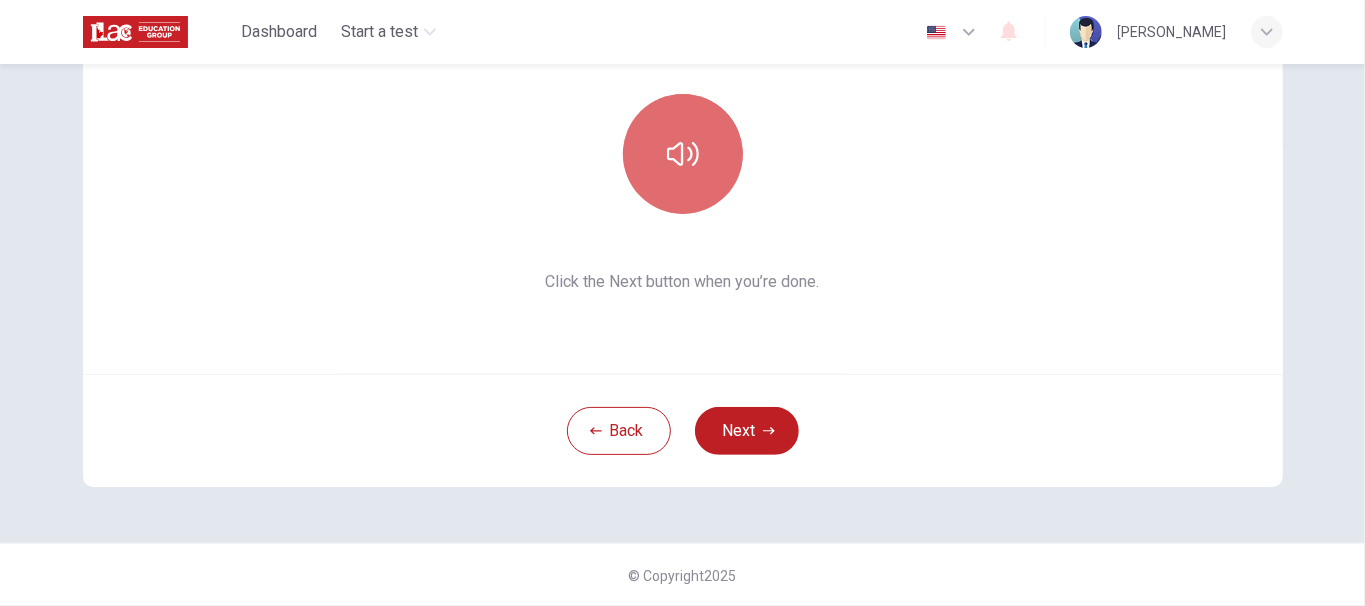 click at bounding box center [683, 154] 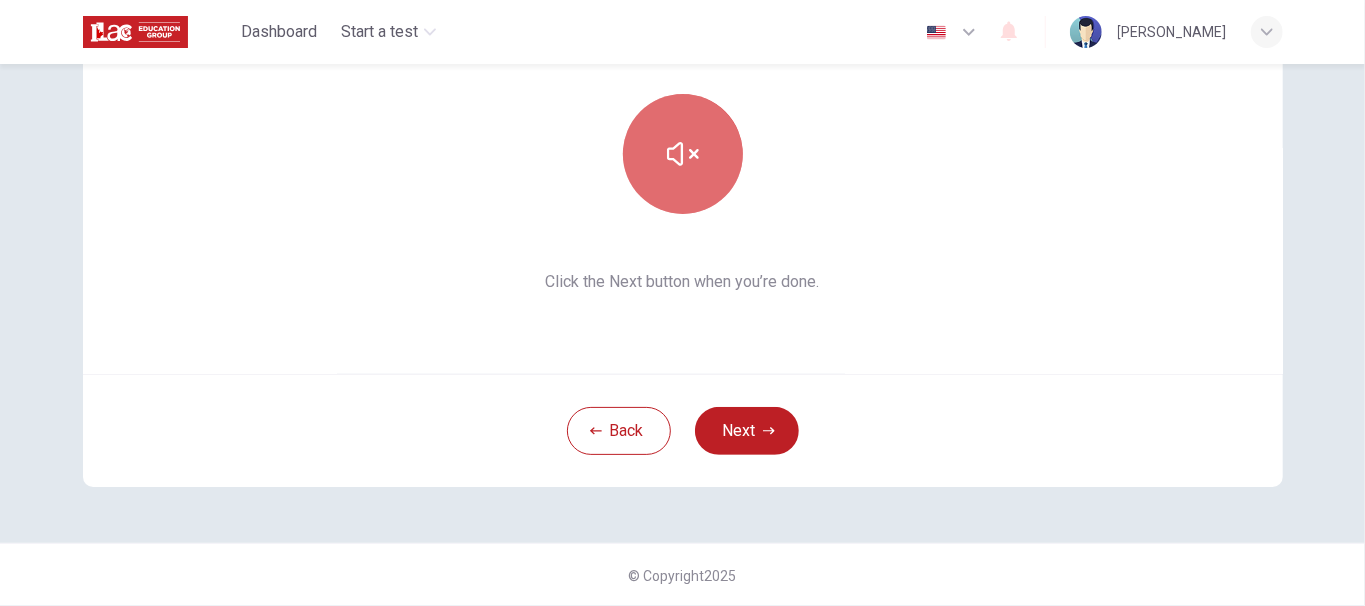 click at bounding box center [683, 154] 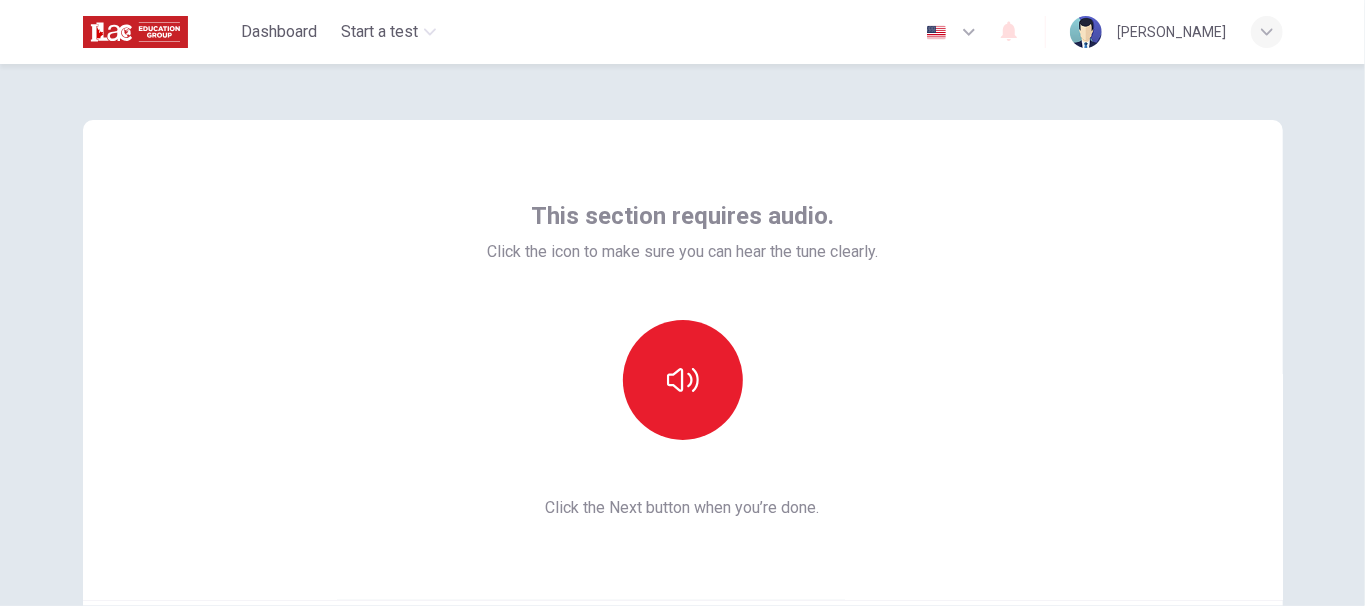 scroll, scrollTop: 226, scrollLeft: 0, axis: vertical 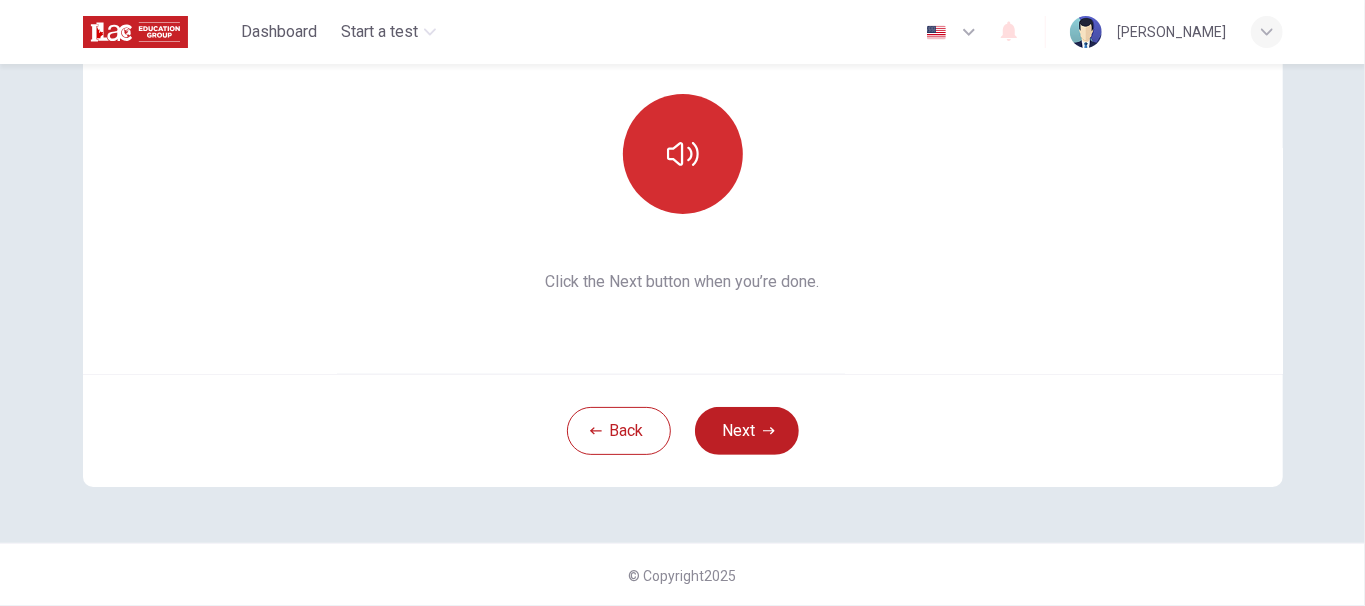 click 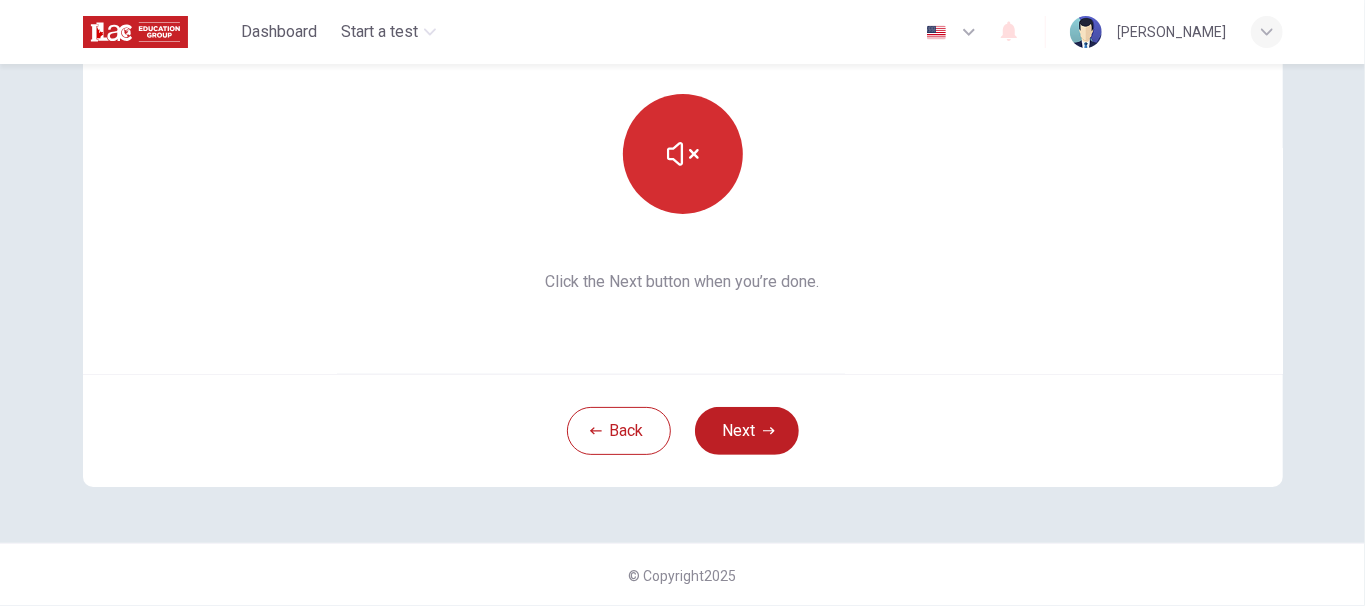 click 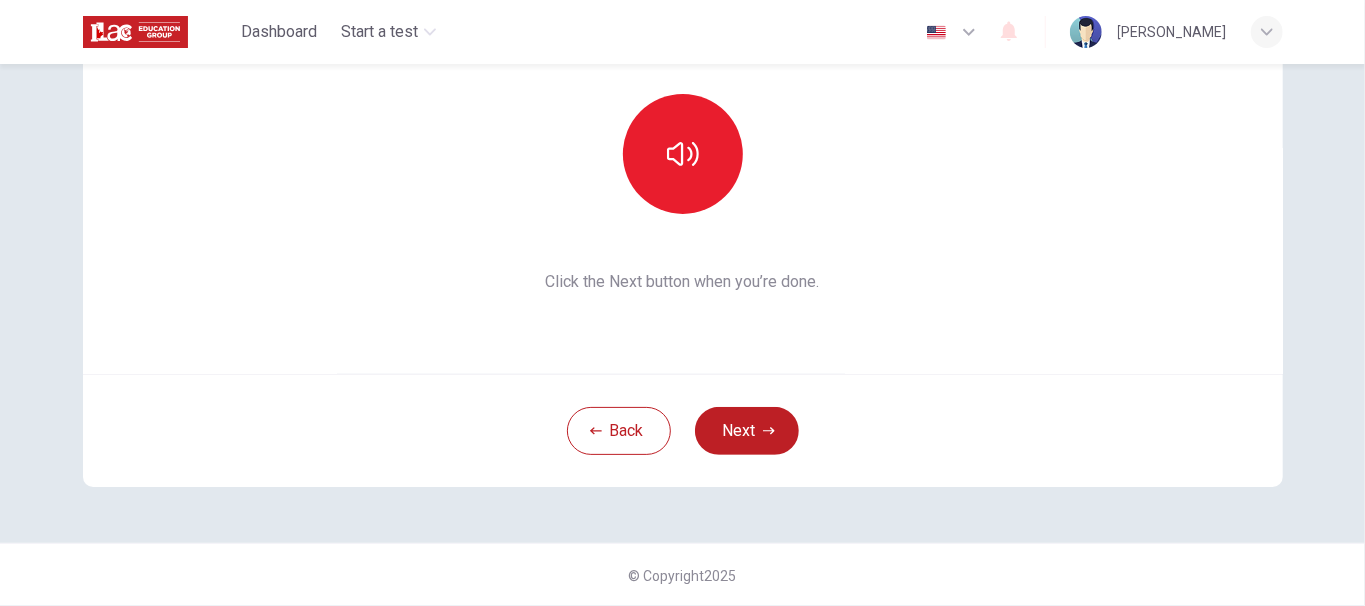 click at bounding box center [682, 154] 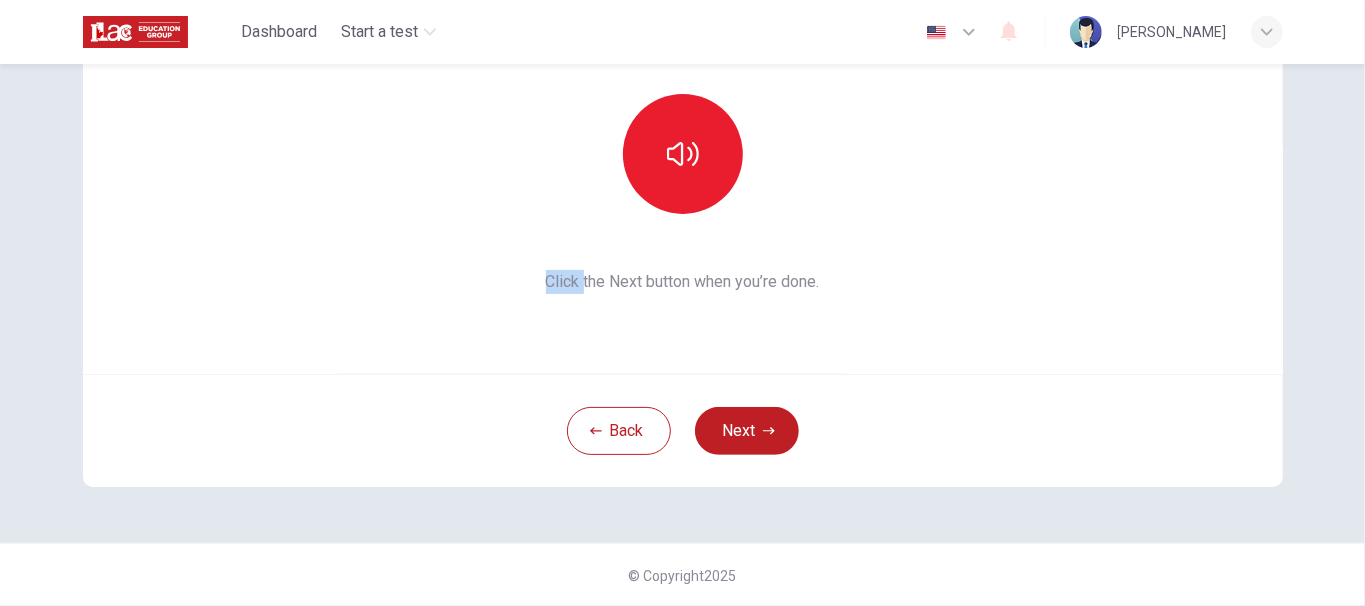 click at bounding box center [682, 154] 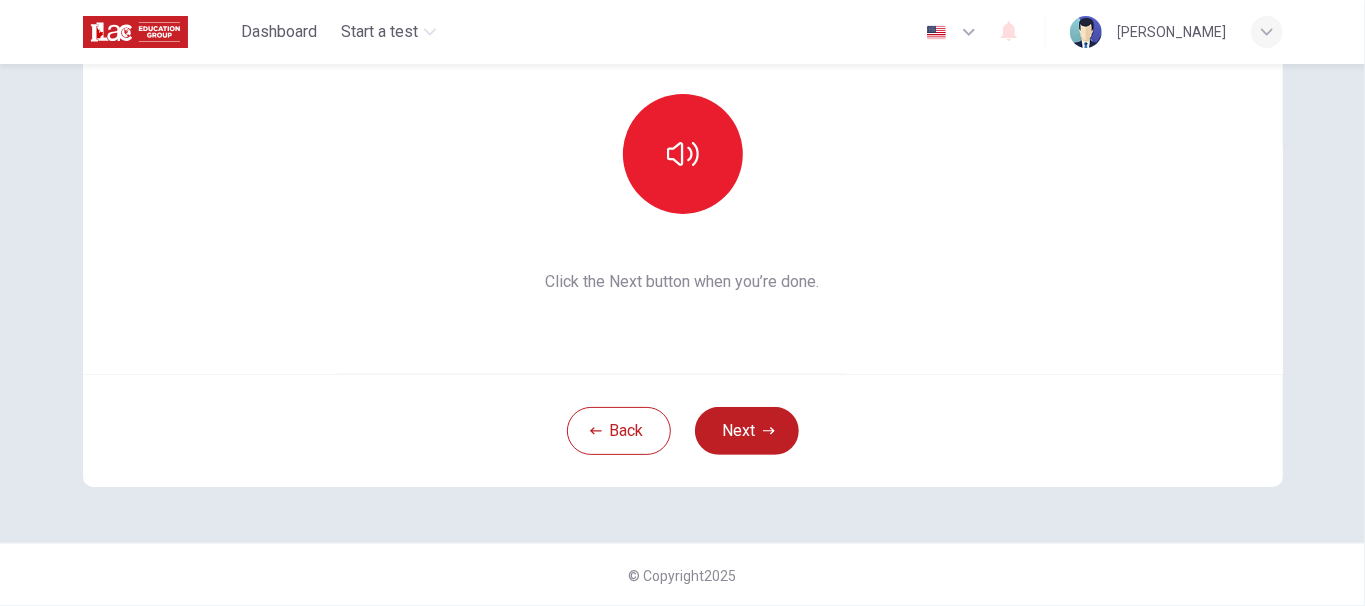 click at bounding box center (682, 154) 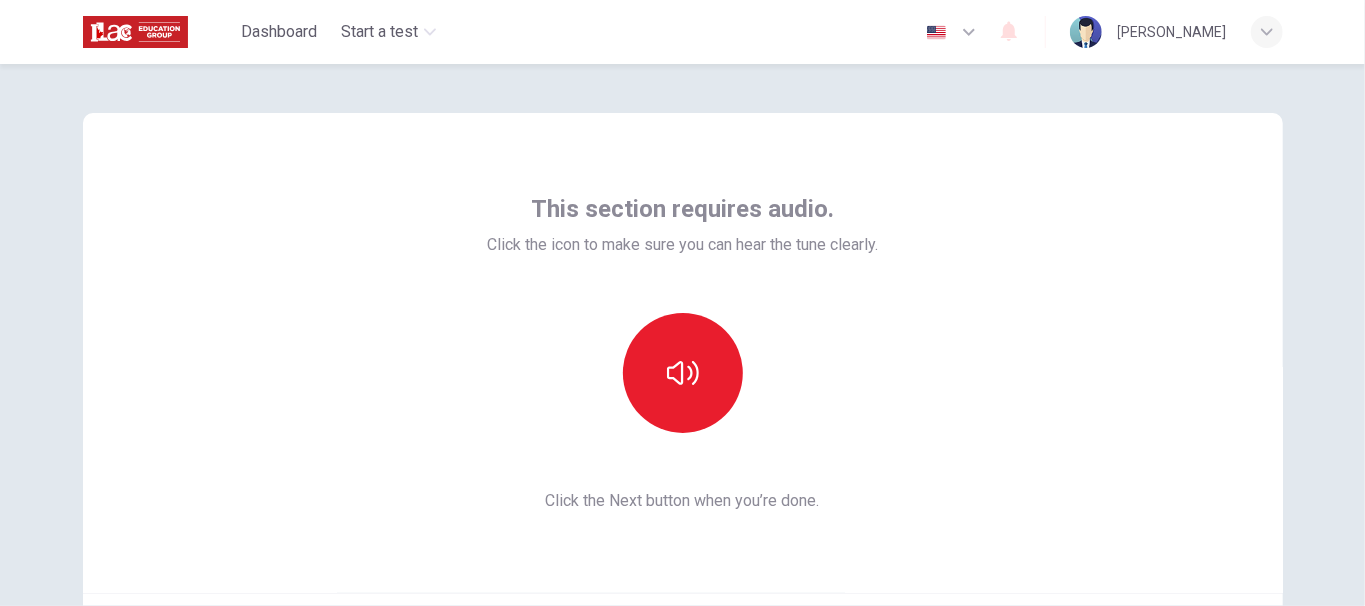 scroll, scrollTop: 0, scrollLeft: 0, axis: both 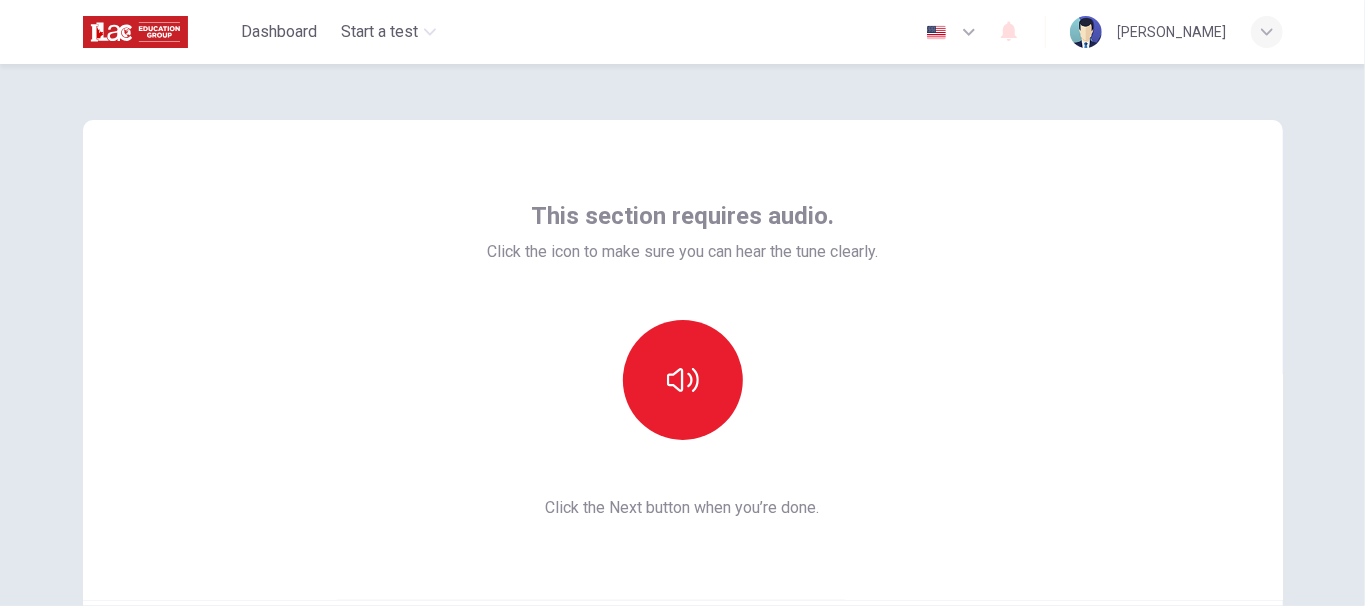 click on "This section requires audio. Click the icon to make sure you can hear the tune clearly. Click the Next button when you’re done." at bounding box center (682, 360) 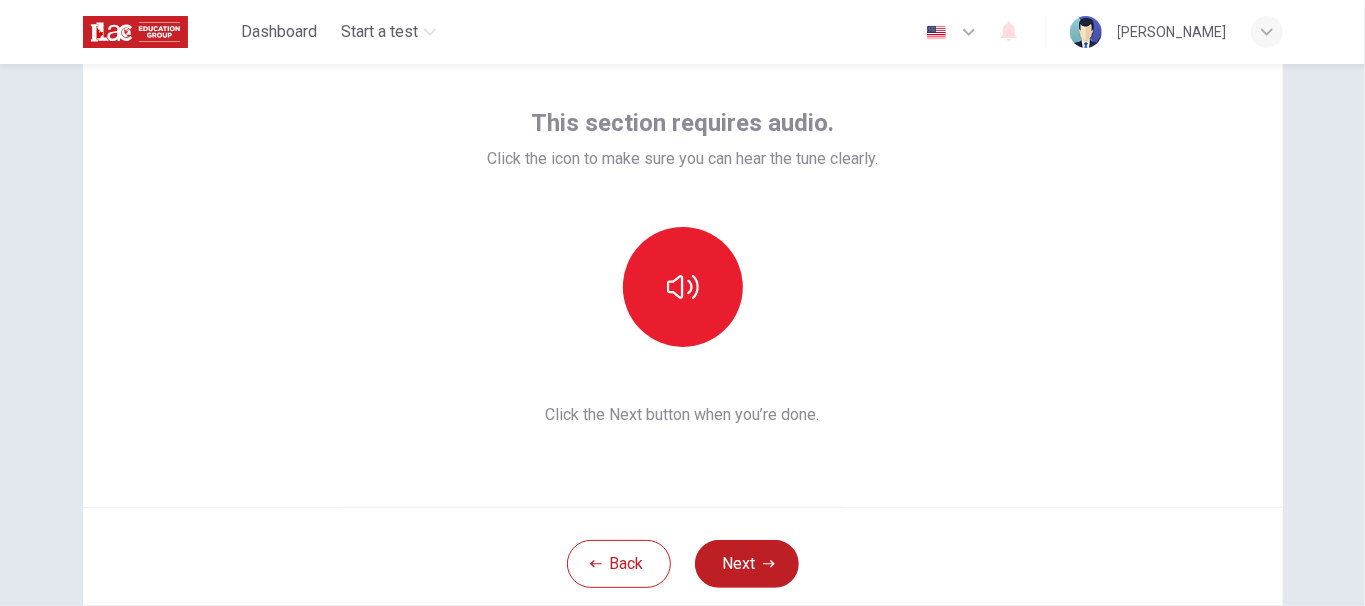 scroll, scrollTop: 226, scrollLeft: 0, axis: vertical 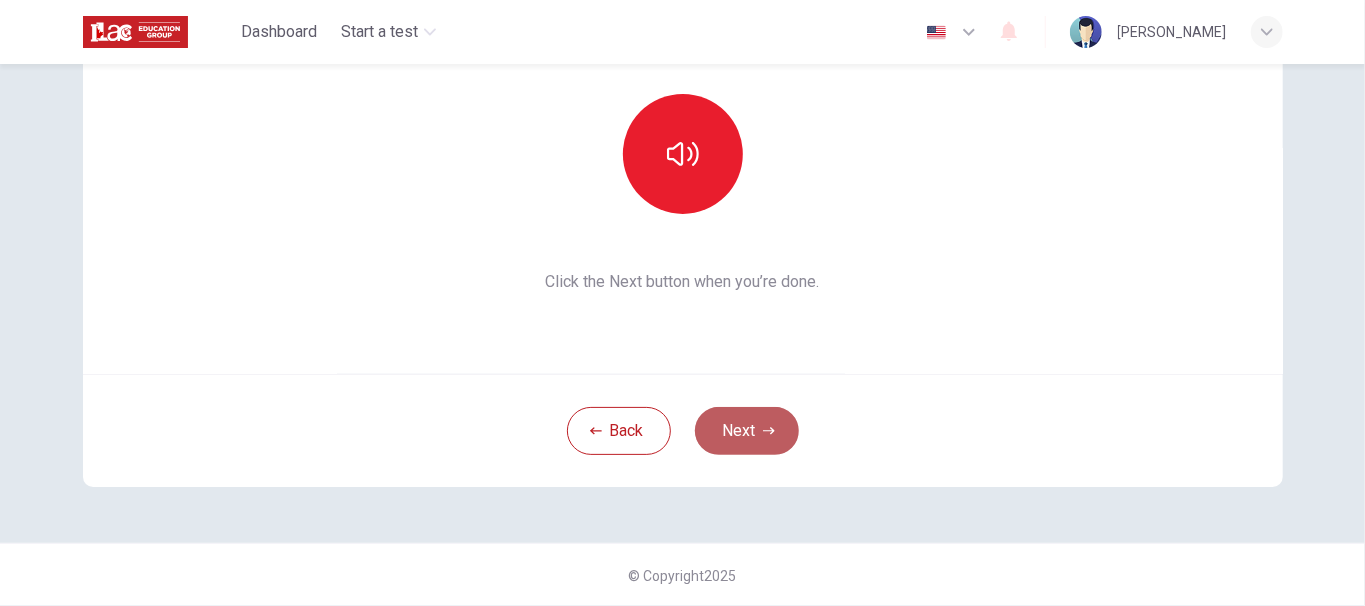 click on "Next" at bounding box center [747, 431] 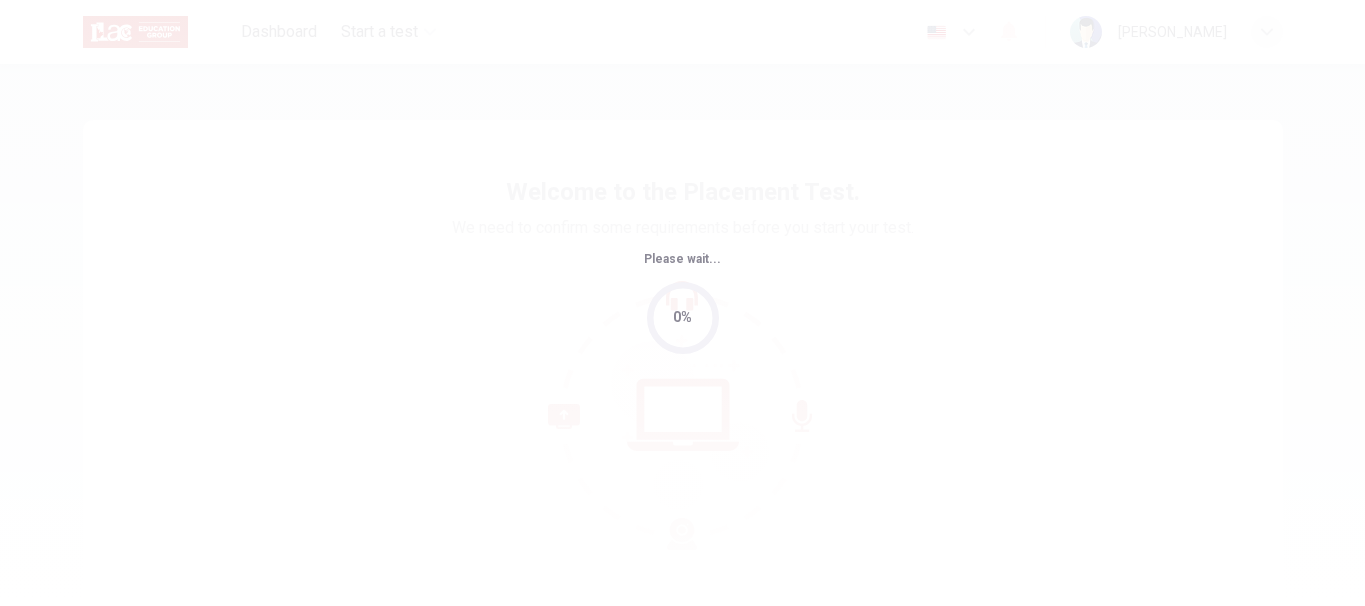 scroll, scrollTop: 0, scrollLeft: 0, axis: both 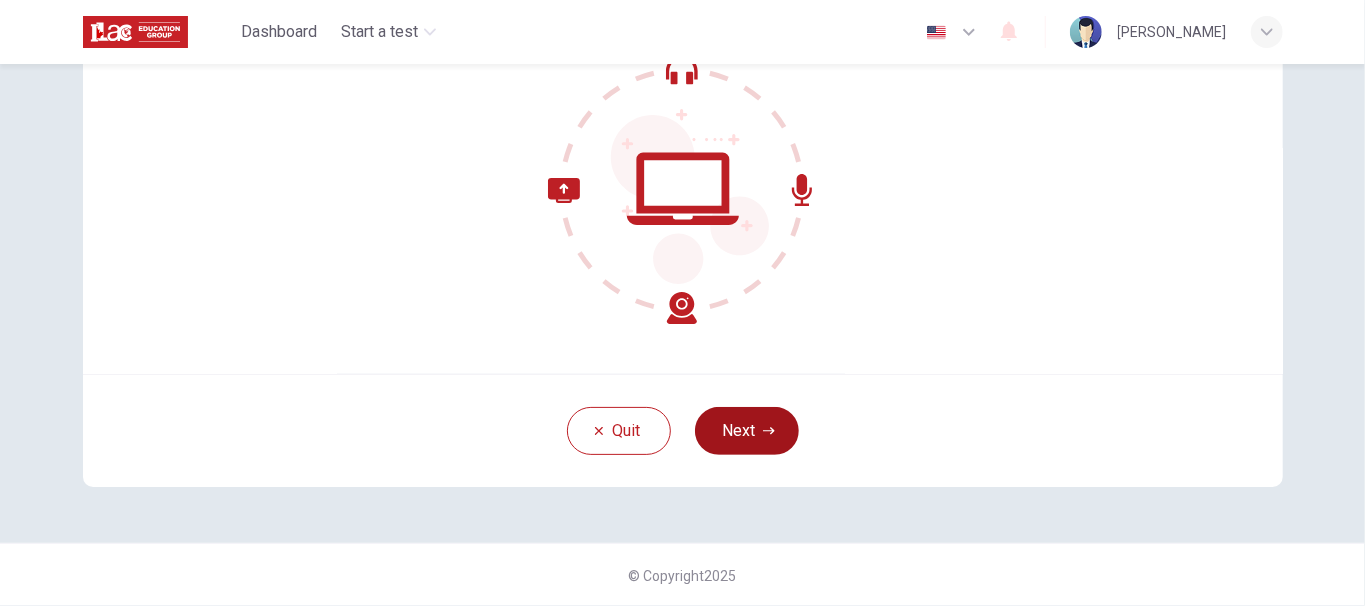 click on "Next" at bounding box center [747, 431] 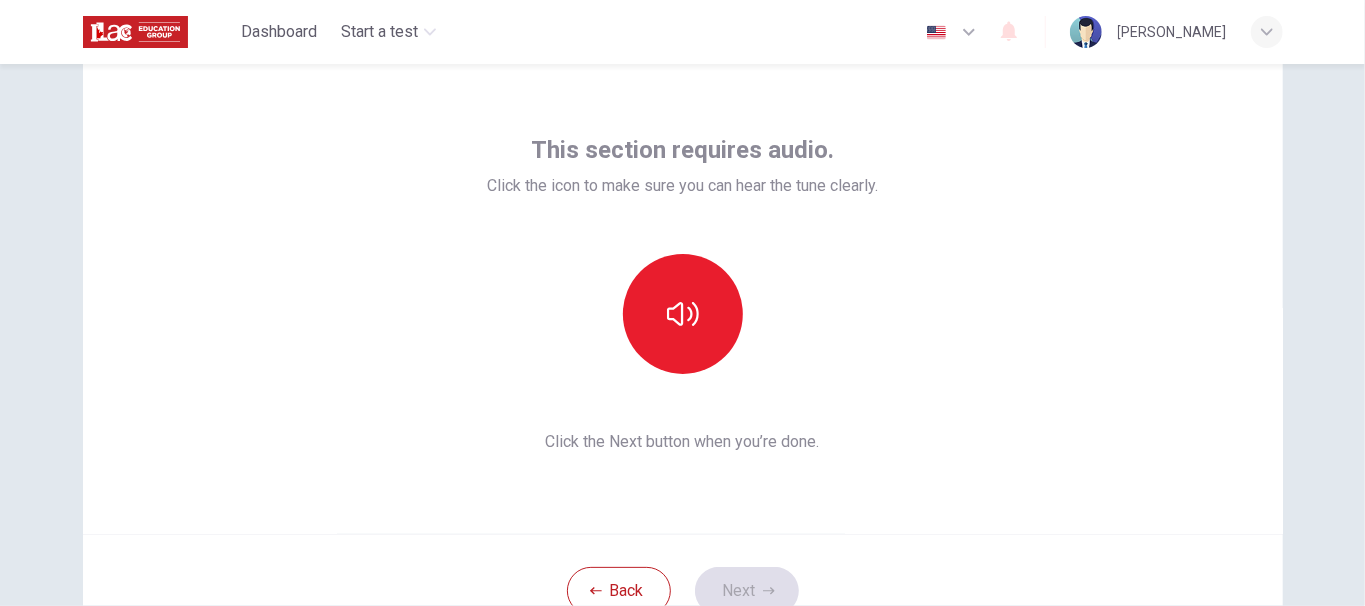 scroll, scrollTop: 0, scrollLeft: 0, axis: both 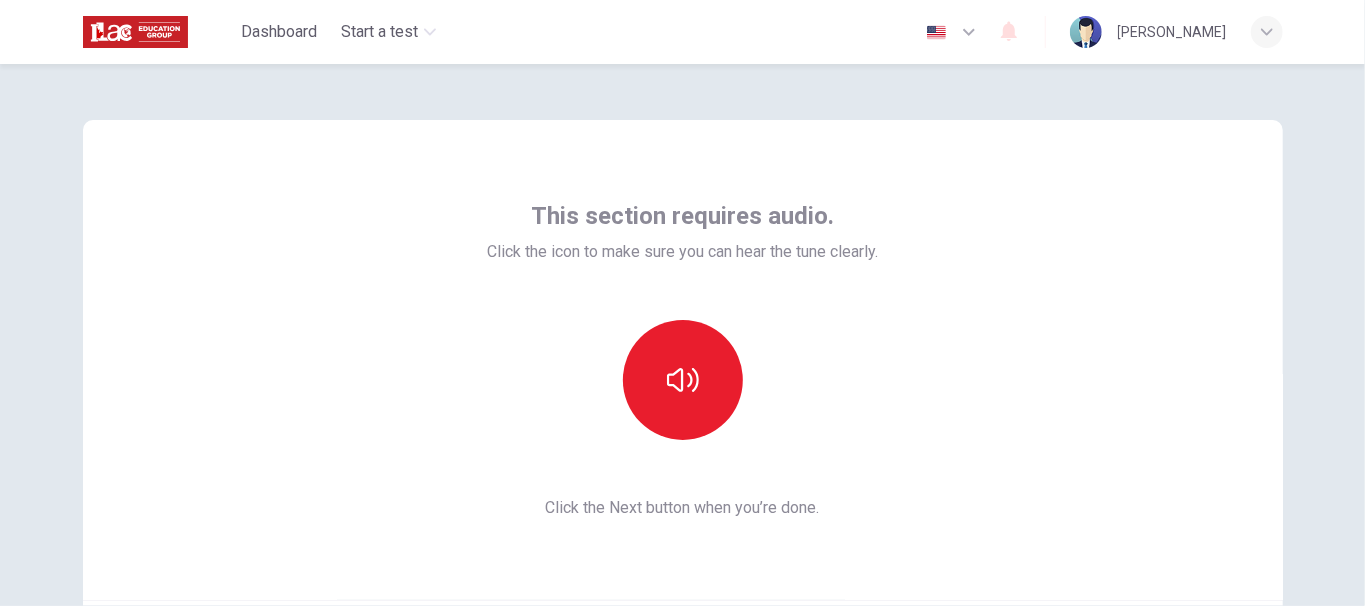 click on "Click the icon to make sure you can hear the tune clearly." at bounding box center (682, 252) 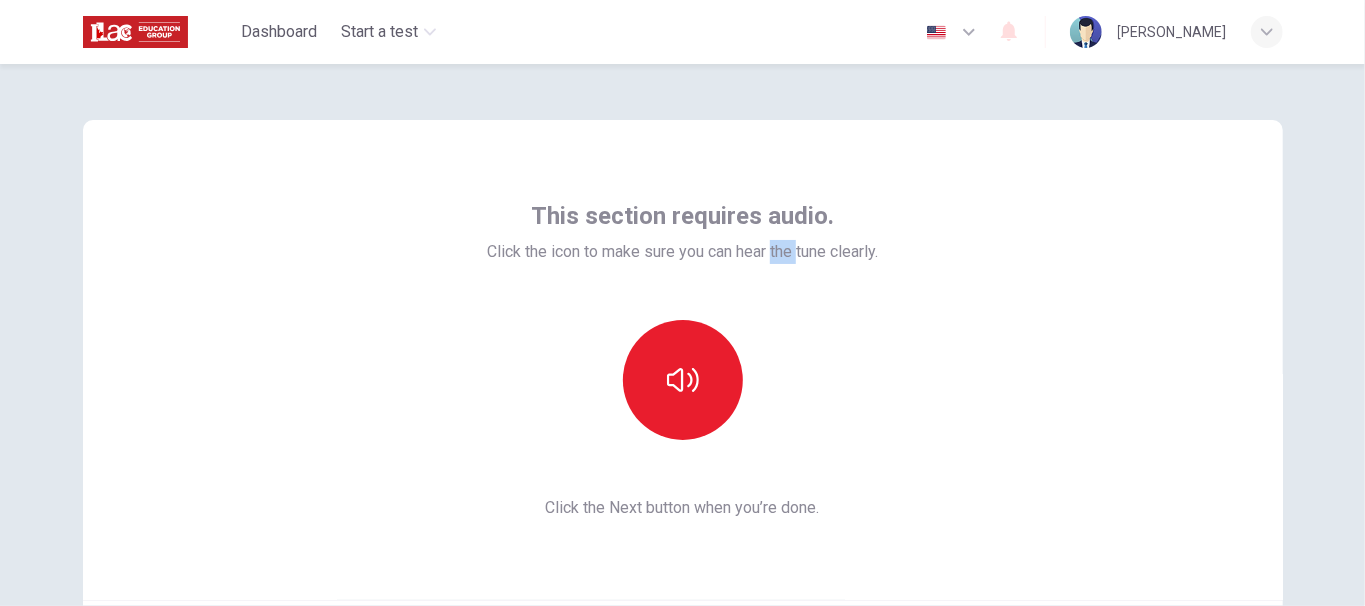 click on "Click the icon to make sure you can hear the tune clearly." at bounding box center [682, 252] 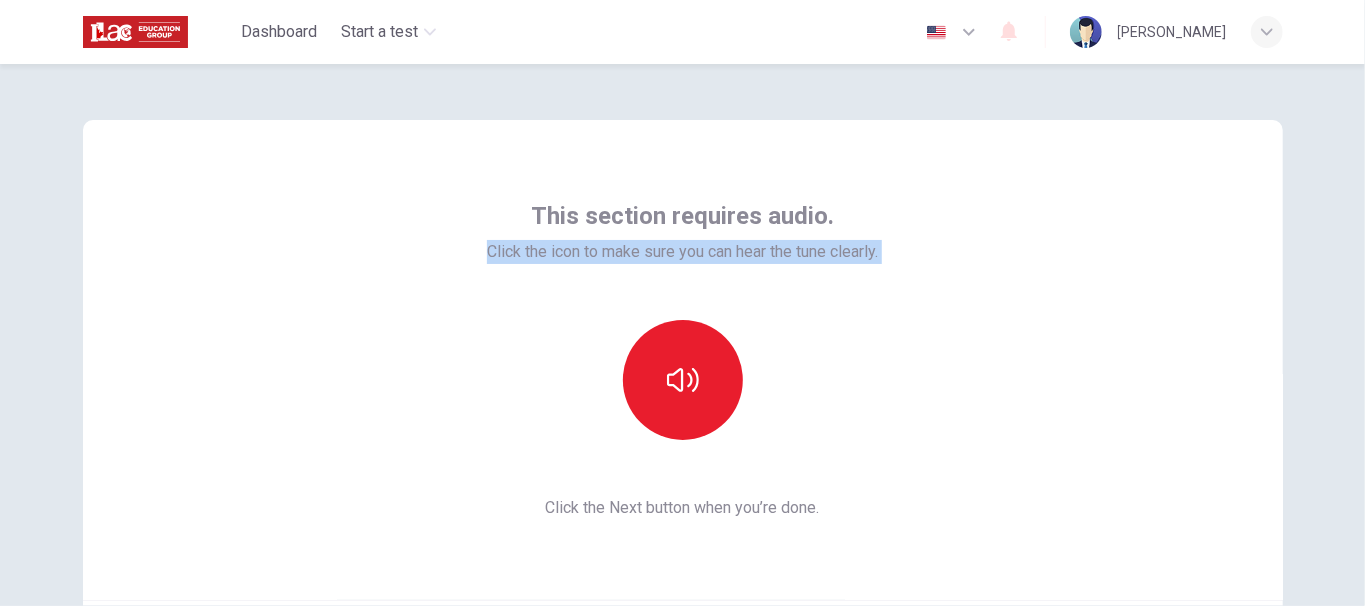 click on "Click the icon to make sure you can hear the tune clearly." at bounding box center [682, 252] 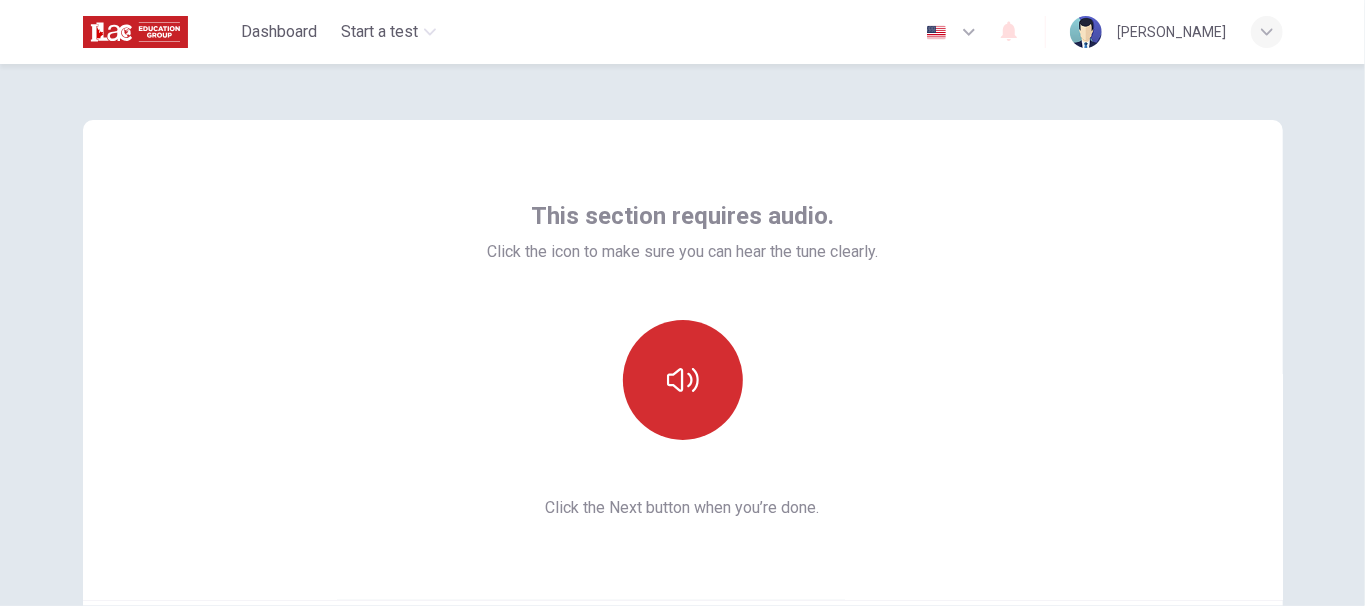 click 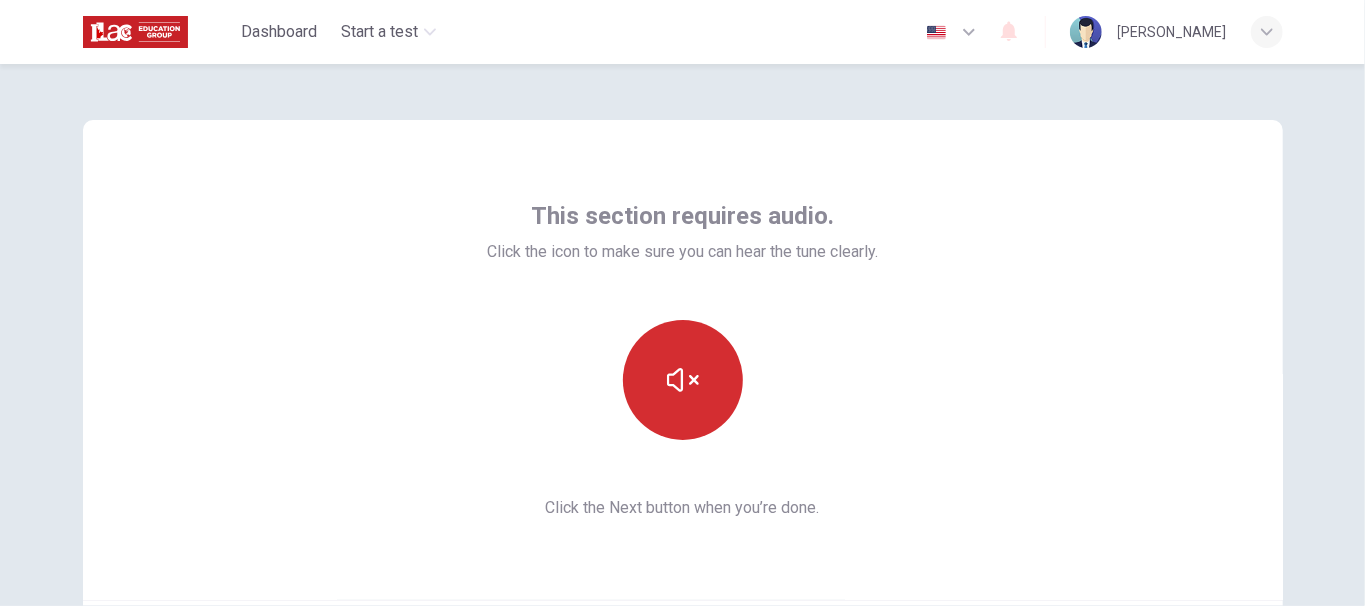 click 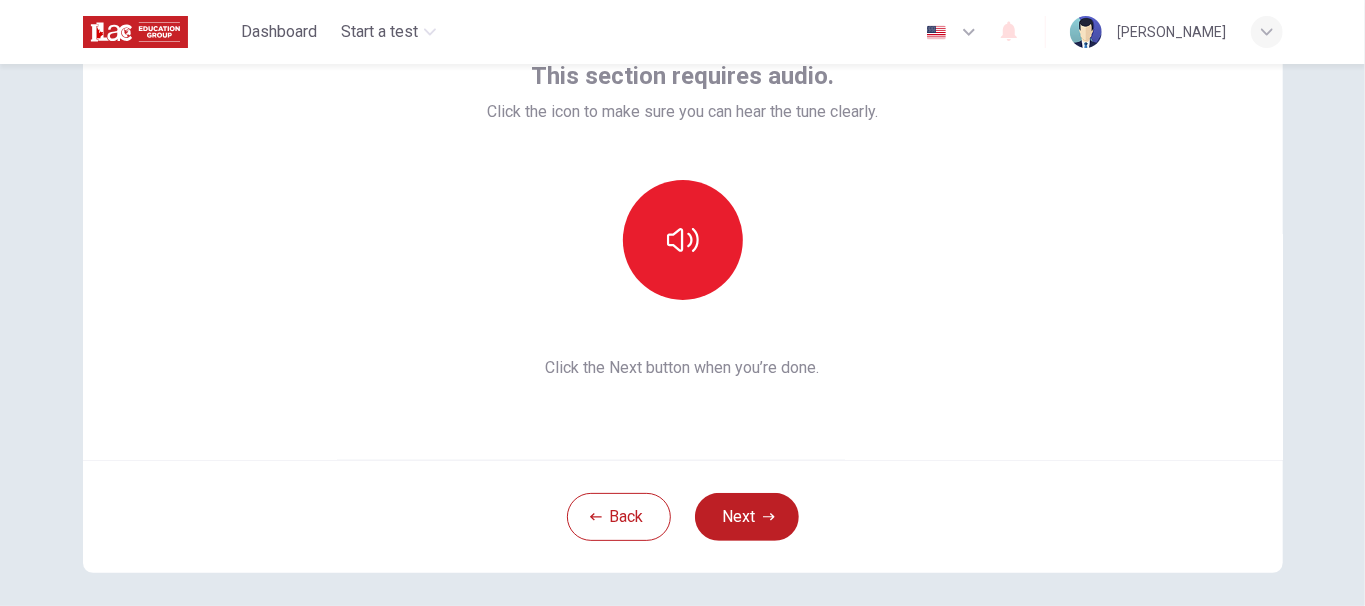 scroll, scrollTop: 226, scrollLeft: 0, axis: vertical 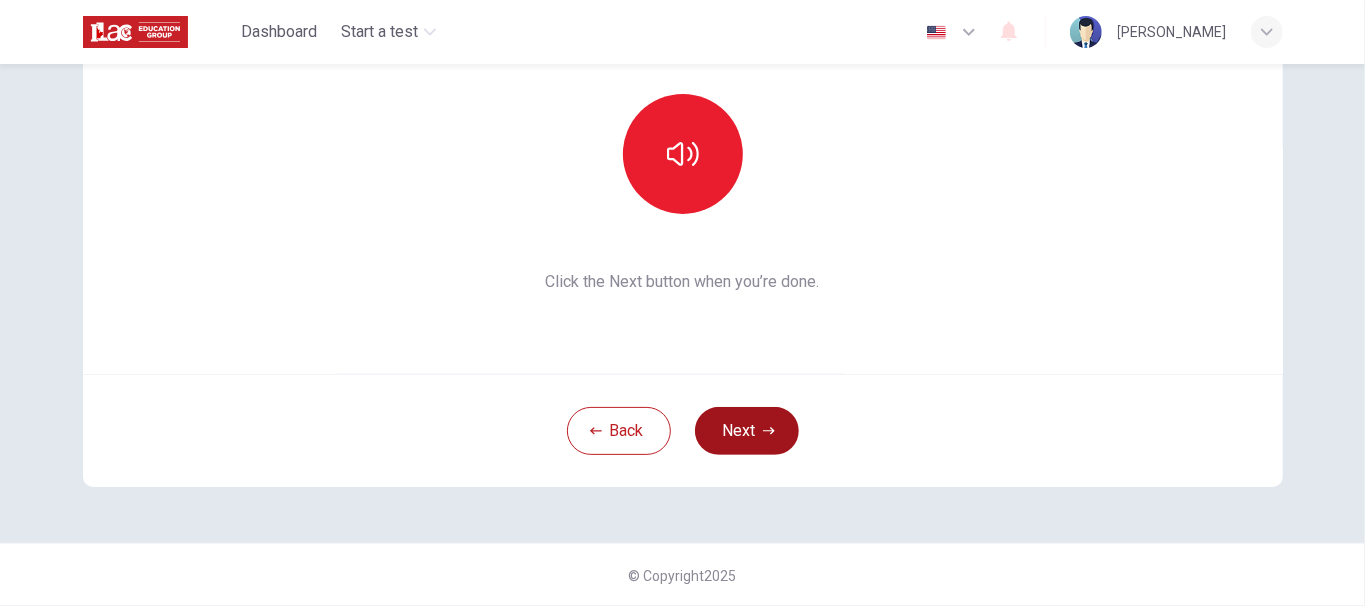 click on "Next" at bounding box center [747, 431] 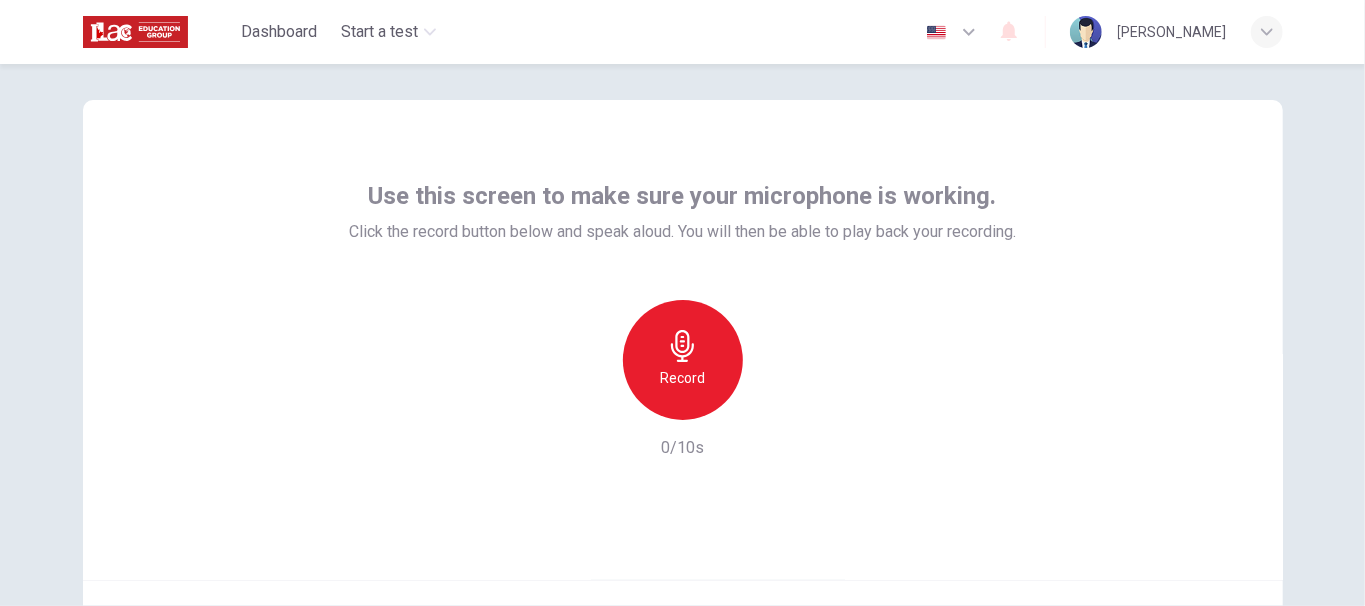 scroll, scrollTop: 0, scrollLeft: 0, axis: both 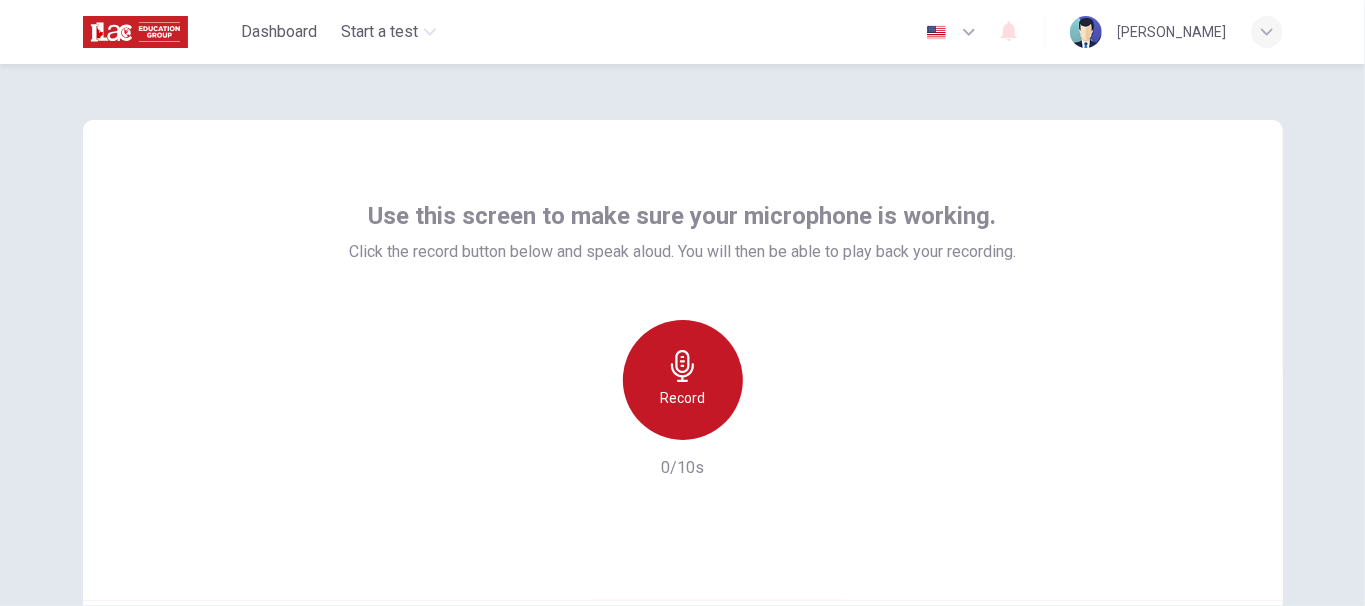 click on "Record" at bounding box center (683, 380) 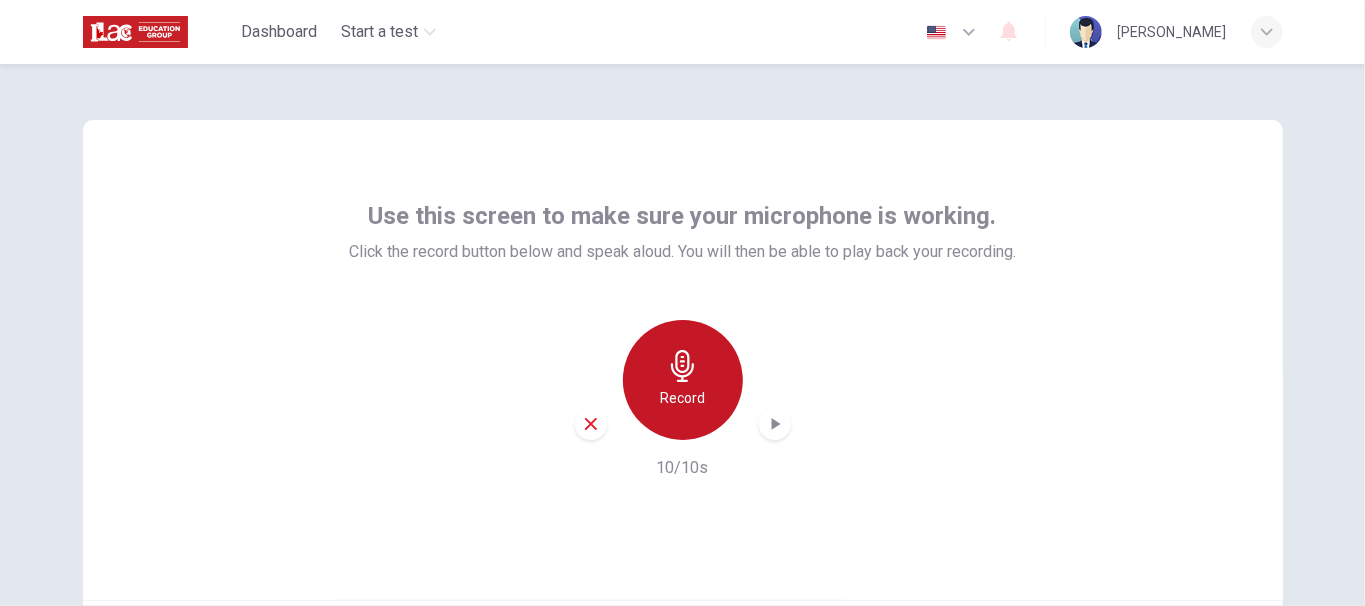 click on "Record" at bounding box center (682, 398) 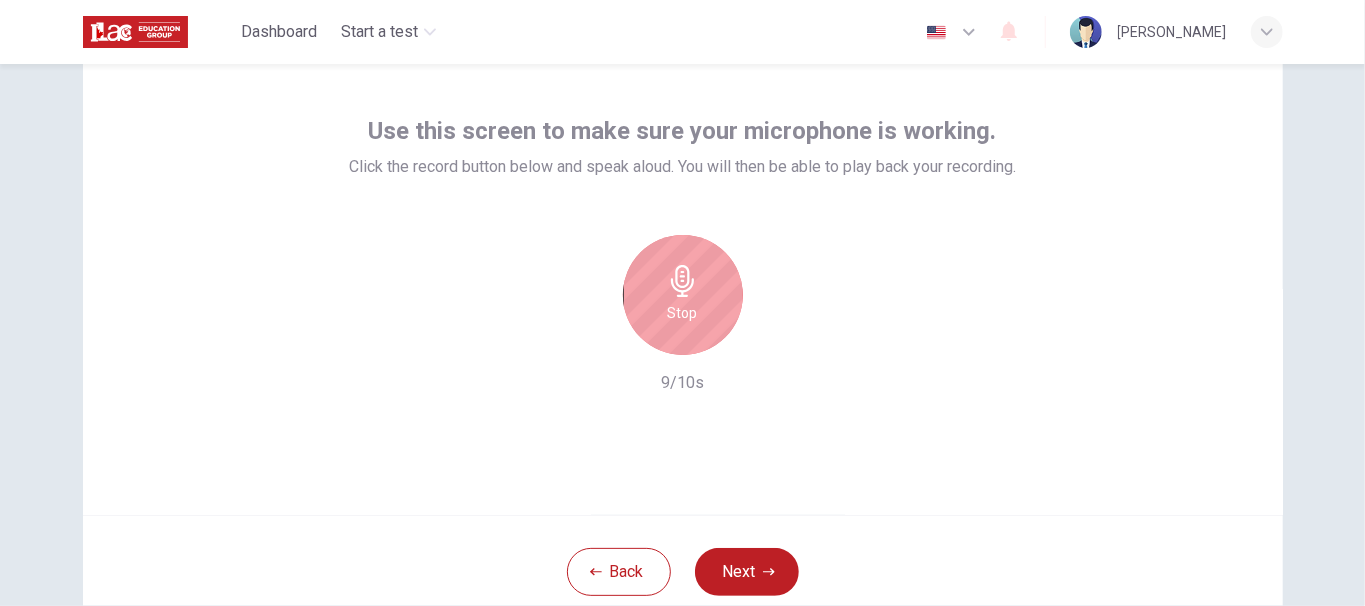 scroll, scrollTop: 133, scrollLeft: 0, axis: vertical 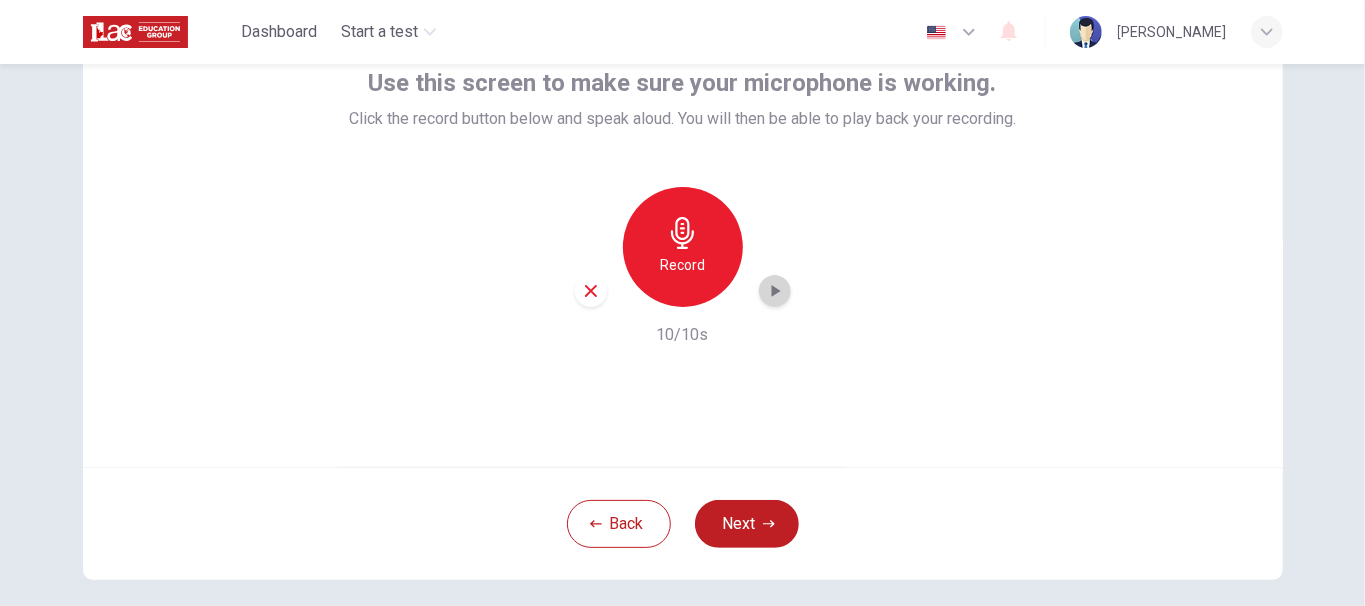 click 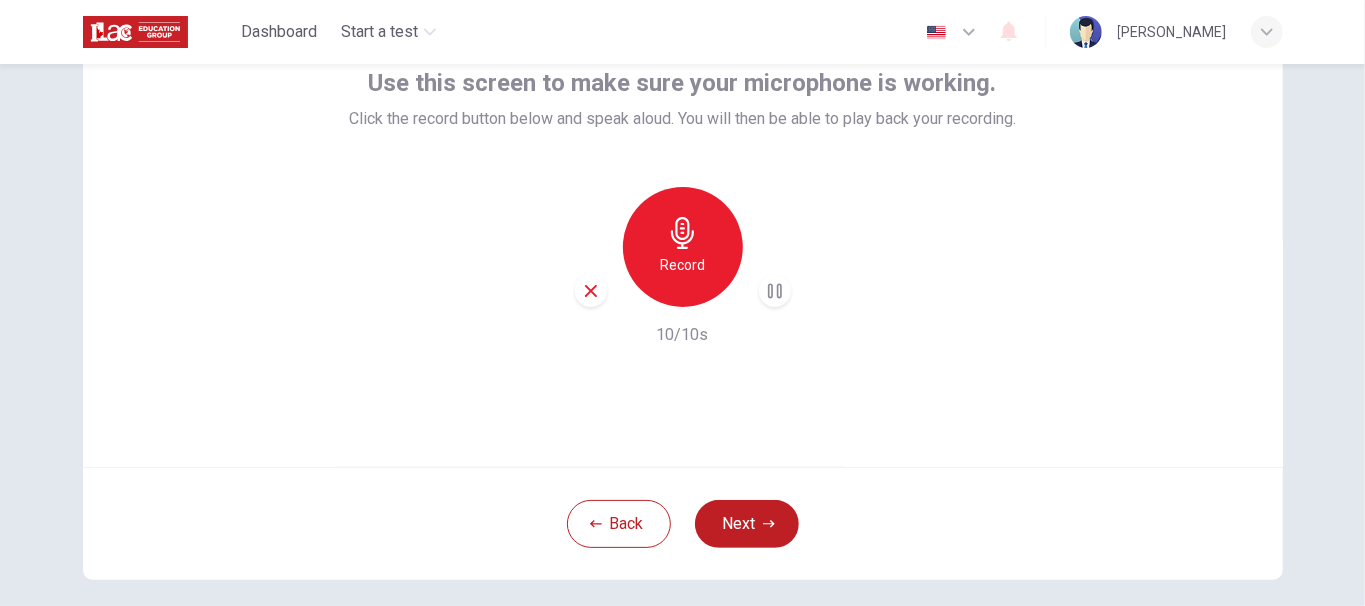 type 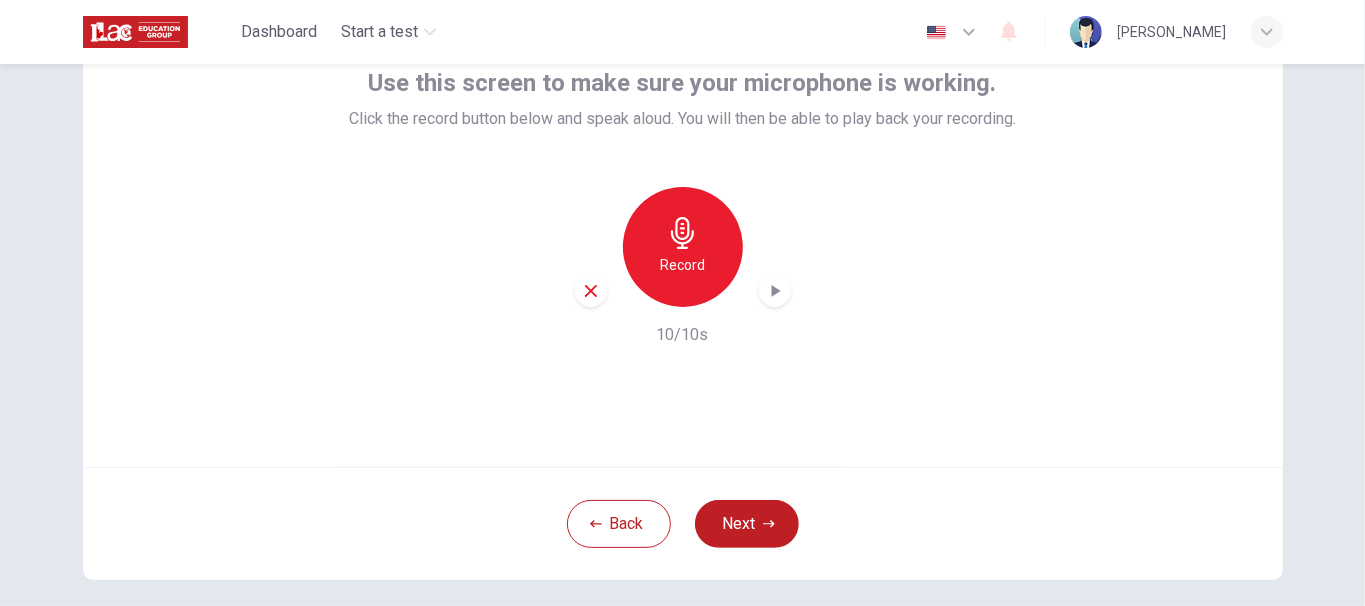 drag, startPoint x: 1092, startPoint y: 2, endPoint x: 861, endPoint y: 423, distance: 480.21036 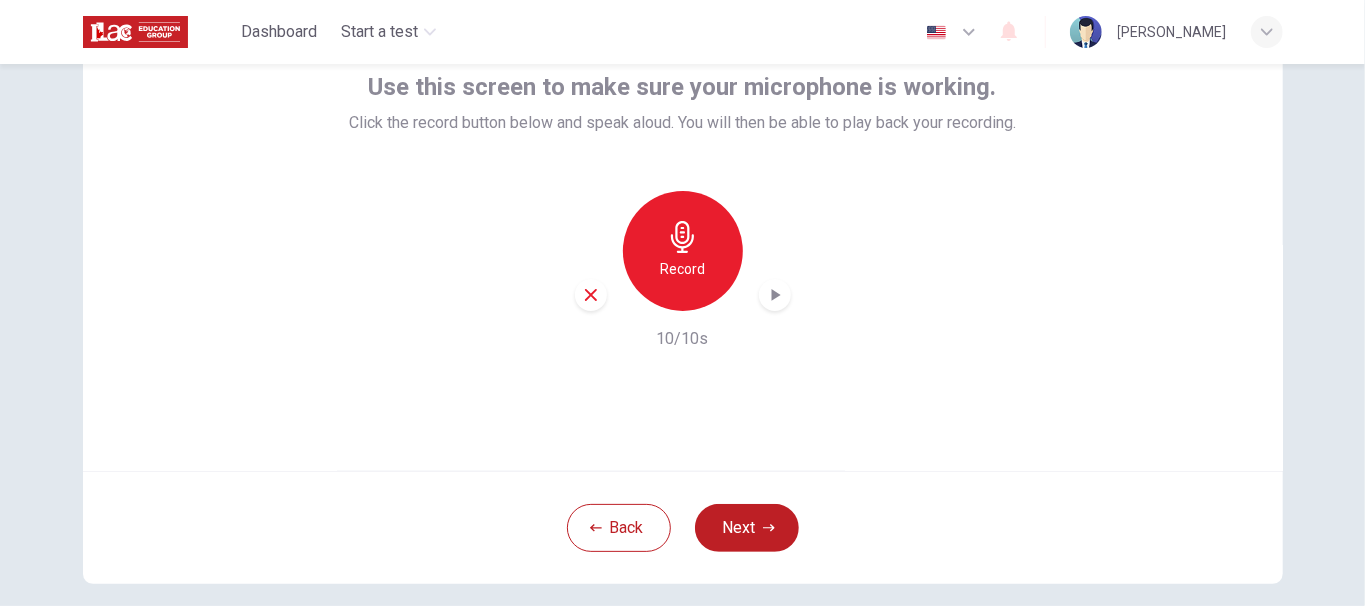 scroll, scrollTop: 0, scrollLeft: 0, axis: both 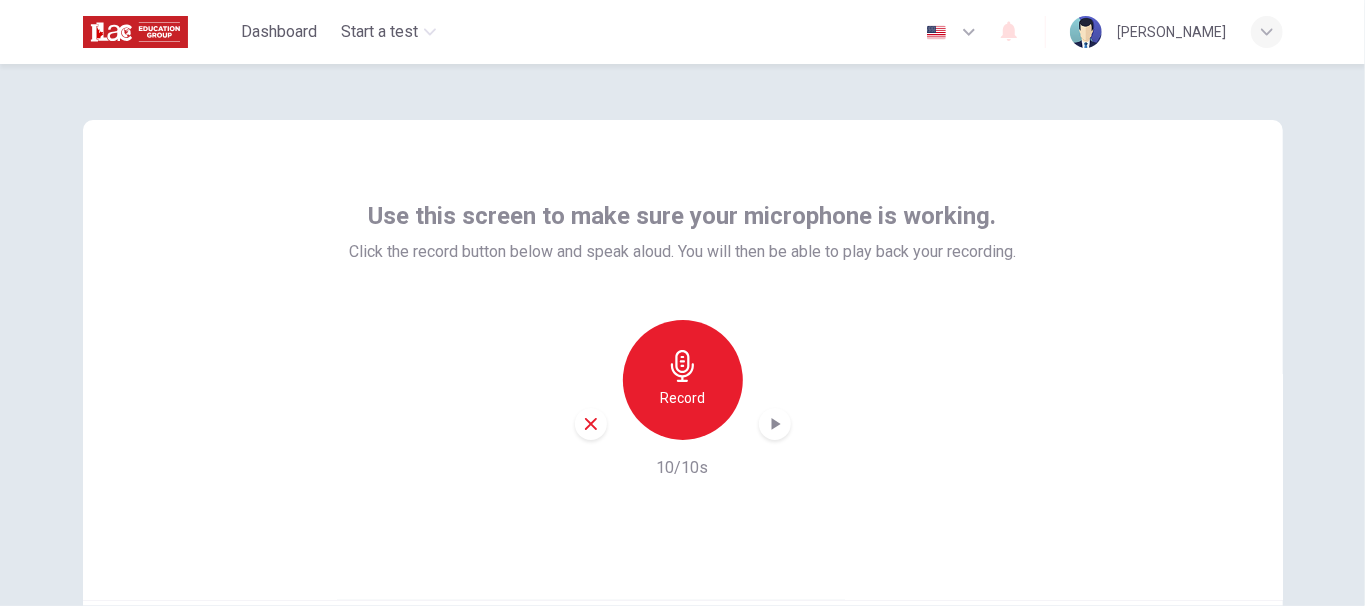drag, startPoint x: 1302, startPoint y: 1, endPoint x: 413, endPoint y: 370, distance: 962.53937 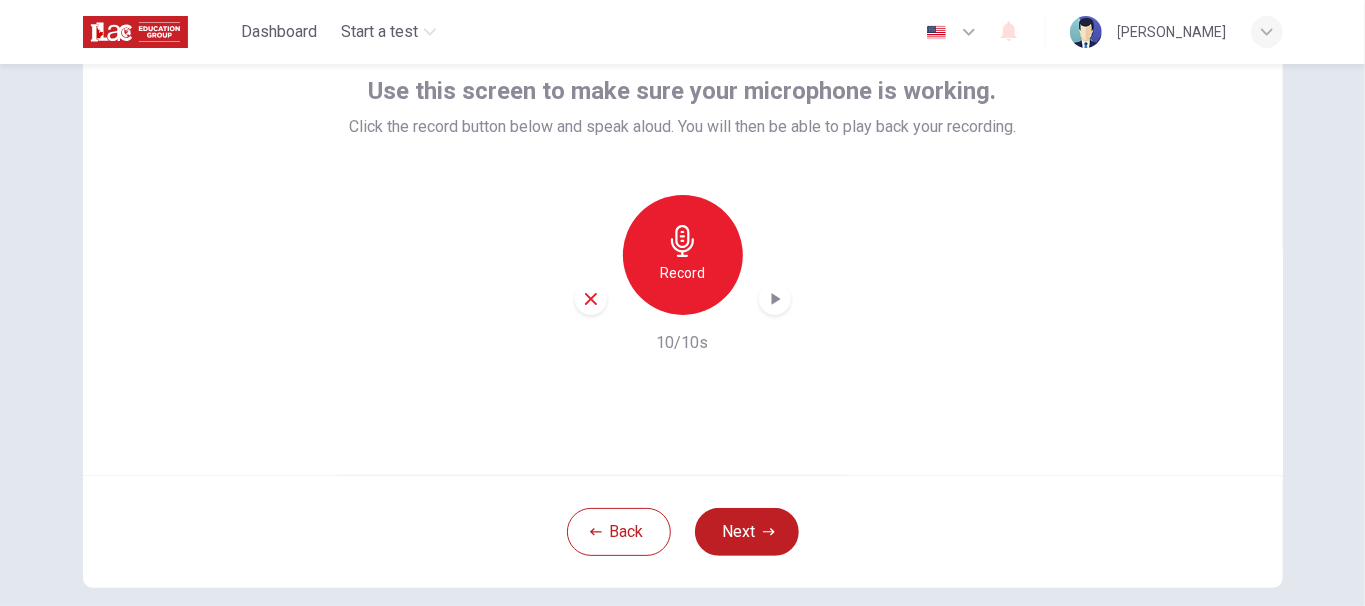 scroll, scrollTop: 226, scrollLeft: 0, axis: vertical 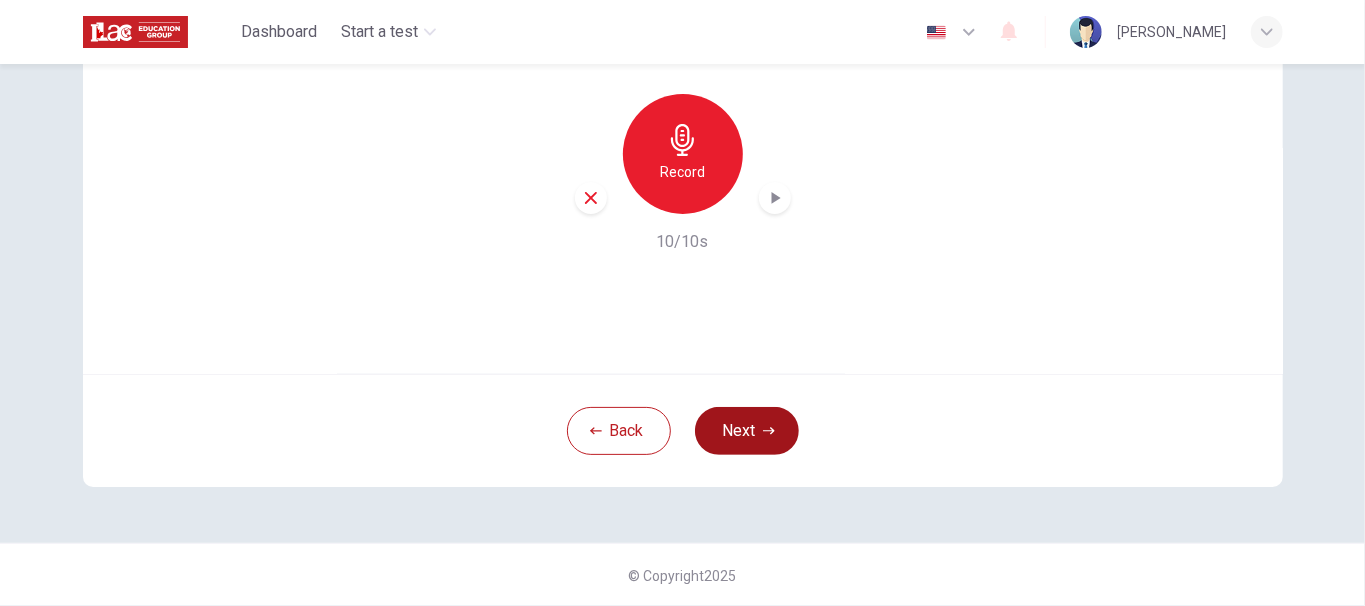 click on "Next" at bounding box center (747, 431) 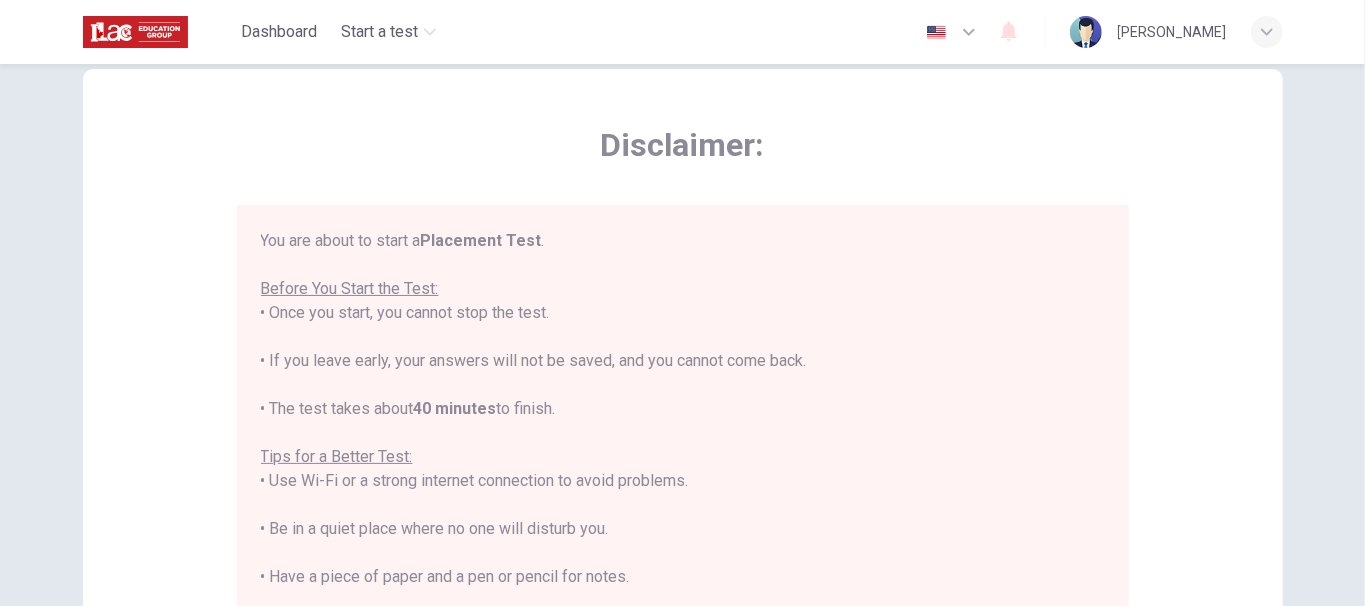 scroll, scrollTop: 0, scrollLeft: 0, axis: both 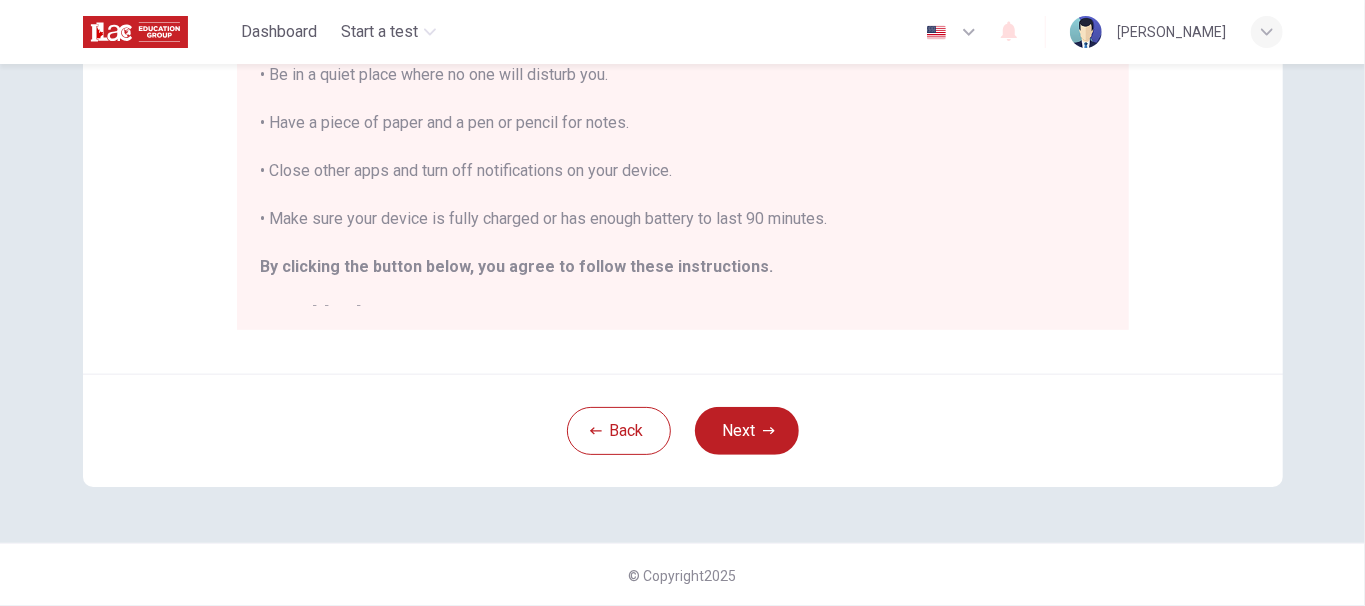 drag, startPoint x: 748, startPoint y: 416, endPoint x: 856, endPoint y: 167, distance: 271.41296 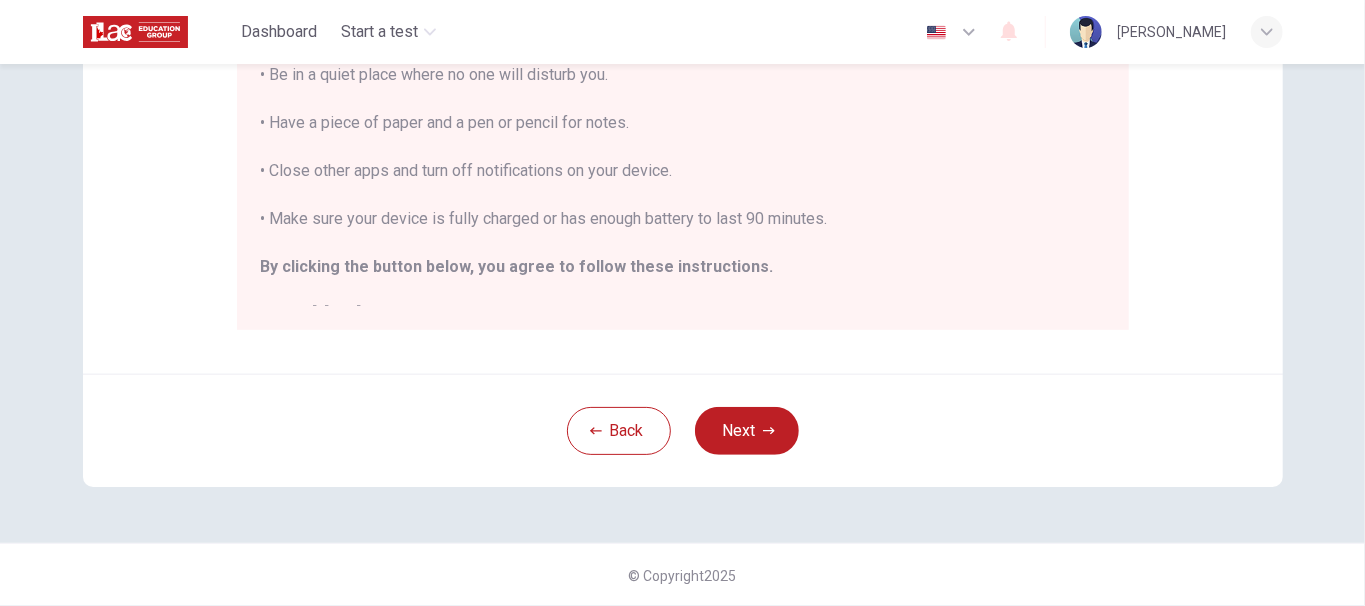 scroll, scrollTop: 22, scrollLeft: 0, axis: vertical 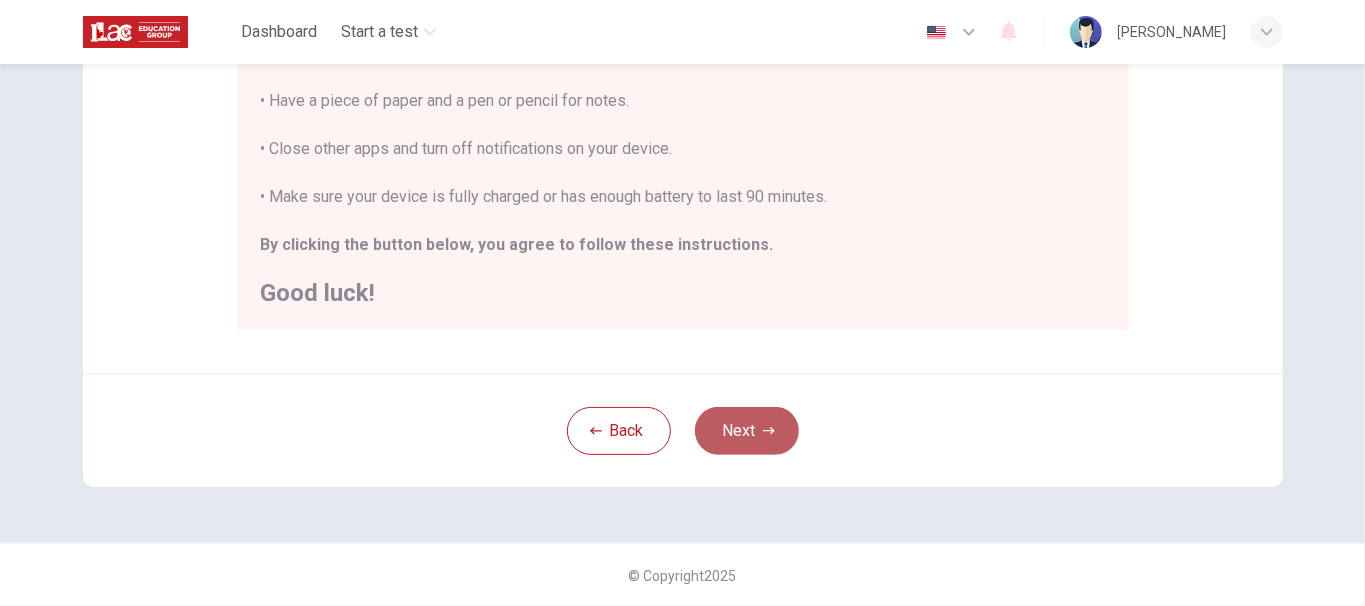 click on "Next" at bounding box center (747, 431) 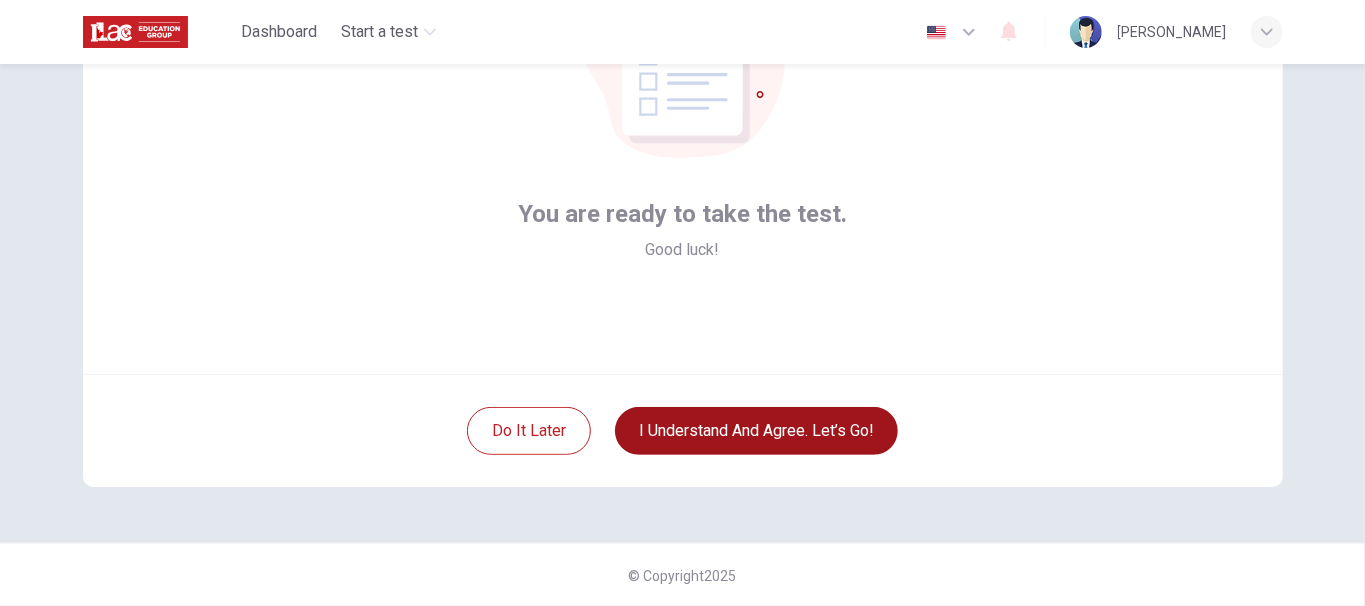 click on "I understand and agree. Let’s go!" at bounding box center (756, 431) 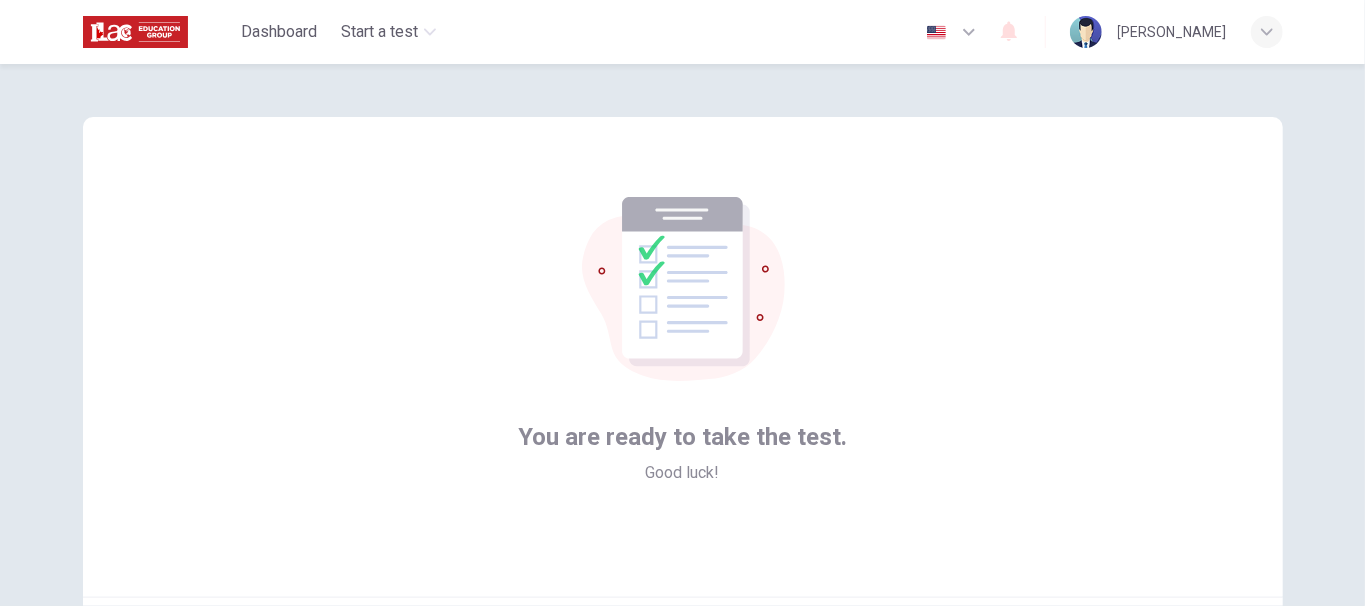 scroll, scrollTop: 0, scrollLeft: 0, axis: both 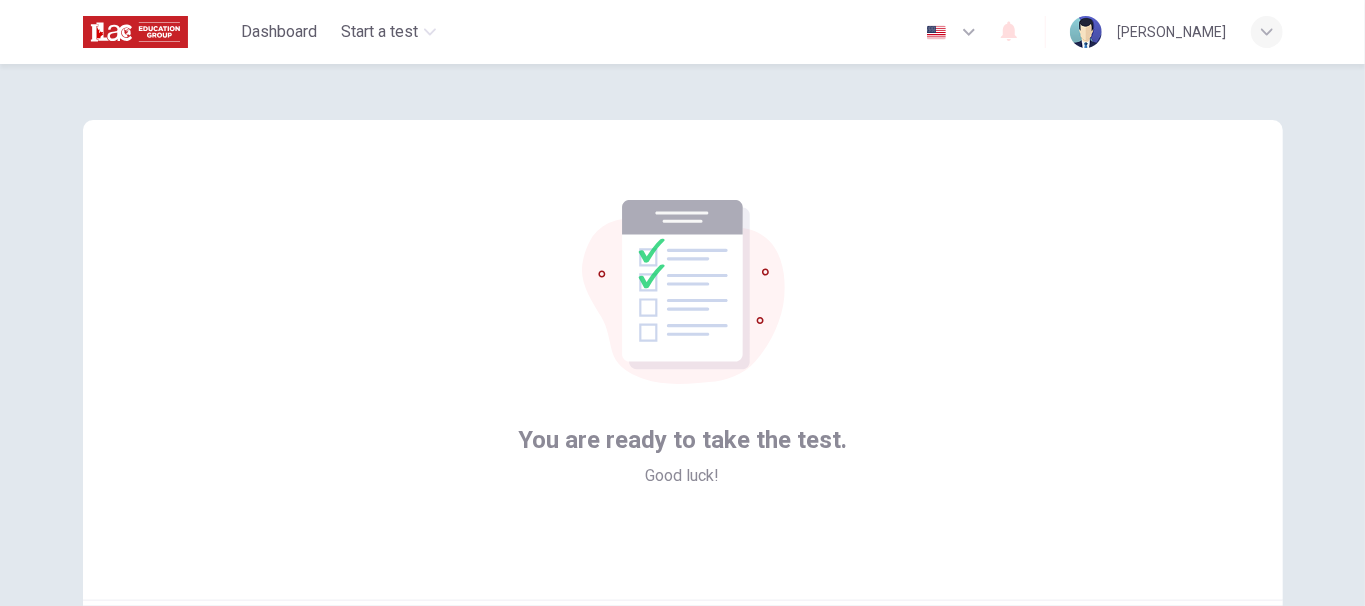 drag, startPoint x: 1364, startPoint y: 10, endPoint x: 839, endPoint y: 310, distance: 604.6693 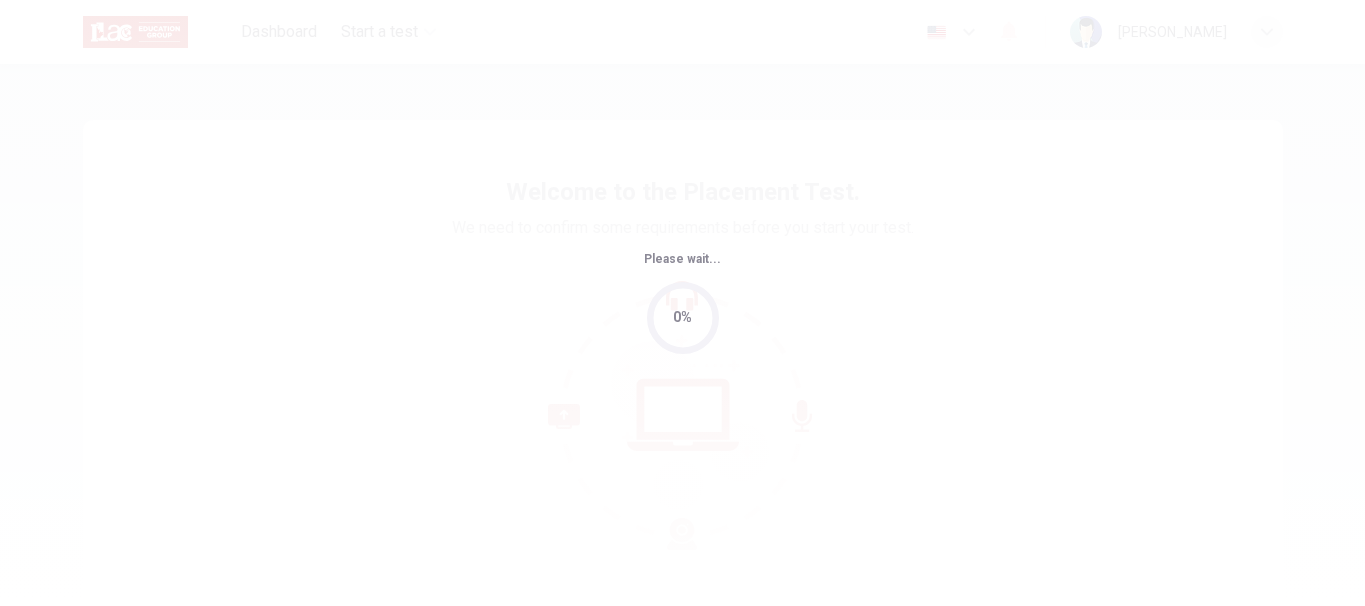 scroll, scrollTop: 0, scrollLeft: 0, axis: both 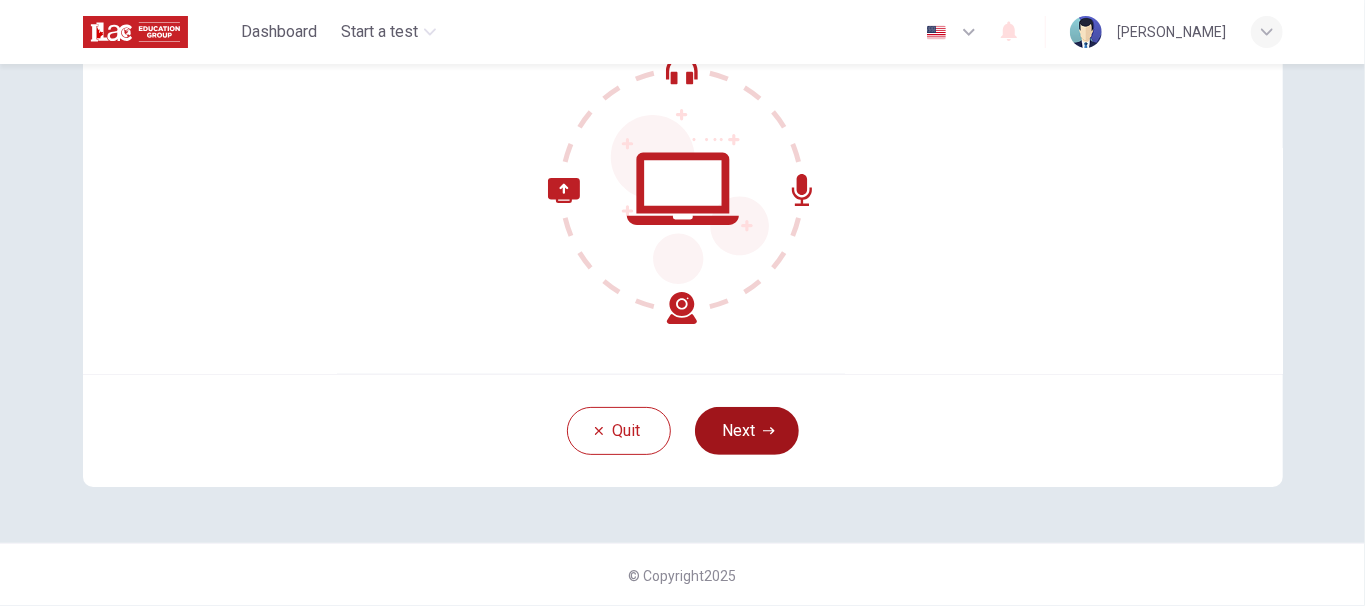 click on "Next" at bounding box center (747, 431) 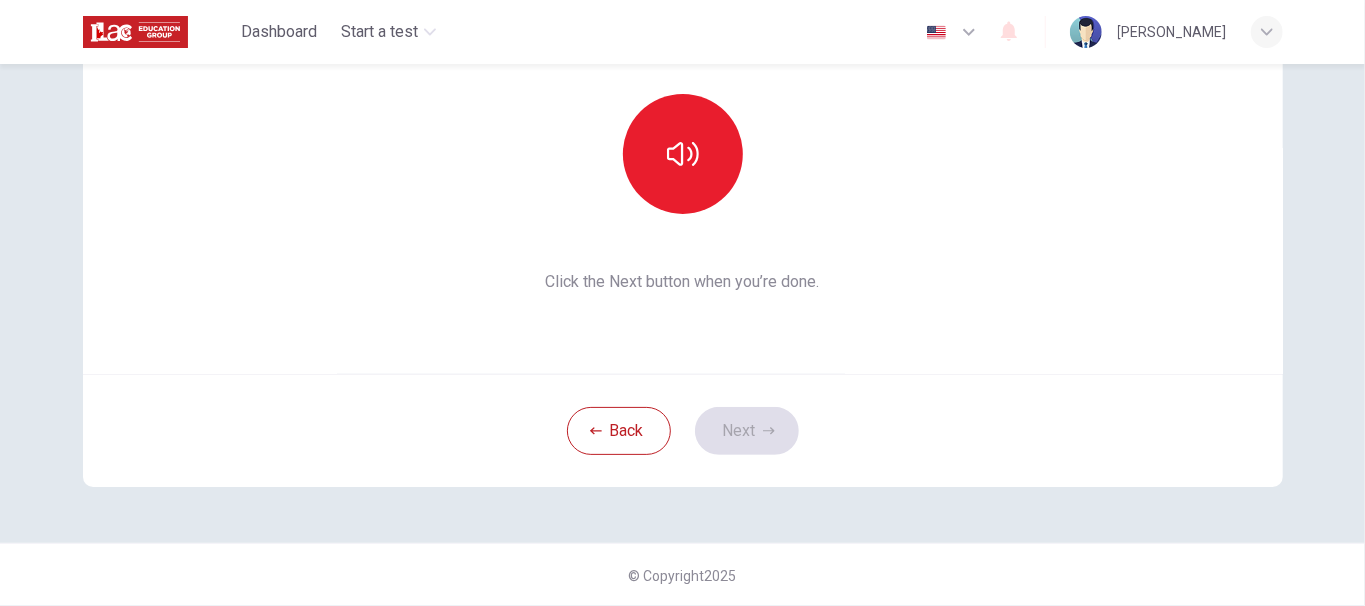 scroll, scrollTop: 93, scrollLeft: 0, axis: vertical 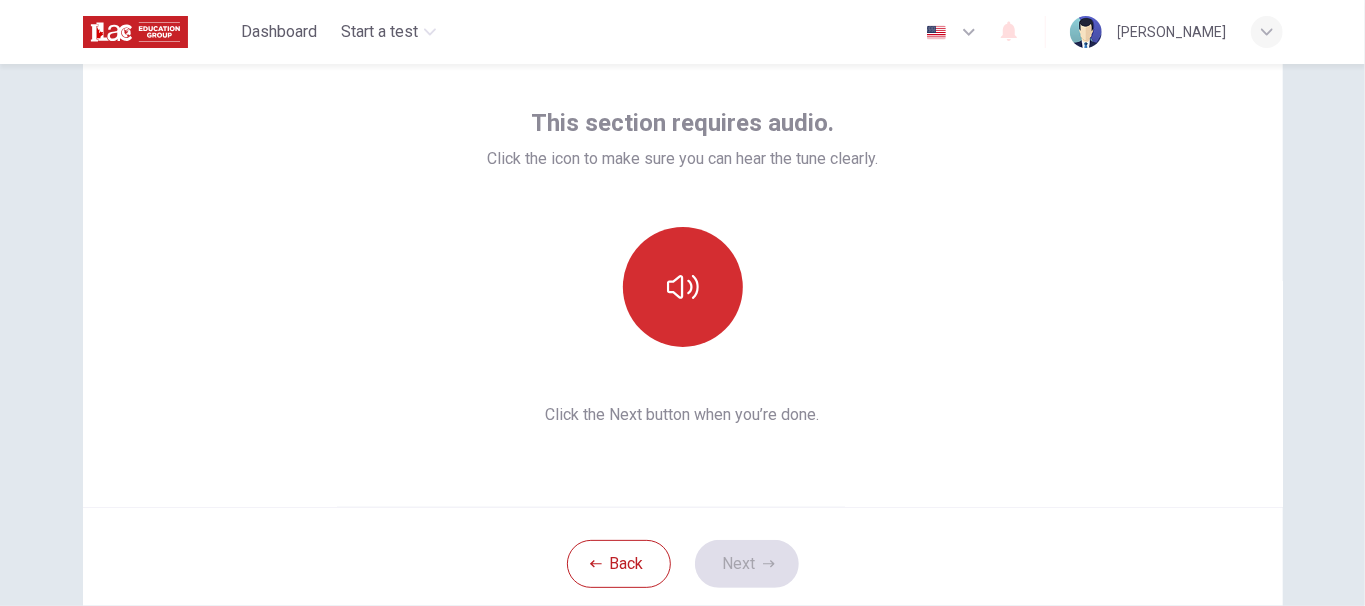 click 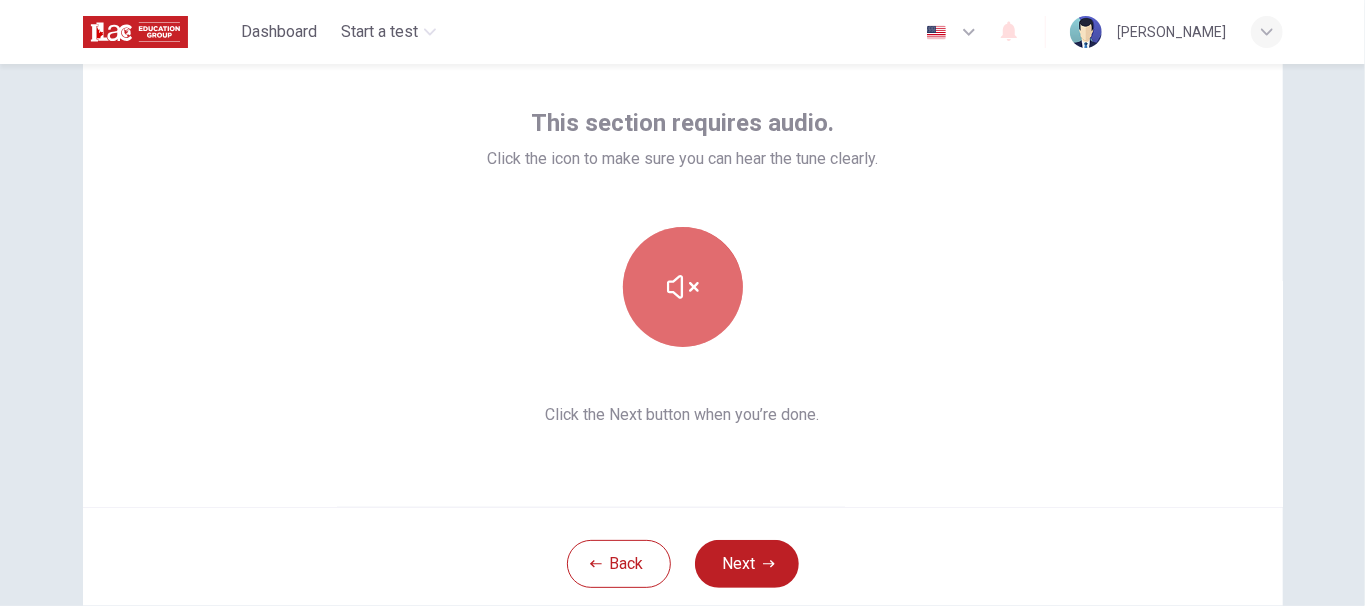 click 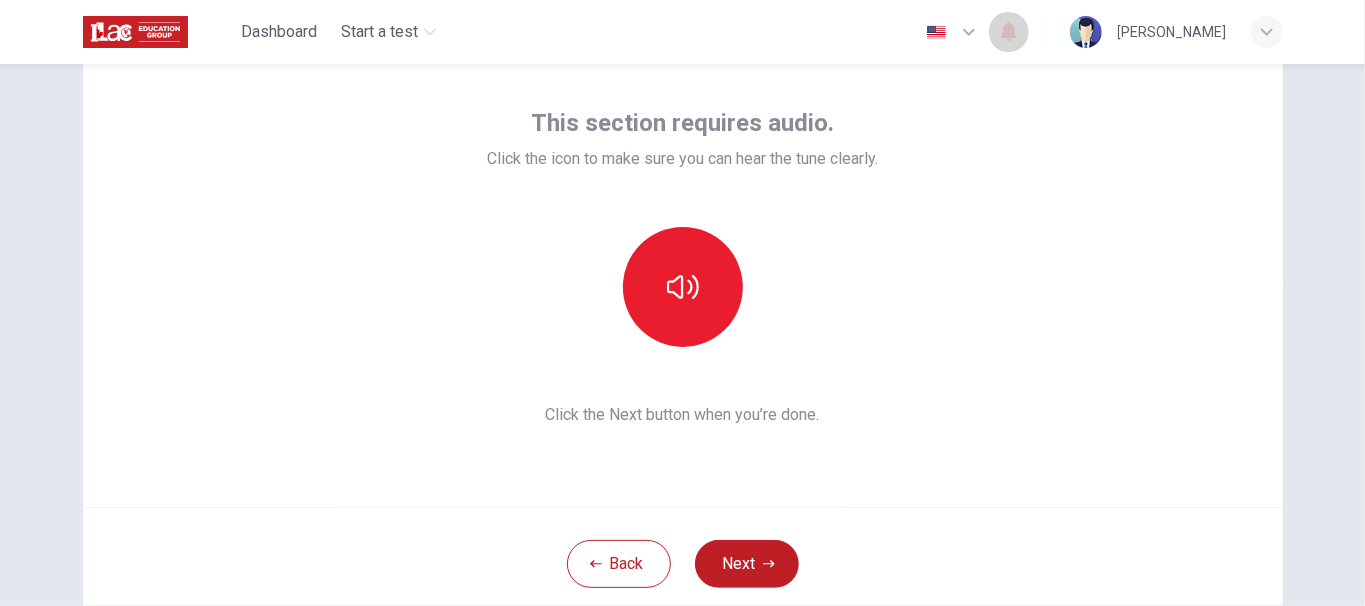 click at bounding box center [1009, 32] 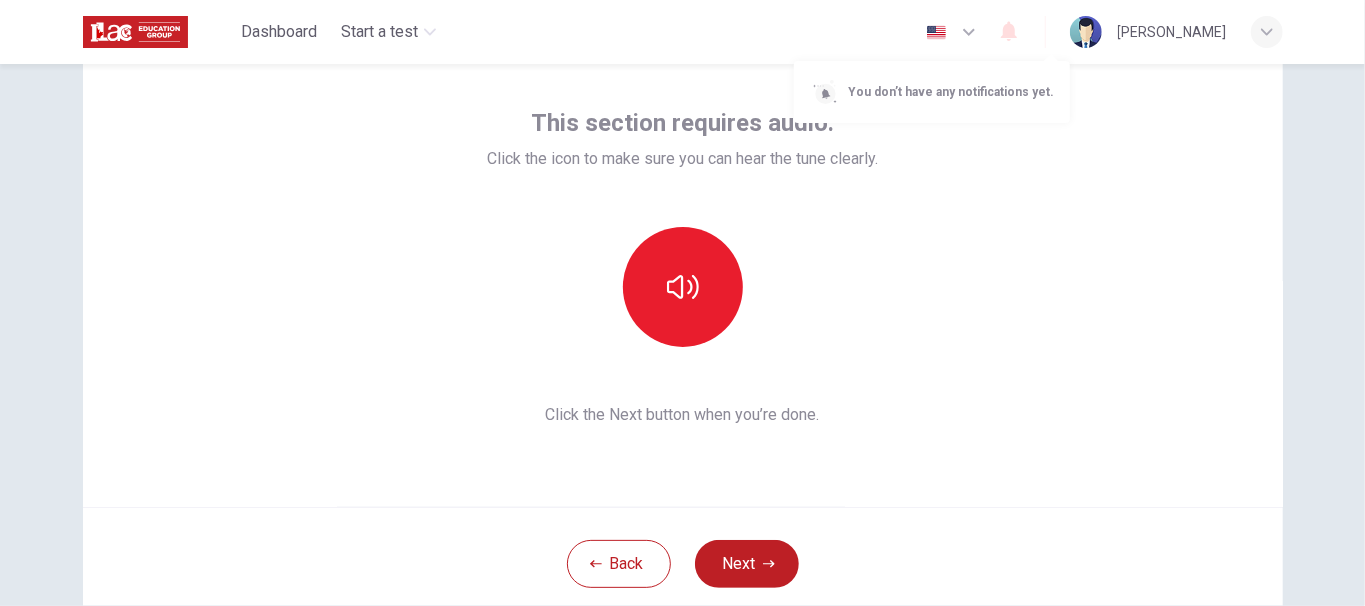 type 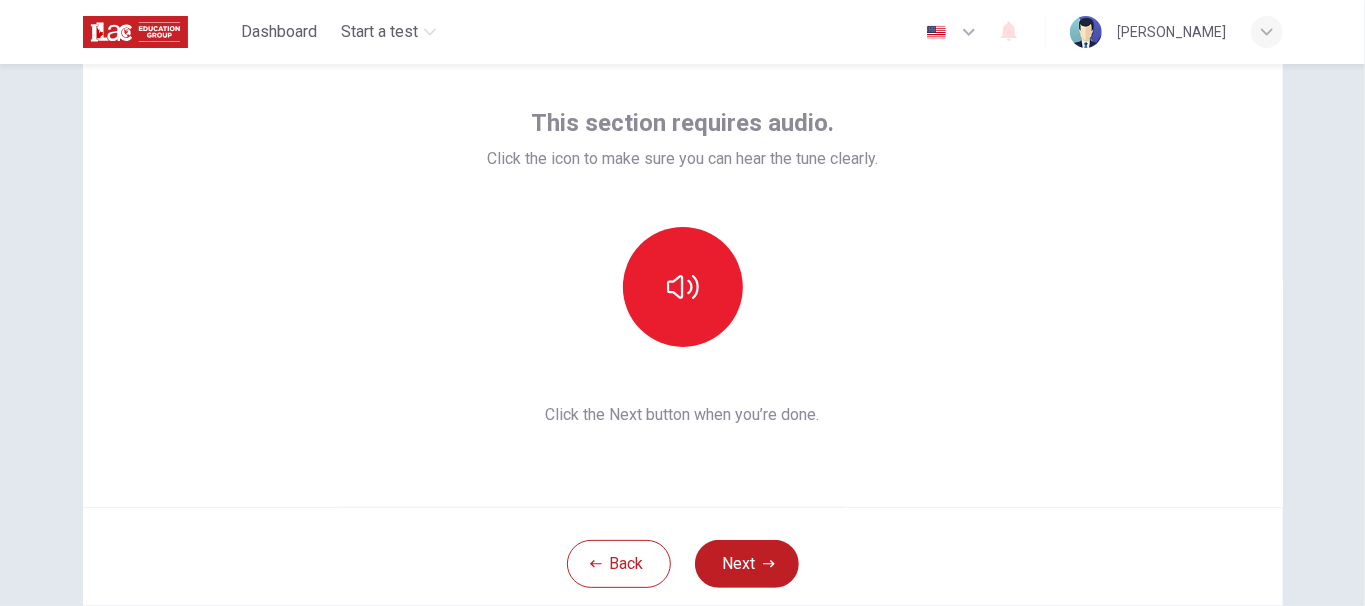 scroll, scrollTop: 226, scrollLeft: 0, axis: vertical 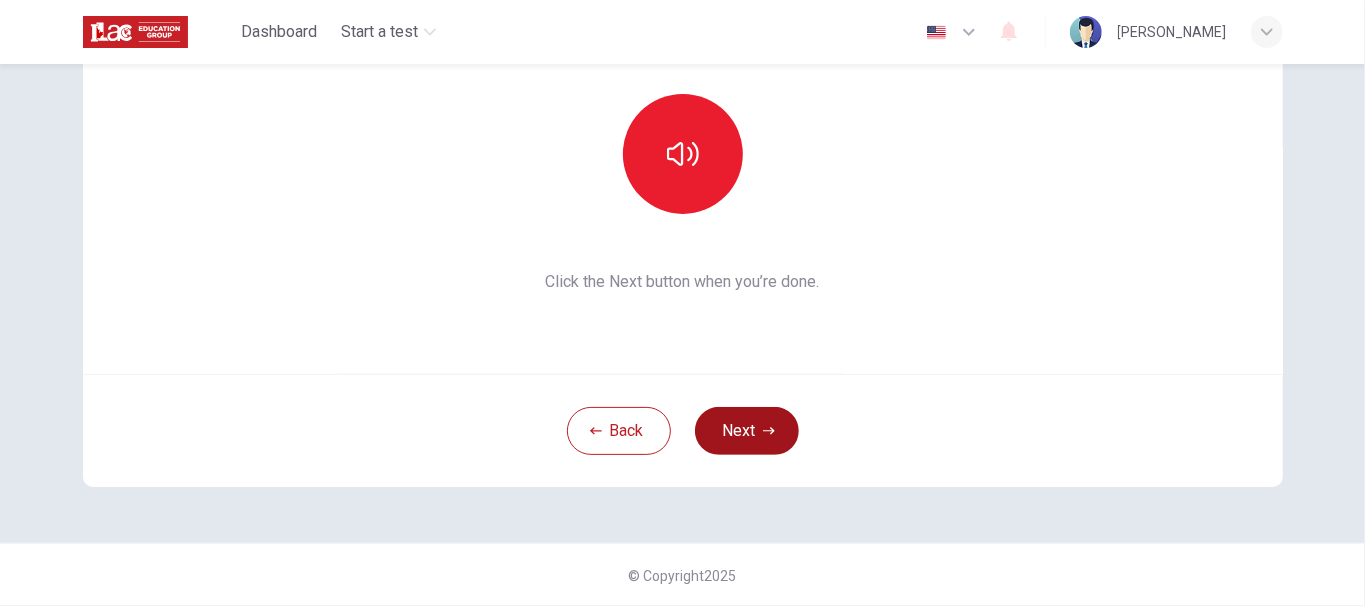 click on "Next" at bounding box center [747, 431] 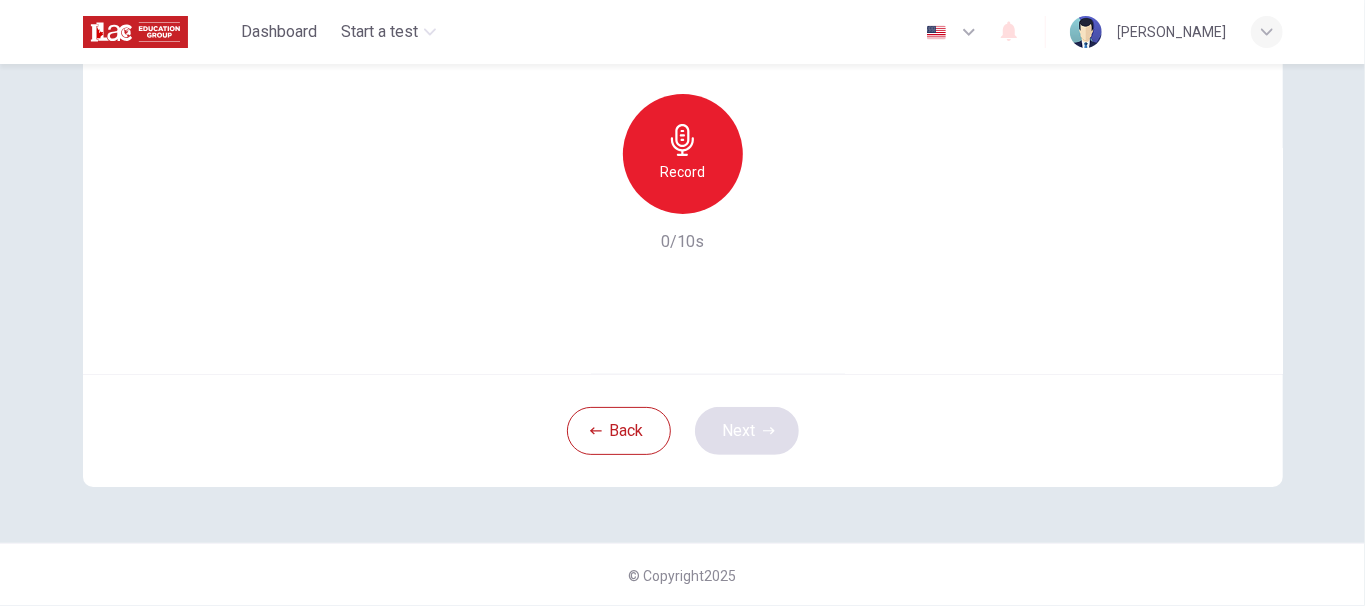 scroll, scrollTop: 0, scrollLeft: 0, axis: both 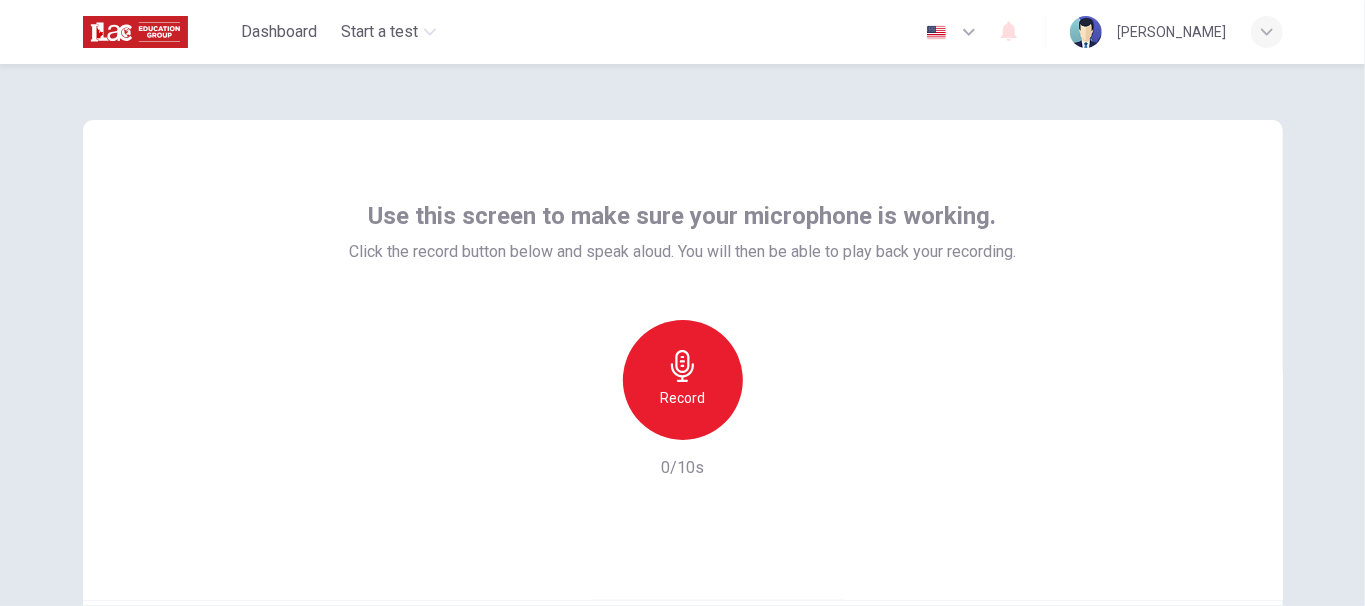click on "Record" at bounding box center [683, 380] 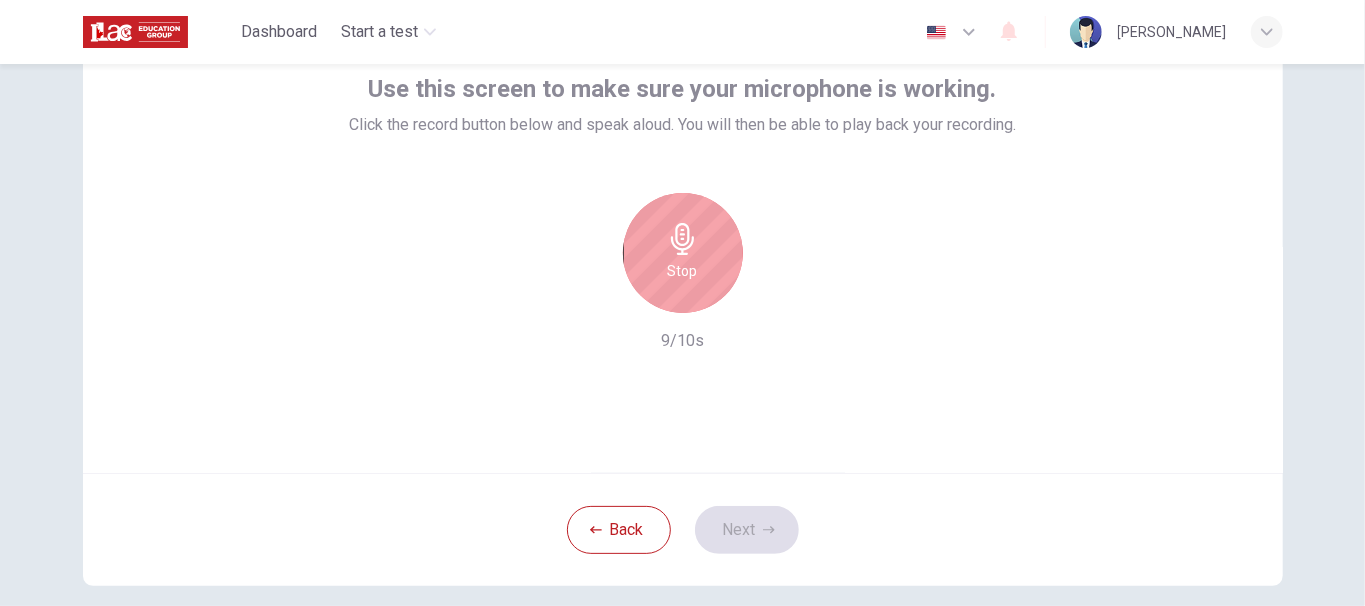 scroll, scrollTop: 93, scrollLeft: 0, axis: vertical 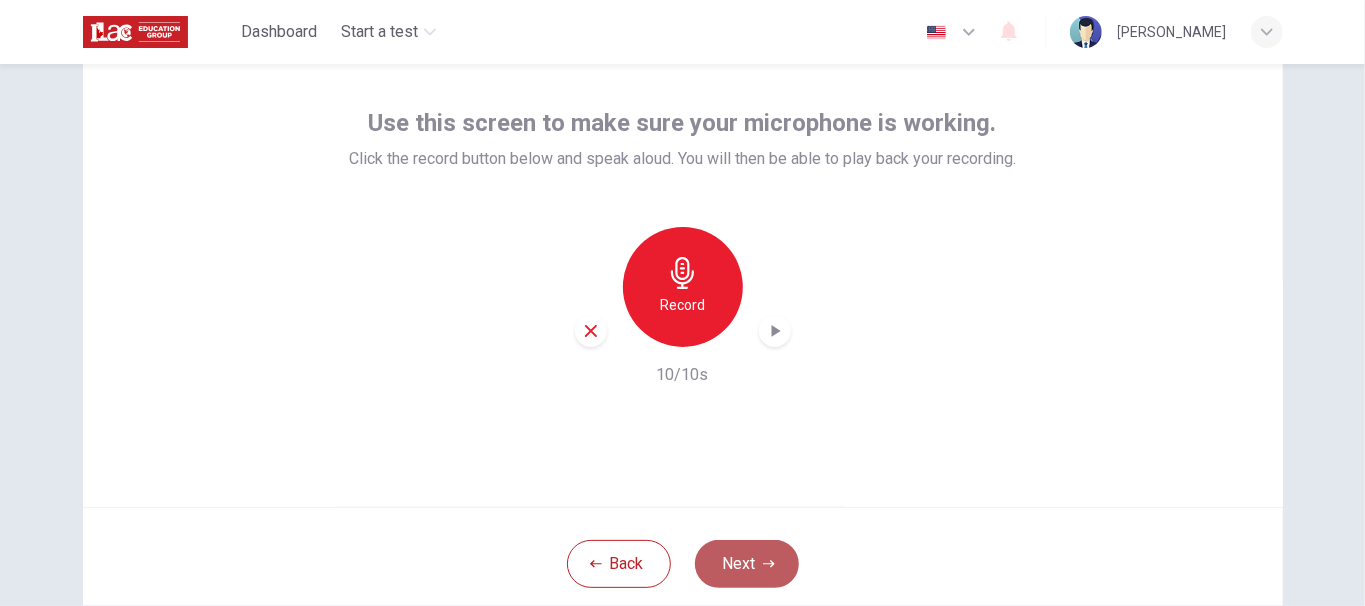 click on "Next" at bounding box center (747, 564) 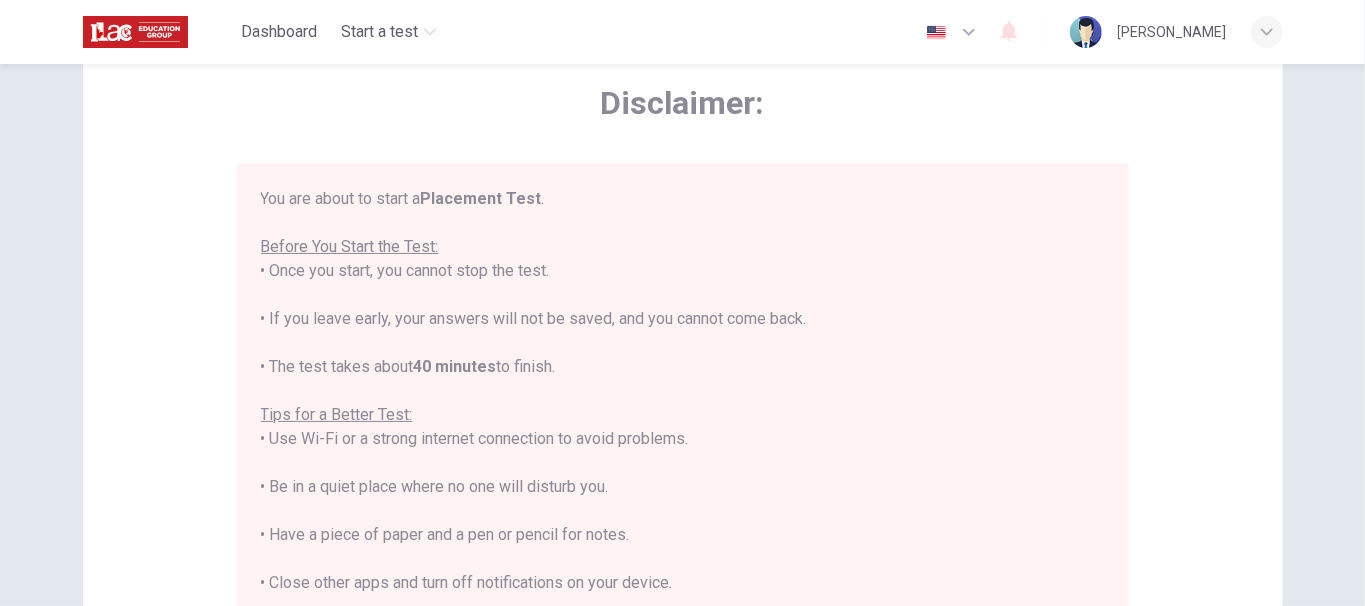 scroll, scrollTop: 22, scrollLeft: 0, axis: vertical 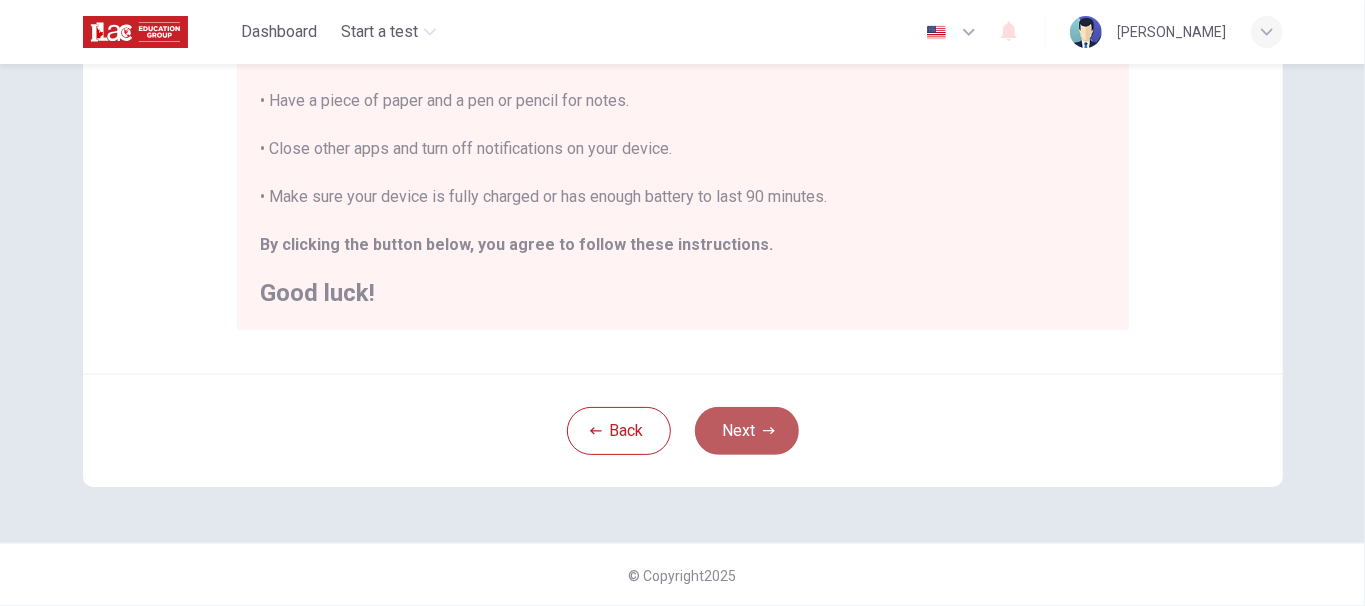 click 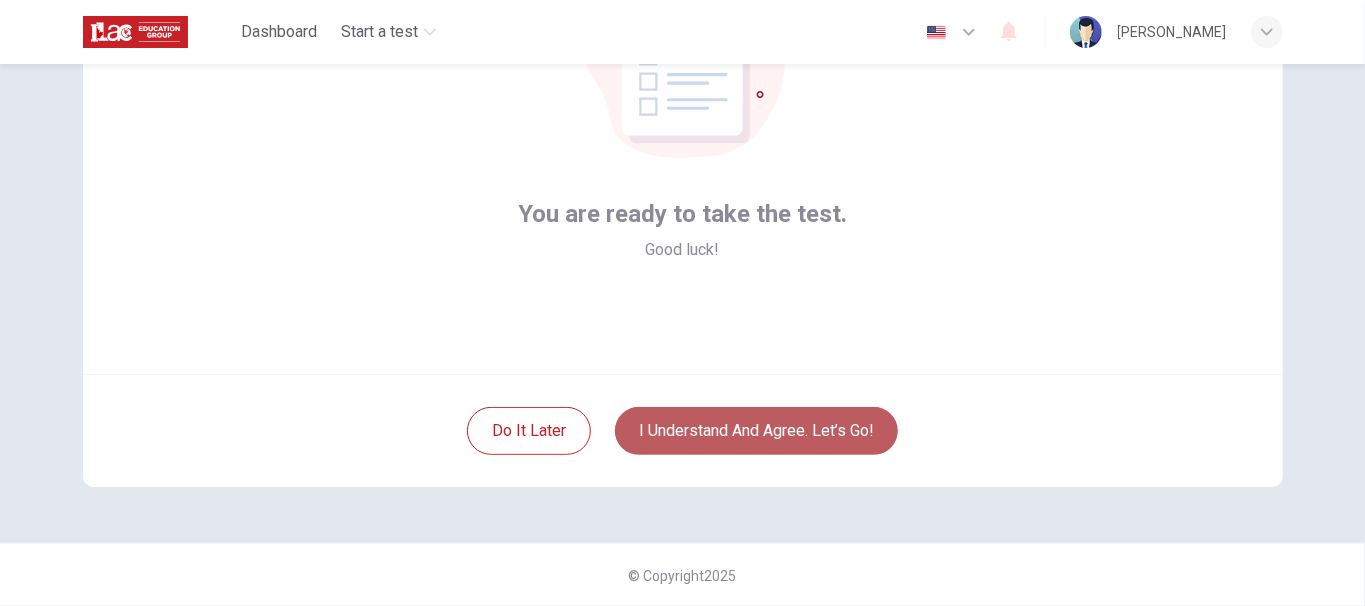 click on "I understand and agree. Let’s go!" at bounding box center [756, 431] 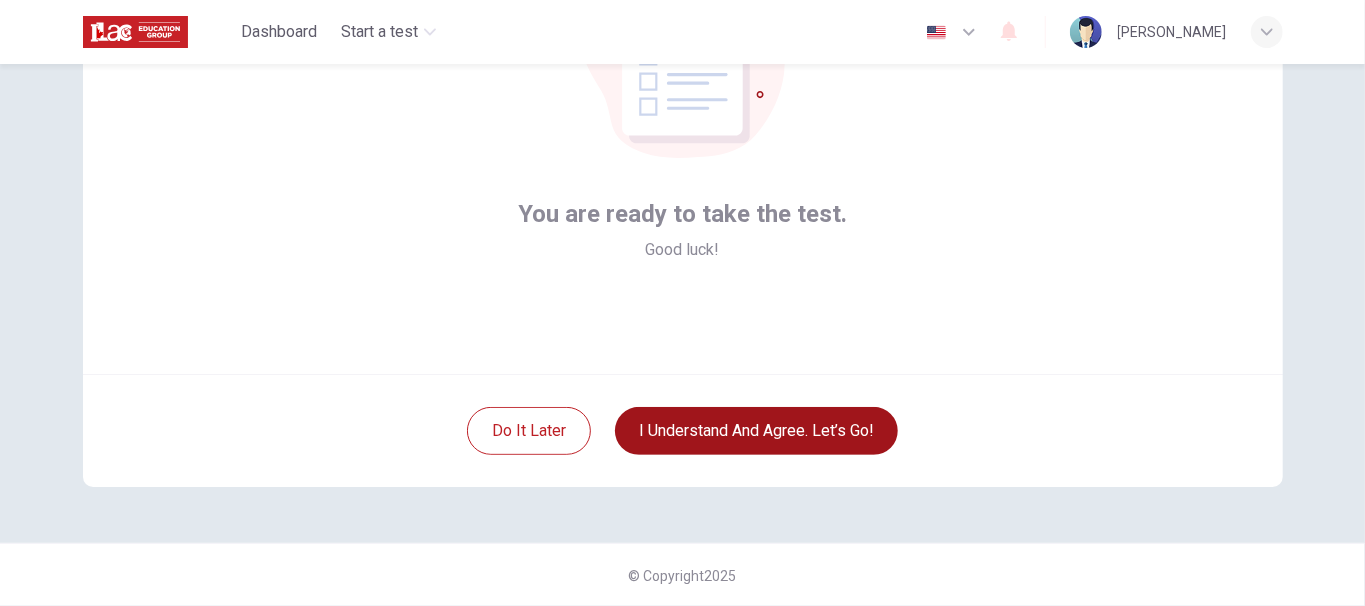 scroll, scrollTop: 0, scrollLeft: 0, axis: both 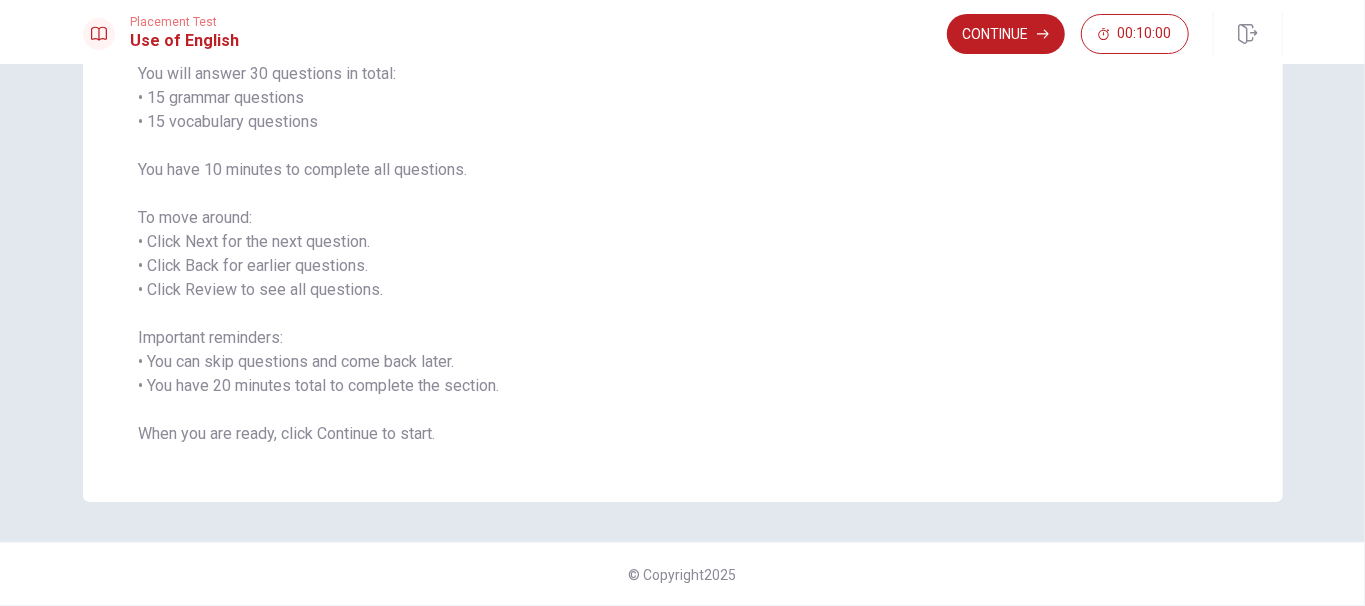drag, startPoint x: 155, startPoint y: 223, endPoint x: 194, endPoint y: 268, distance: 59.548298 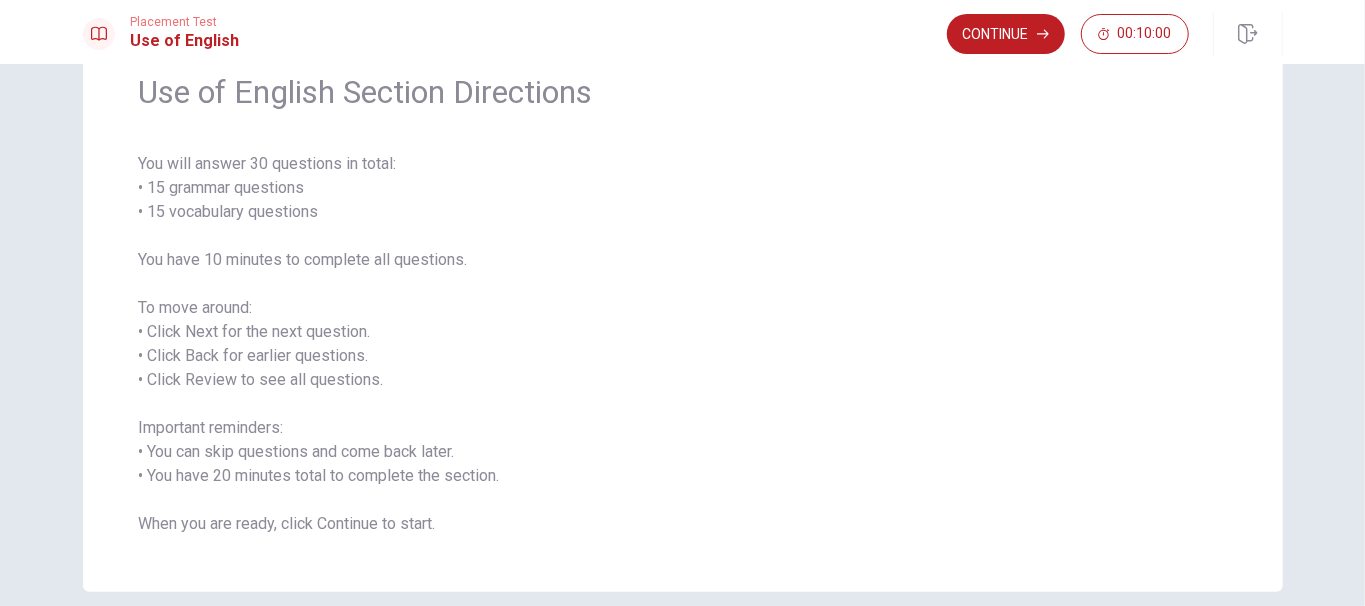 scroll, scrollTop: 178, scrollLeft: 0, axis: vertical 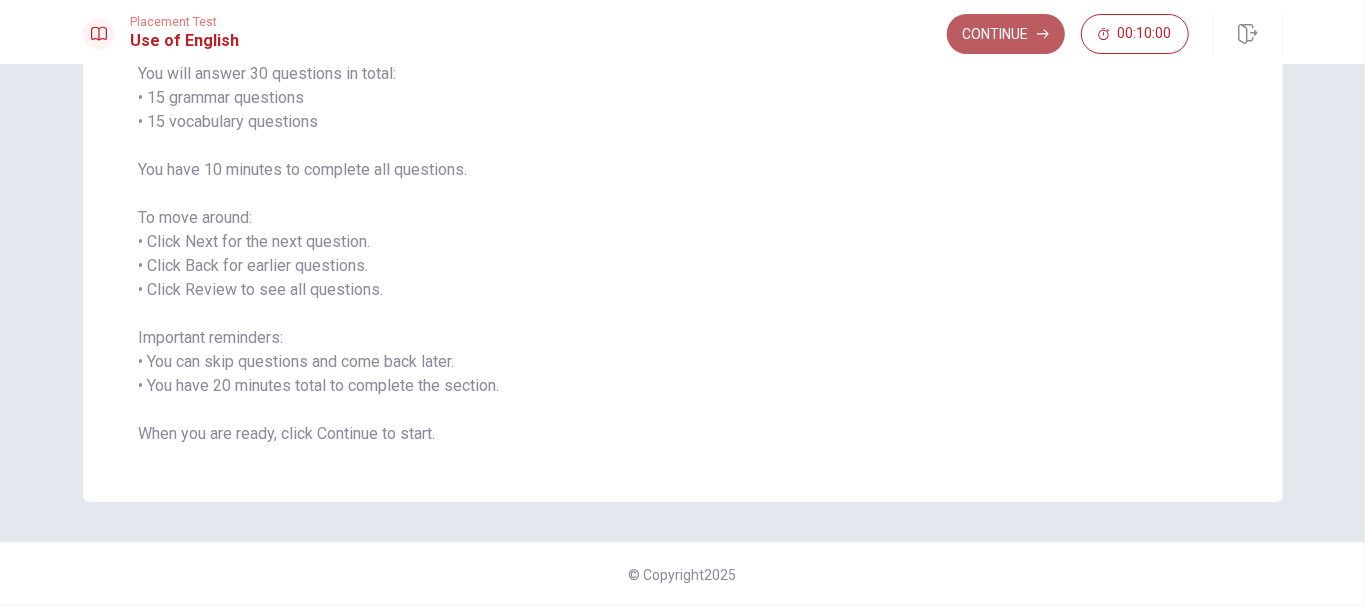 click on "Continue" at bounding box center (1006, 34) 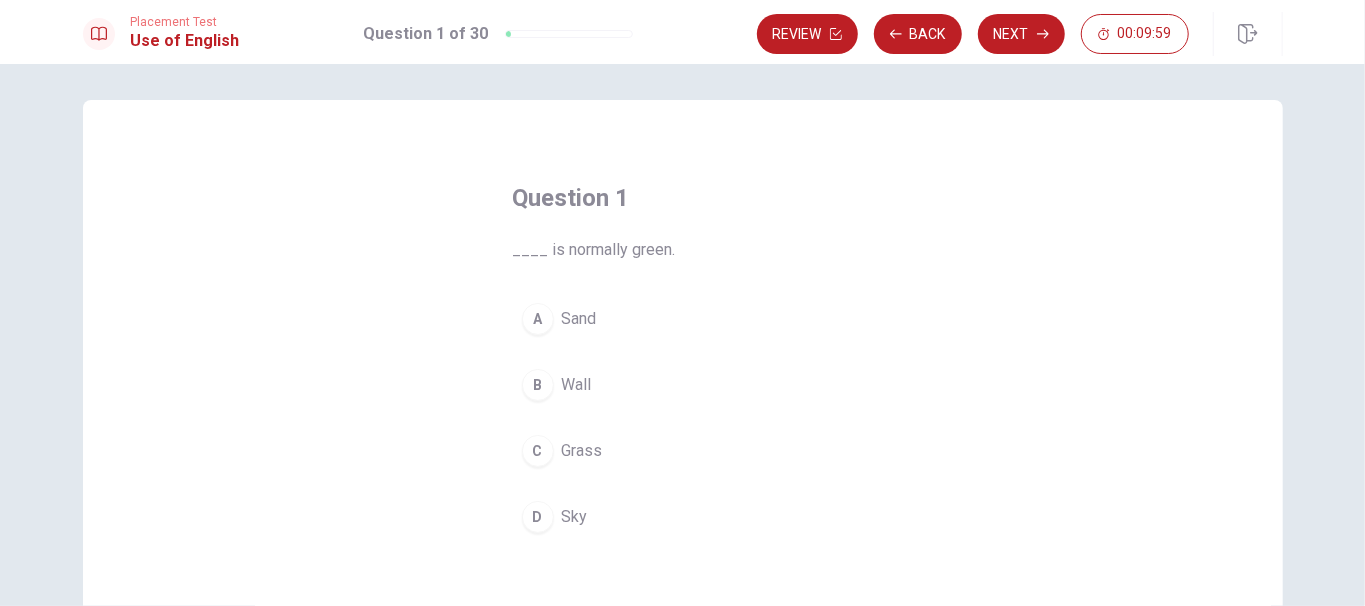 scroll, scrollTop: 0, scrollLeft: 0, axis: both 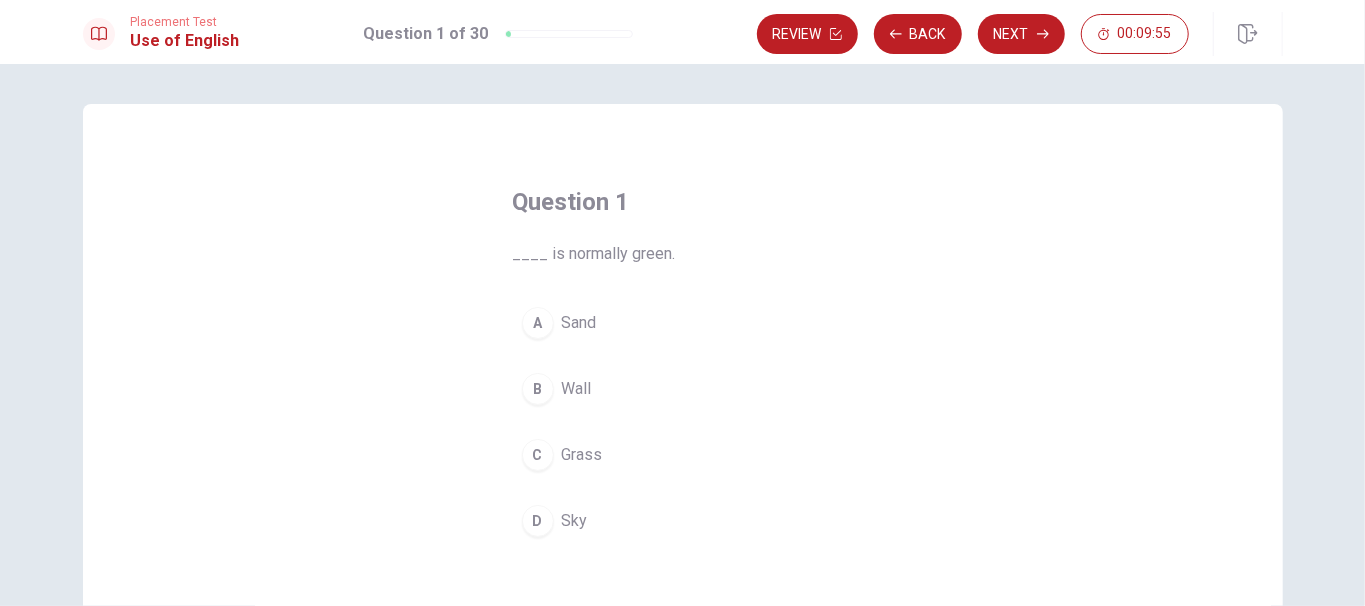 click on "C" at bounding box center (538, 455) 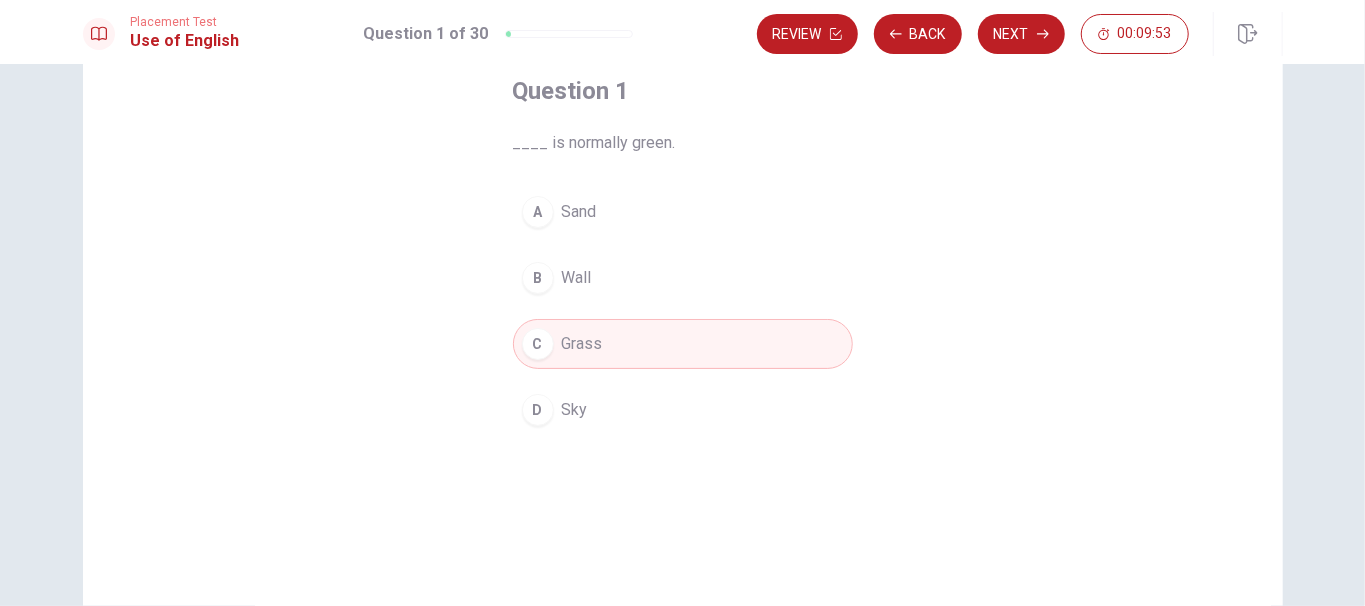 scroll, scrollTop: 0, scrollLeft: 0, axis: both 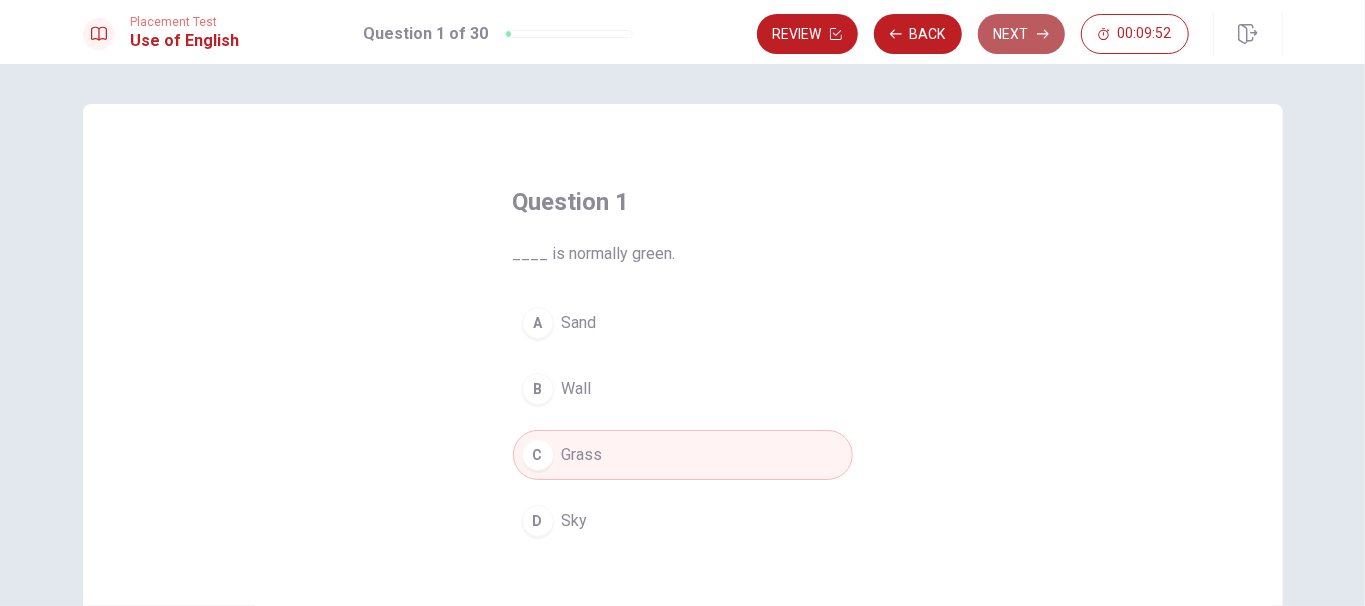 click 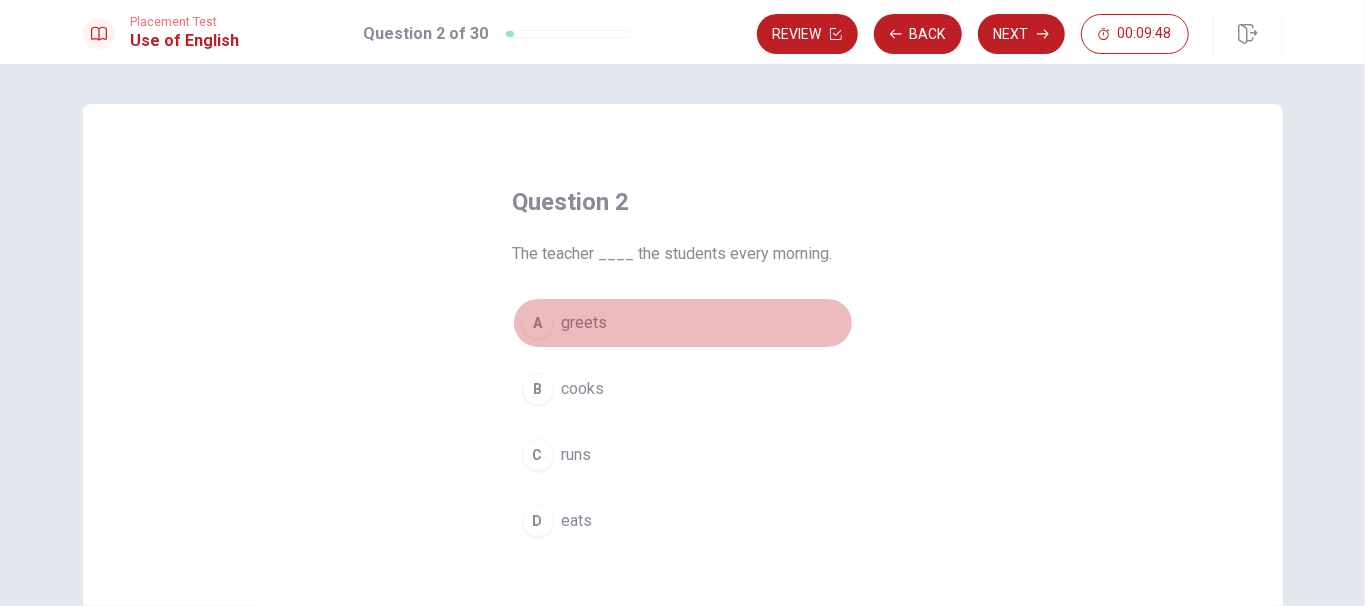 click on "greets" at bounding box center (585, 323) 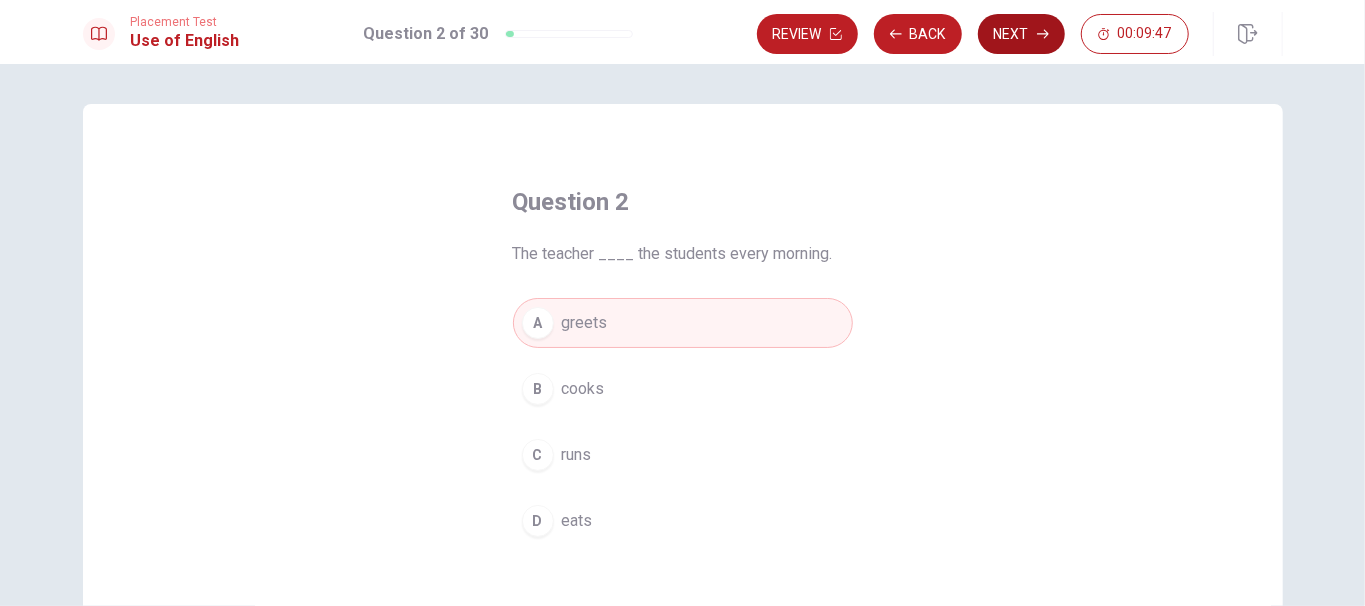 click on "Next" at bounding box center (1021, 34) 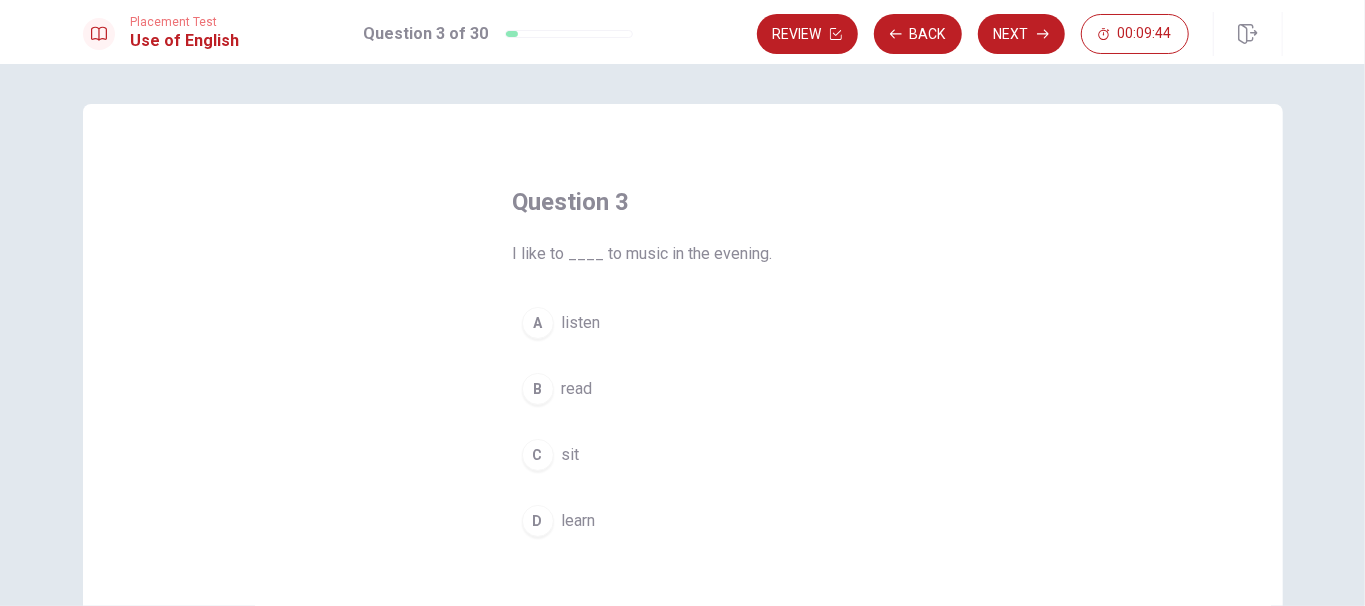 click on "listen" at bounding box center [581, 323] 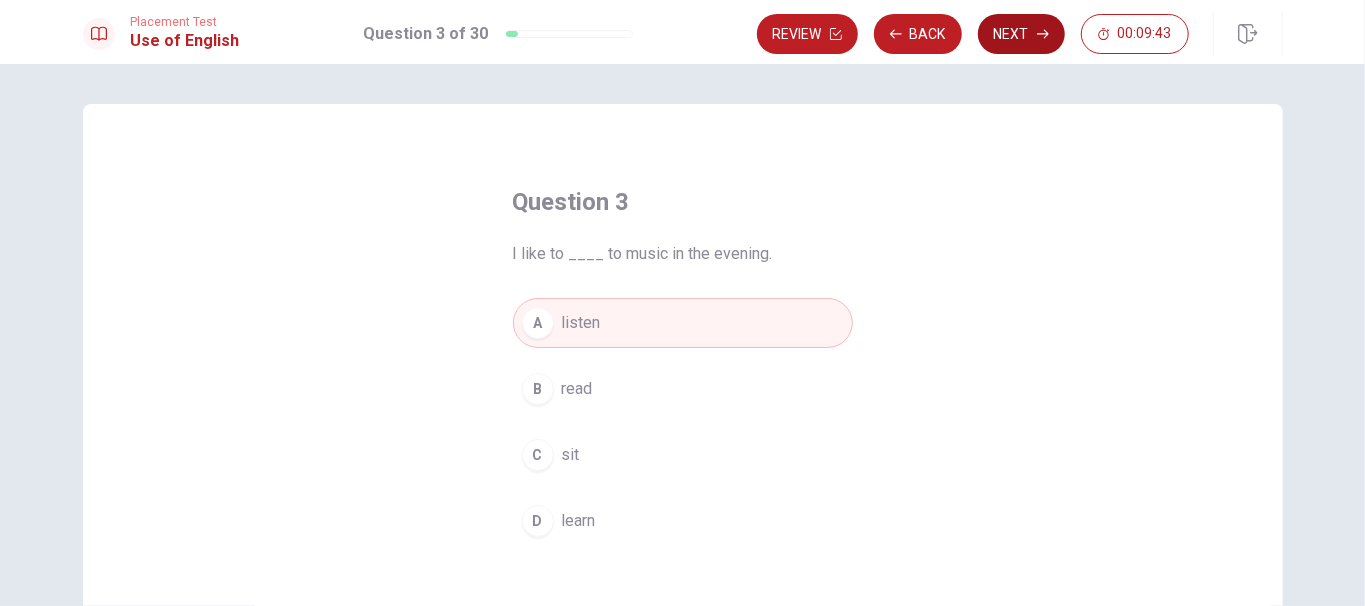 click on "Next" at bounding box center [1021, 34] 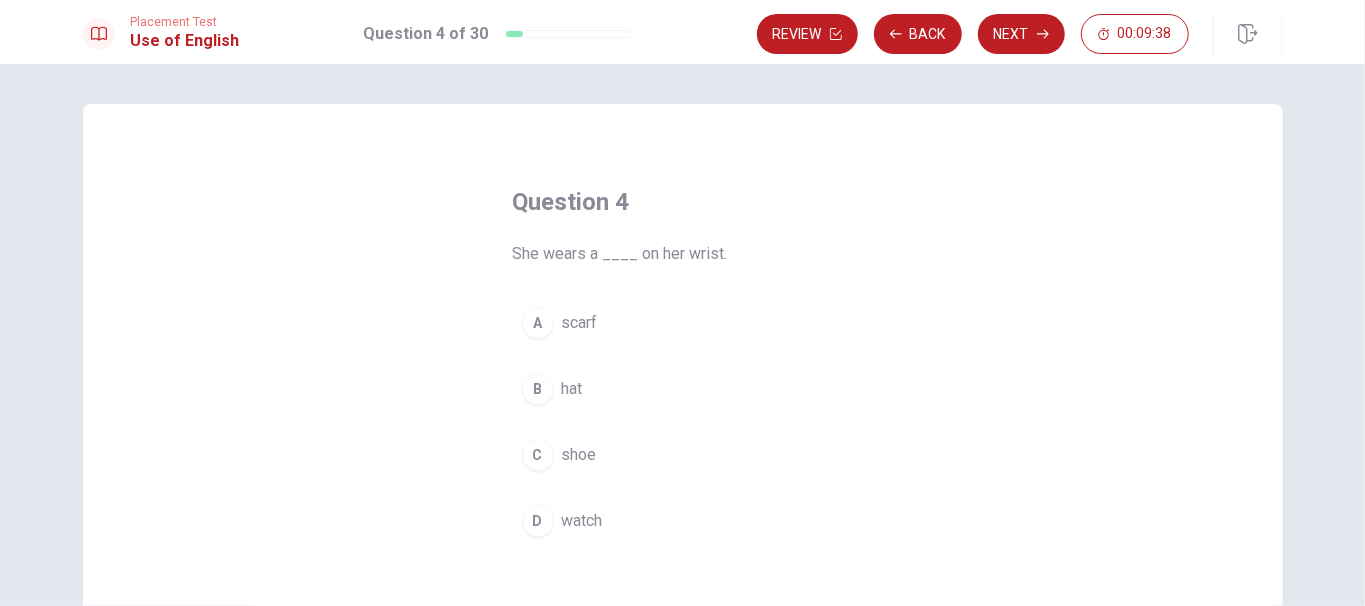 click on "watch" at bounding box center [582, 521] 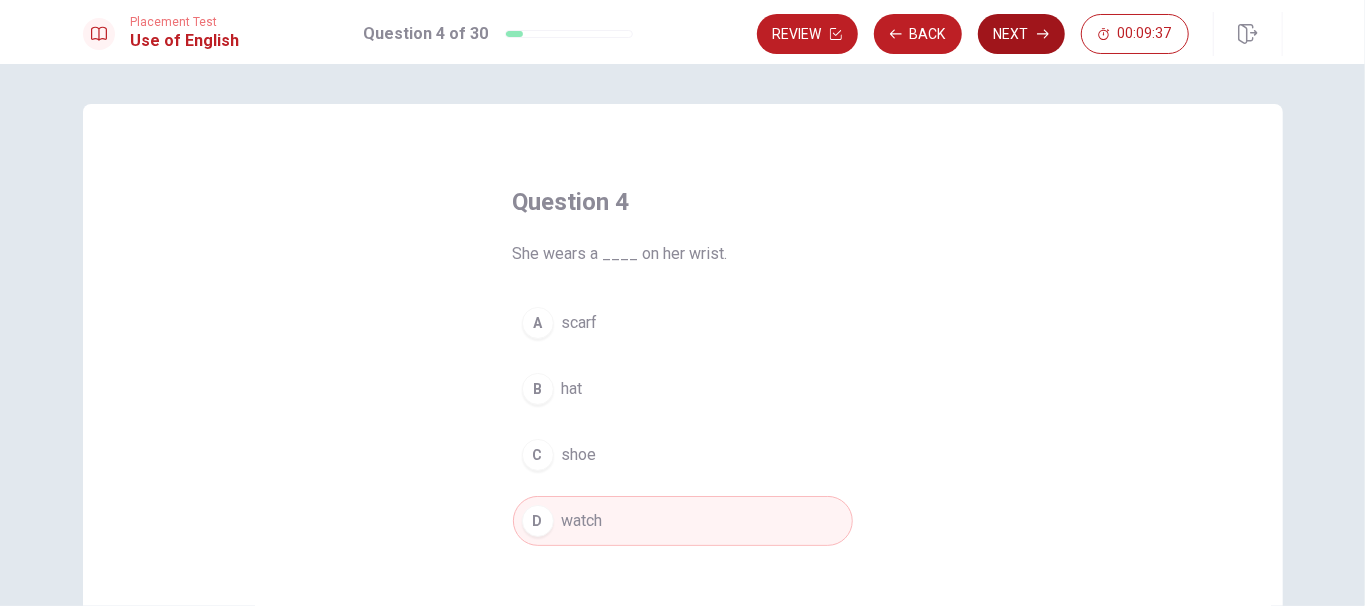 click 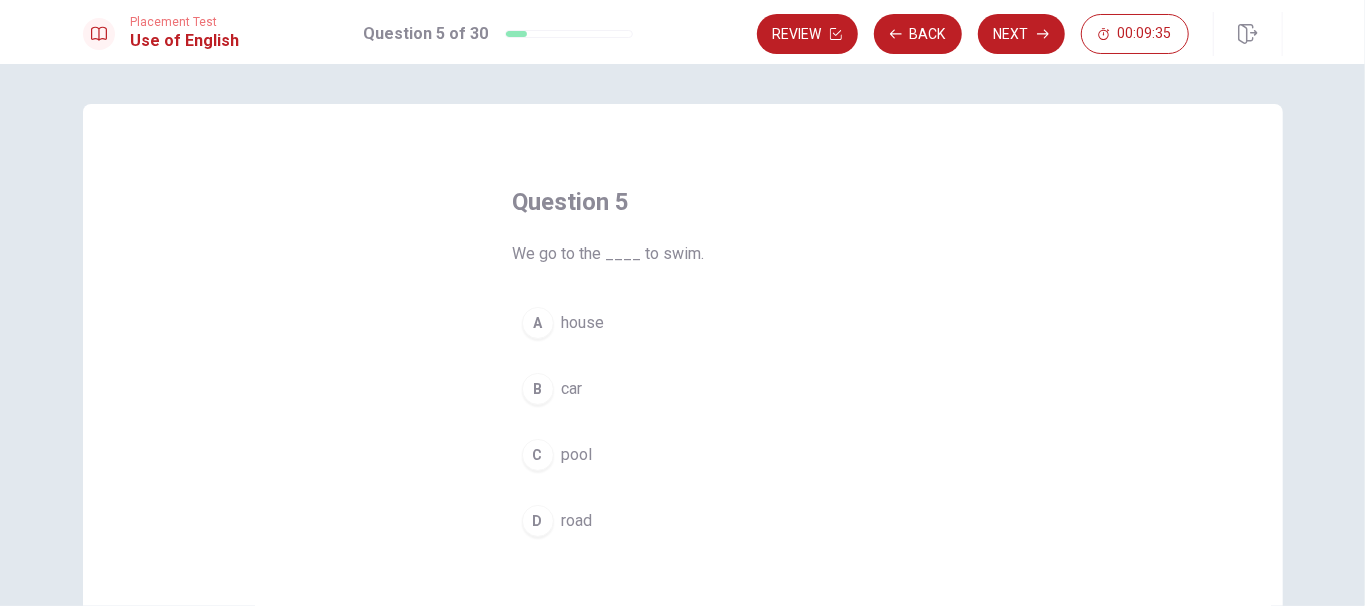 click on "pool" at bounding box center [577, 455] 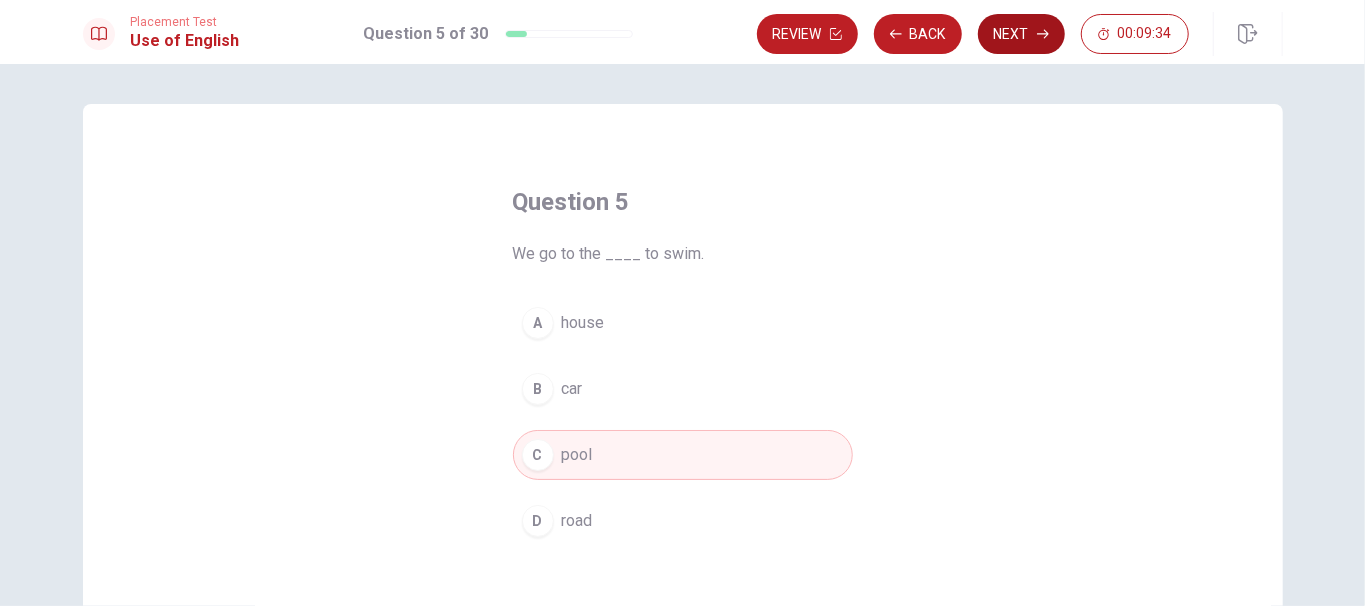 click on "Next" at bounding box center (1021, 34) 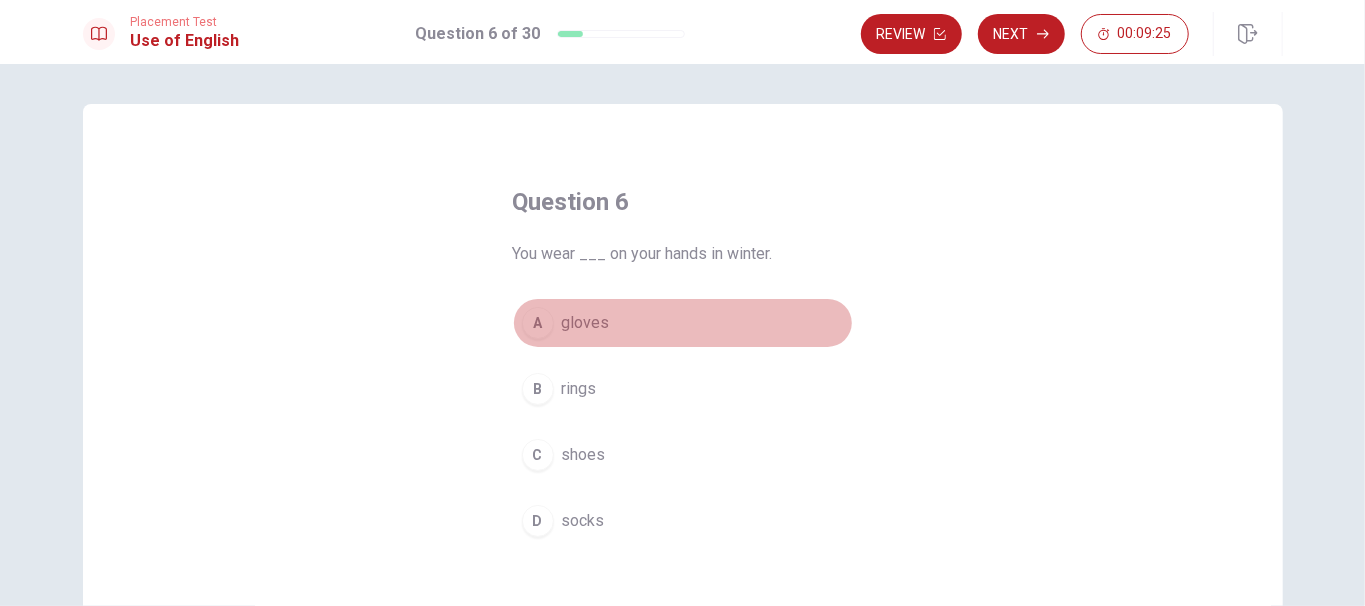click on "gloves" at bounding box center (586, 323) 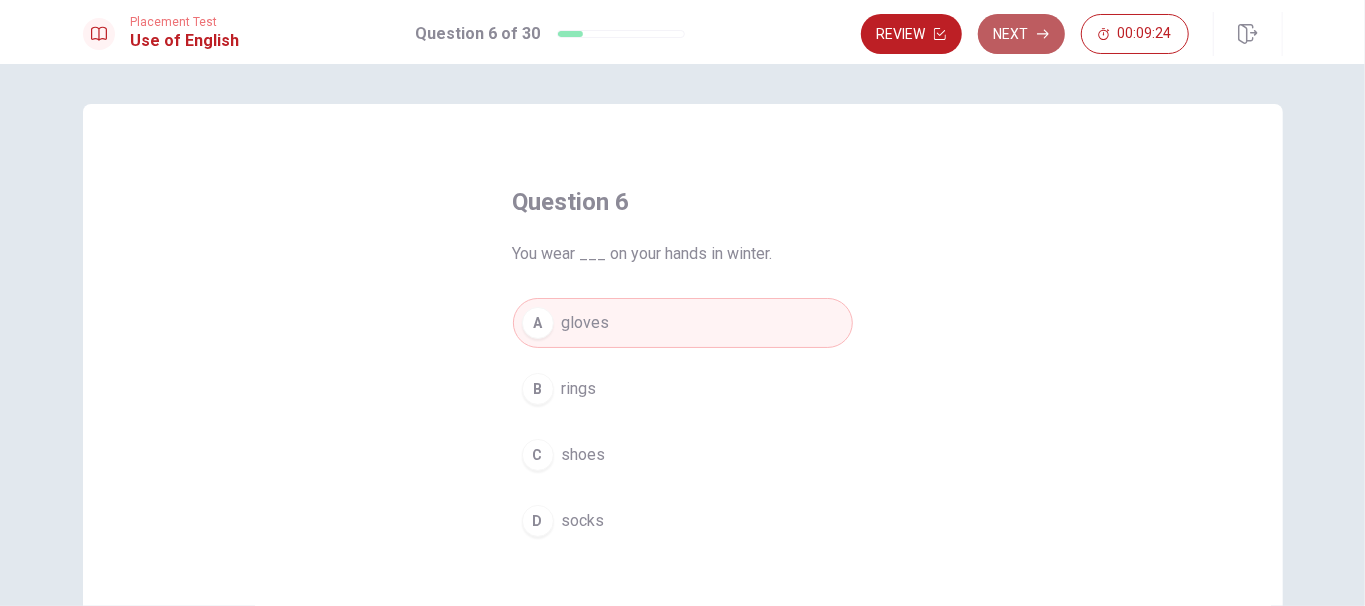 click 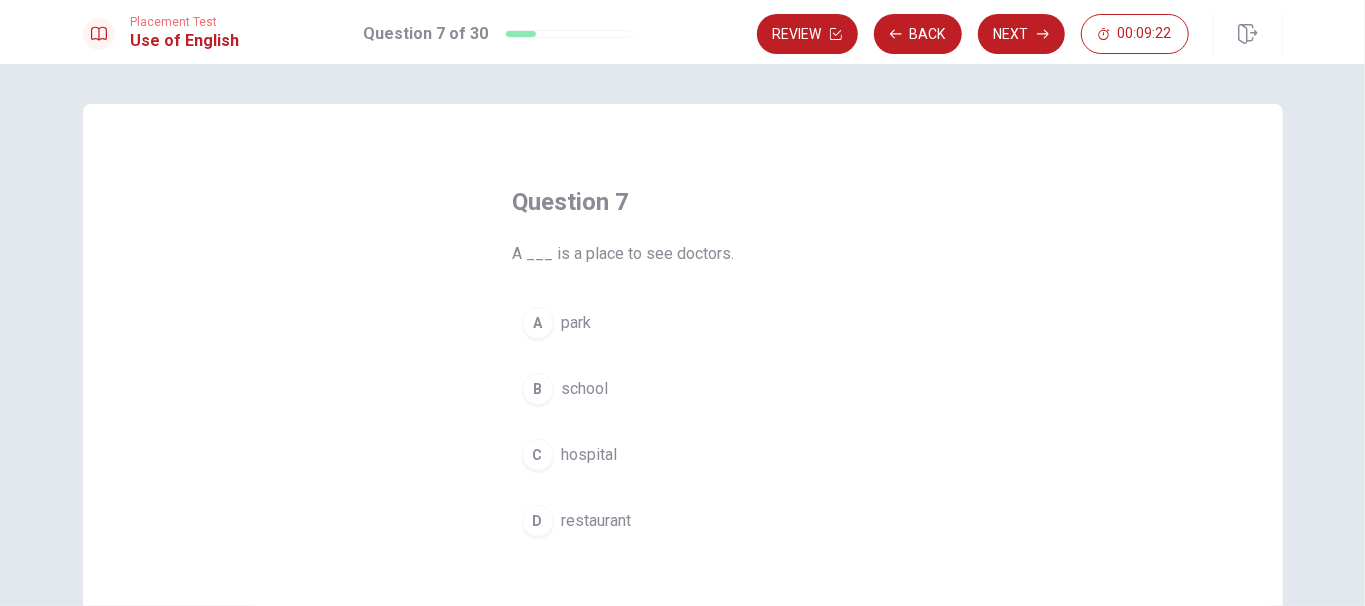 click on "hospital" at bounding box center (590, 455) 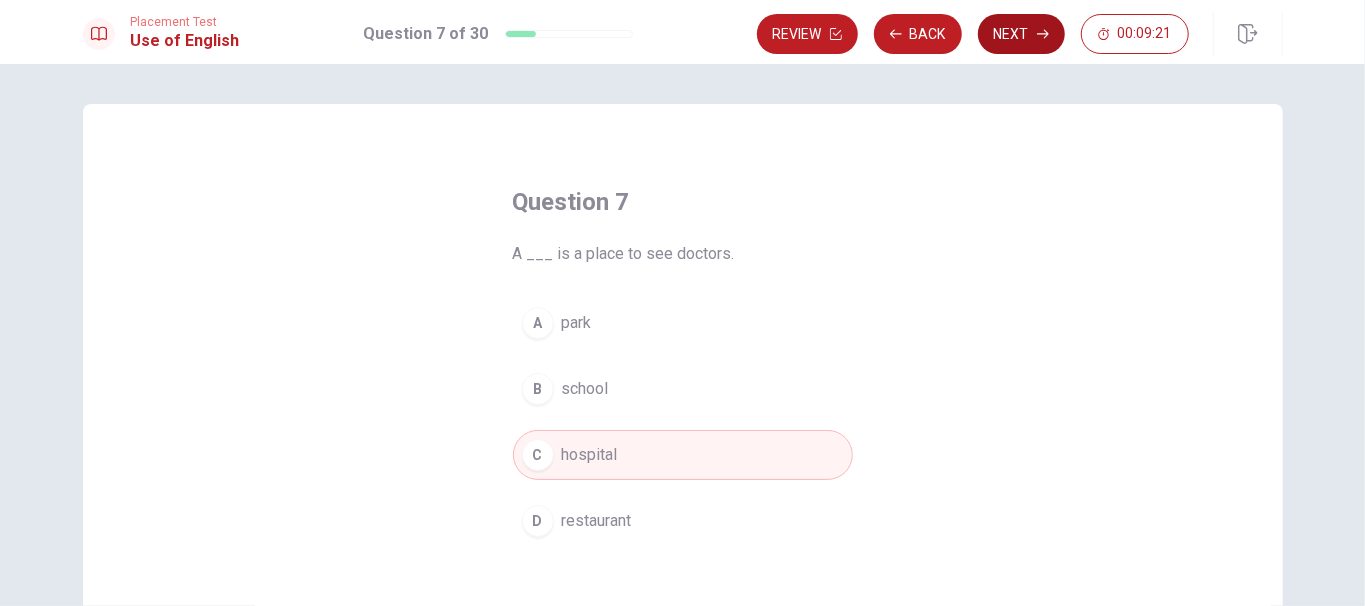 click on "Next" at bounding box center (1021, 34) 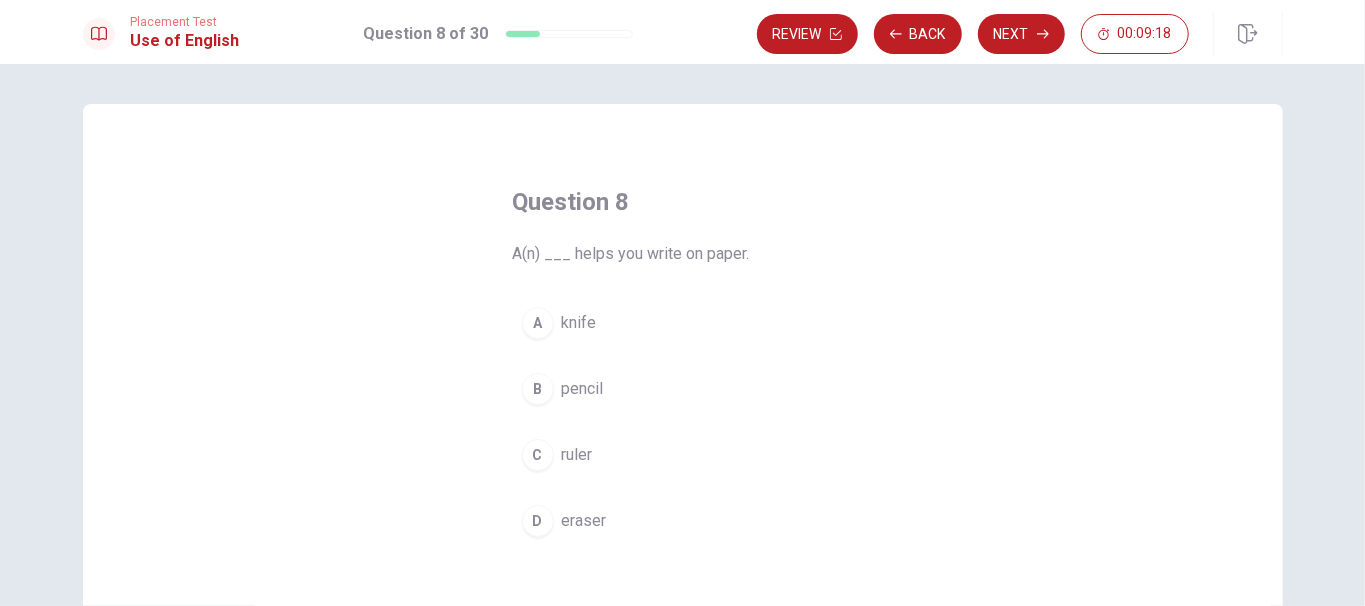 click on "B pencil" at bounding box center (683, 389) 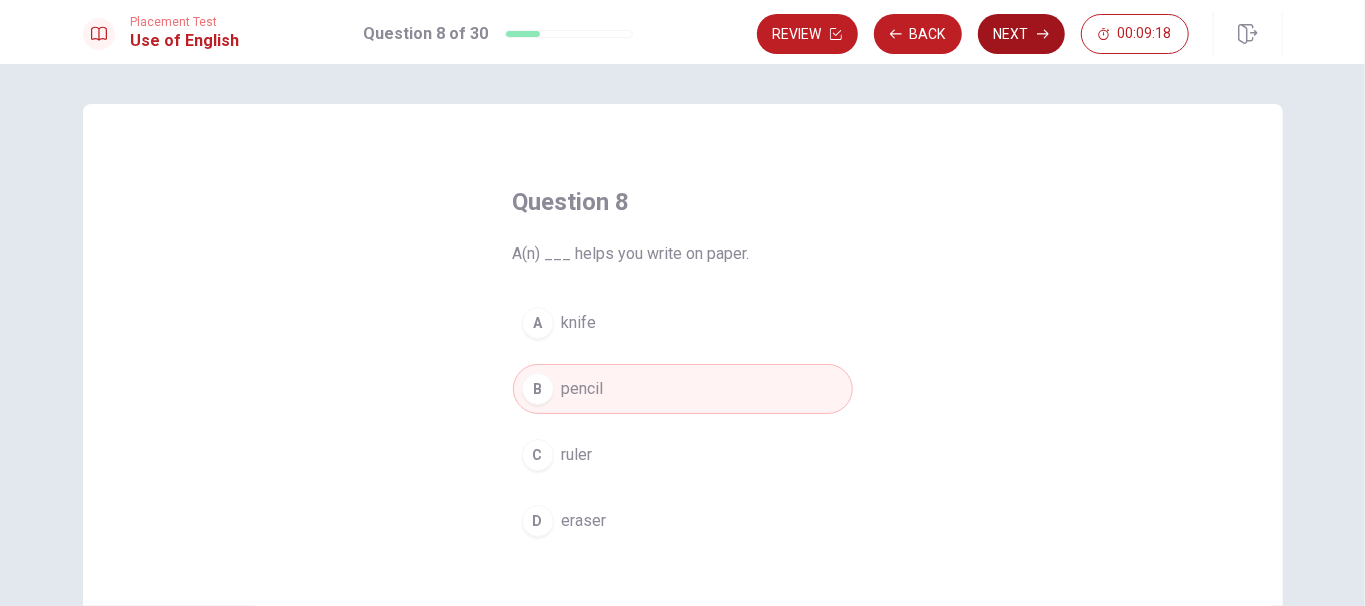 click on "Next" at bounding box center (1021, 34) 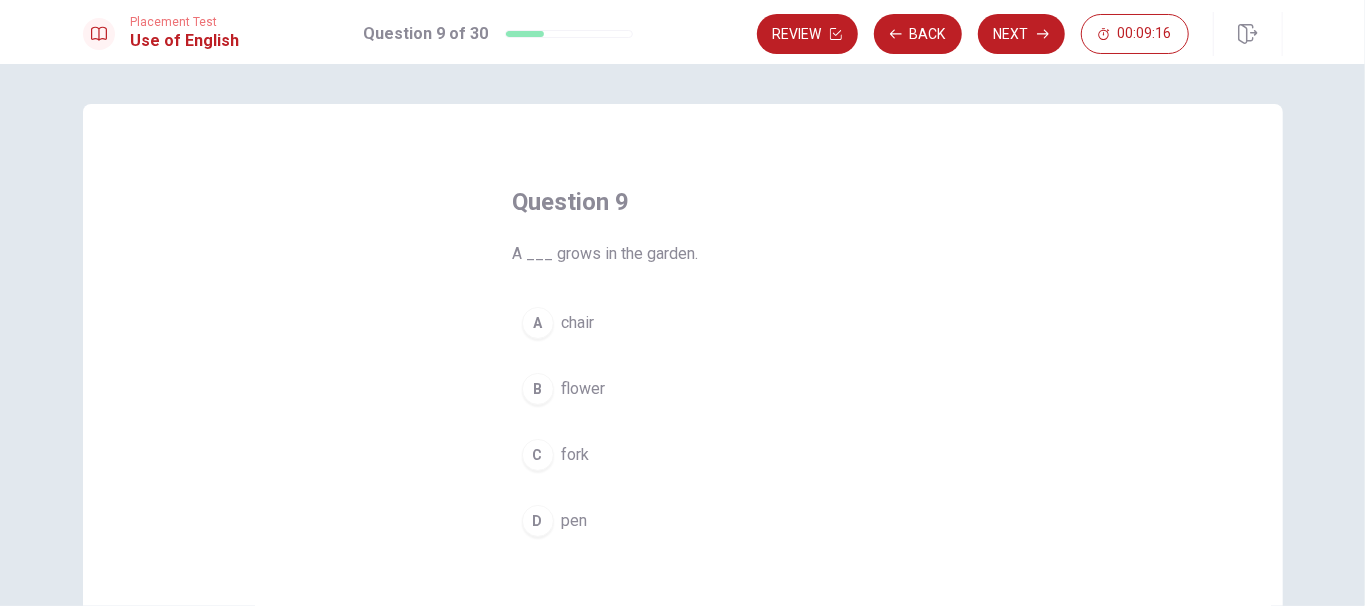 click on "B flower" at bounding box center (683, 389) 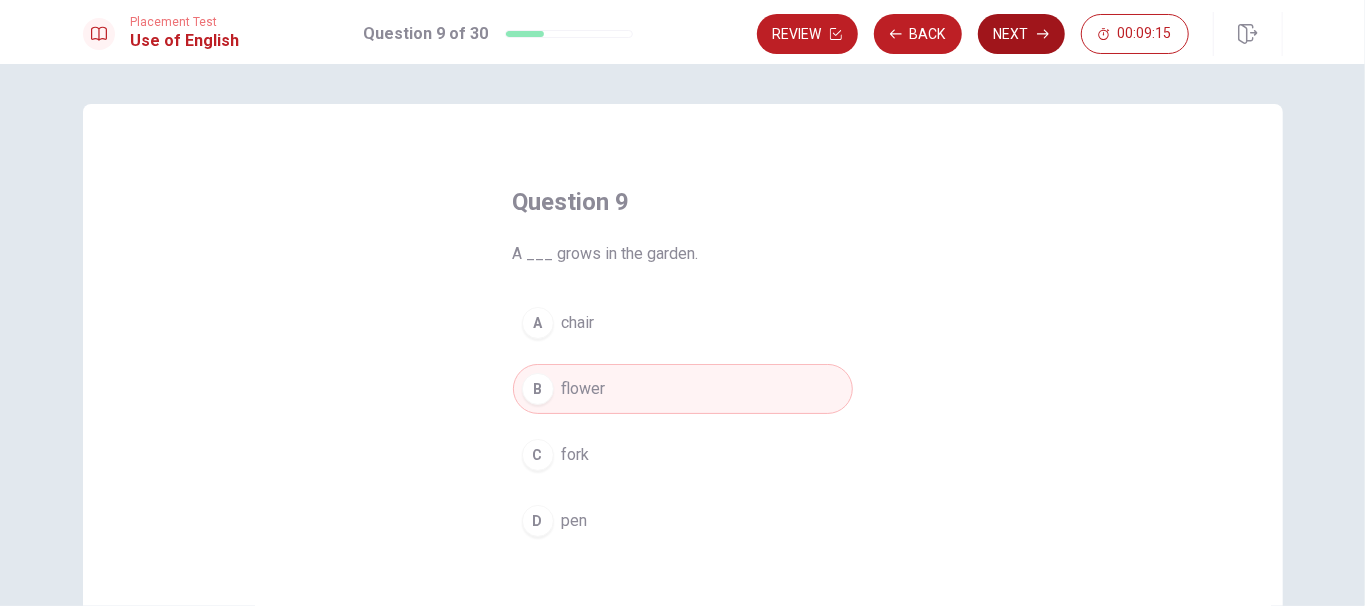 click on "Next" at bounding box center [1021, 34] 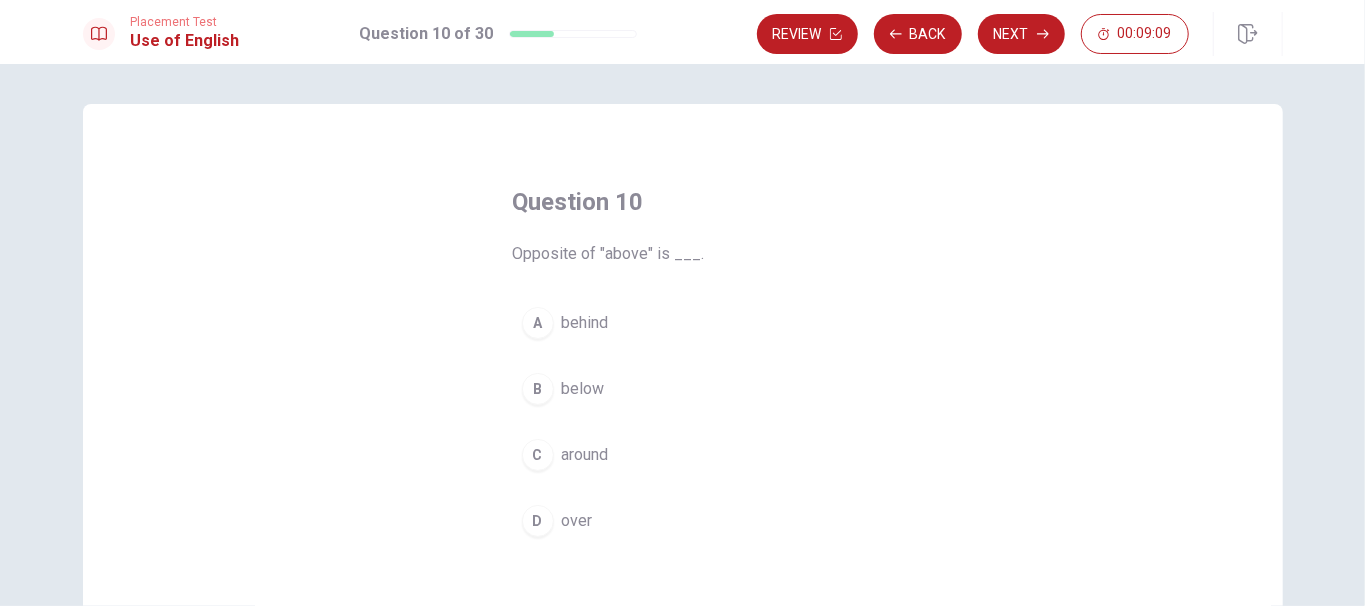 click on "below" at bounding box center [583, 389] 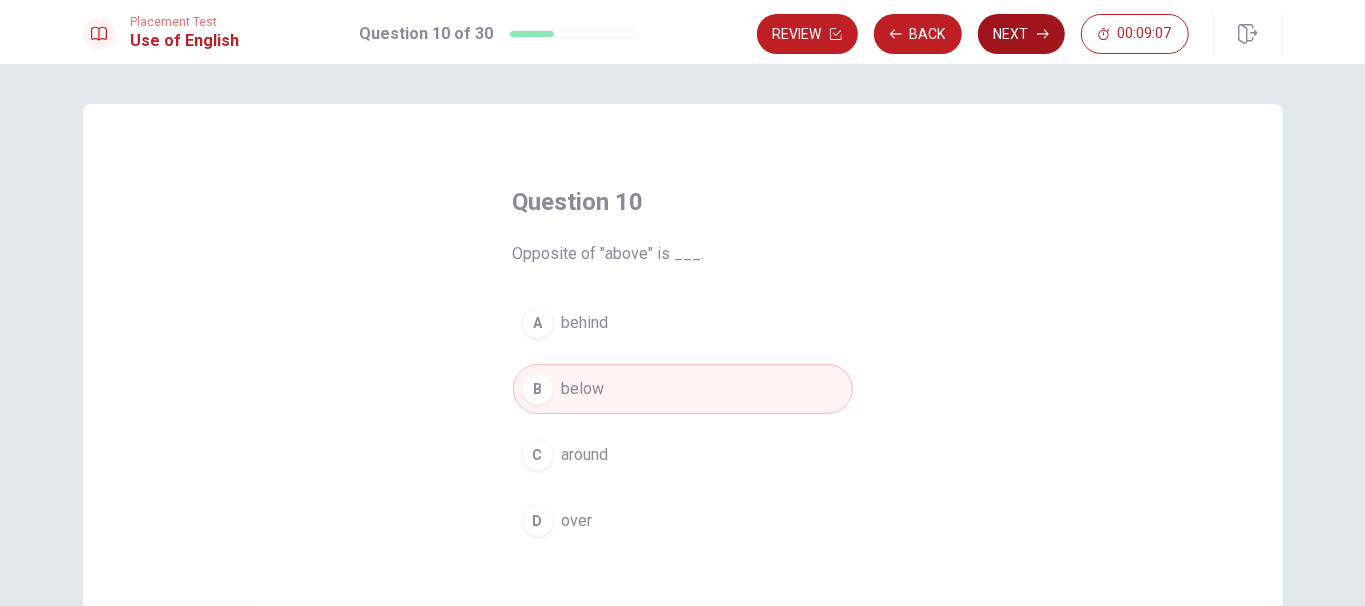 click on "Next" at bounding box center (1021, 34) 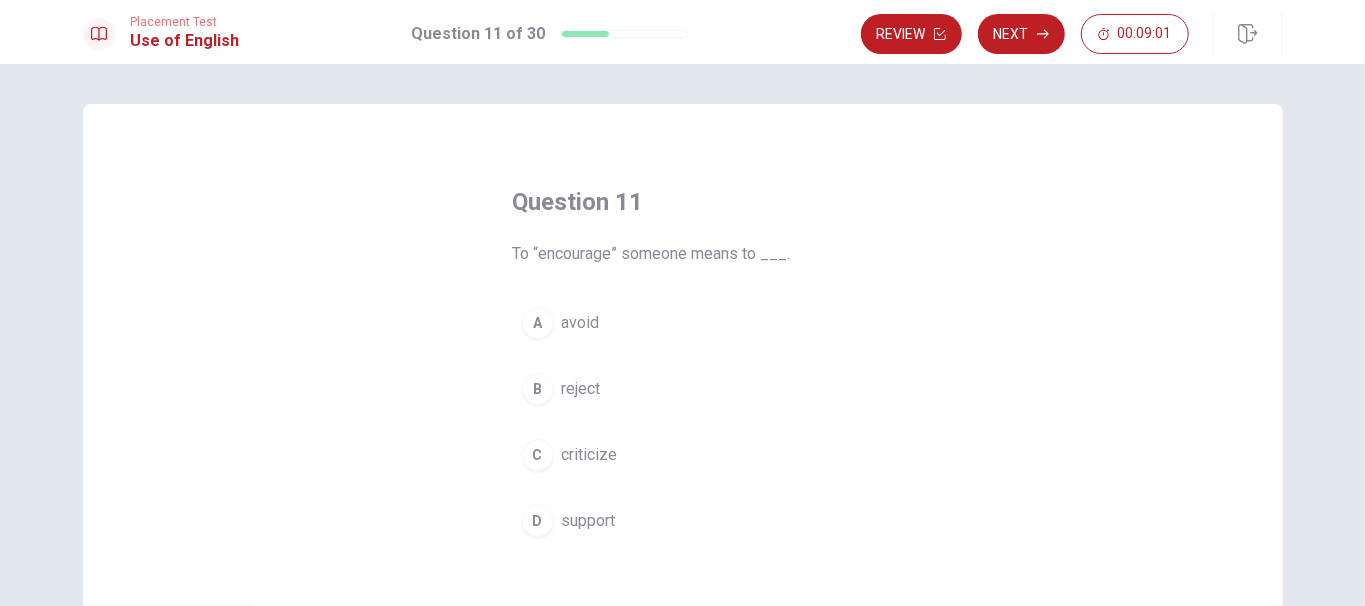 click on "support" at bounding box center (589, 521) 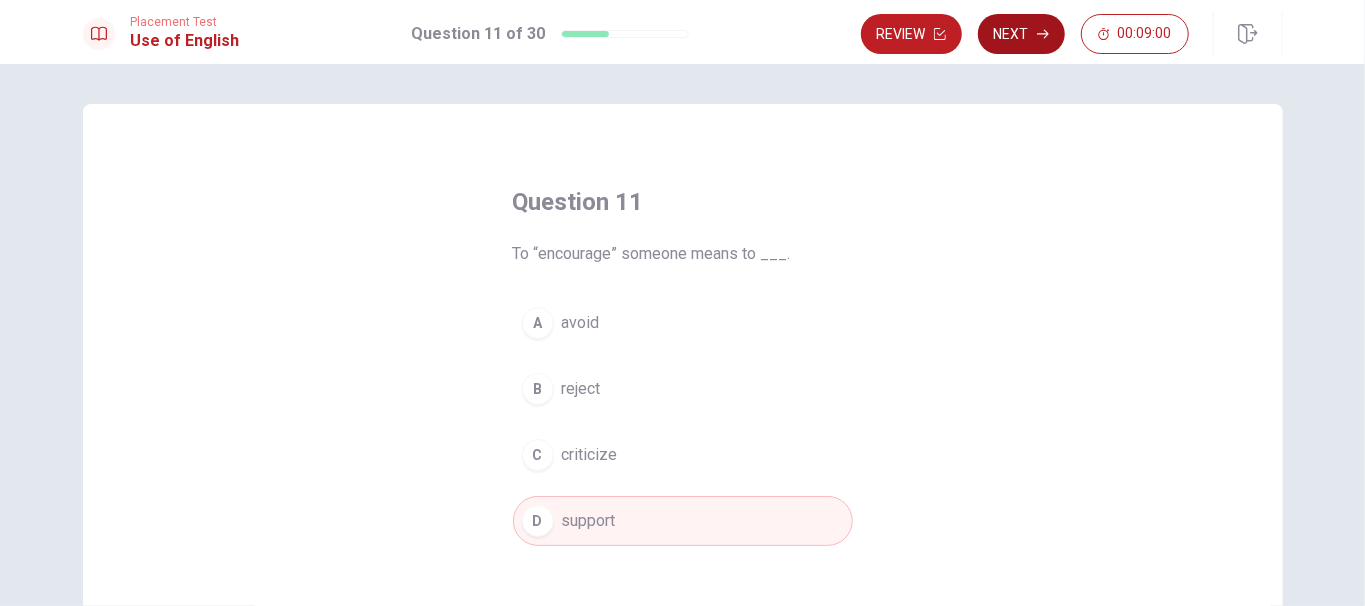 click on "Next" at bounding box center [1021, 34] 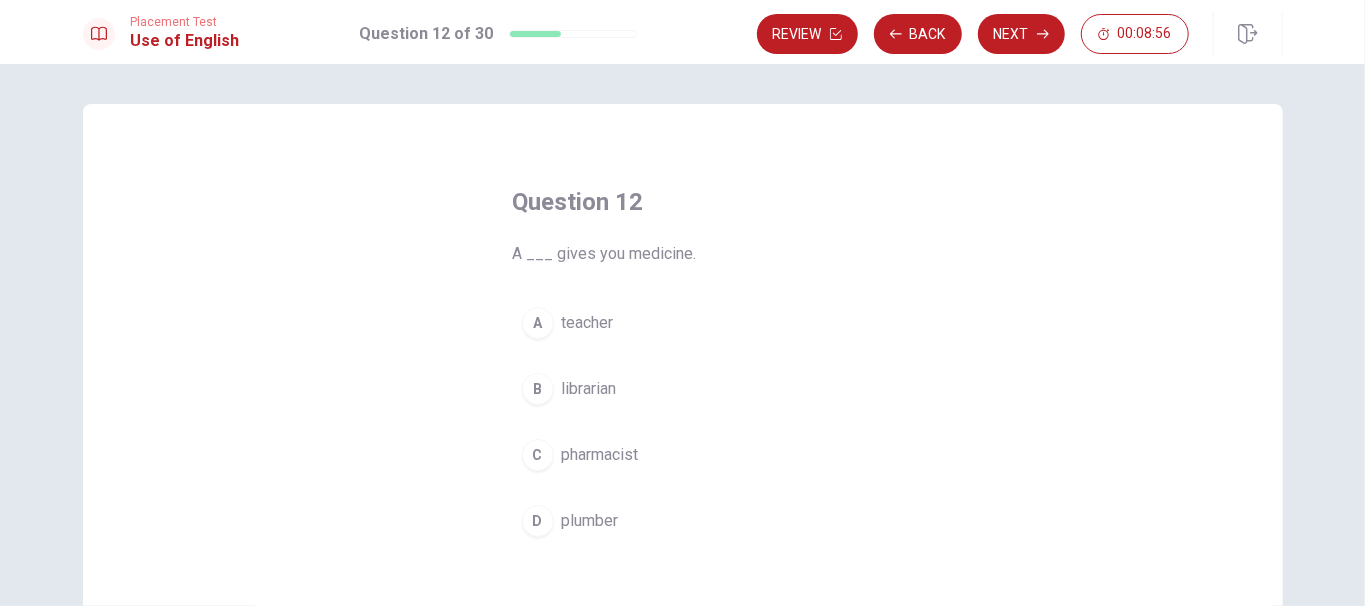 click on "pharmacist" at bounding box center [600, 455] 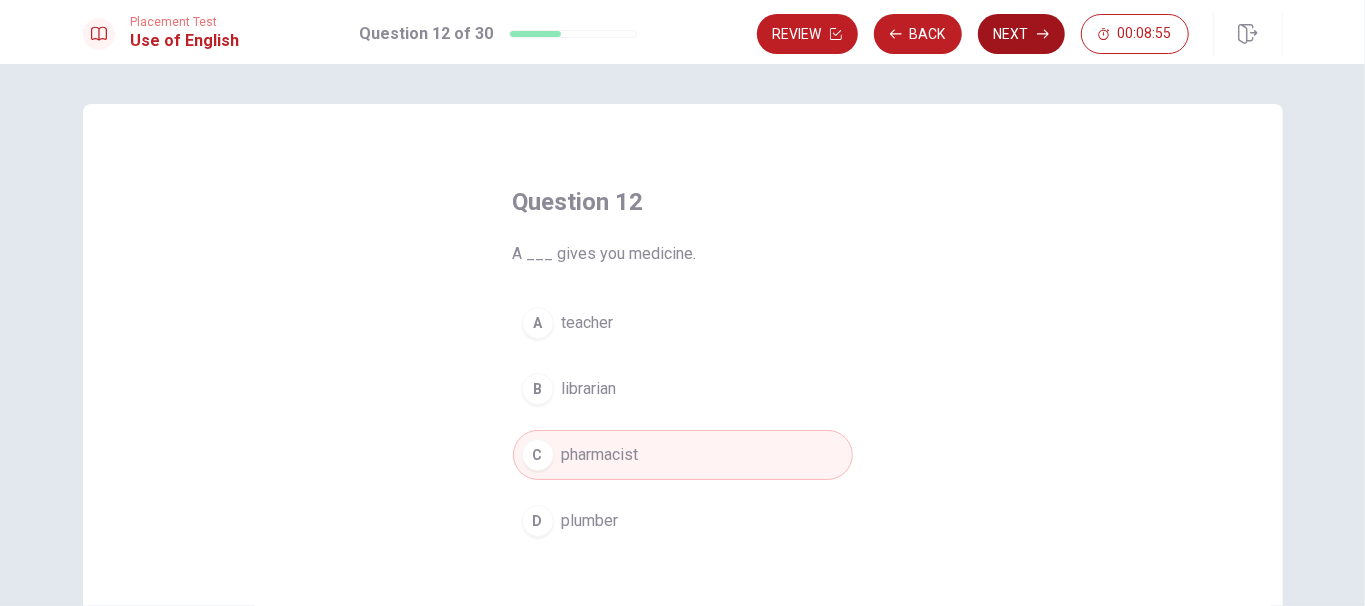 click on "Next" at bounding box center [1021, 34] 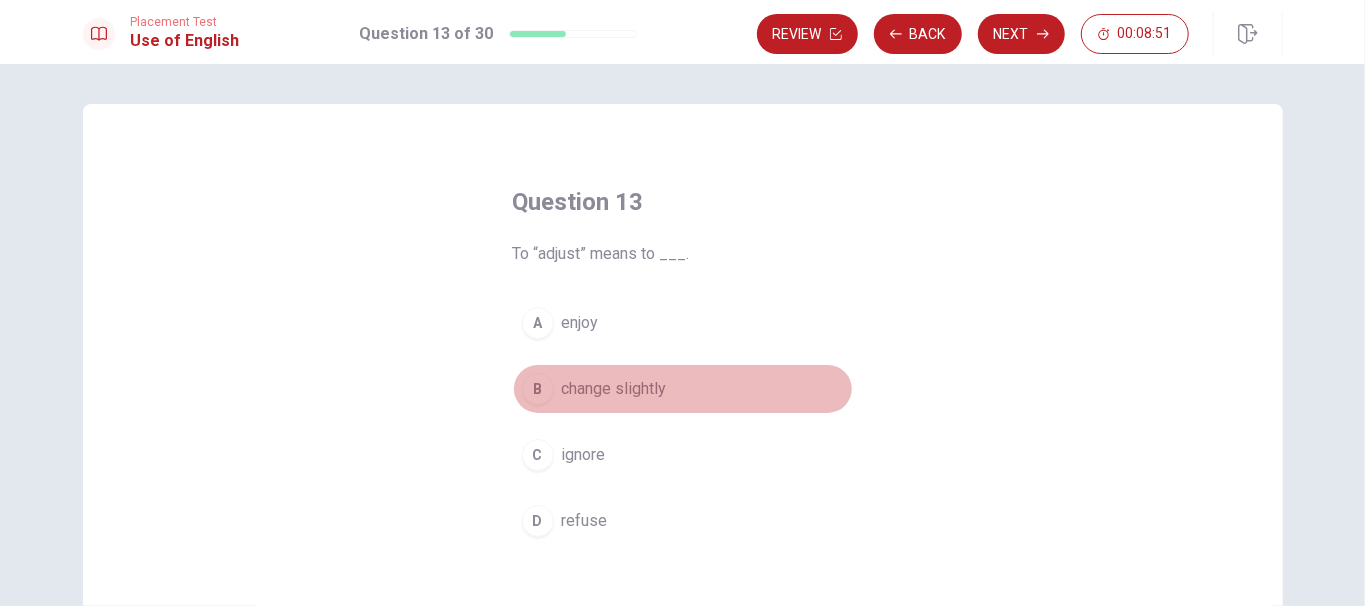 click on "B change slightly" at bounding box center (683, 389) 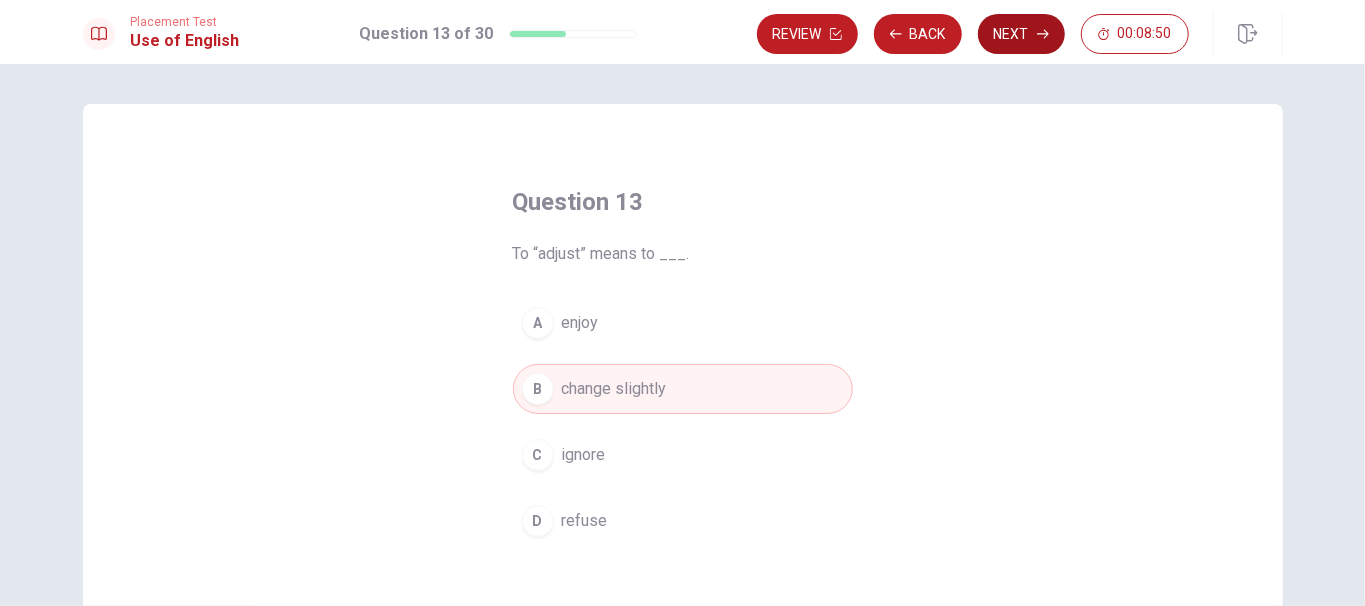 click 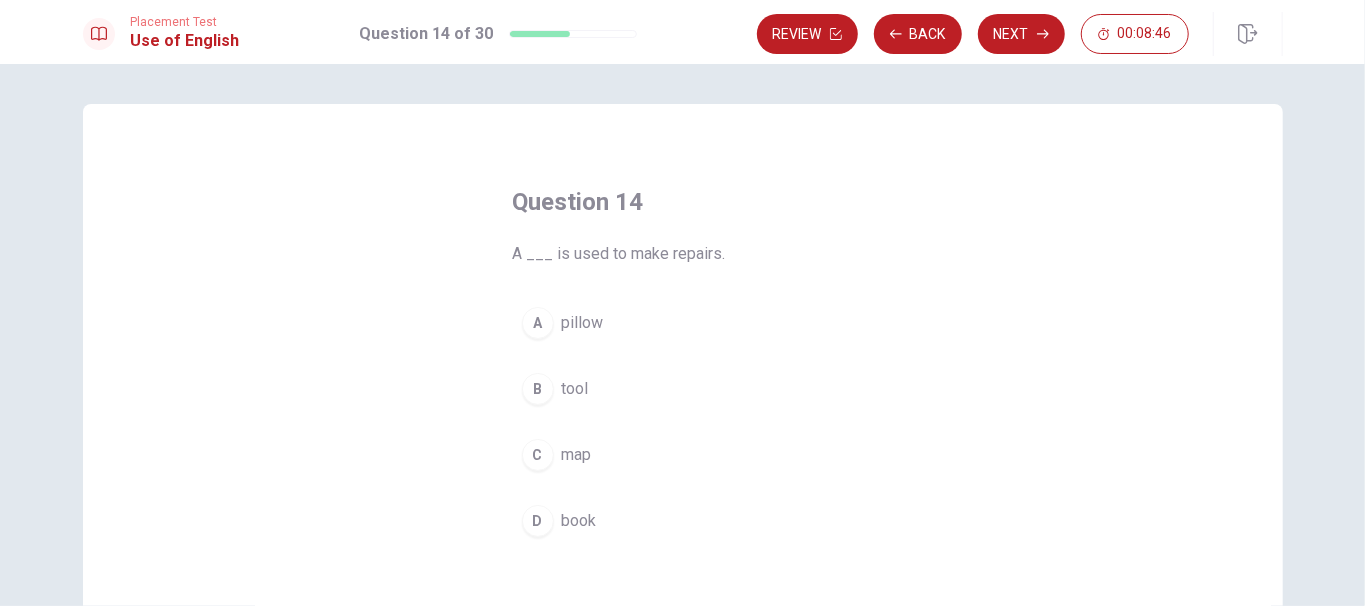 click on "tool" at bounding box center [575, 389] 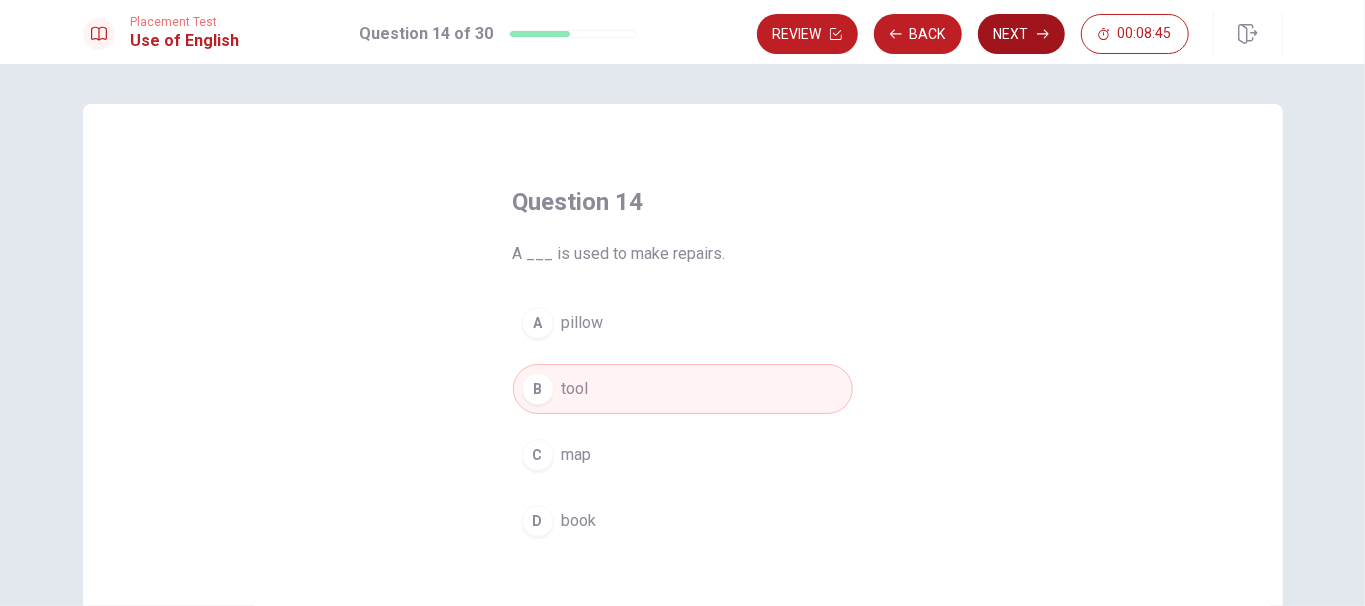 click on "Next" at bounding box center (1021, 34) 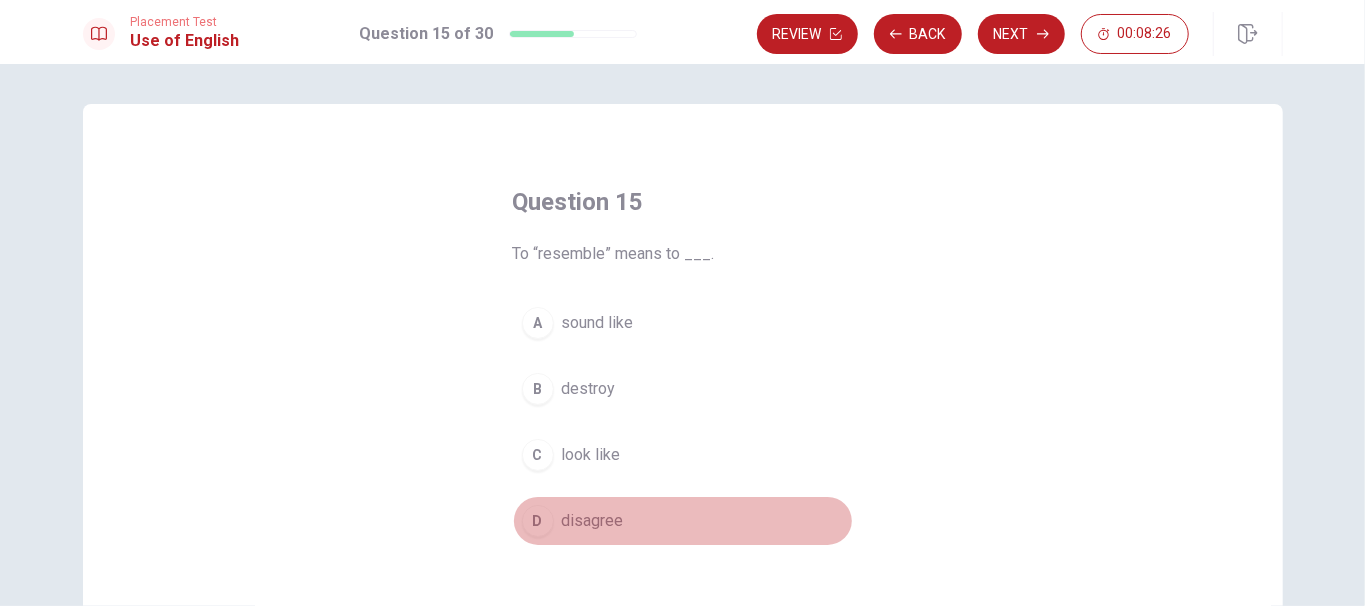 click on "disagree" at bounding box center (593, 521) 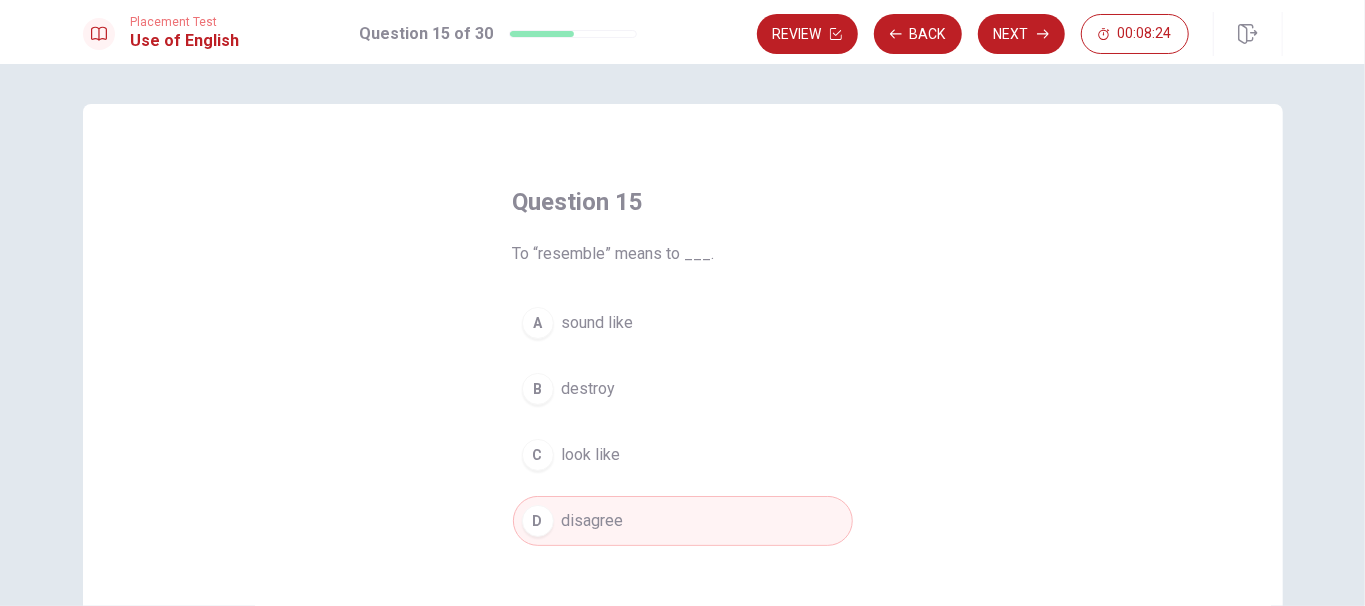 click on "destroy" at bounding box center [589, 389] 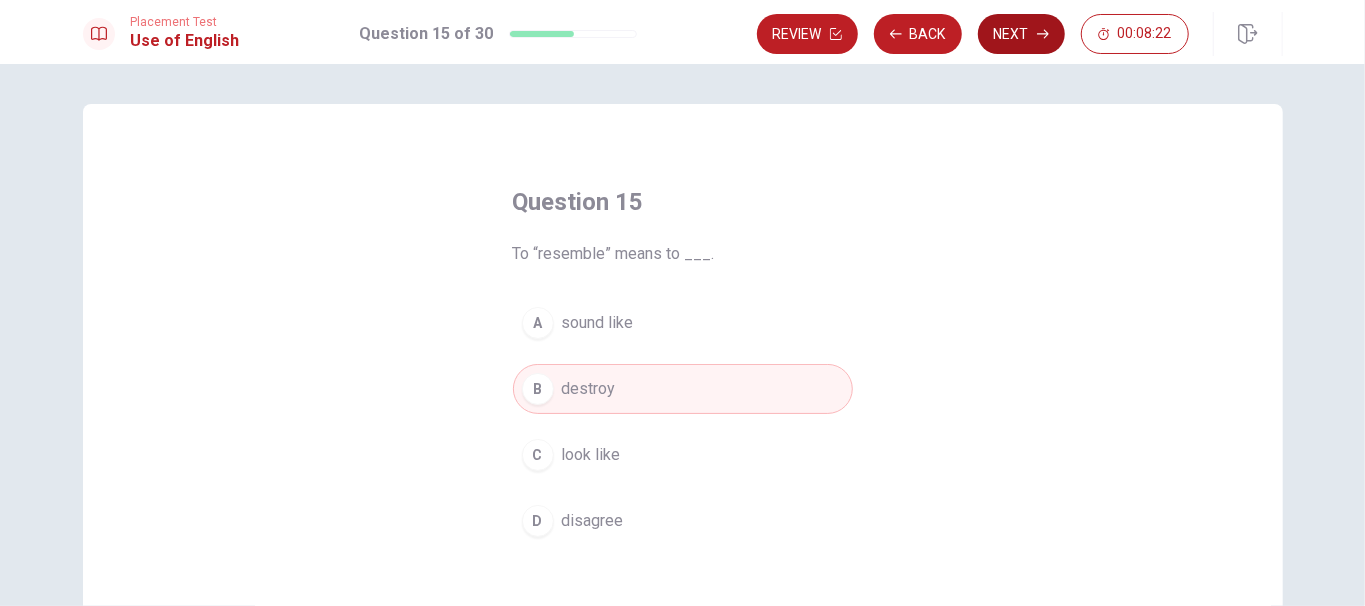 click on "Next" at bounding box center (1021, 34) 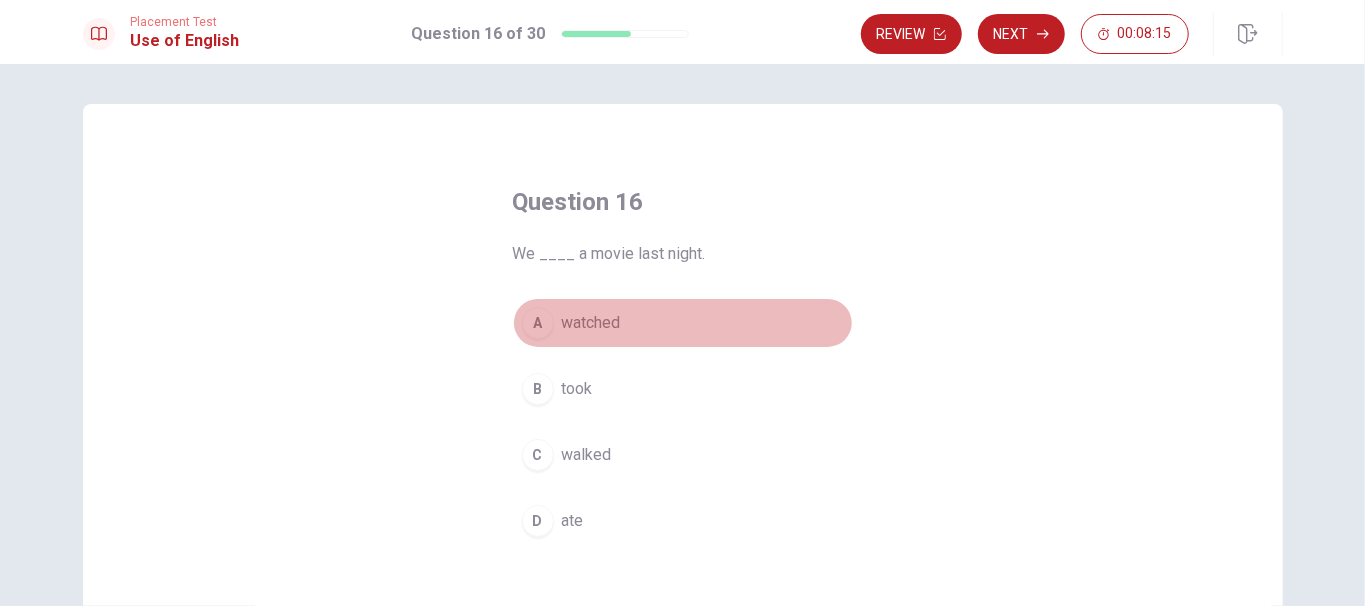 click on "watched" at bounding box center (591, 323) 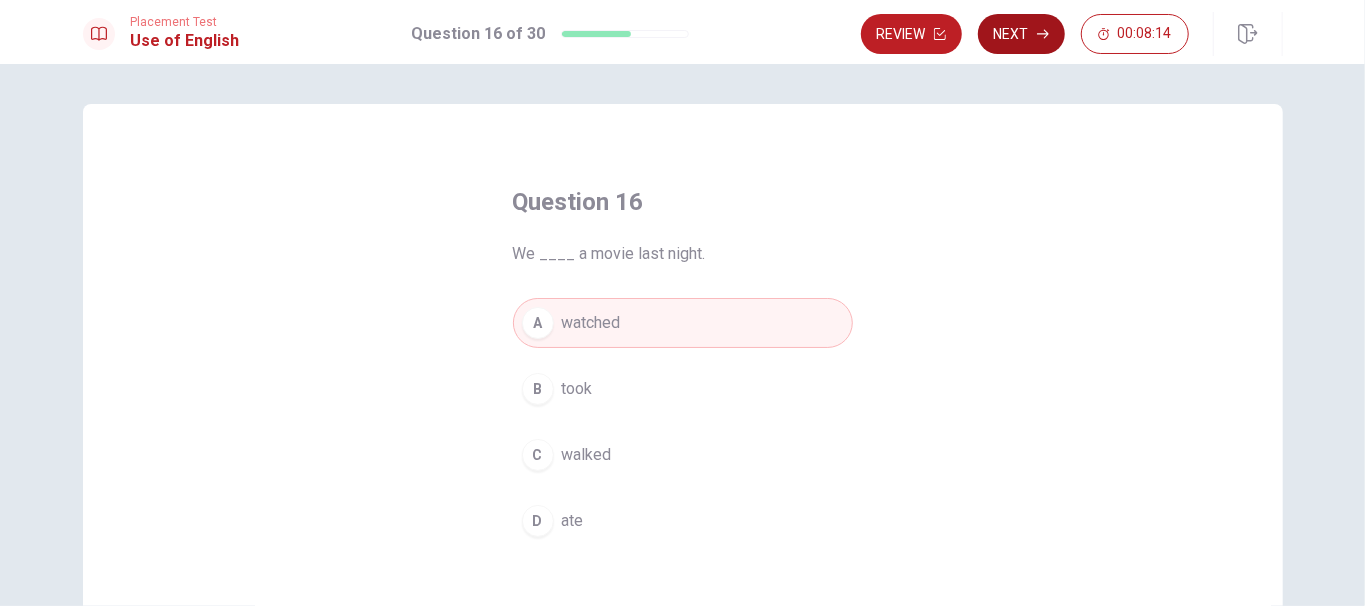 click 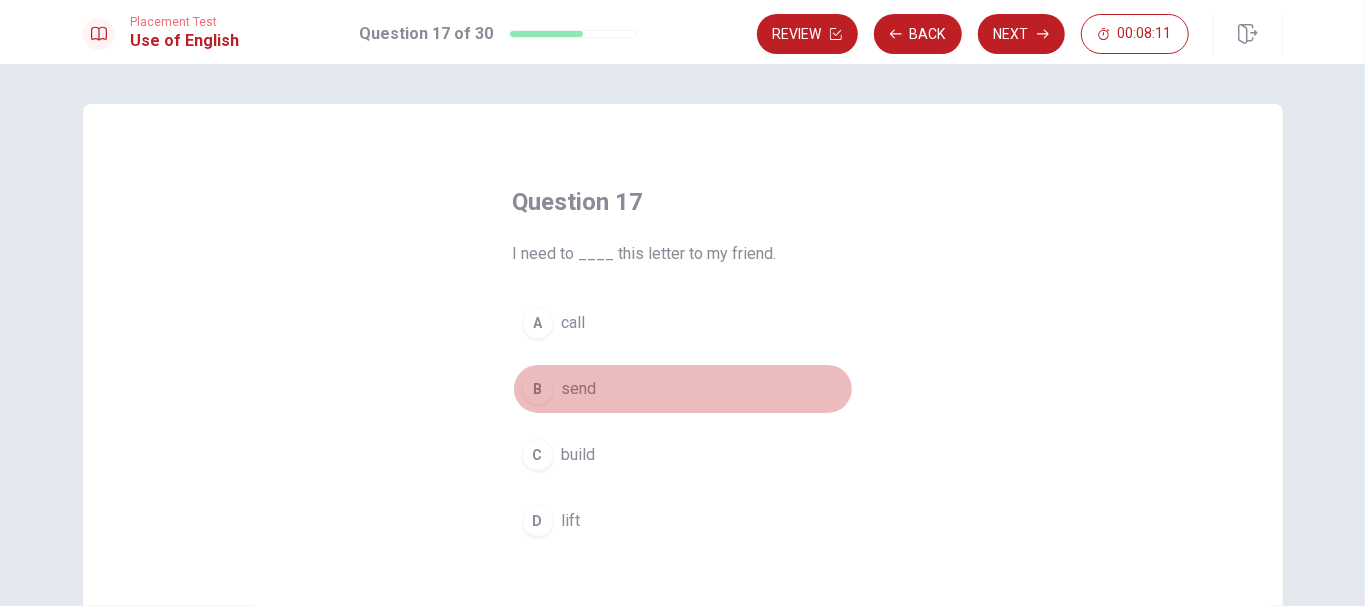 click on "send" at bounding box center (579, 389) 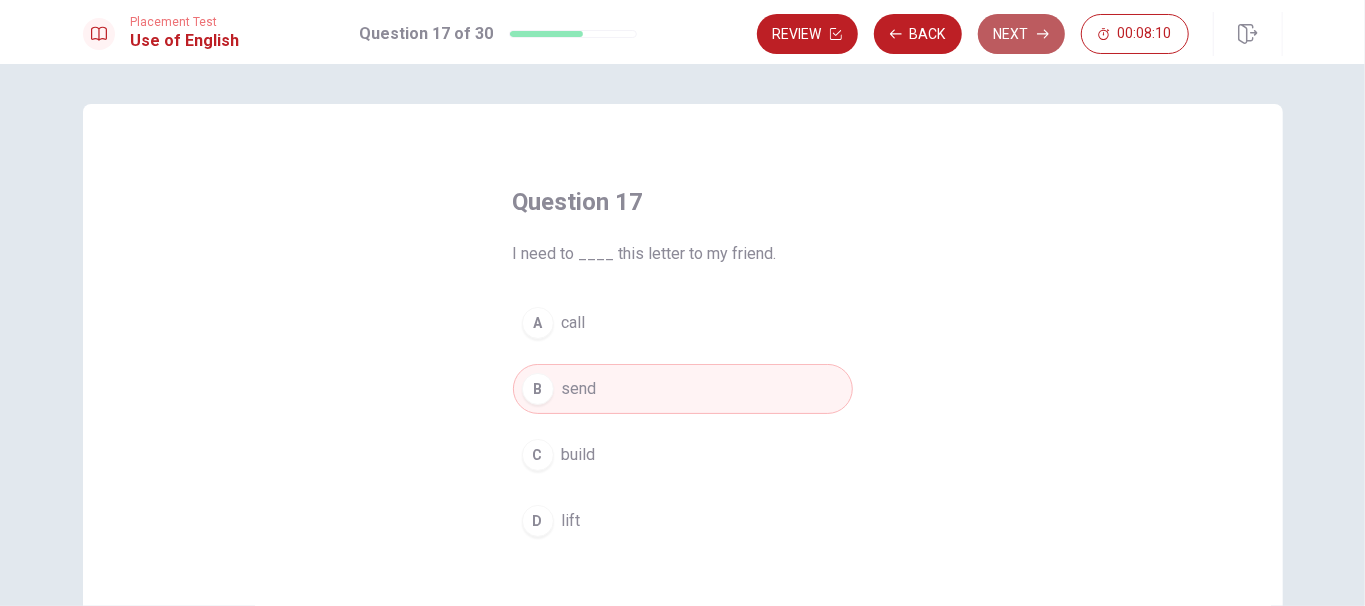click on "Next" at bounding box center (1021, 34) 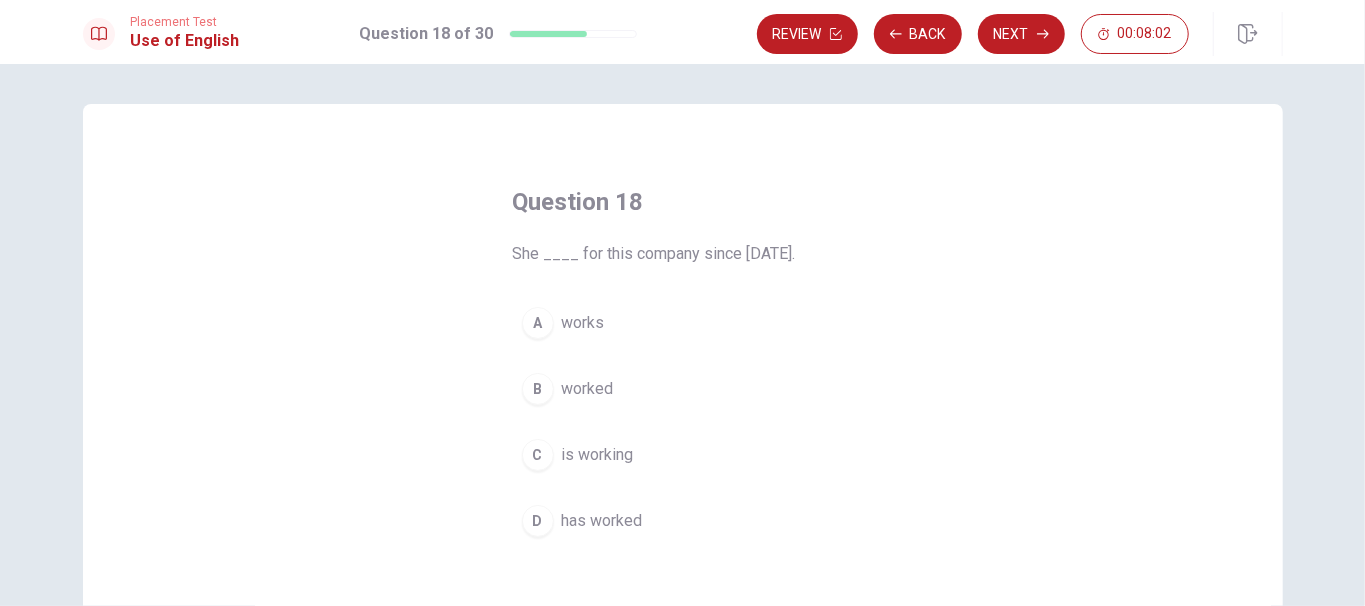 click on "has worked" at bounding box center [602, 521] 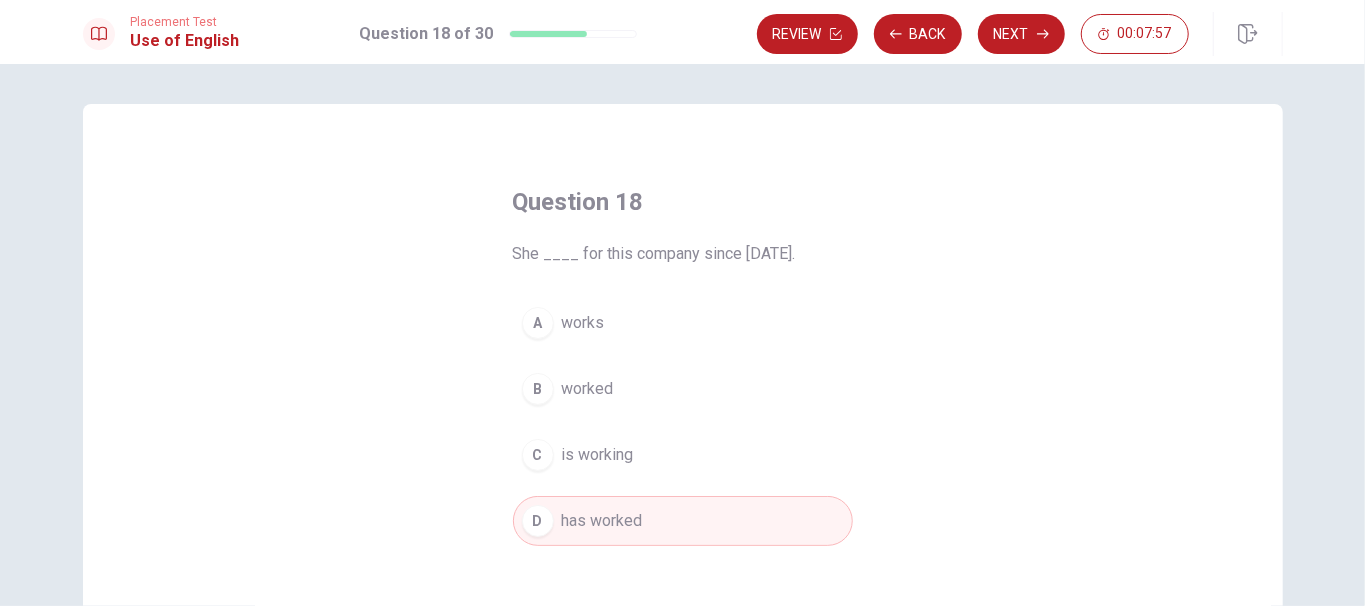 drag, startPoint x: 615, startPoint y: 505, endPoint x: 624, endPoint y: 494, distance: 14.21267 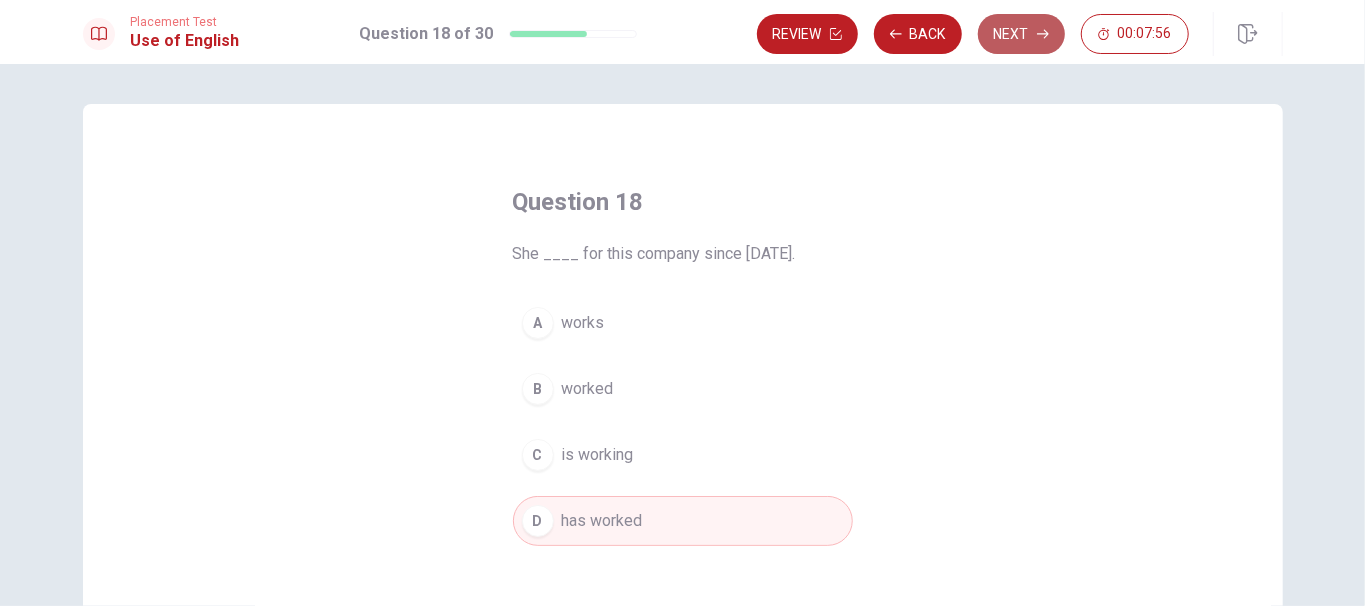 click on "Next" at bounding box center (1021, 34) 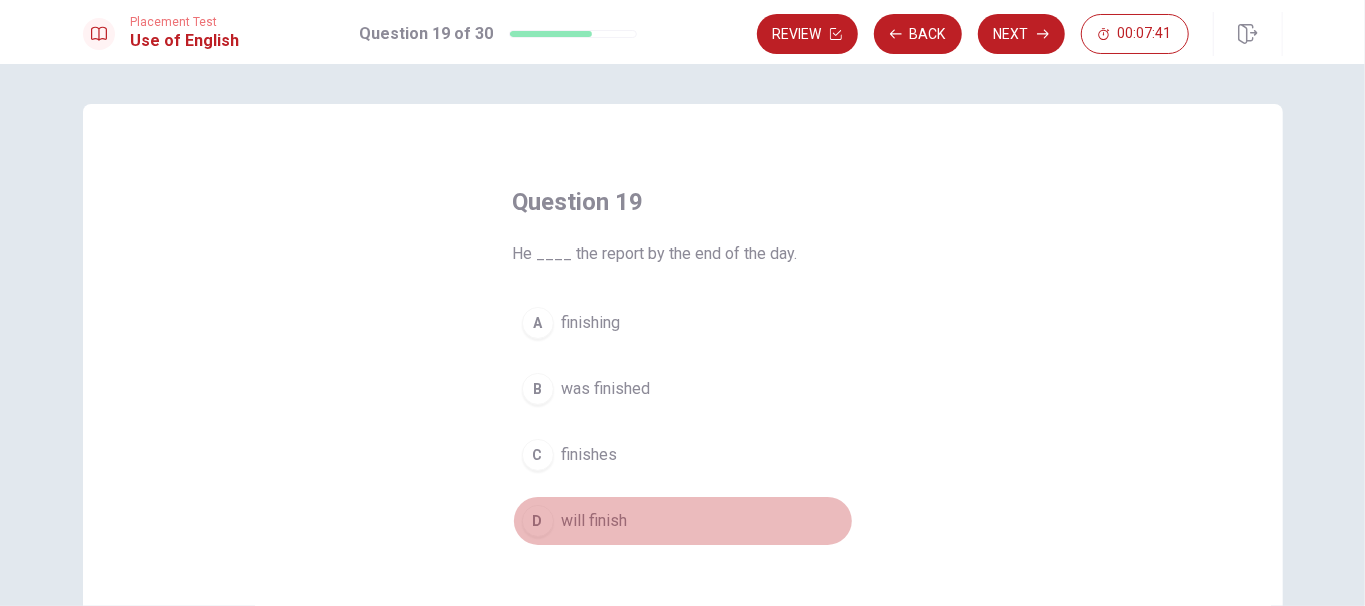 click on "will finish" at bounding box center (595, 521) 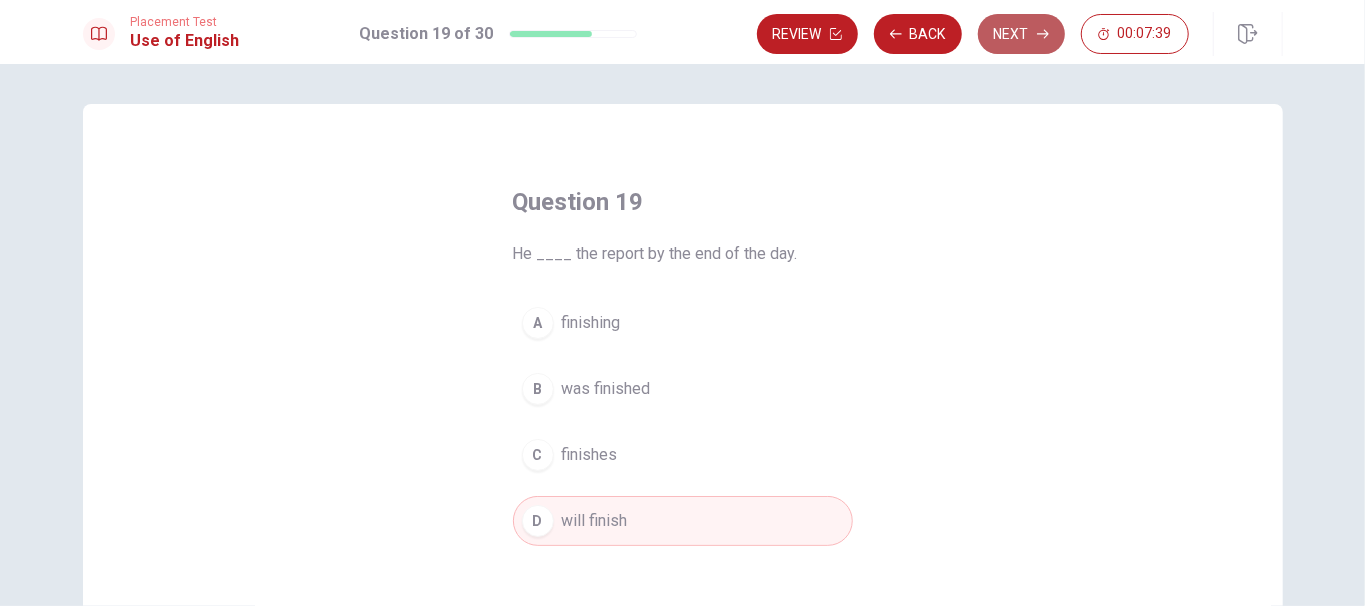 click on "Next" at bounding box center (1021, 34) 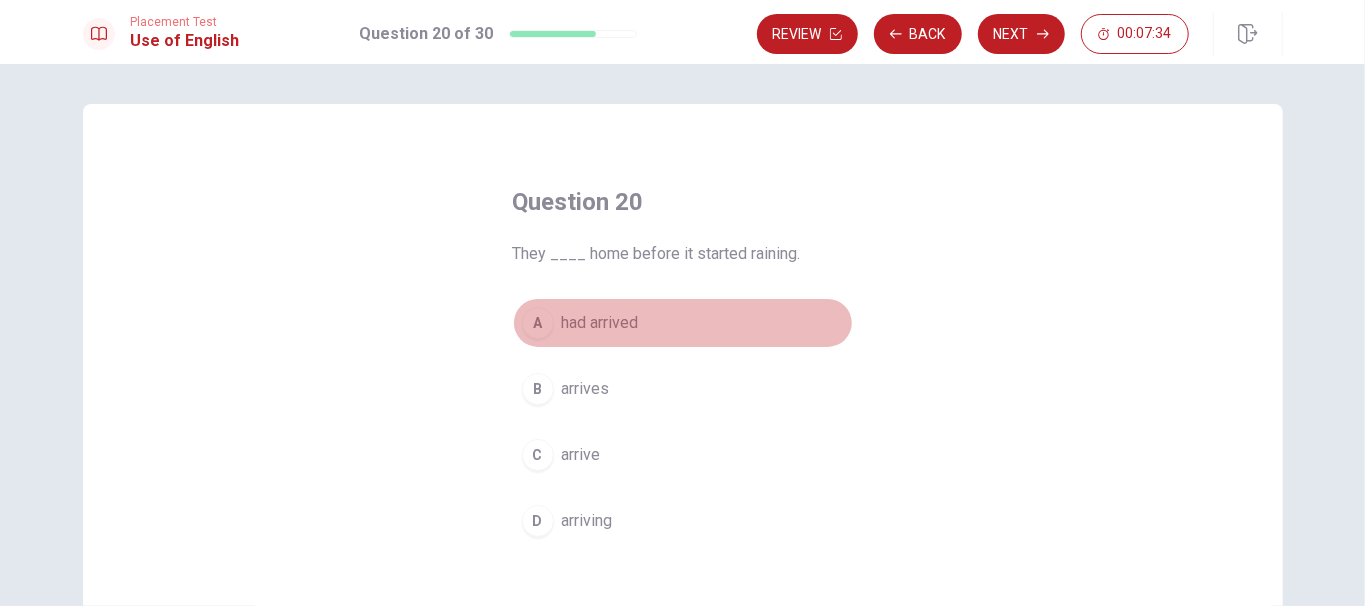 click on "A had arrived" at bounding box center (683, 323) 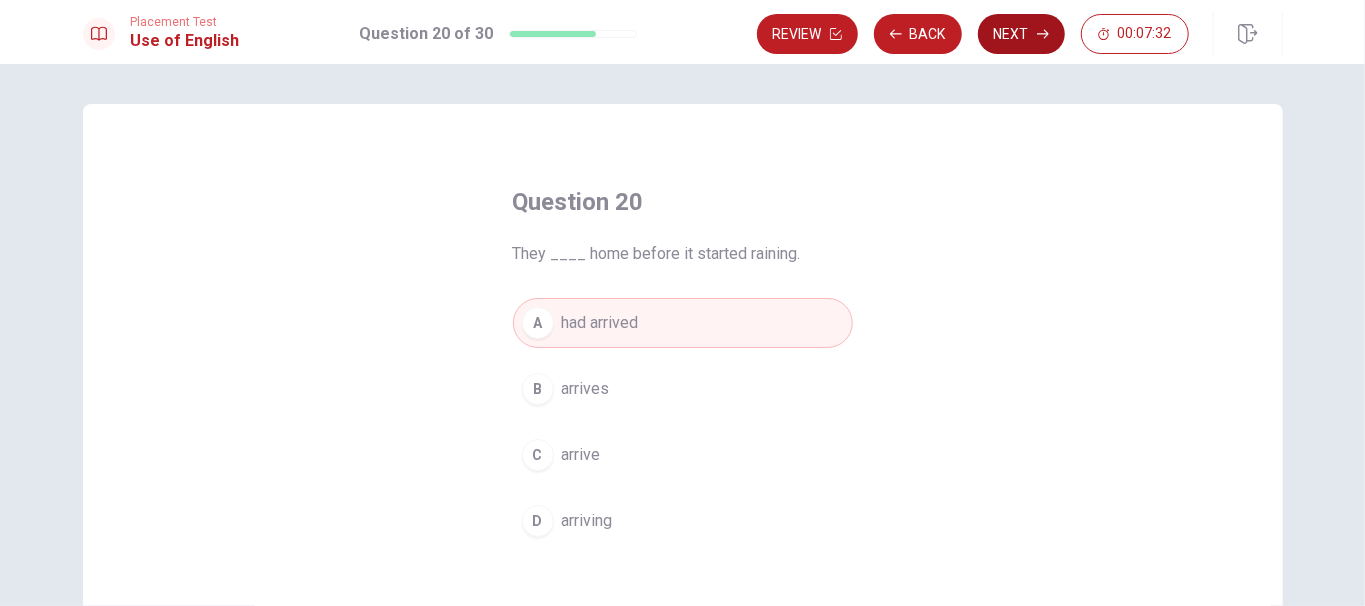 click on "Next" at bounding box center [1021, 34] 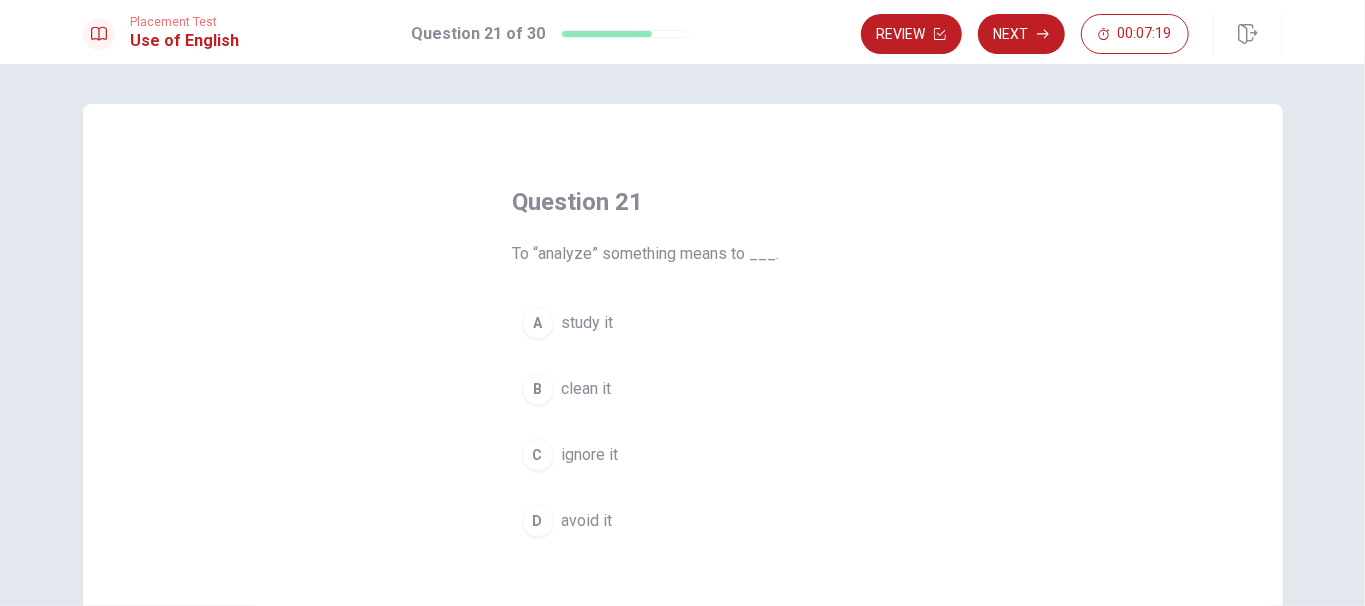 click on "study it" at bounding box center [588, 323] 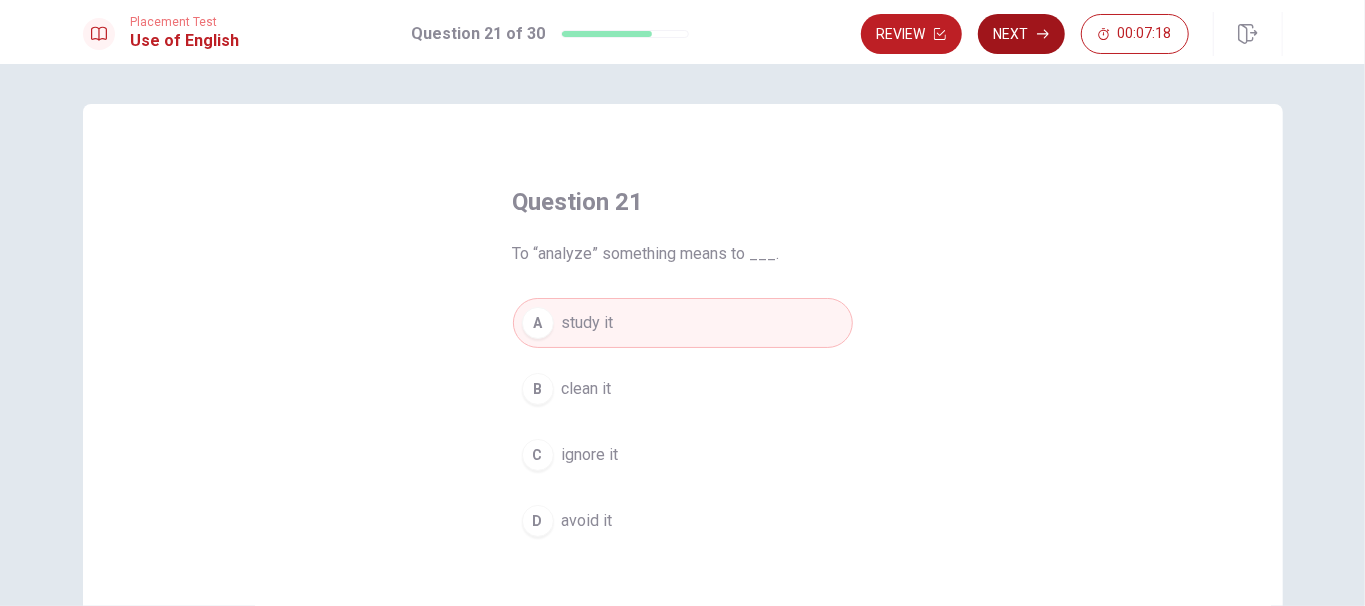 click on "Next" at bounding box center [1021, 34] 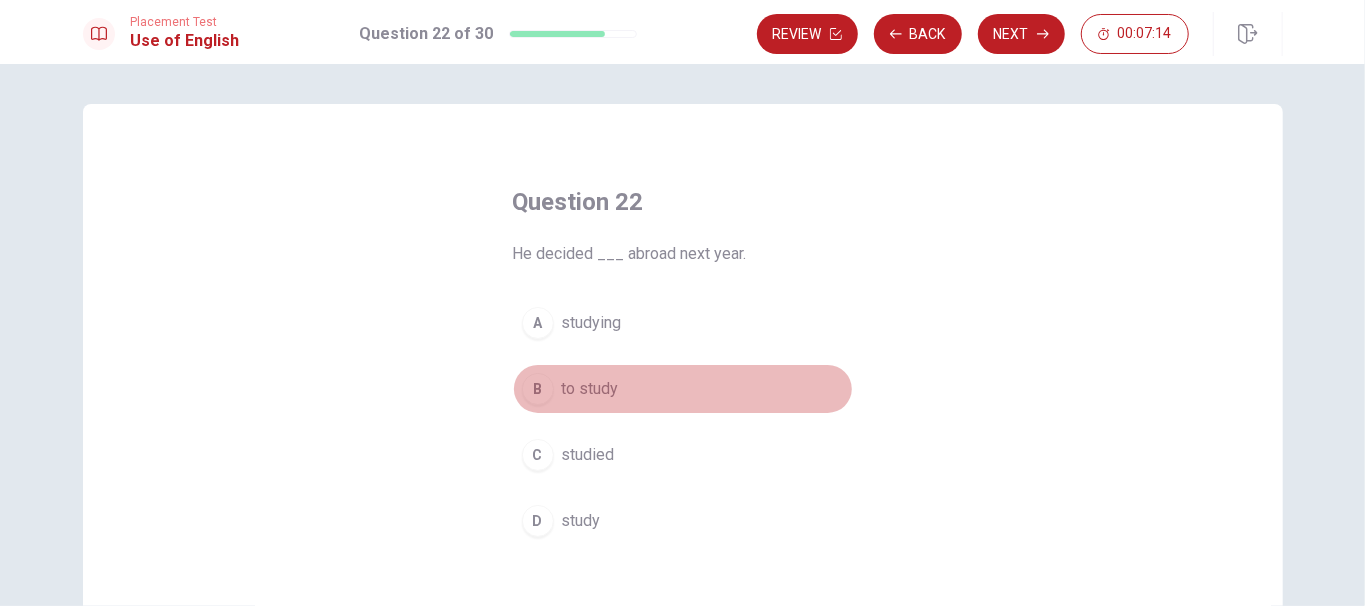click on "to study" at bounding box center [590, 389] 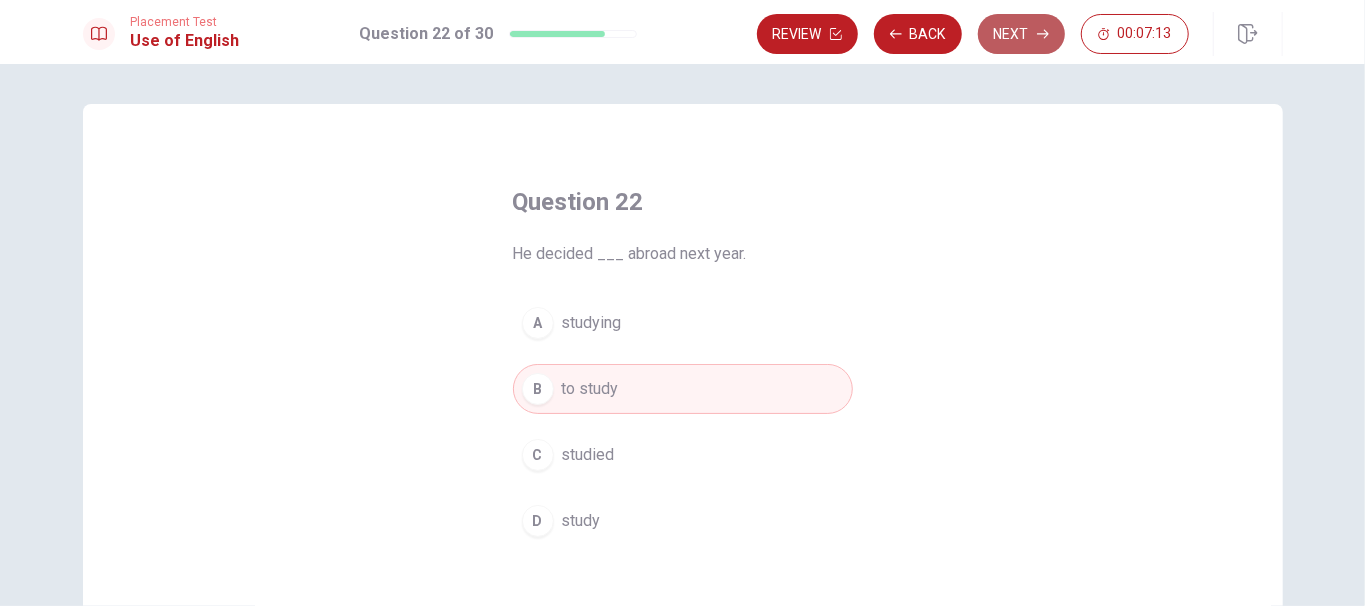 click on "Next" at bounding box center [1021, 34] 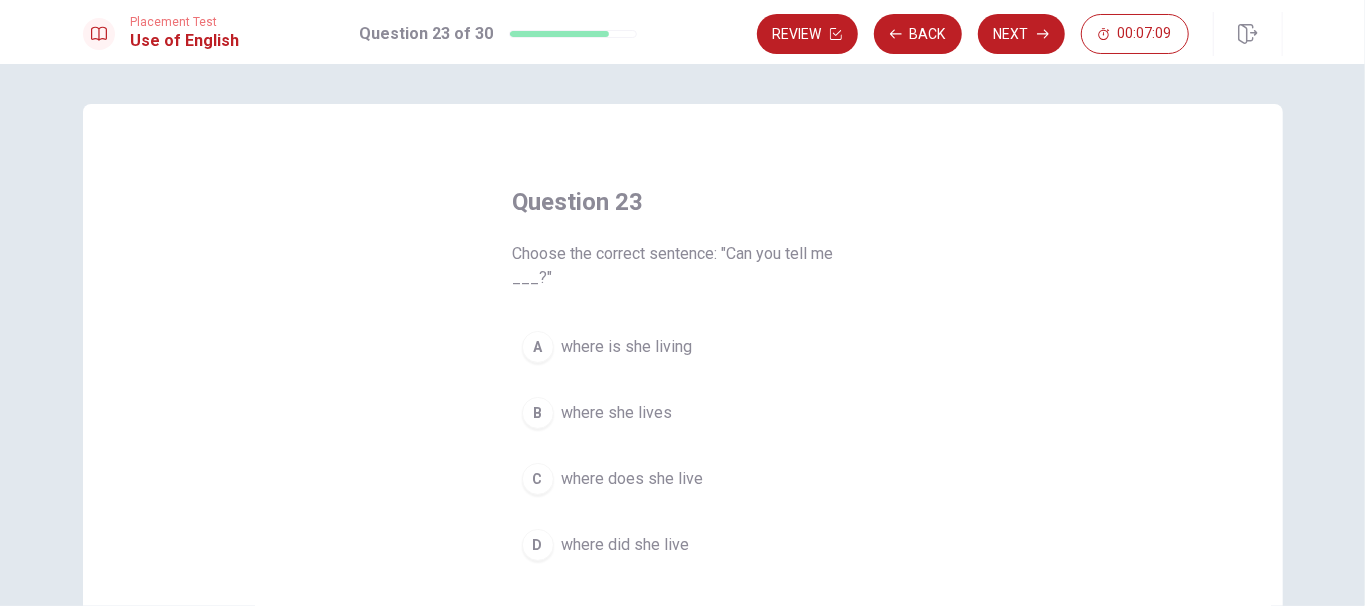 scroll, scrollTop: 133, scrollLeft: 0, axis: vertical 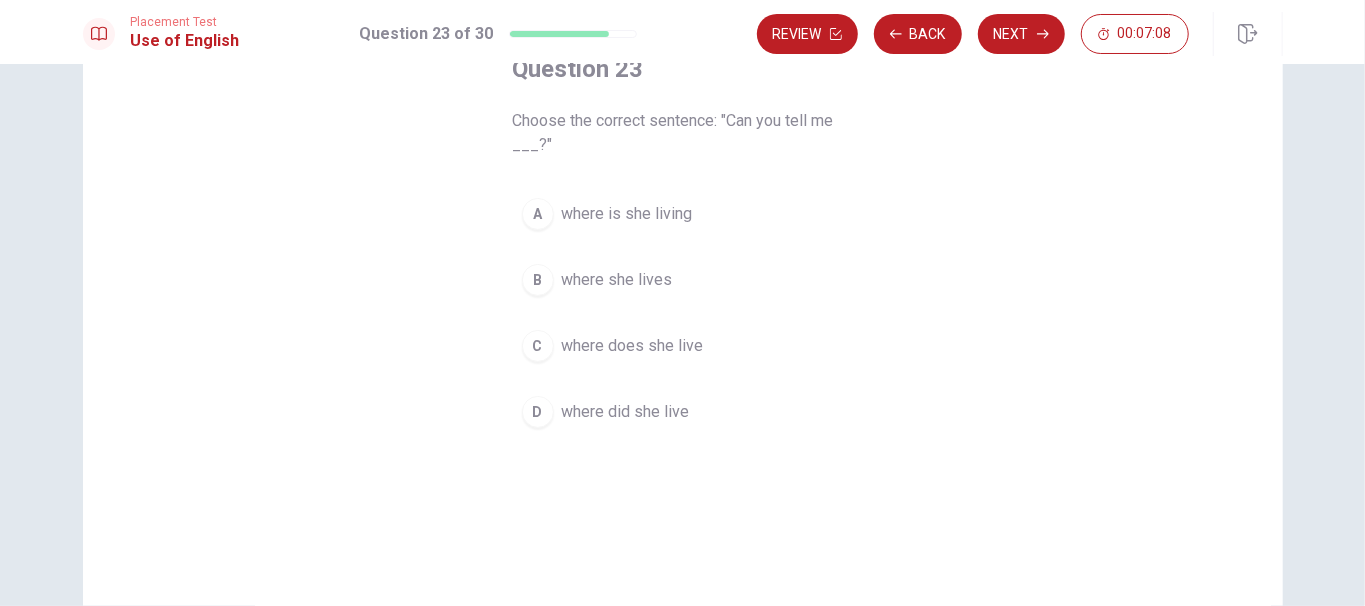 click on "where she lives" at bounding box center [617, 280] 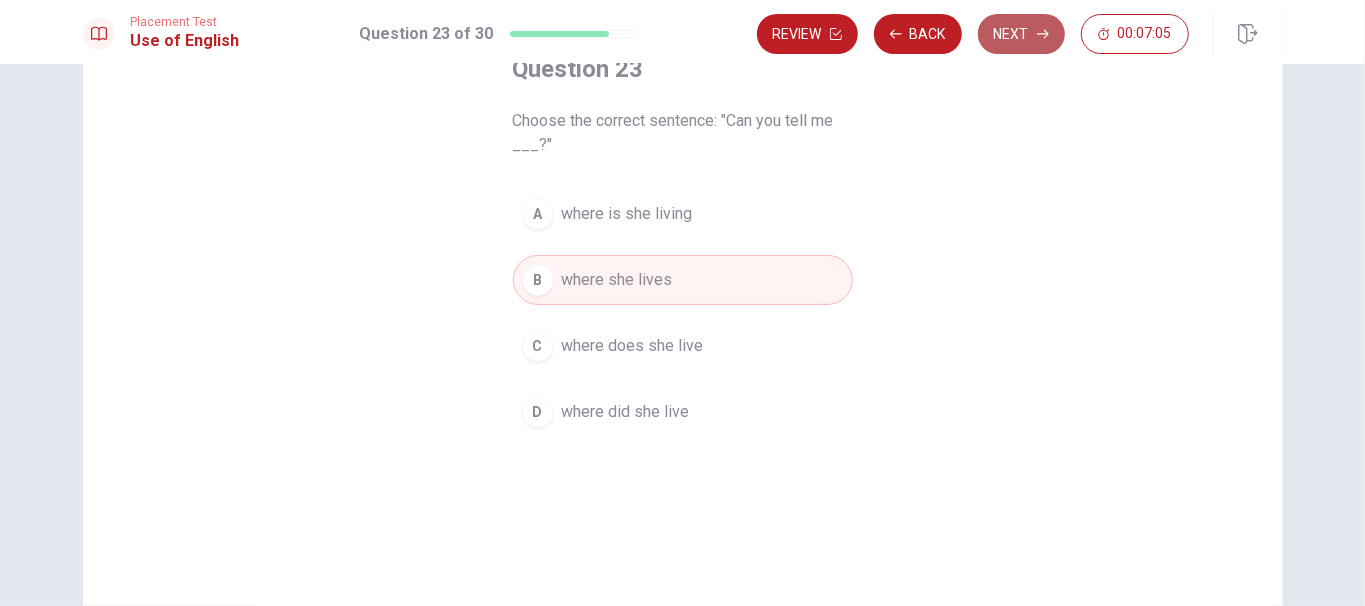 click on "Next" at bounding box center [1021, 34] 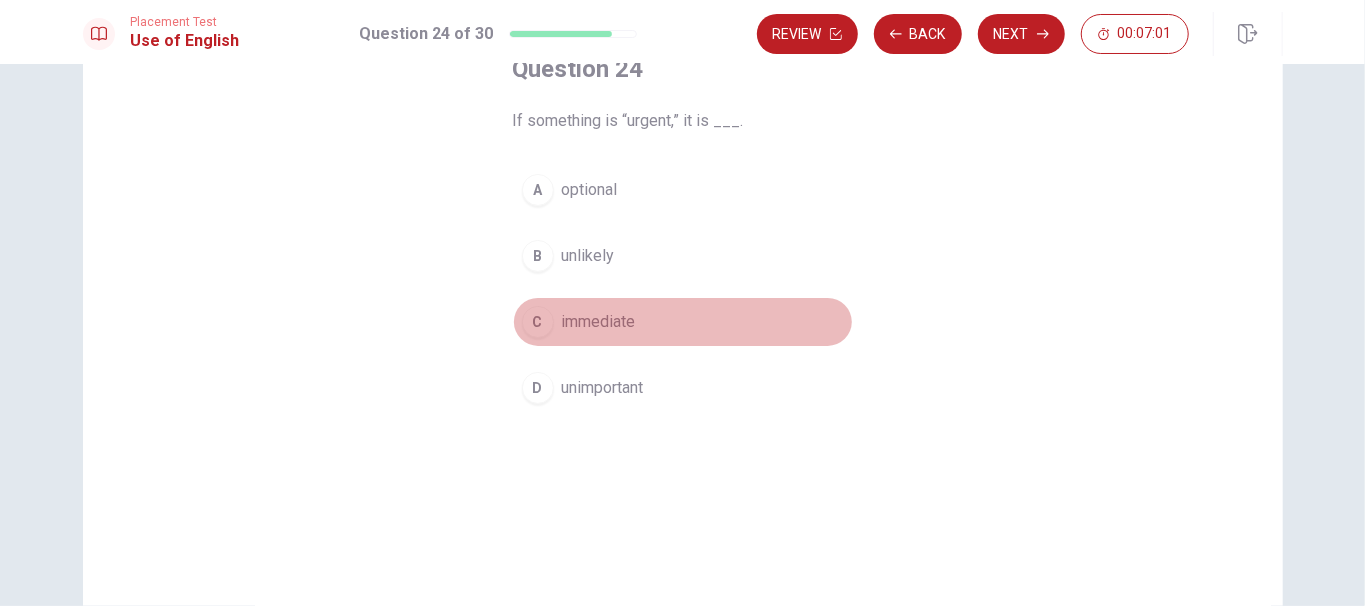 click on "C immediate" at bounding box center [683, 322] 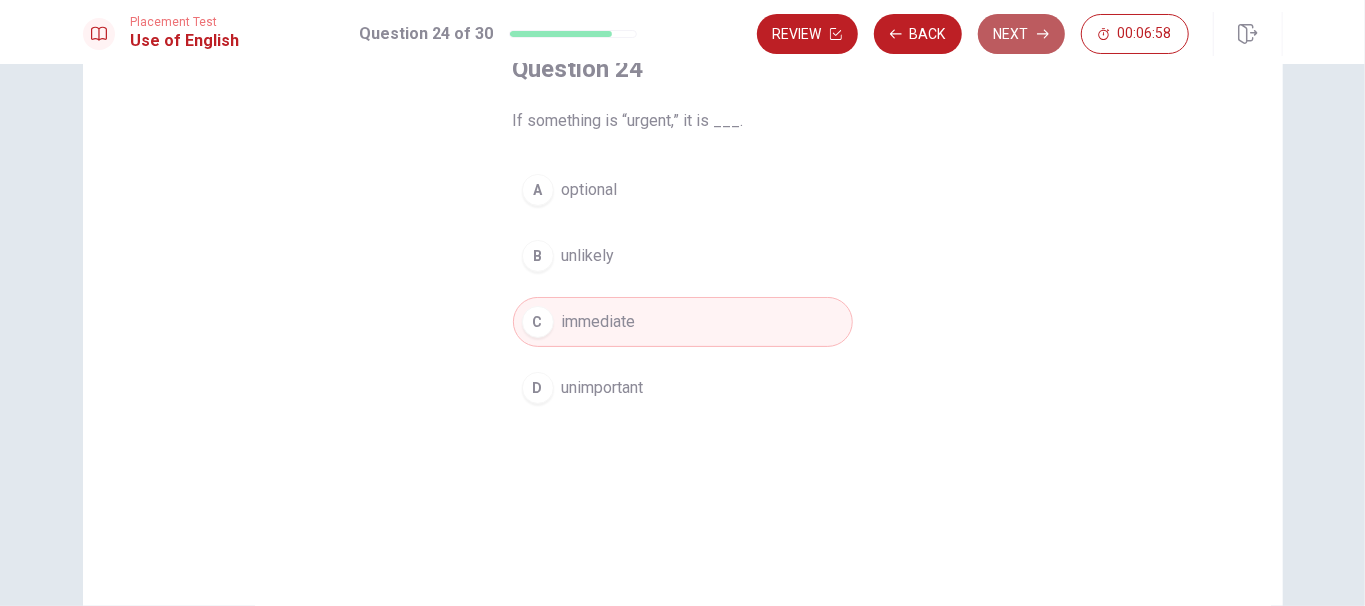 click on "Next" at bounding box center (1021, 34) 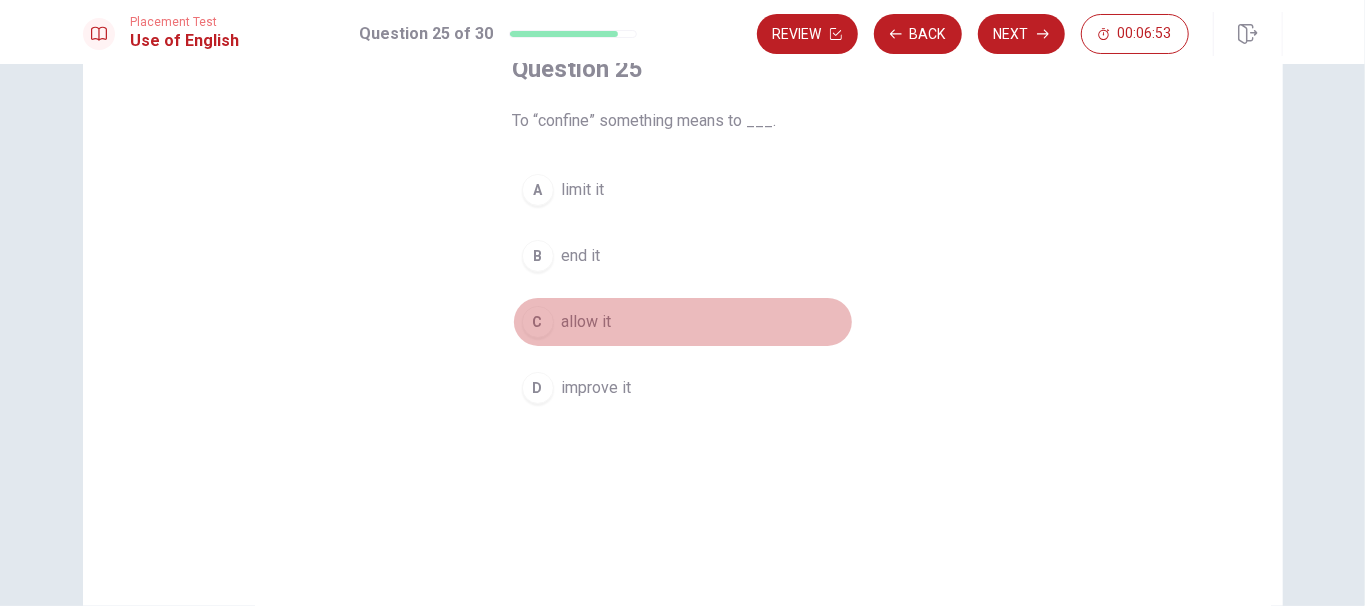 click on "C allow it" at bounding box center (683, 322) 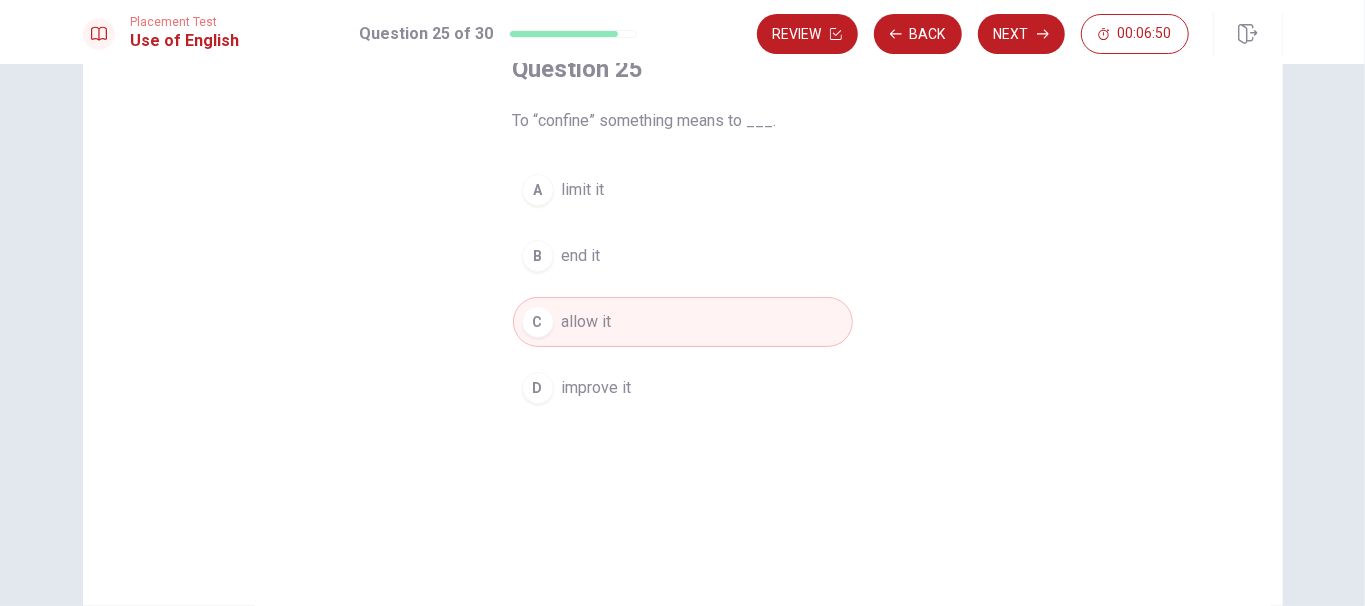 click on "A limit it" at bounding box center (683, 190) 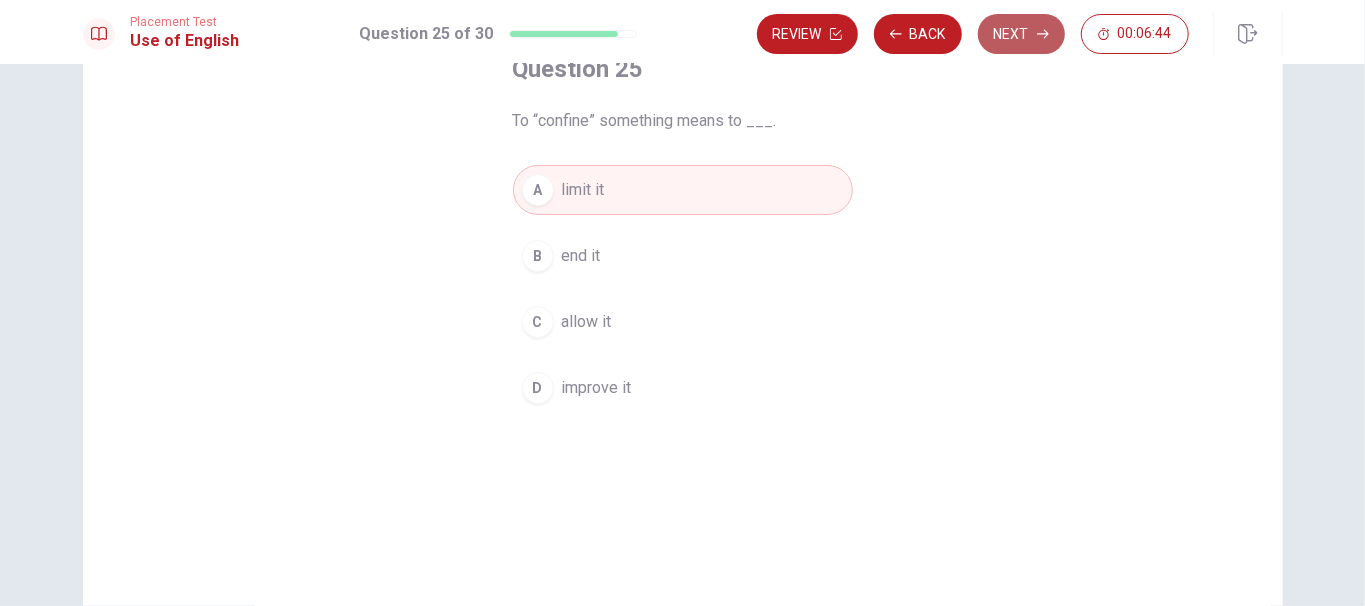 click on "Next" at bounding box center (1021, 34) 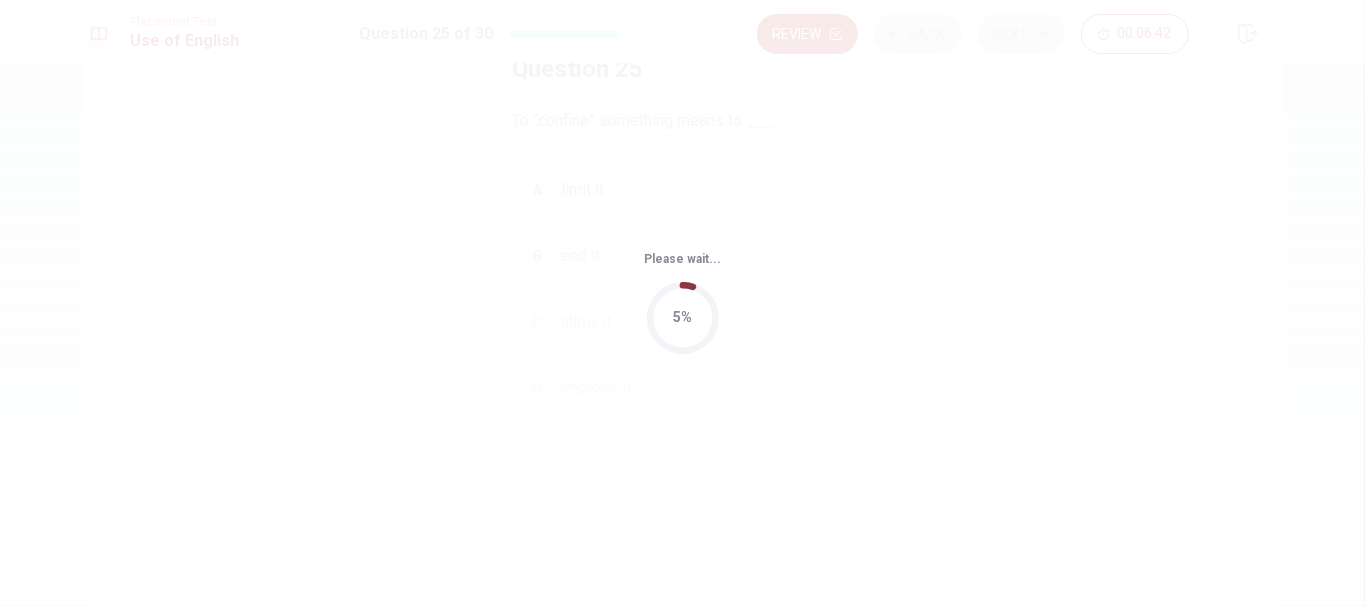scroll, scrollTop: 0, scrollLeft: 0, axis: both 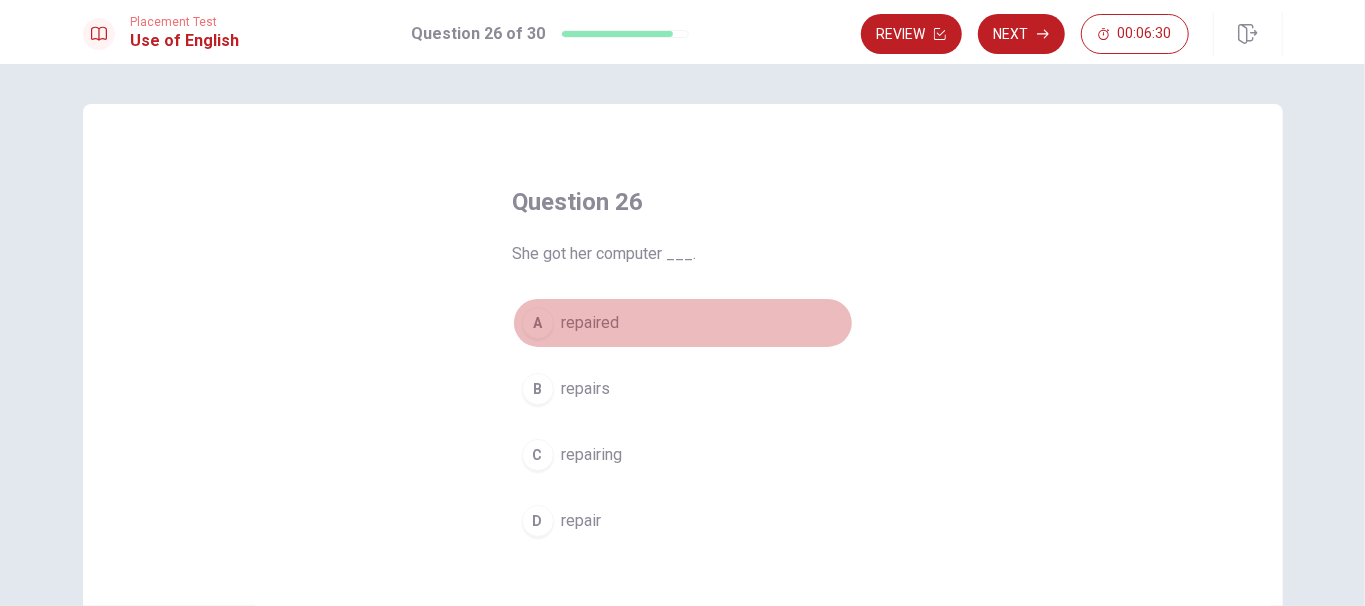 click on "A repaired" at bounding box center (683, 323) 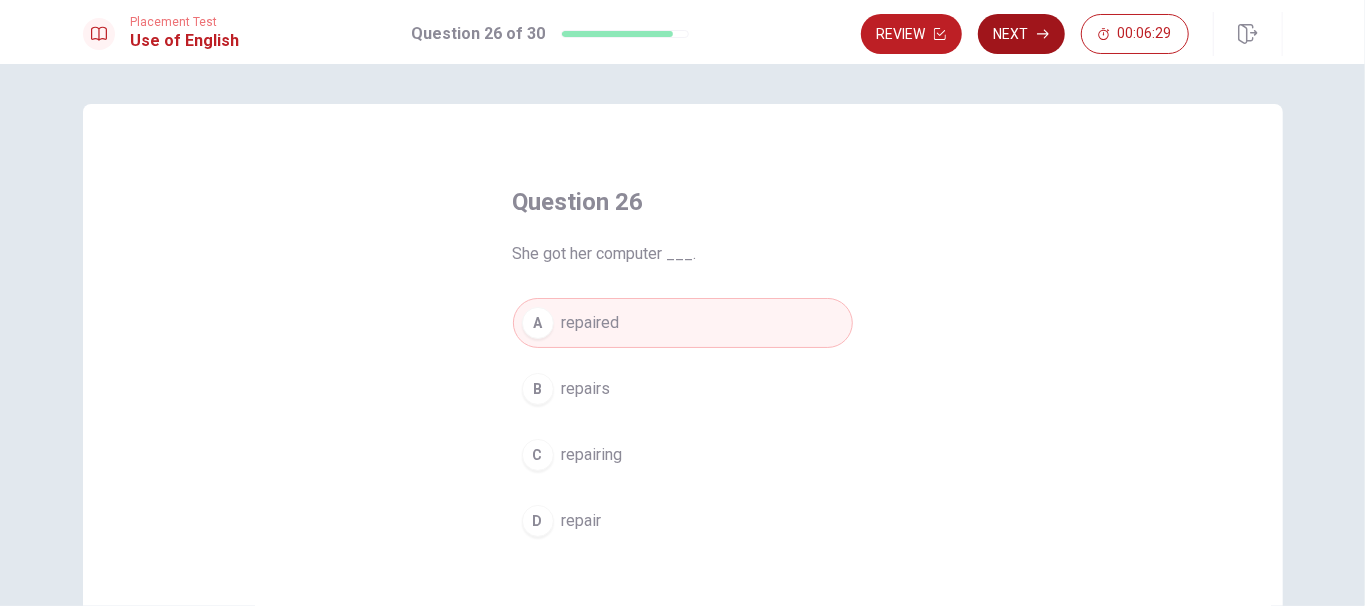 click 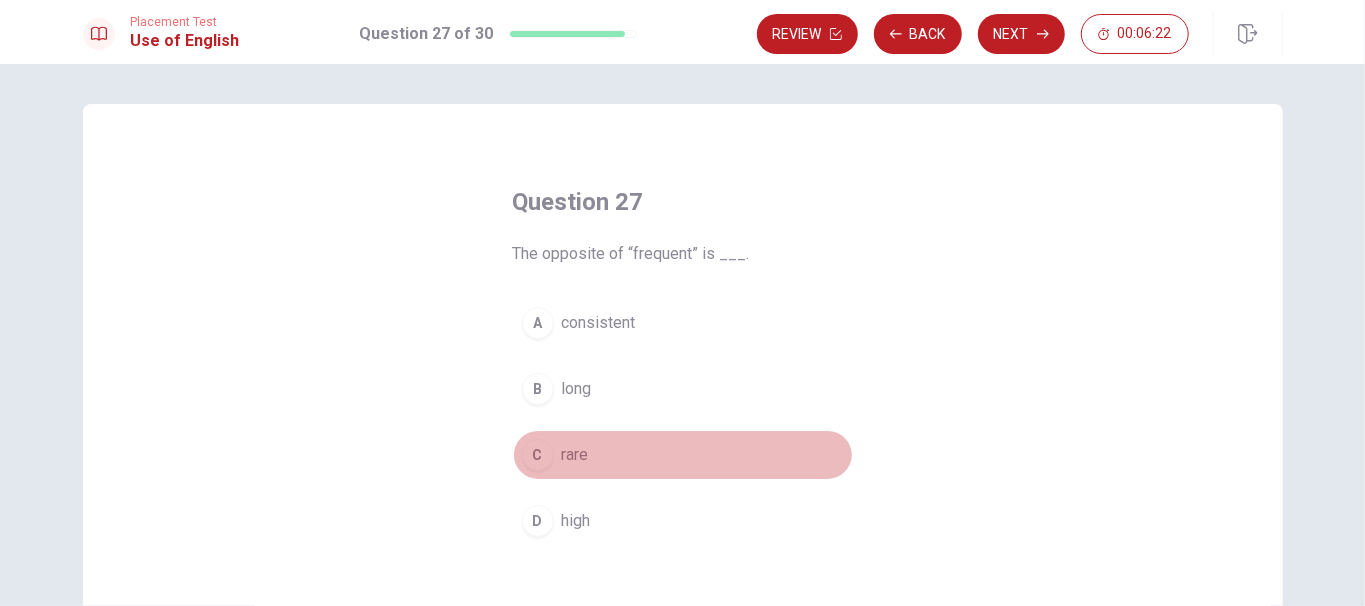 click on "C rare" at bounding box center [683, 455] 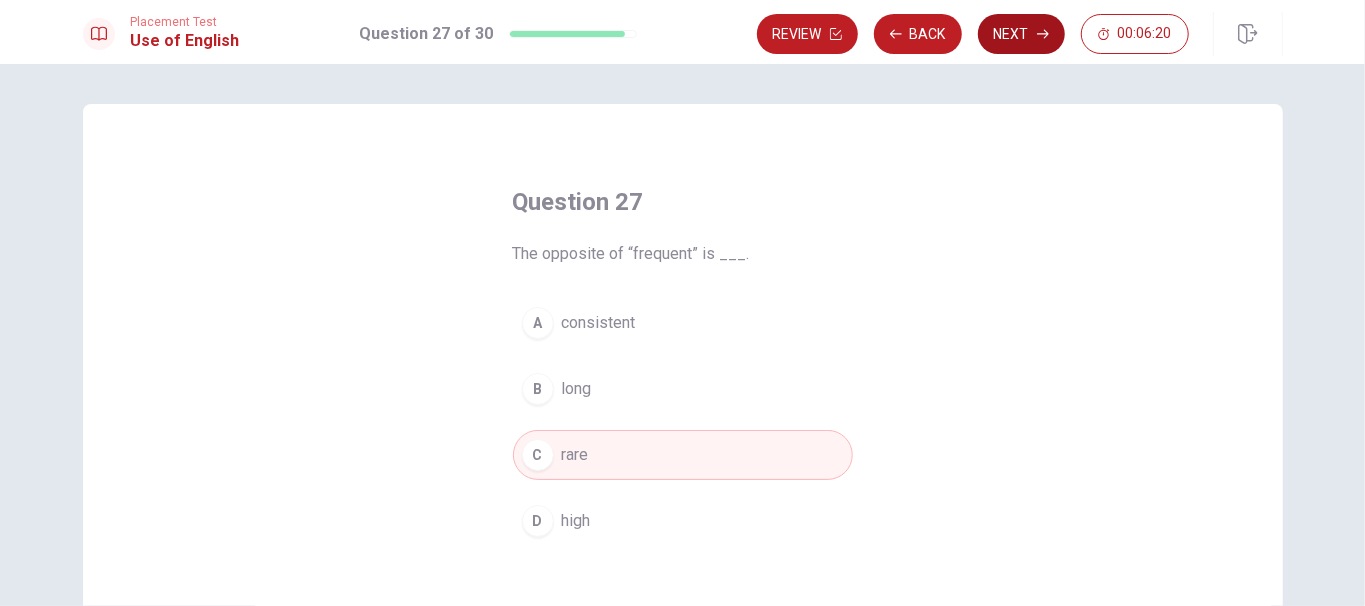 click 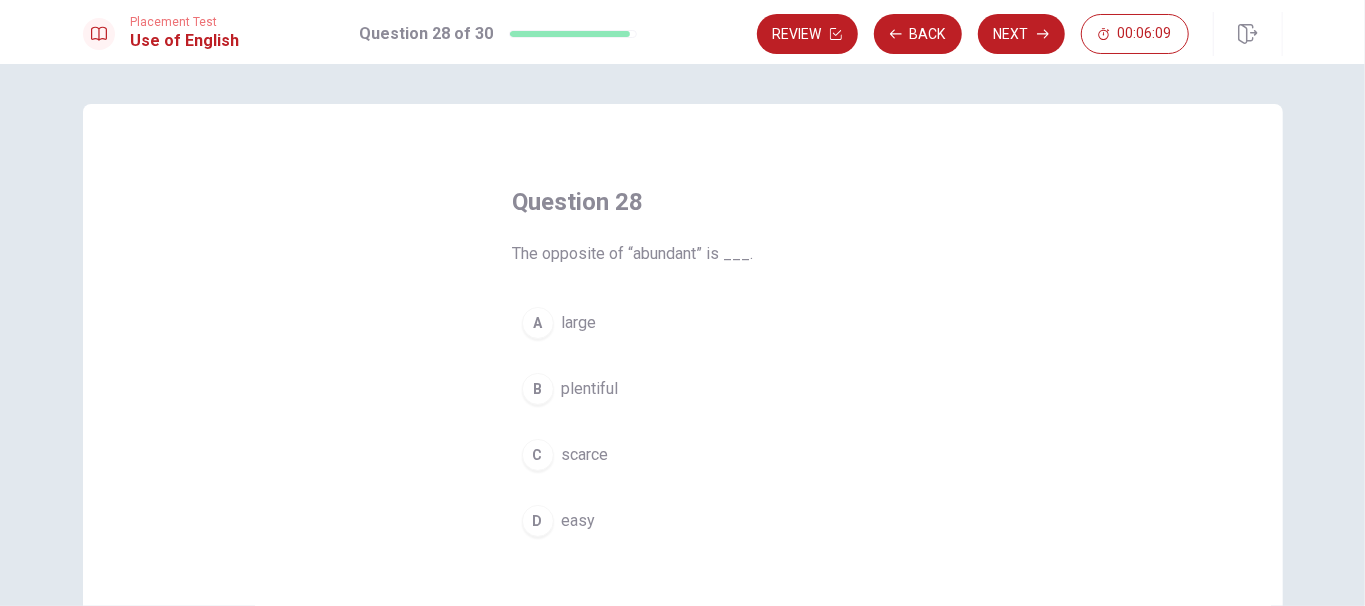 click on "C scarce" at bounding box center [683, 455] 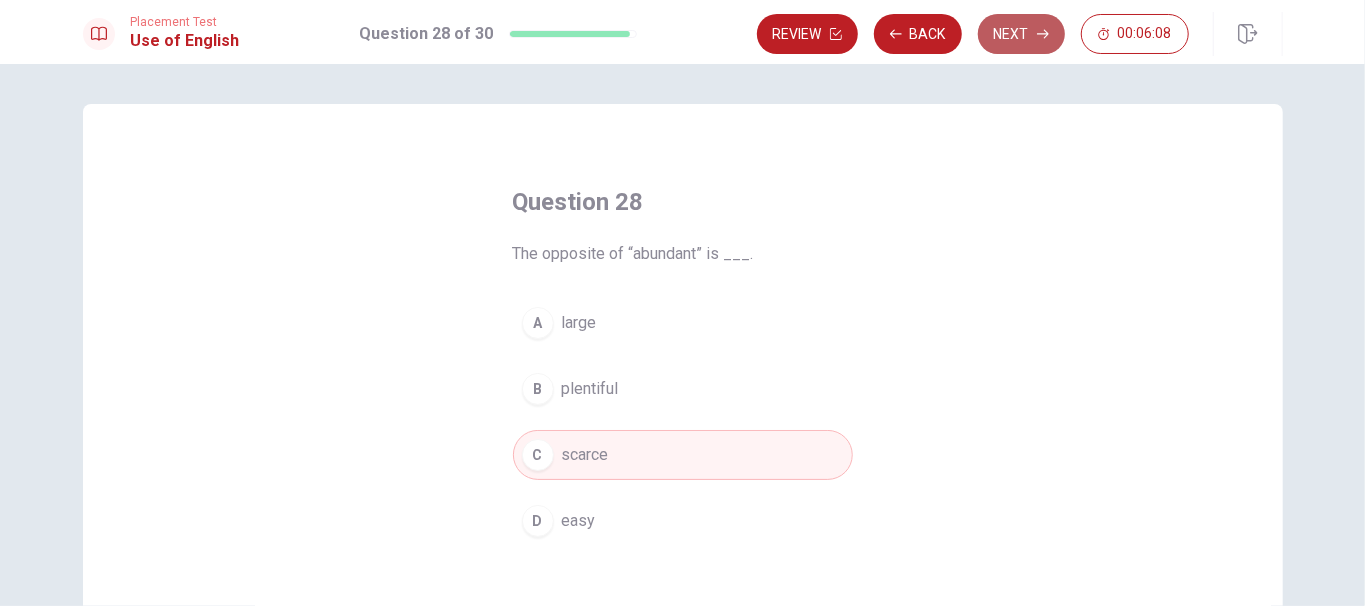 click on "Next" at bounding box center [1021, 34] 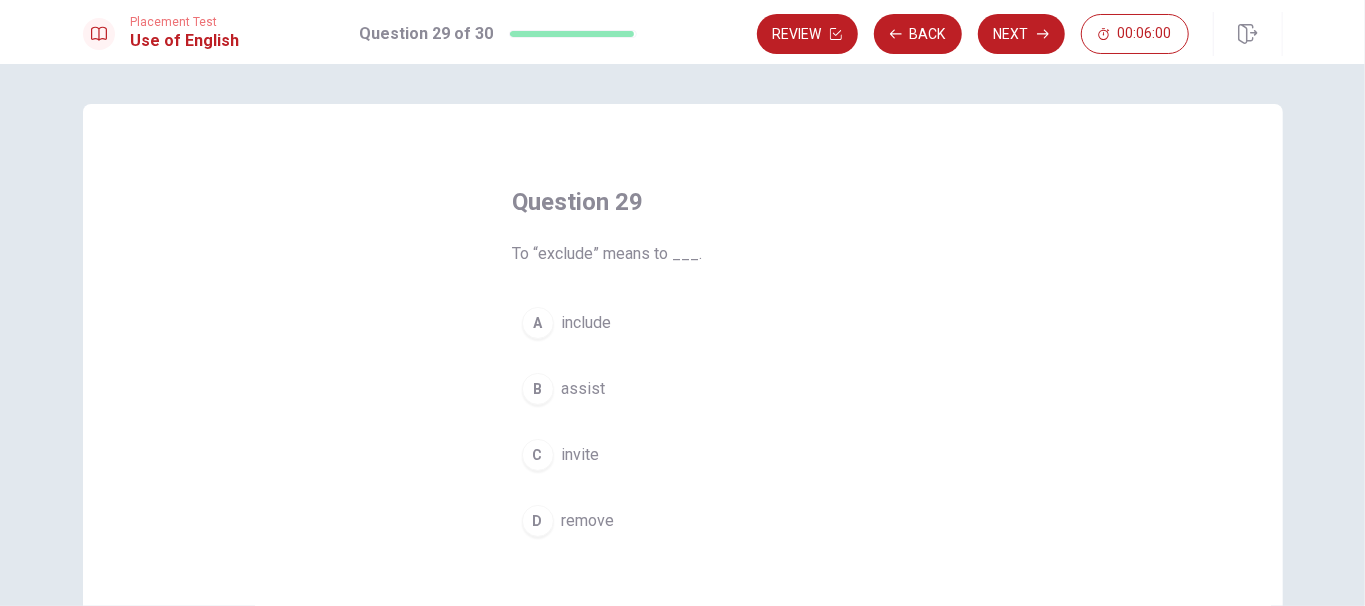 click on "remove" at bounding box center (588, 521) 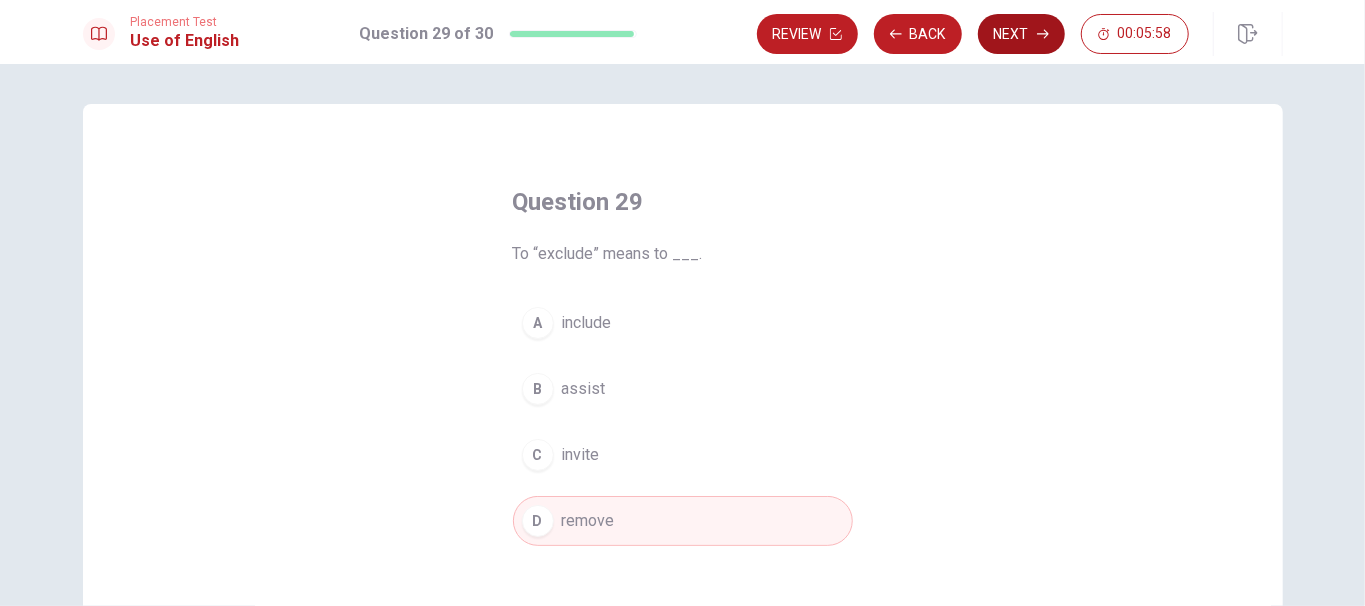 click on "Next" at bounding box center [1021, 34] 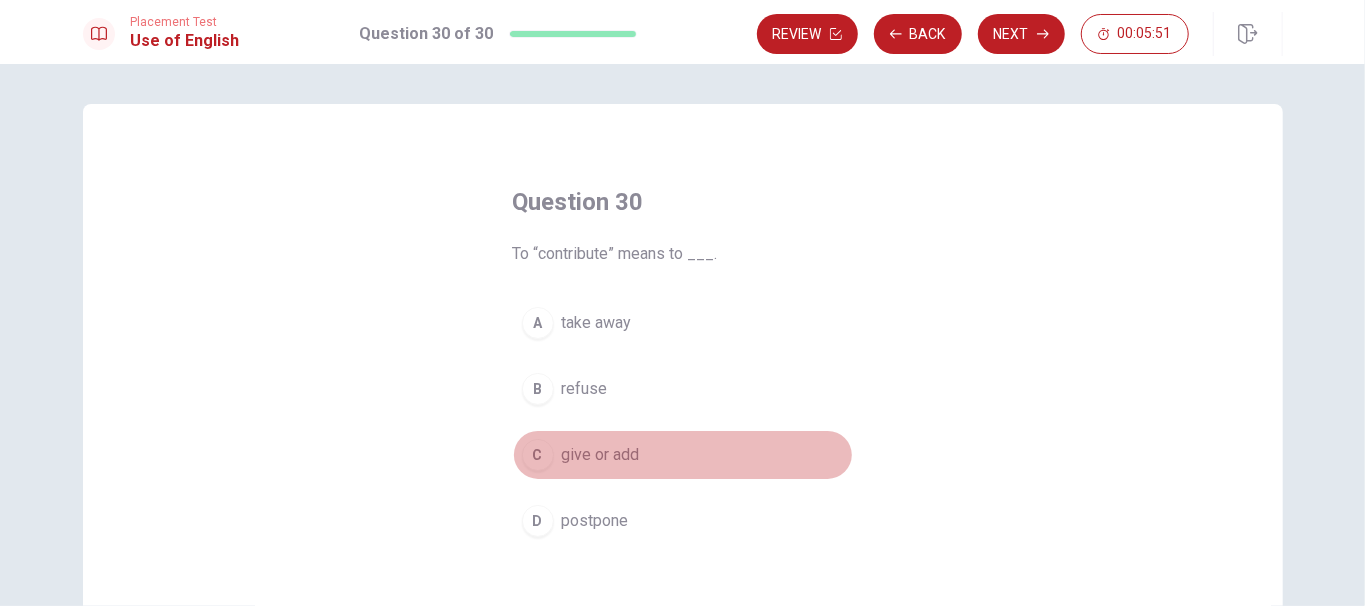 click on "C give or add" at bounding box center [683, 455] 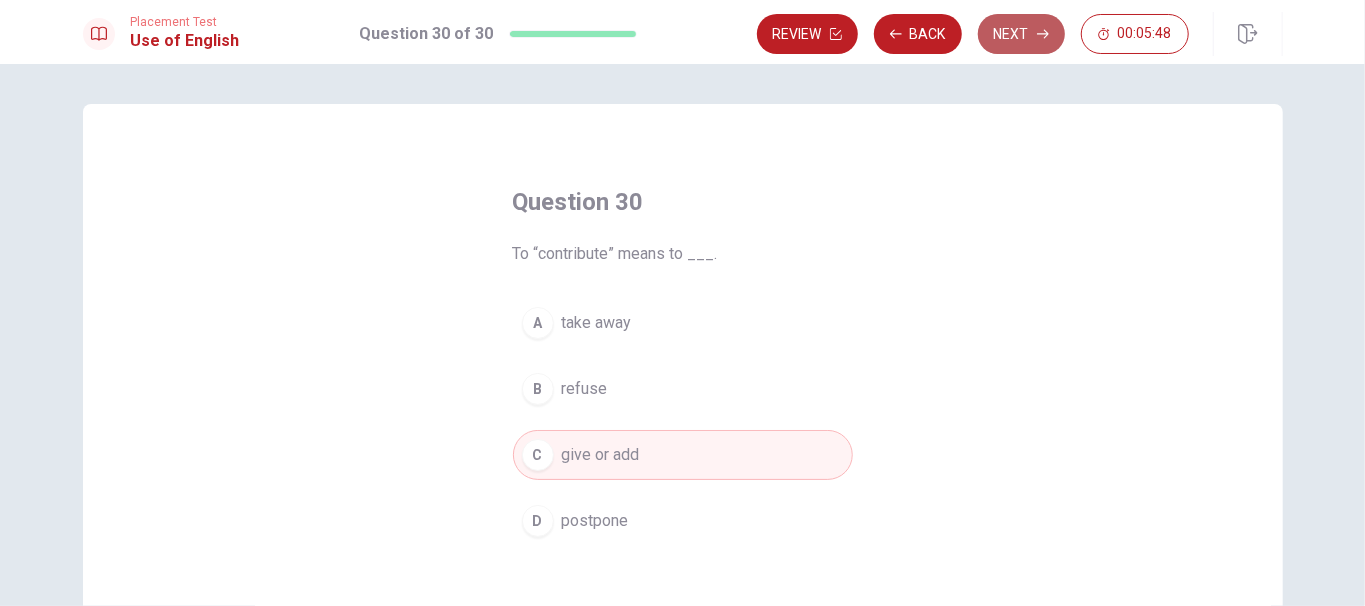 click on "Next" at bounding box center [1021, 34] 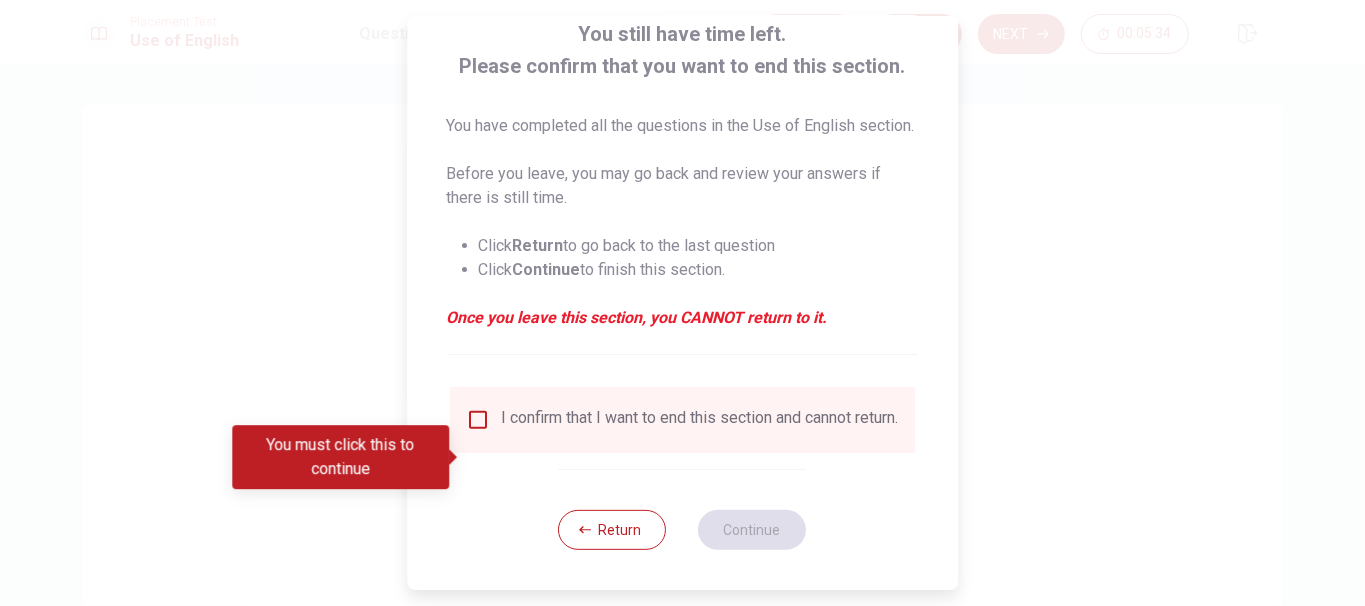 scroll, scrollTop: 164, scrollLeft: 0, axis: vertical 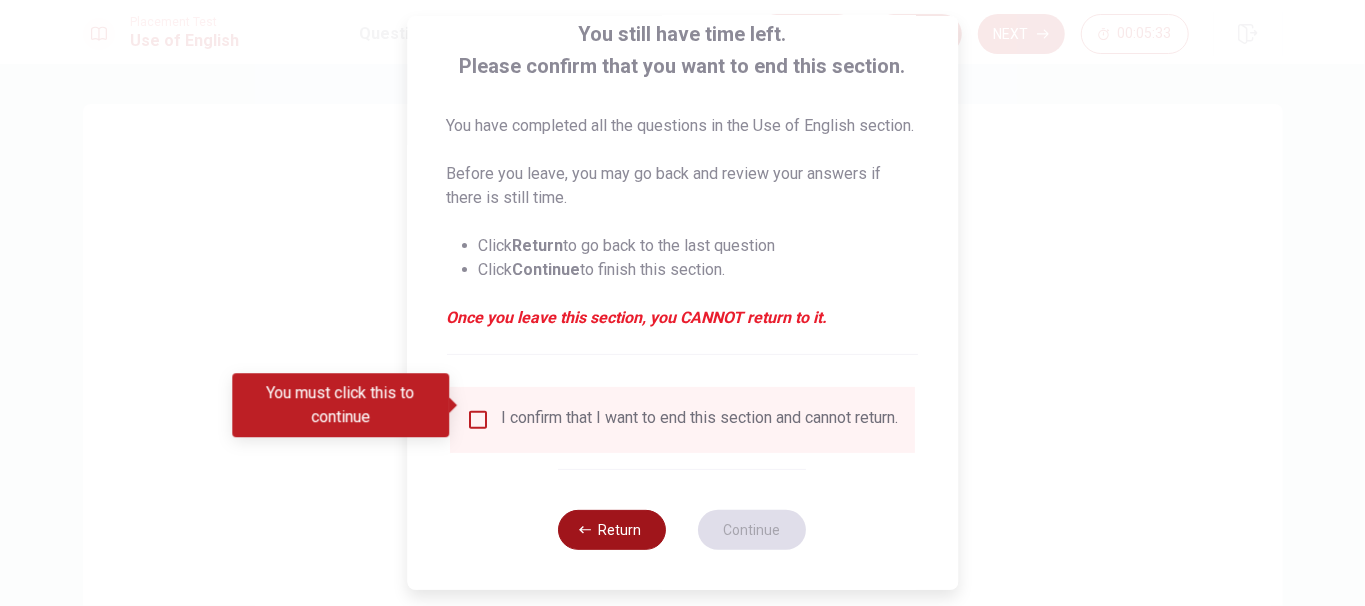 click on "Return" at bounding box center [613, 530] 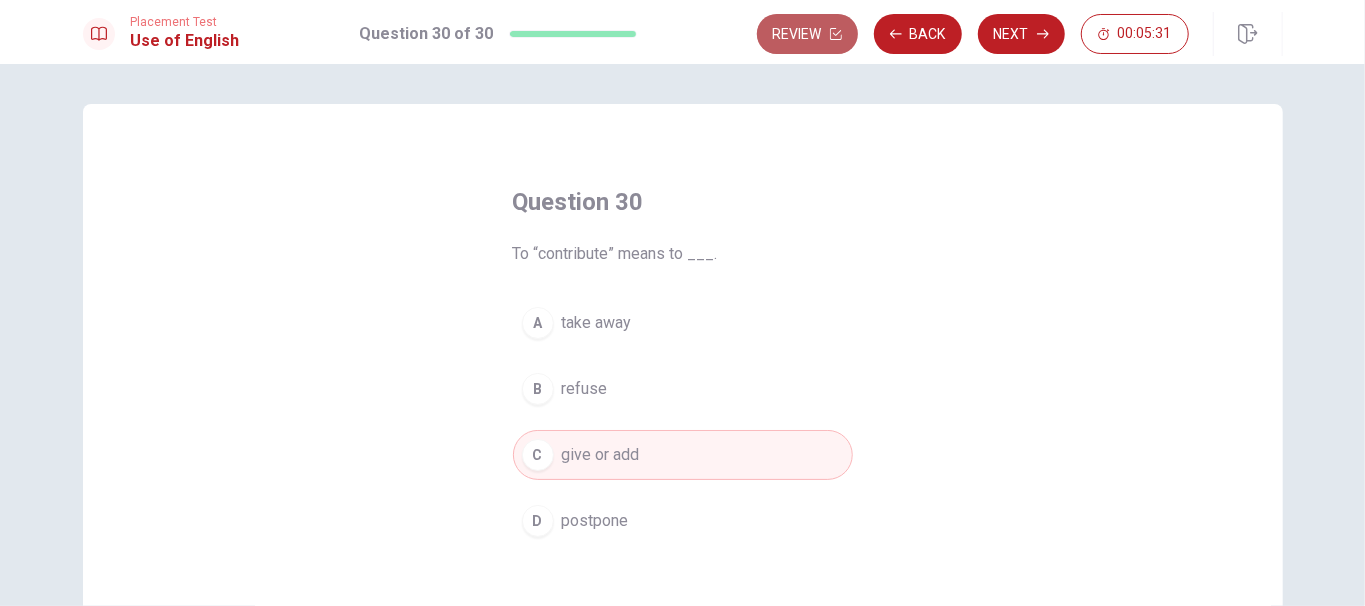 click on "Review" at bounding box center (807, 34) 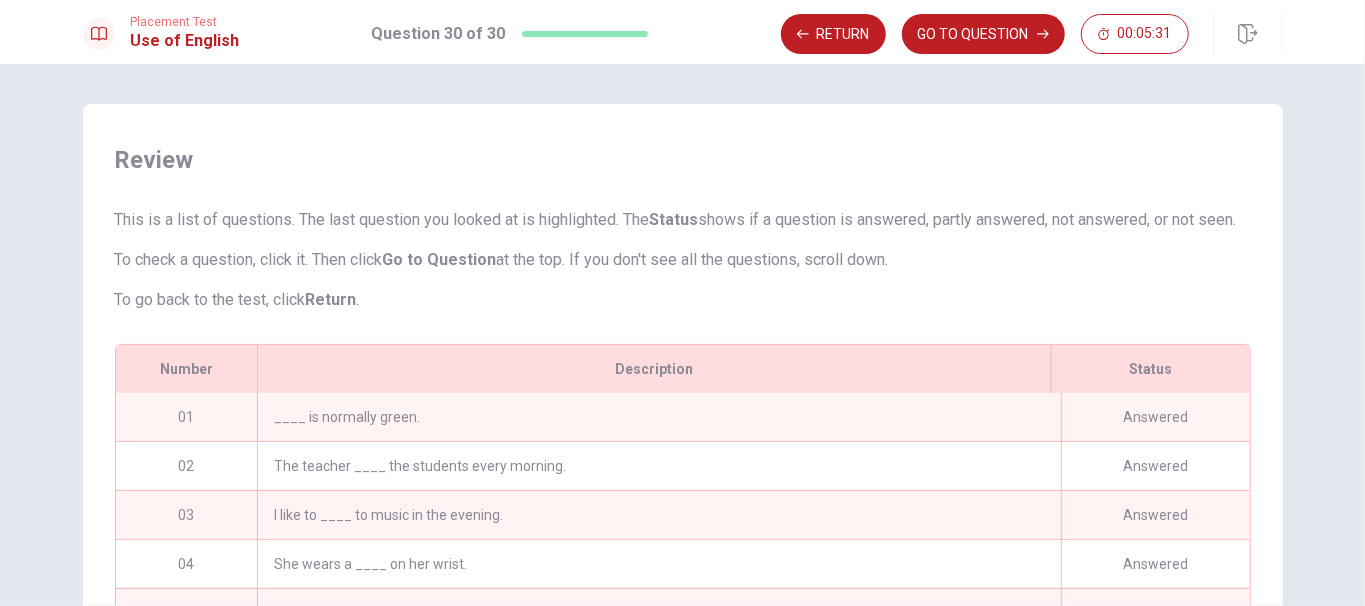 scroll, scrollTop: 313, scrollLeft: 0, axis: vertical 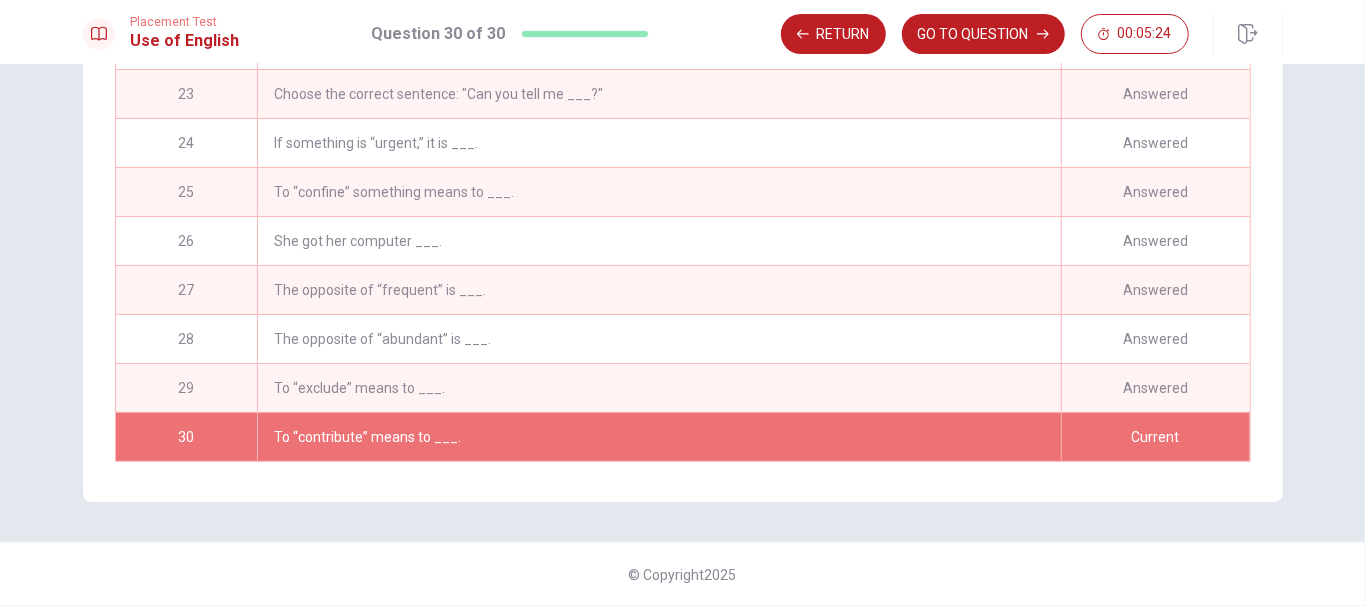 click on "To “confine” something means to ___." at bounding box center (658, 192) 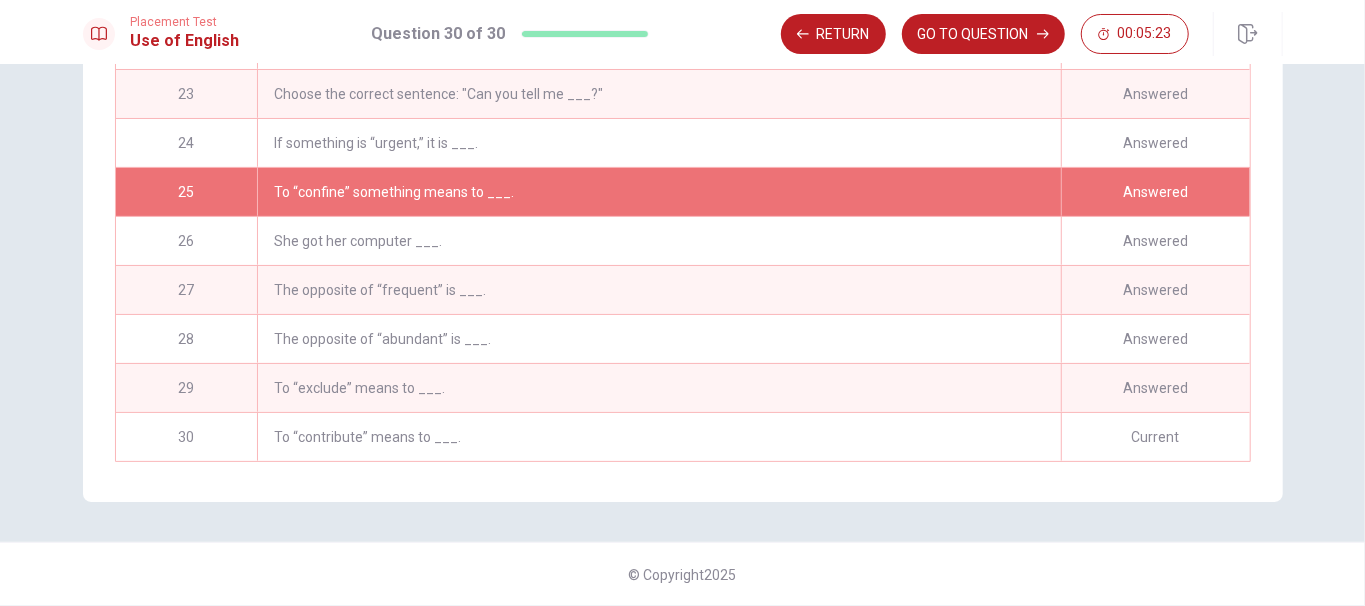 click on "Answered" at bounding box center [1155, 192] 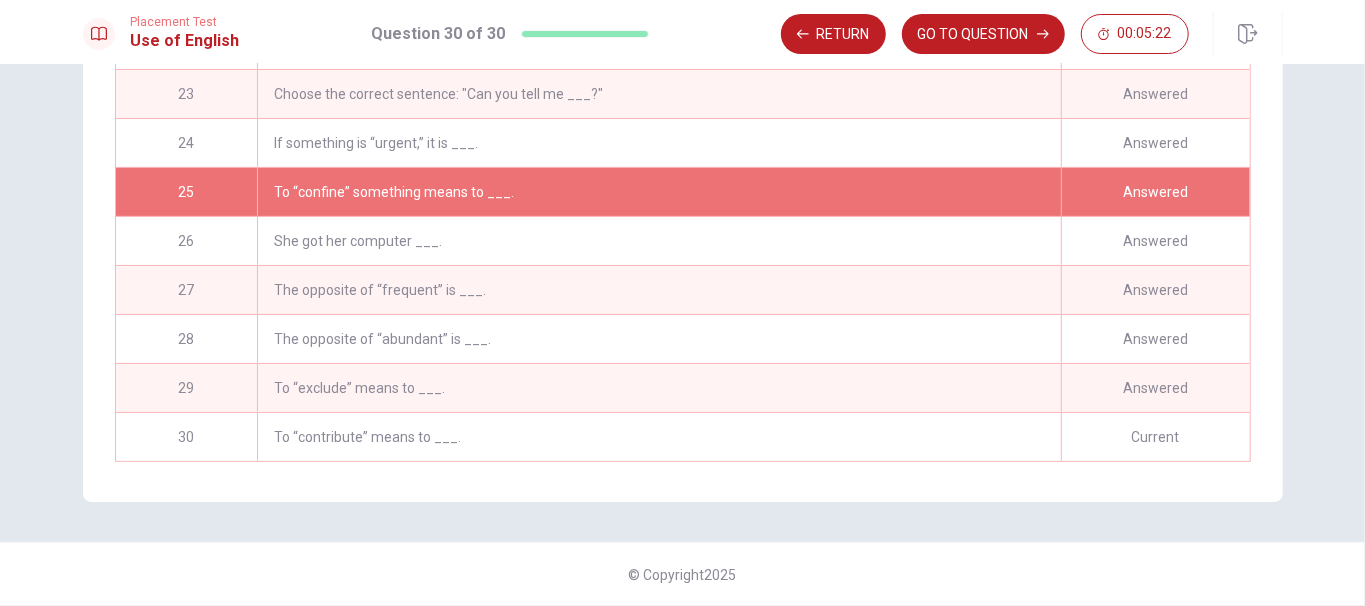 click on "To “confine” something means to ___." at bounding box center [658, 192] 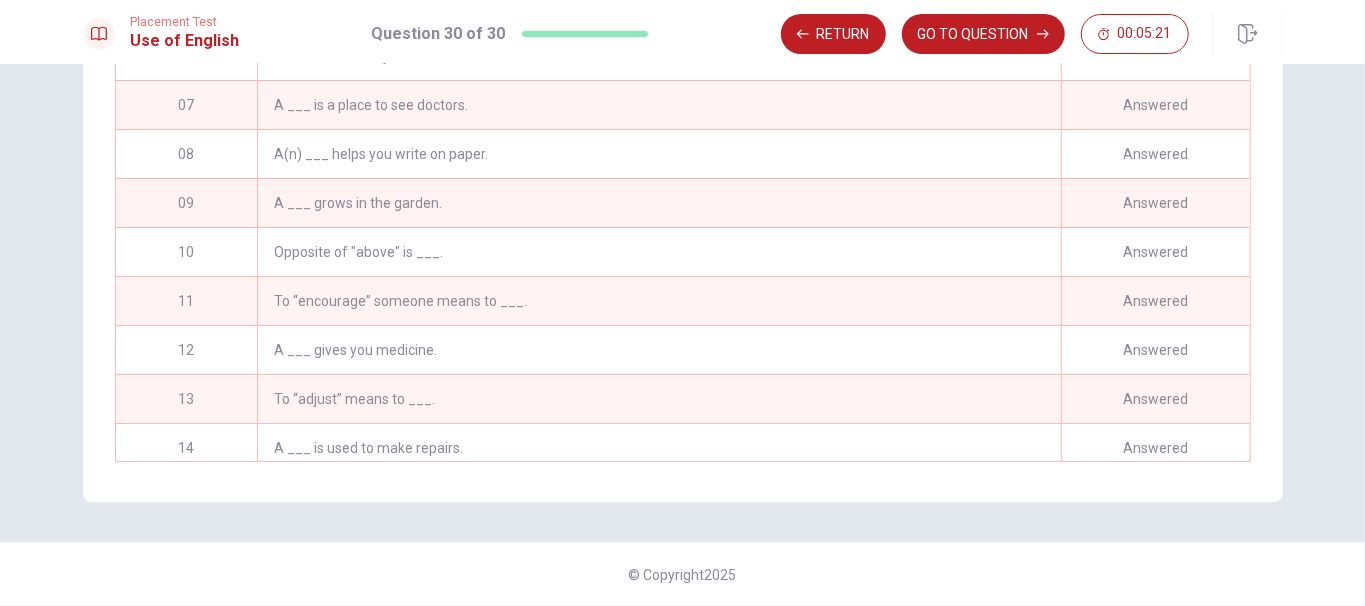 scroll, scrollTop: 0, scrollLeft: 0, axis: both 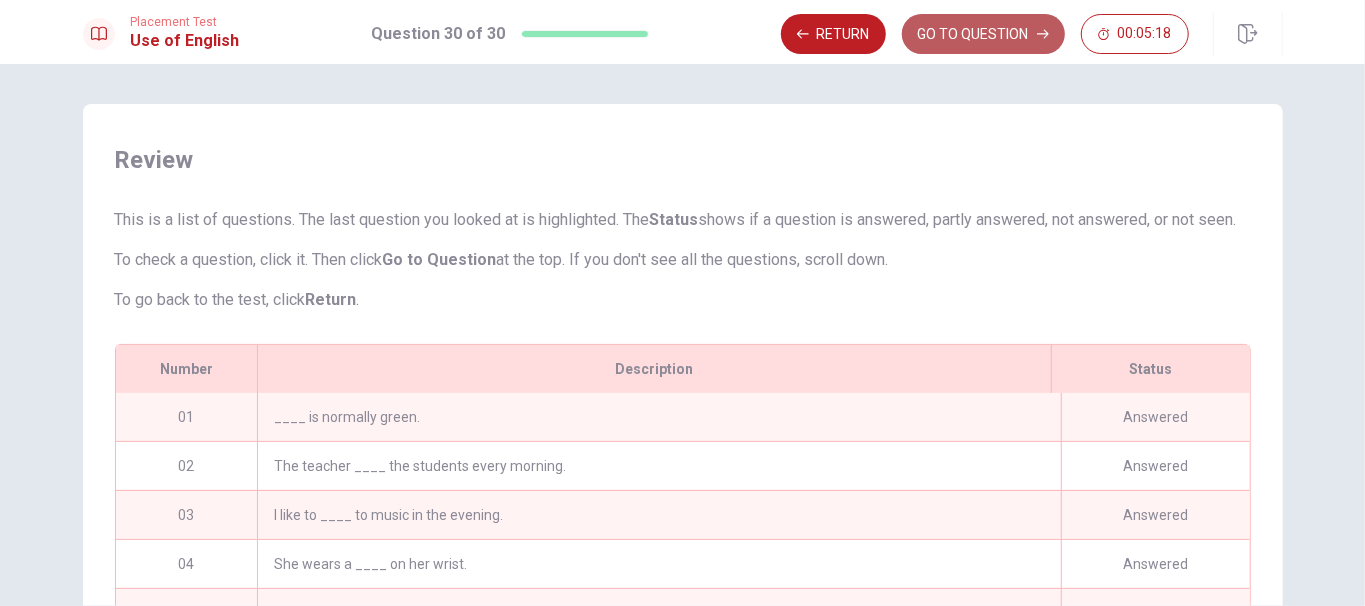 click on "GO TO QUESTION" at bounding box center (983, 34) 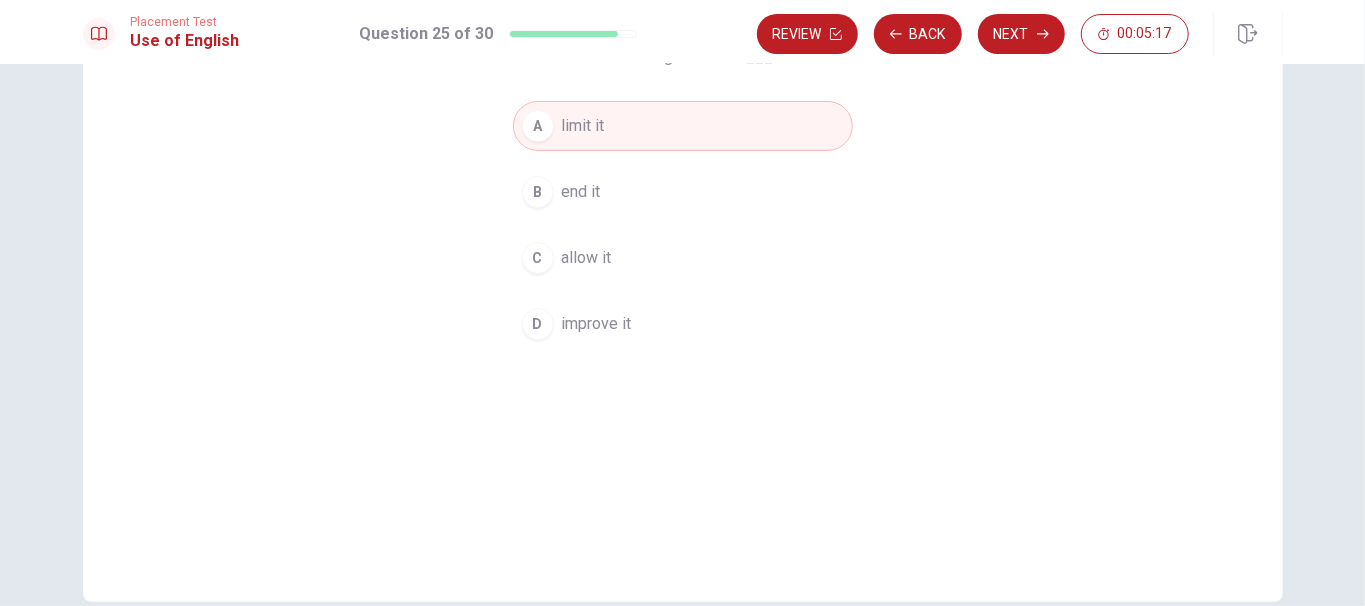 scroll, scrollTop: 297, scrollLeft: 0, axis: vertical 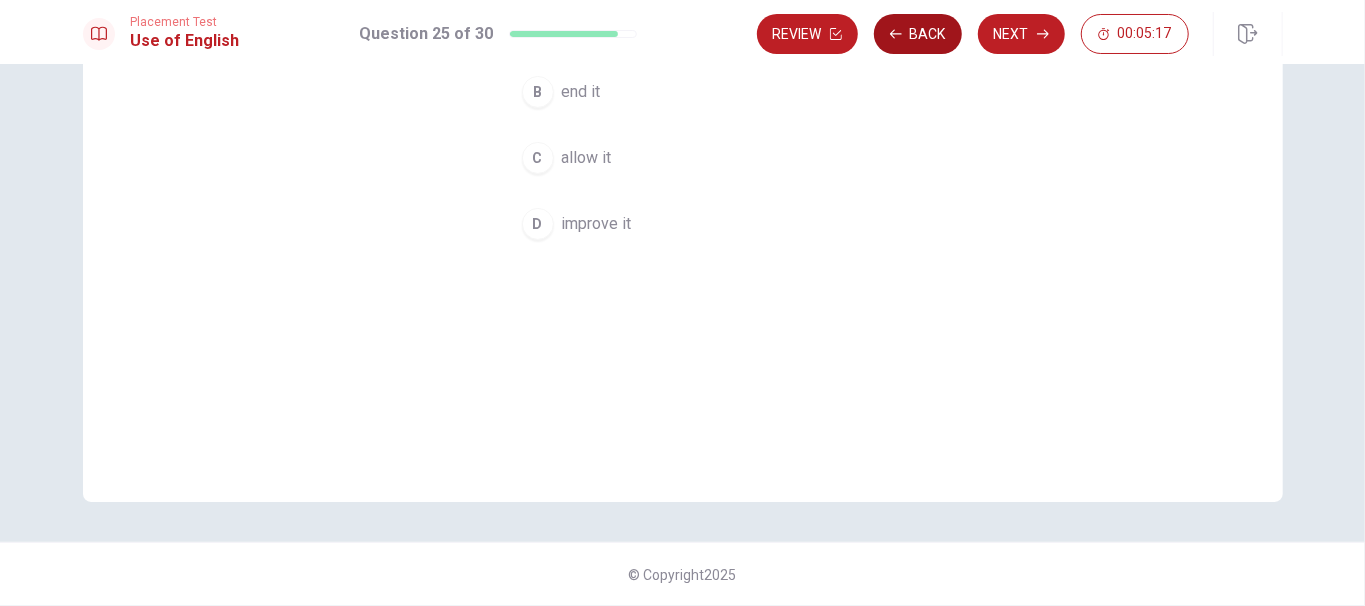click on "Back" at bounding box center [918, 34] 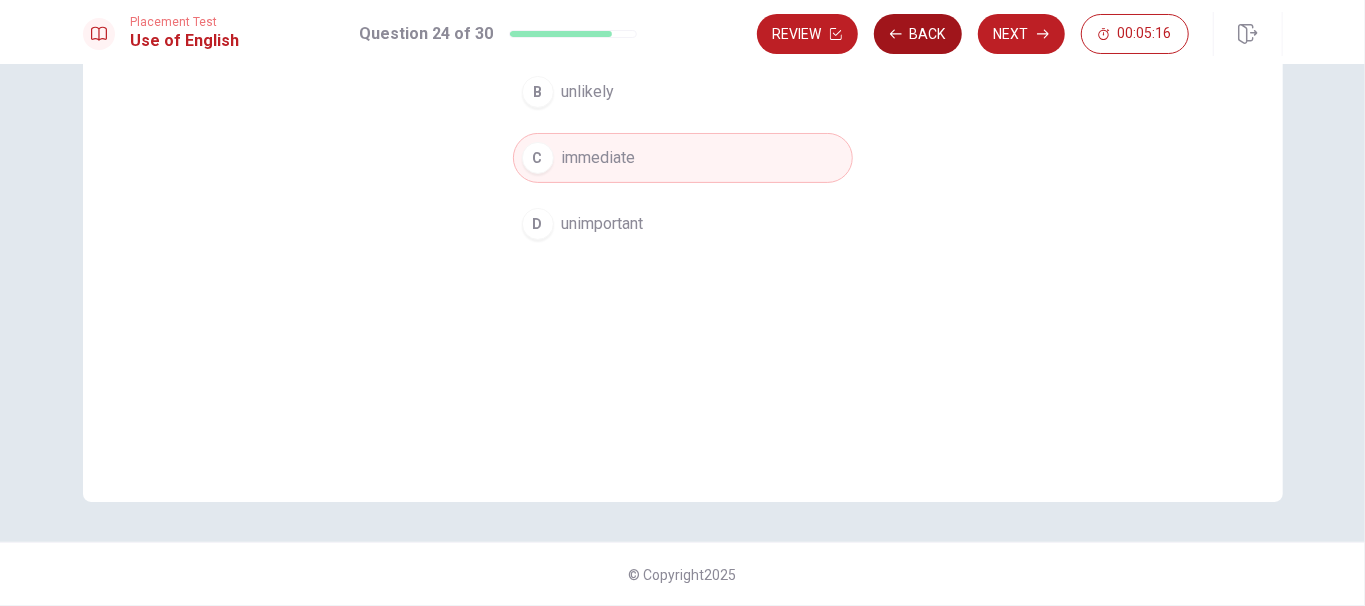 click on "Back" at bounding box center [918, 34] 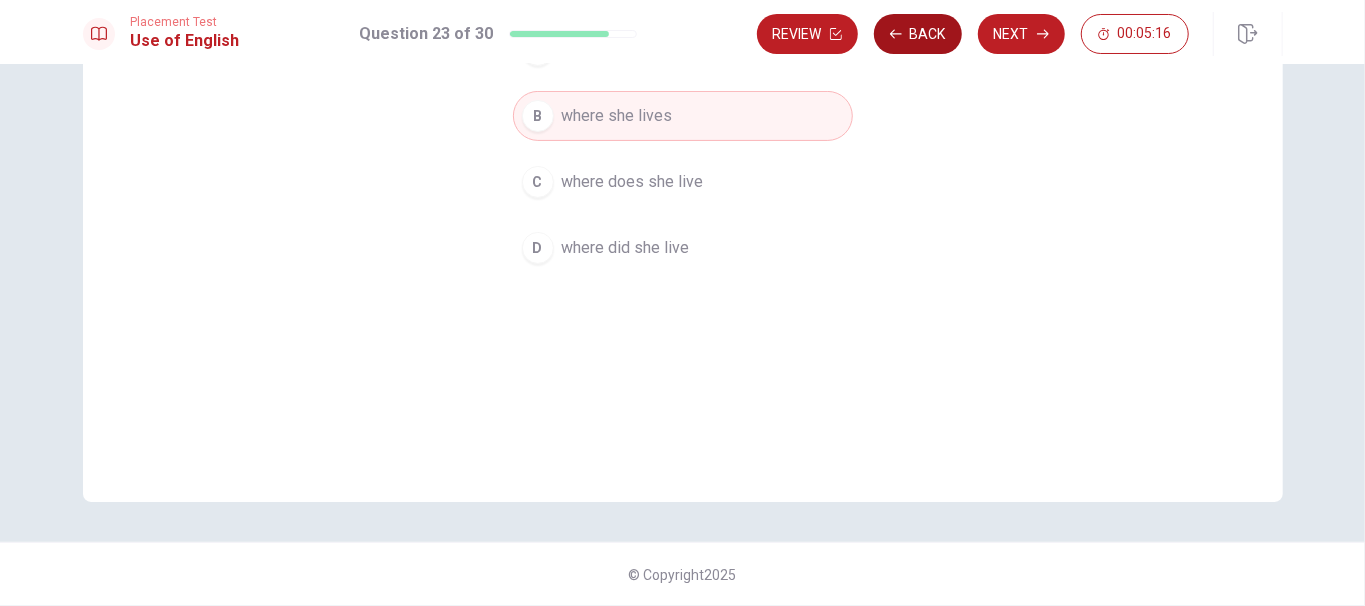 click on "Back" at bounding box center [918, 34] 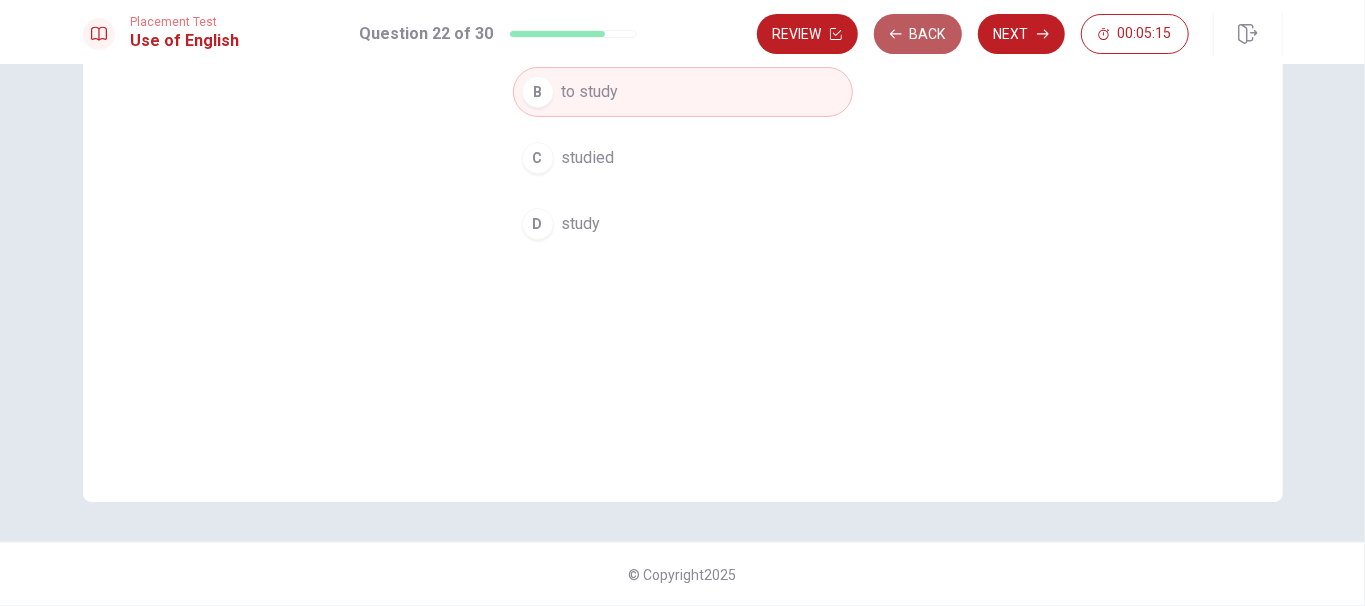 click on "Back" at bounding box center [918, 34] 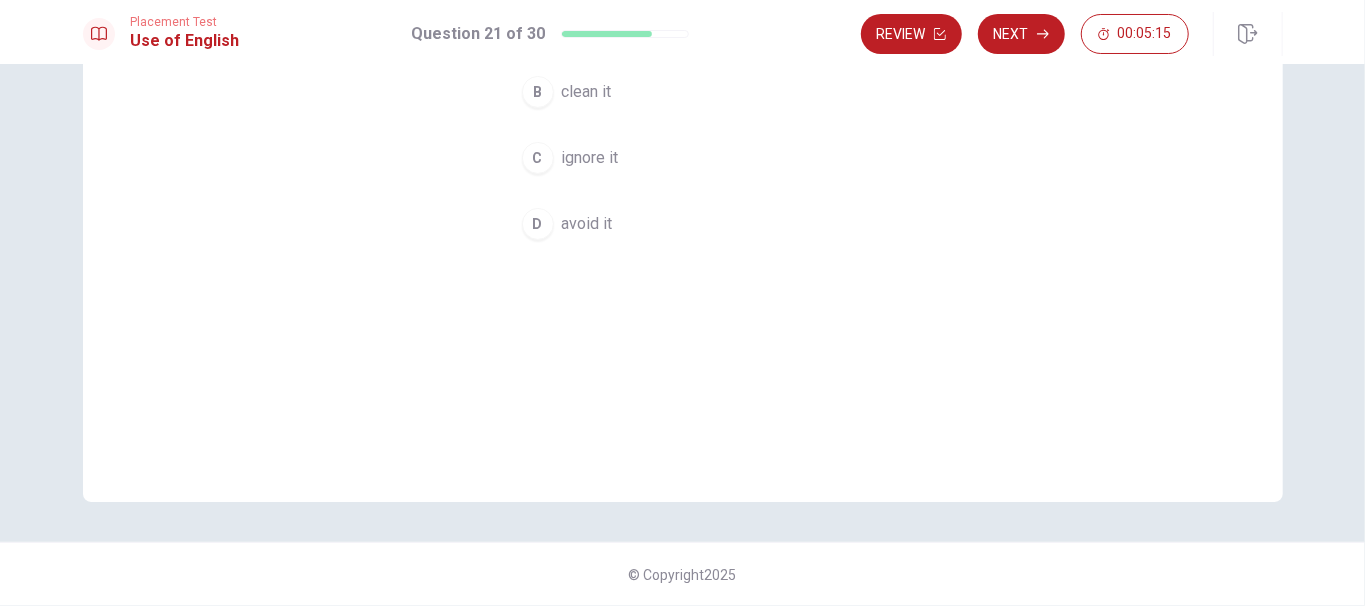 scroll, scrollTop: 0, scrollLeft: 0, axis: both 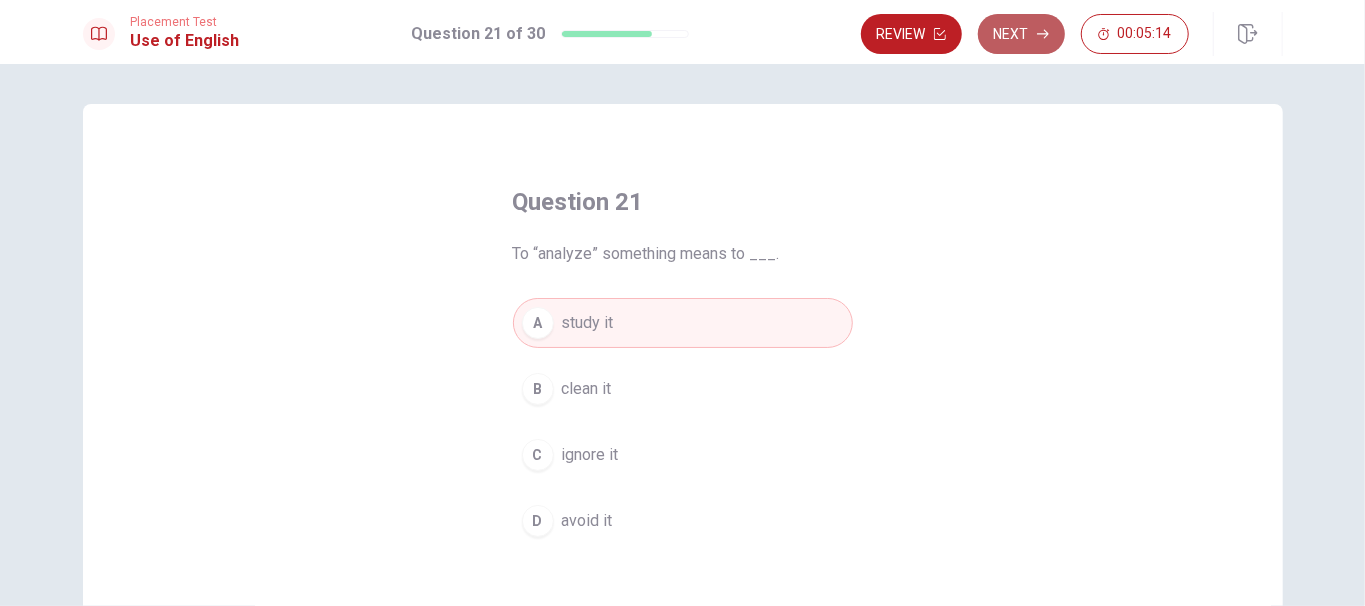 click on "Next" at bounding box center (1021, 34) 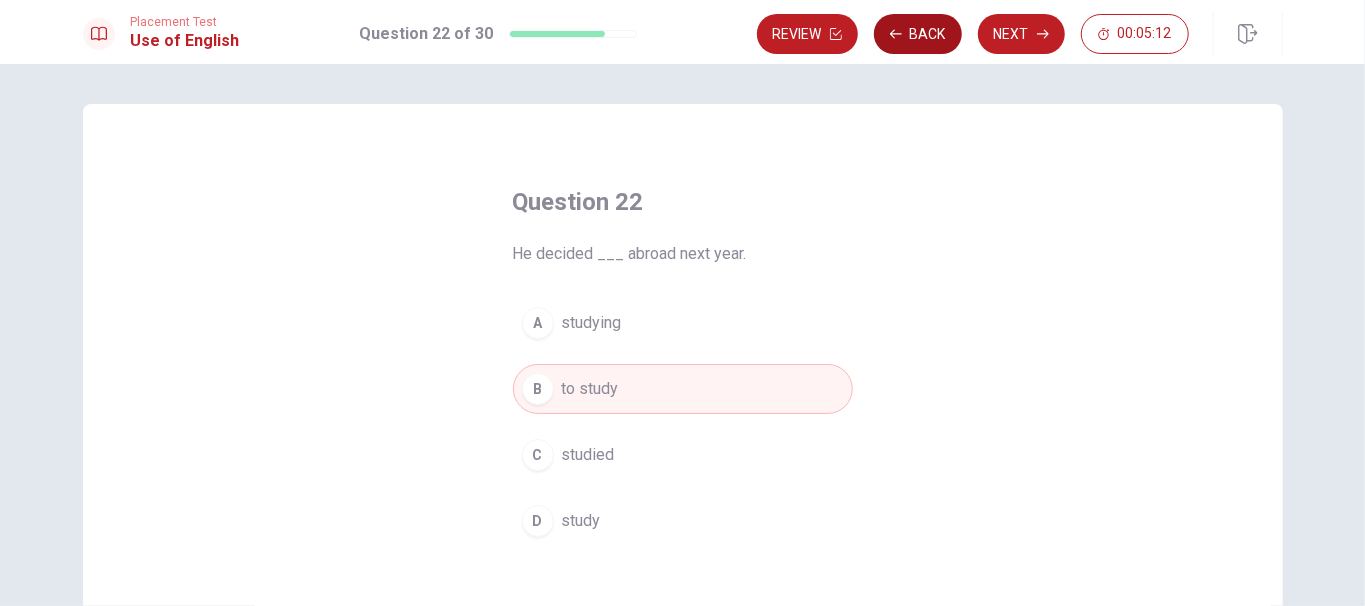 click on "Back" at bounding box center [918, 34] 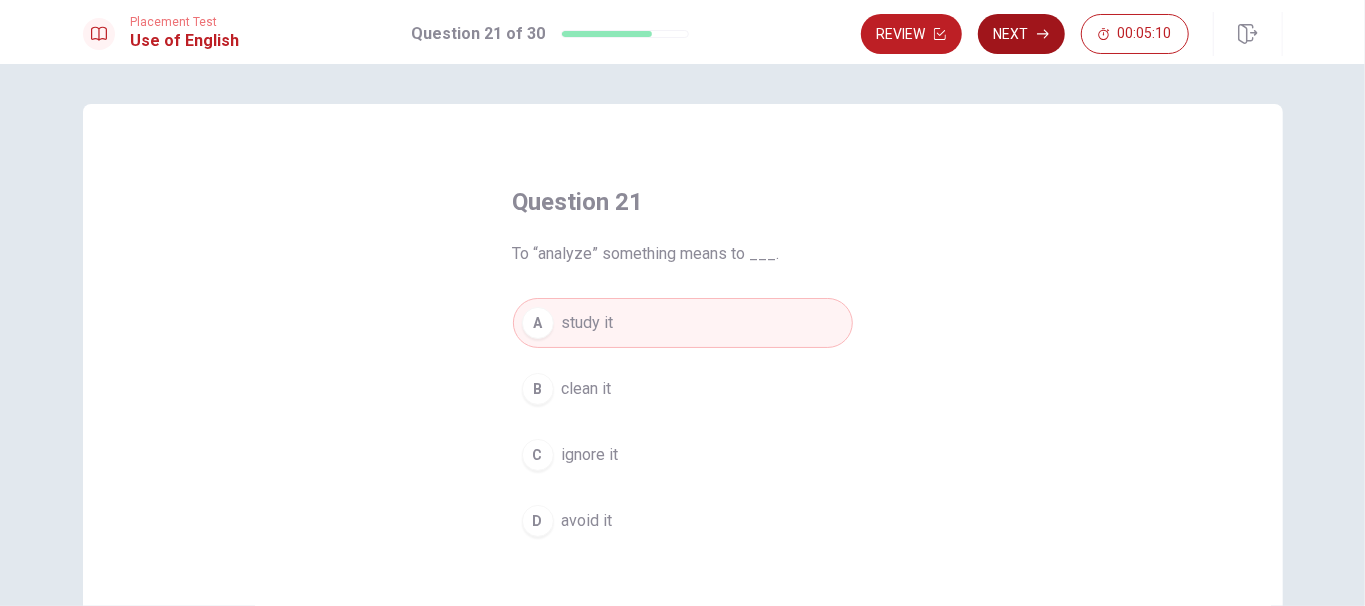 click on "Next" at bounding box center (1021, 34) 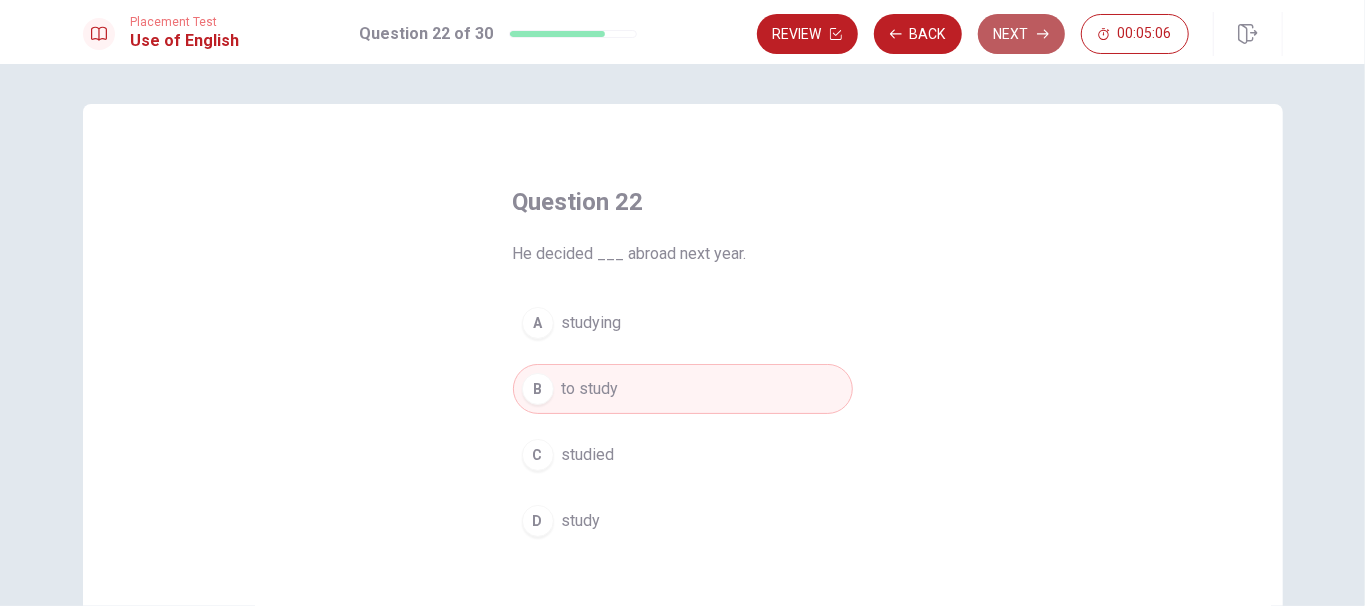 click on "Next" at bounding box center [1021, 34] 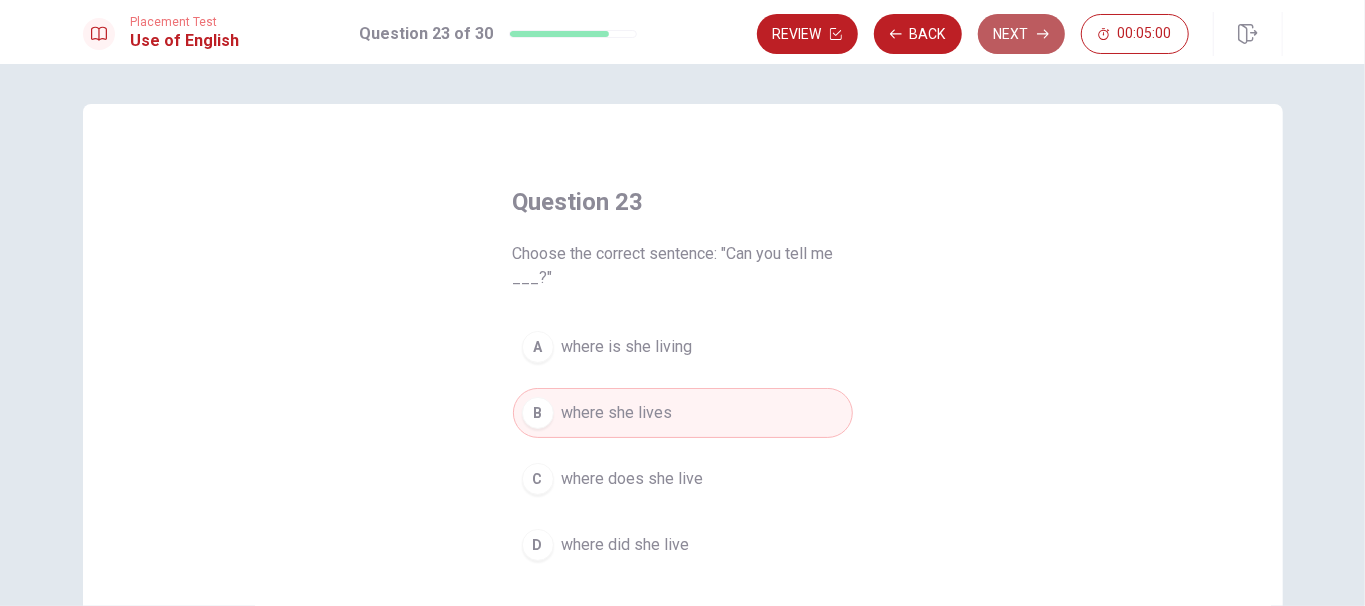 click on "Next" at bounding box center (1021, 34) 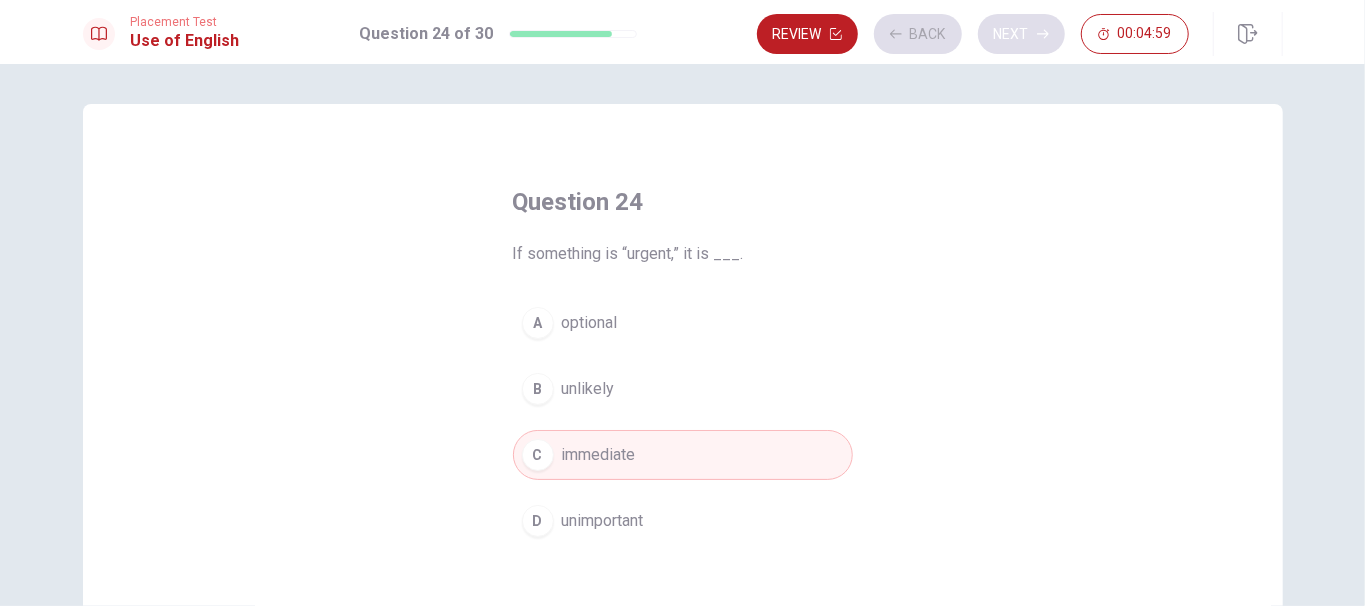 click on "Review Back Next 00:04:59" at bounding box center (973, 34) 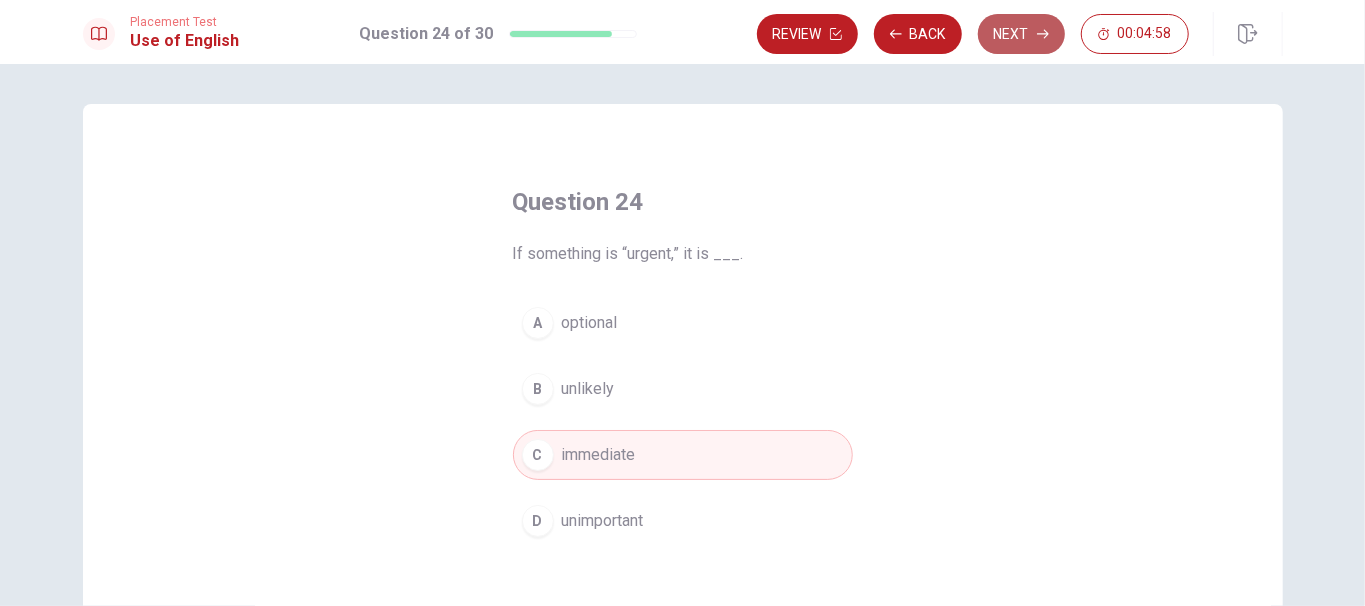 click on "Next" at bounding box center (1021, 34) 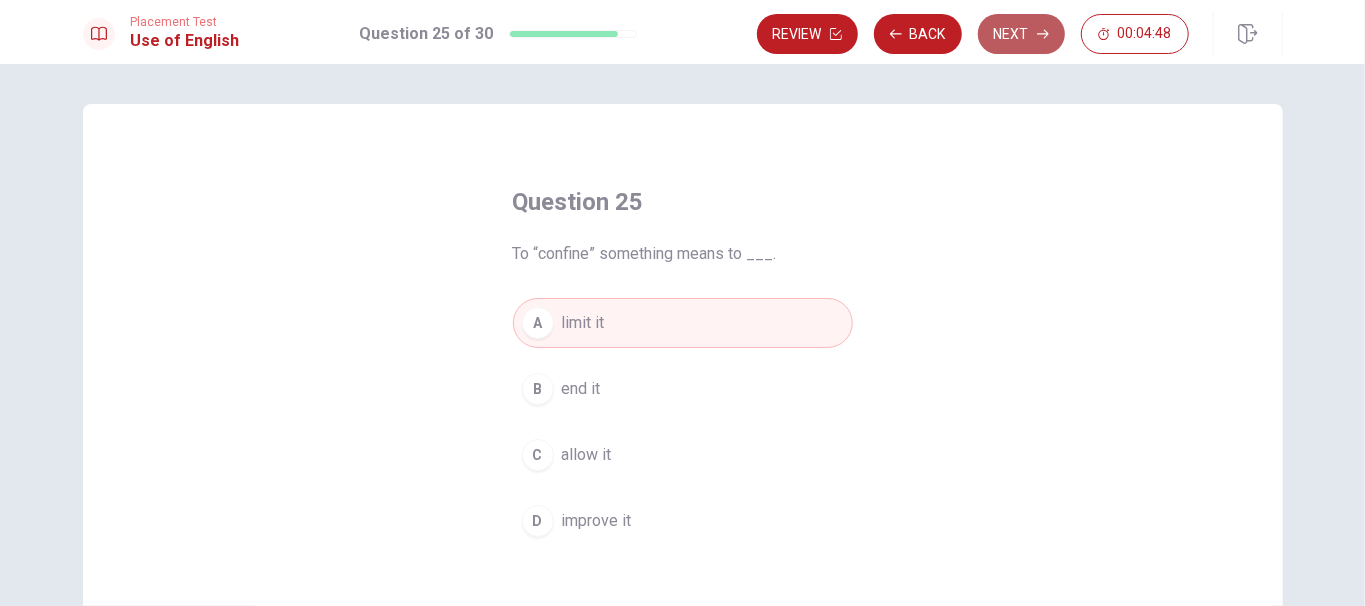 click on "Next" at bounding box center (1021, 34) 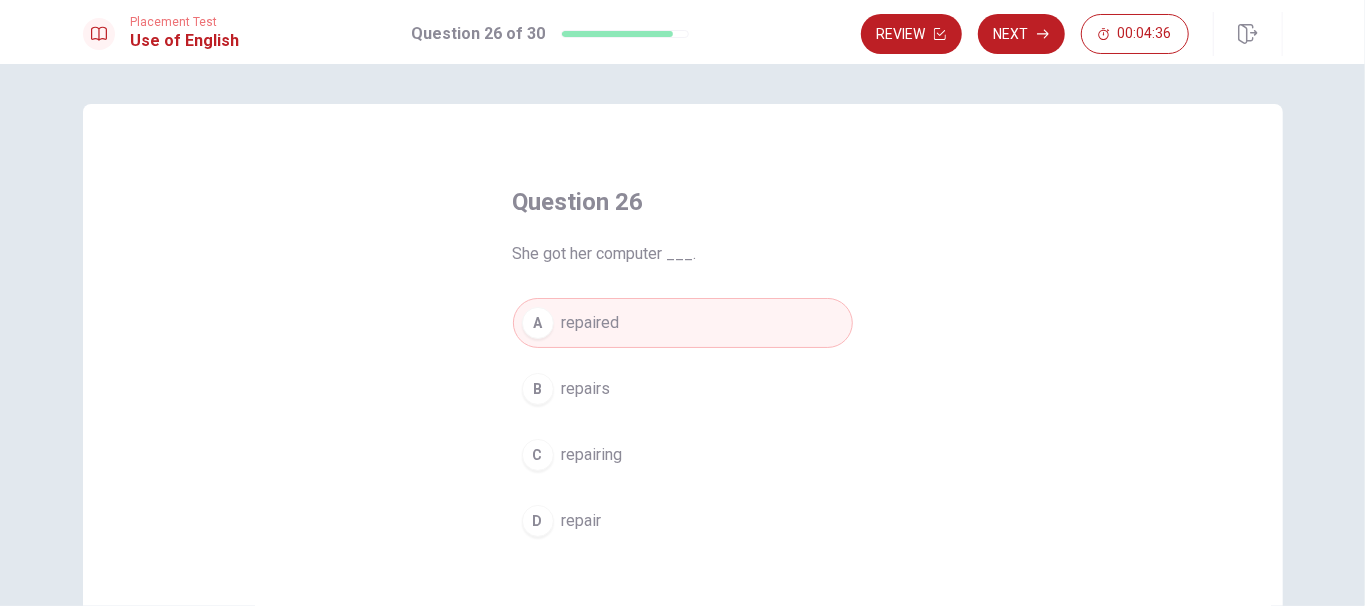 click on "Next" at bounding box center (1021, 34) 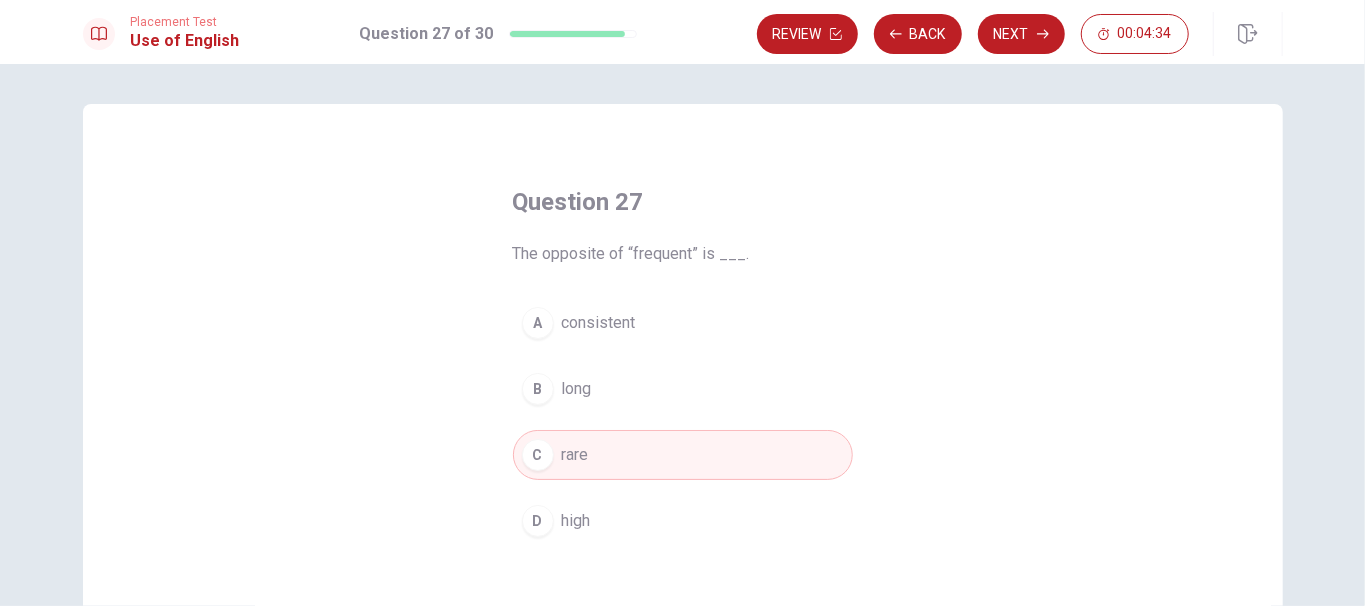 click on "Next" at bounding box center (1021, 34) 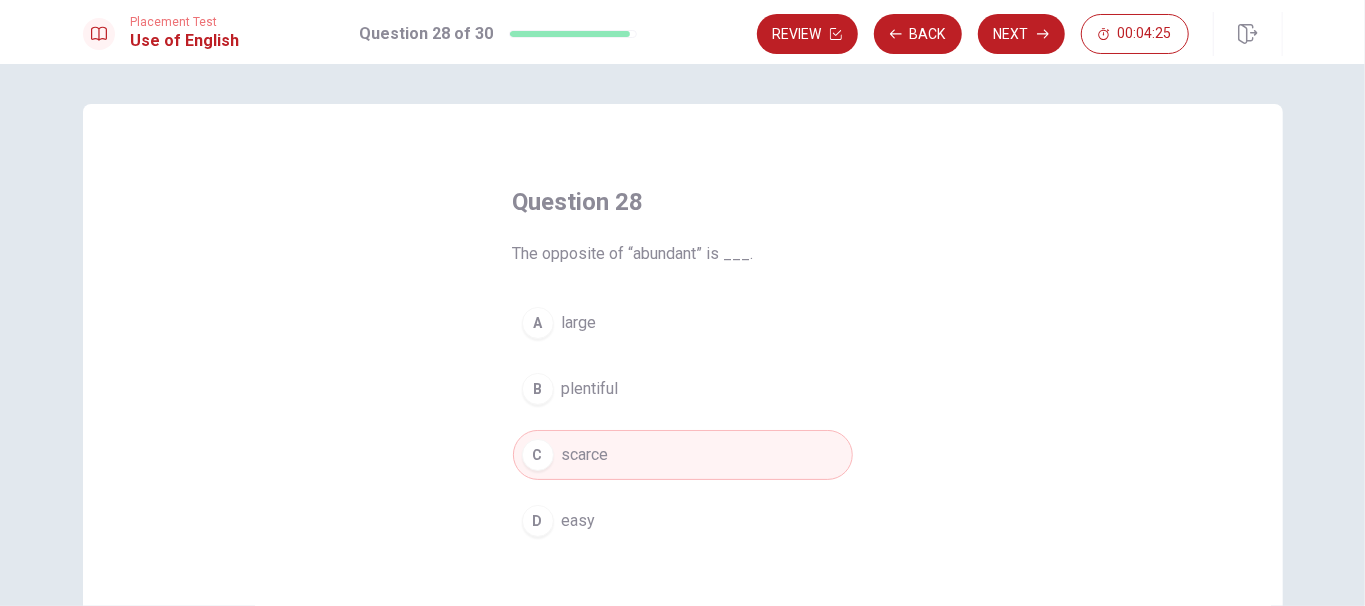 click on "Next" at bounding box center [1021, 34] 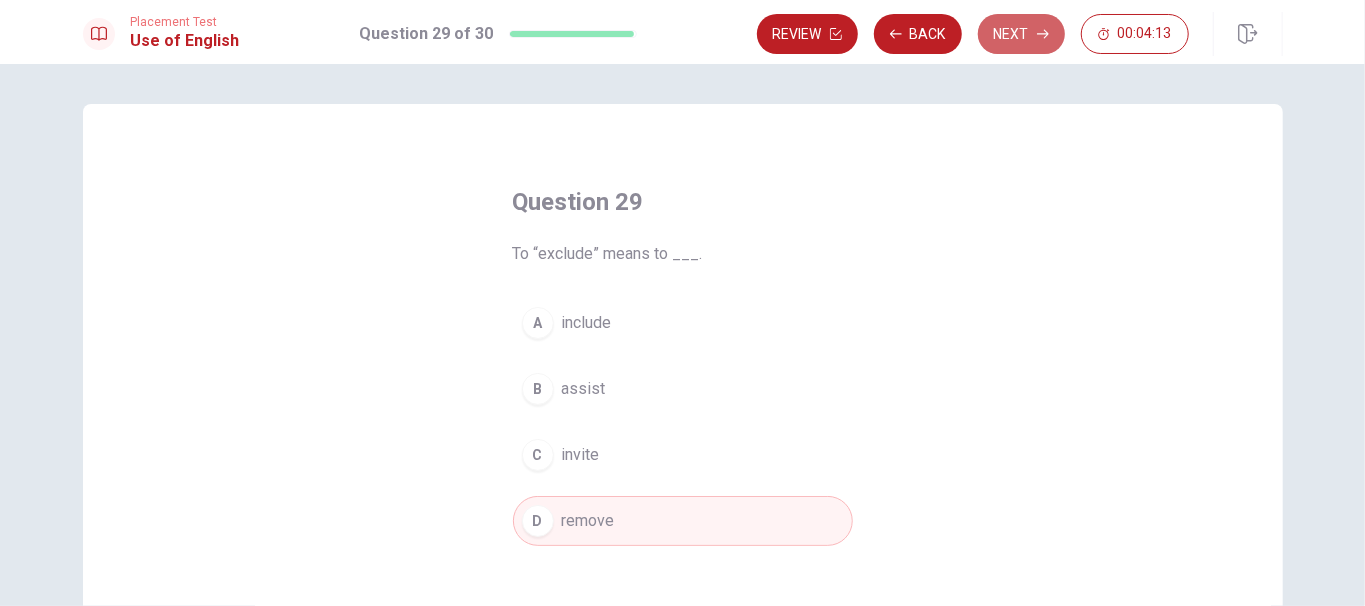 click on "Next" at bounding box center (1021, 34) 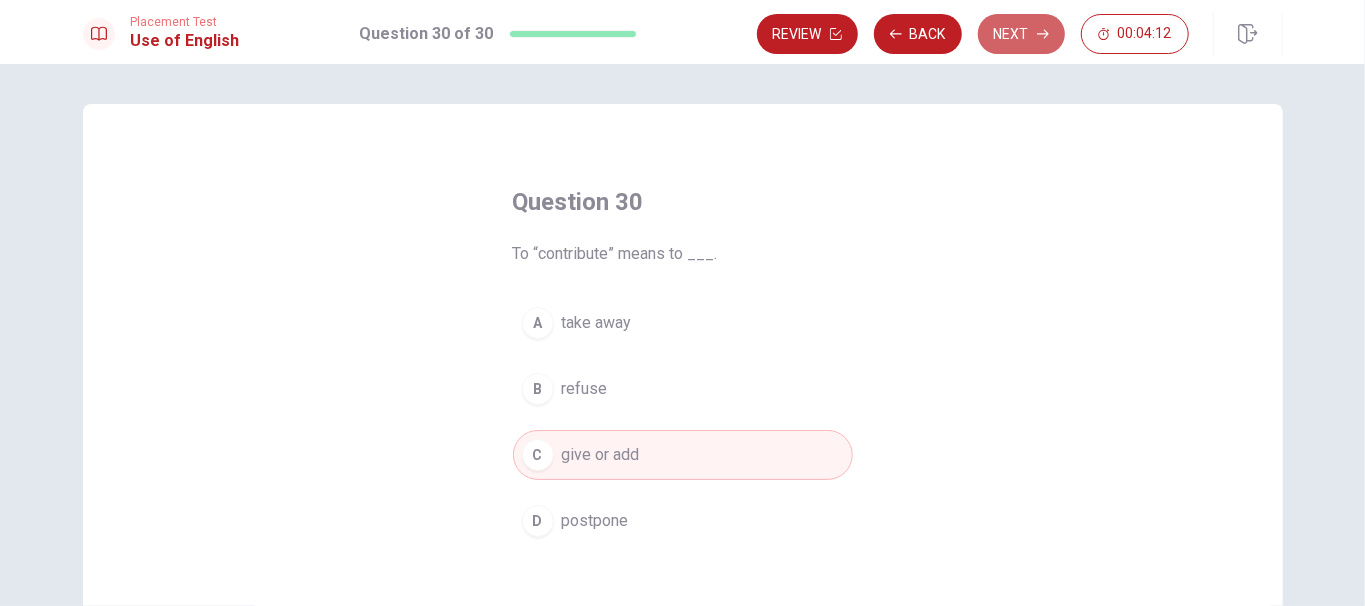 click on "Next" at bounding box center (1021, 34) 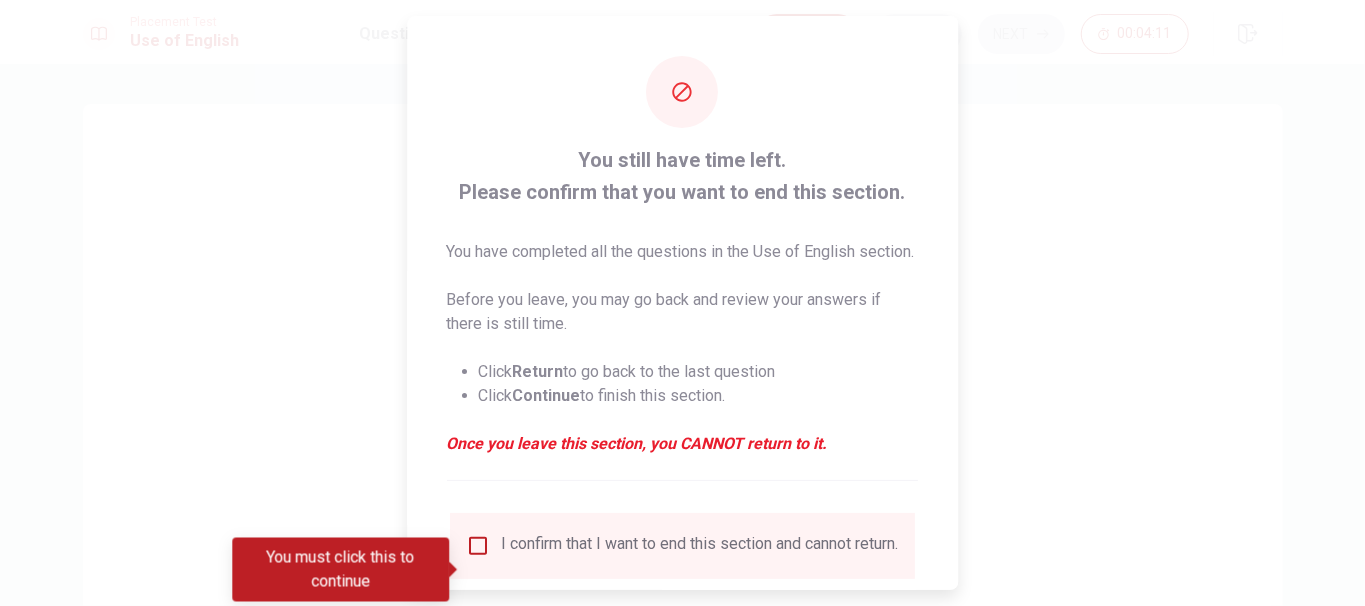 scroll, scrollTop: 164, scrollLeft: 0, axis: vertical 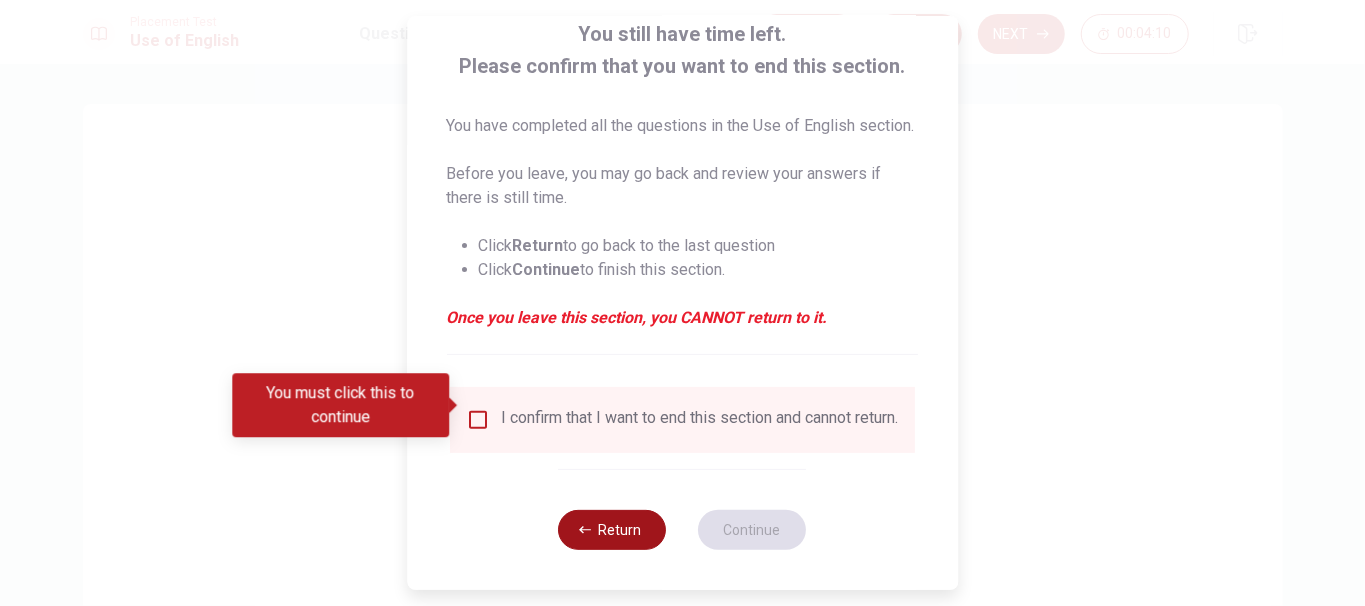 click on "Return" at bounding box center (613, 530) 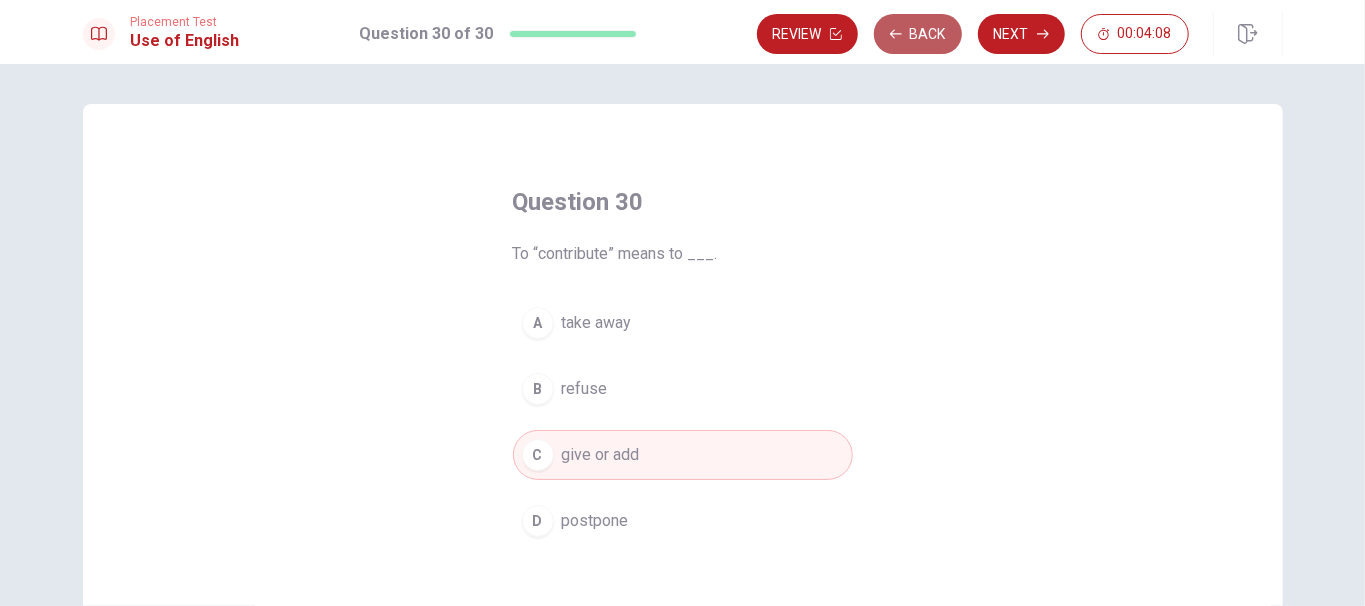 click 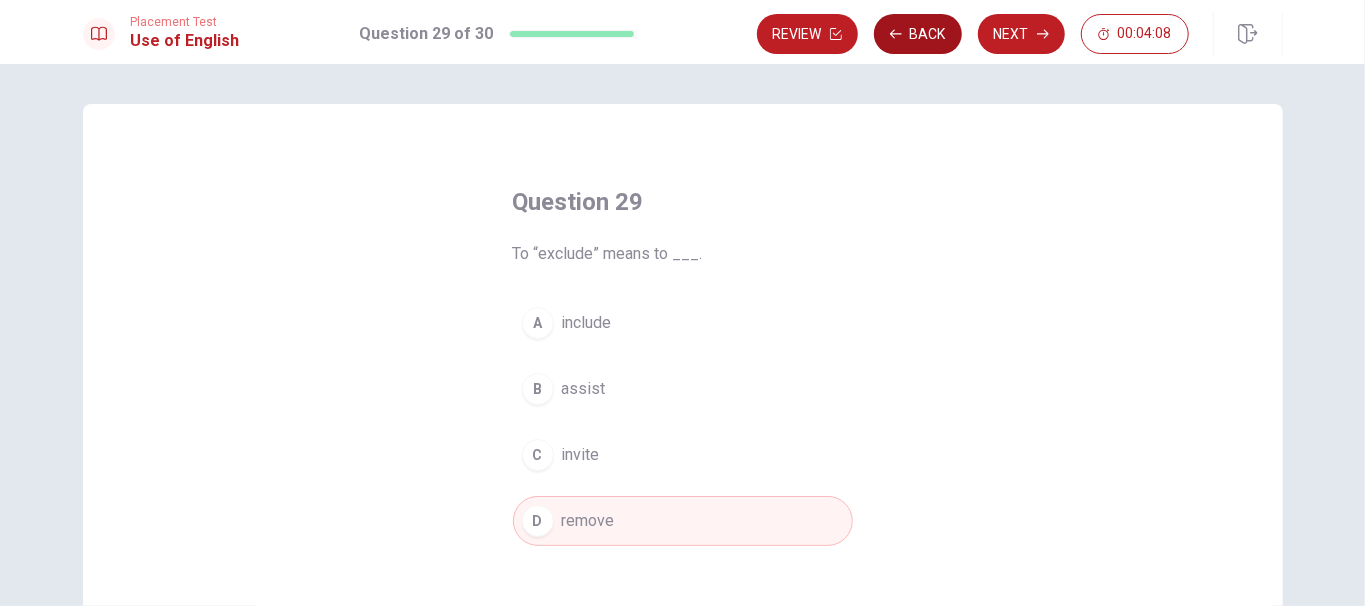 click 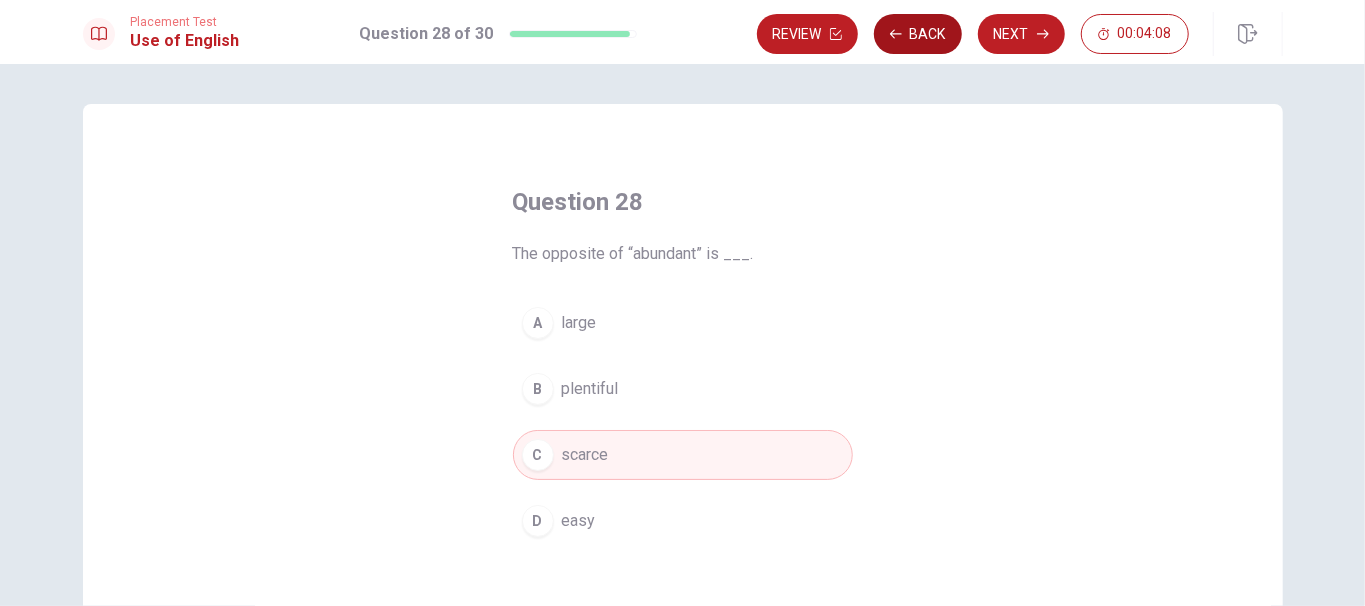 click 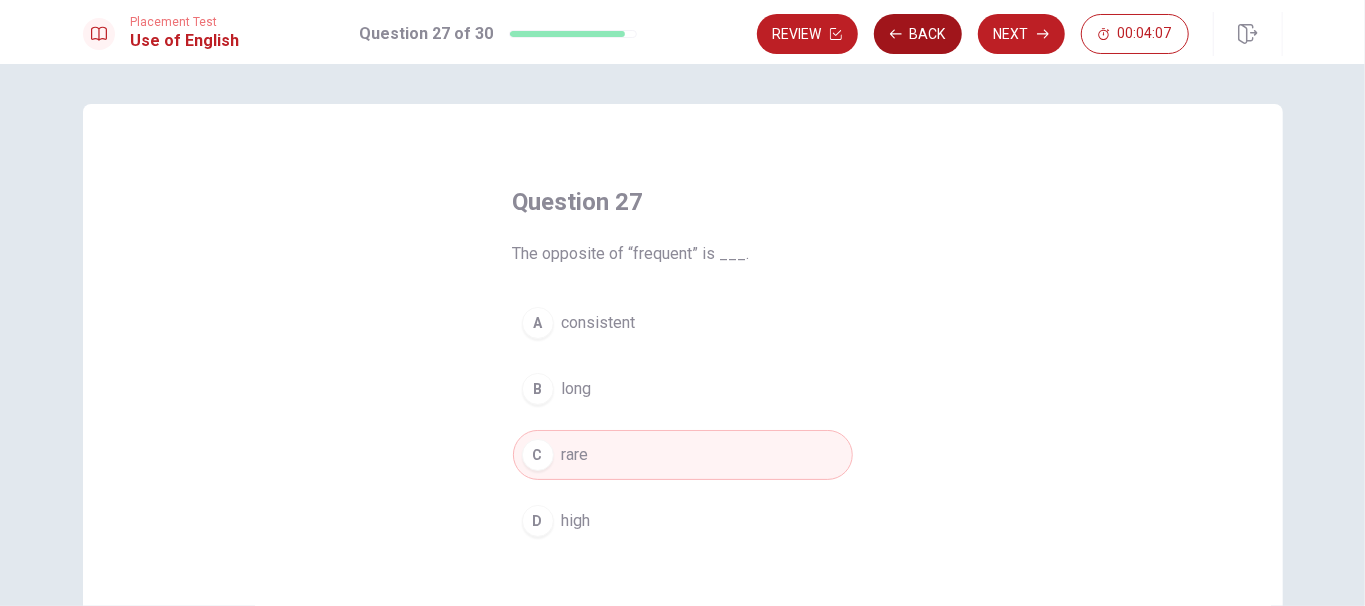 click 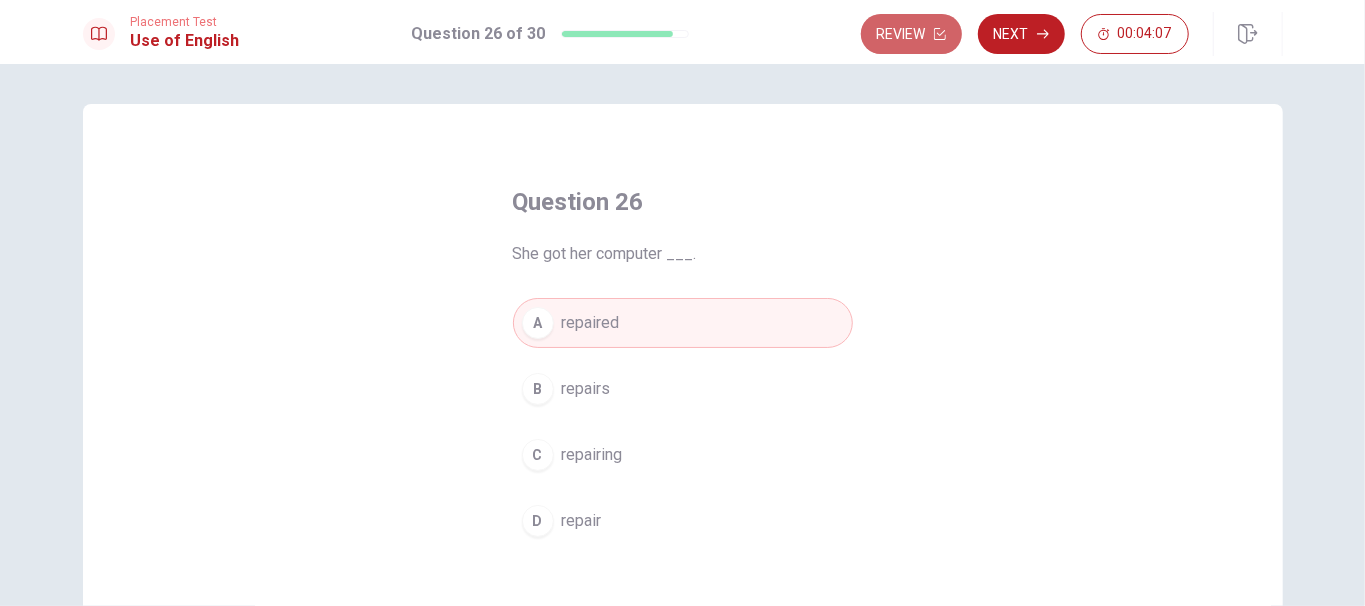 click on "Review" at bounding box center [911, 34] 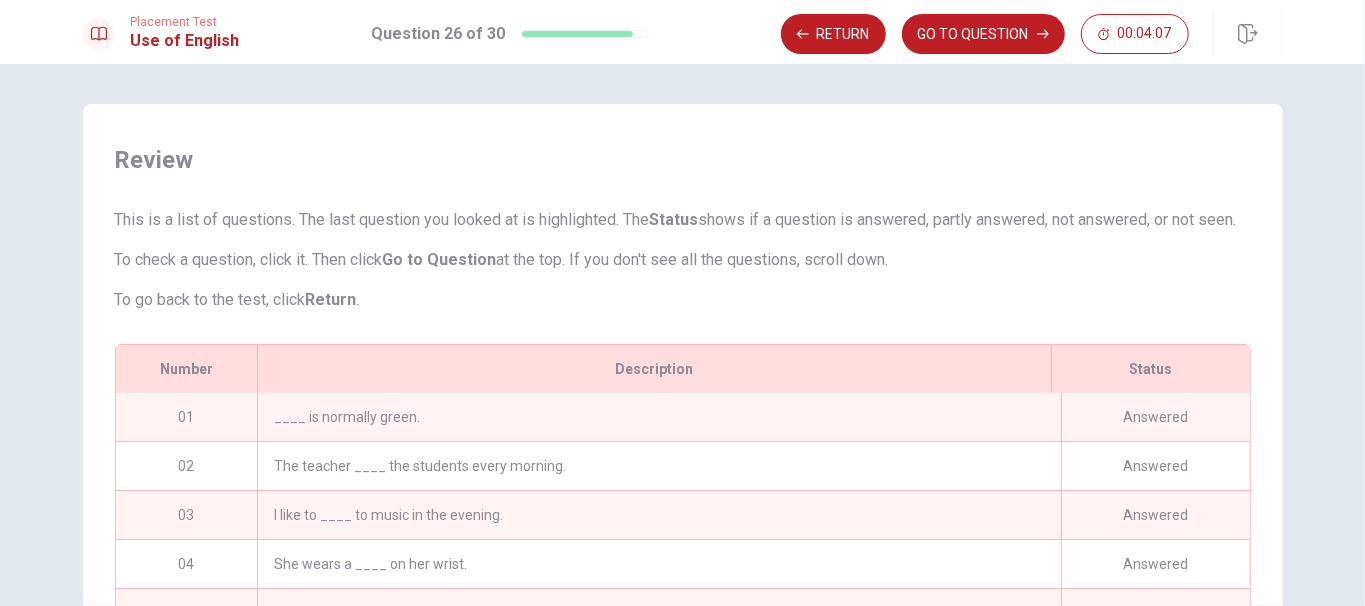 click on "Return GO TO QUESTION 00:04:07" at bounding box center (985, 34) 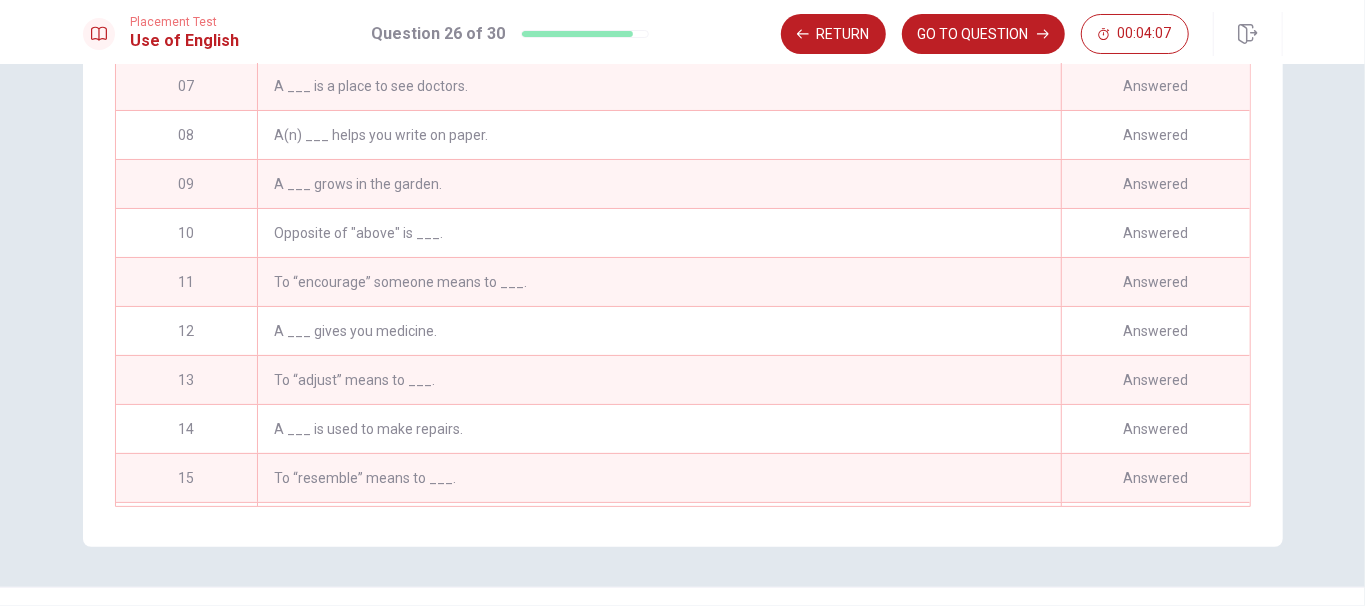 scroll, scrollTop: 606, scrollLeft: 0, axis: vertical 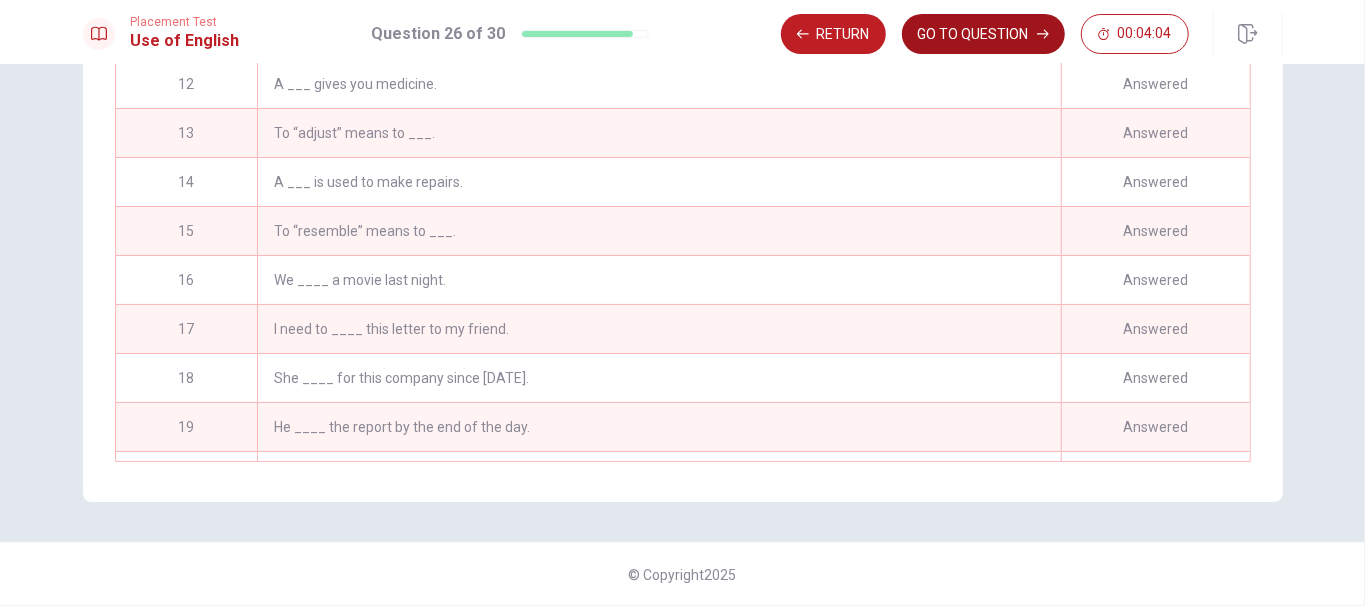 click on "GO TO QUESTION" at bounding box center (983, 34) 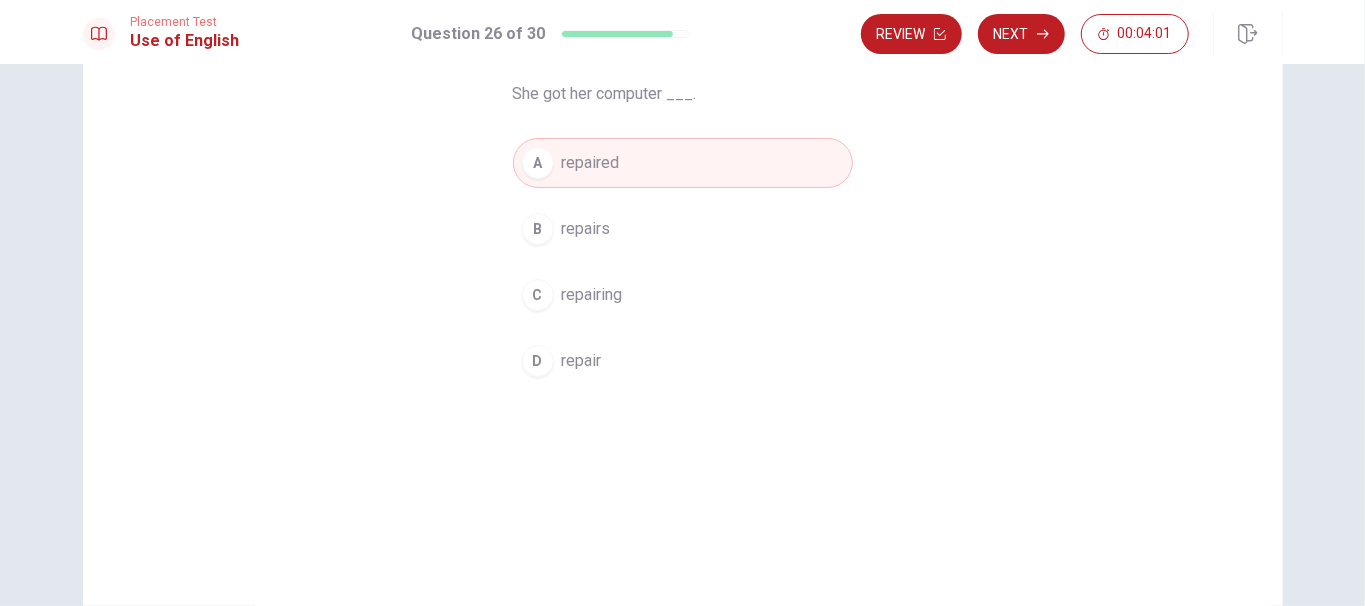 scroll, scrollTop: 266, scrollLeft: 0, axis: vertical 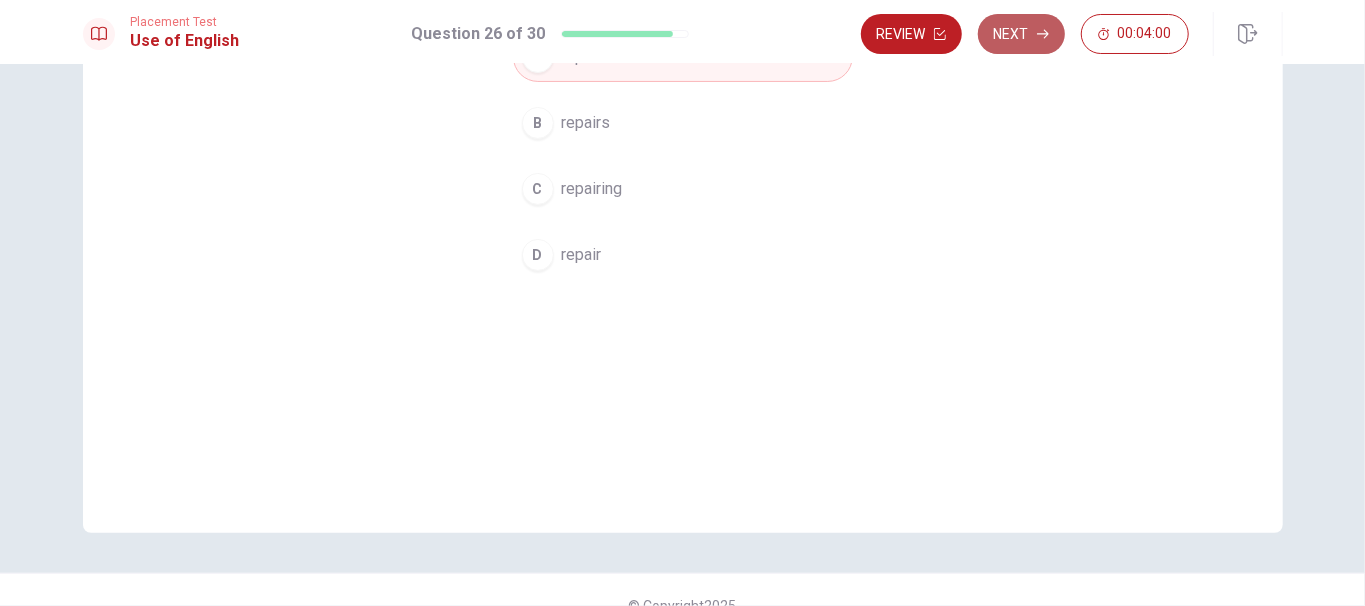 click on "Next" at bounding box center [1021, 34] 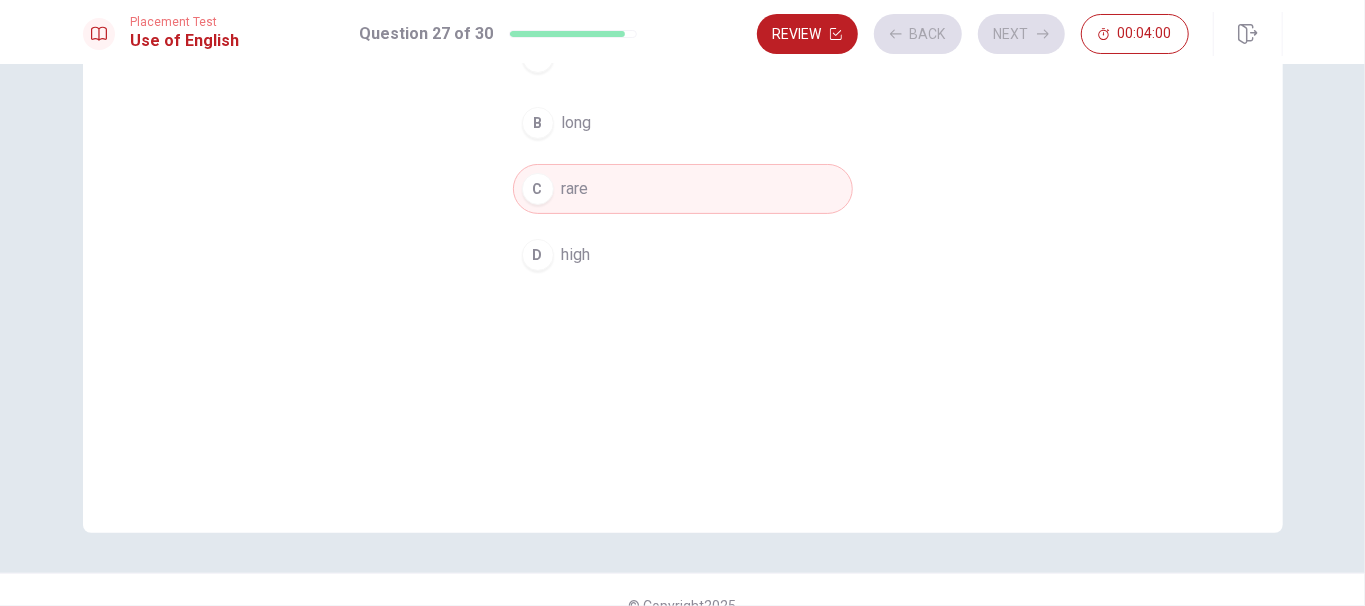 scroll, scrollTop: 0, scrollLeft: 0, axis: both 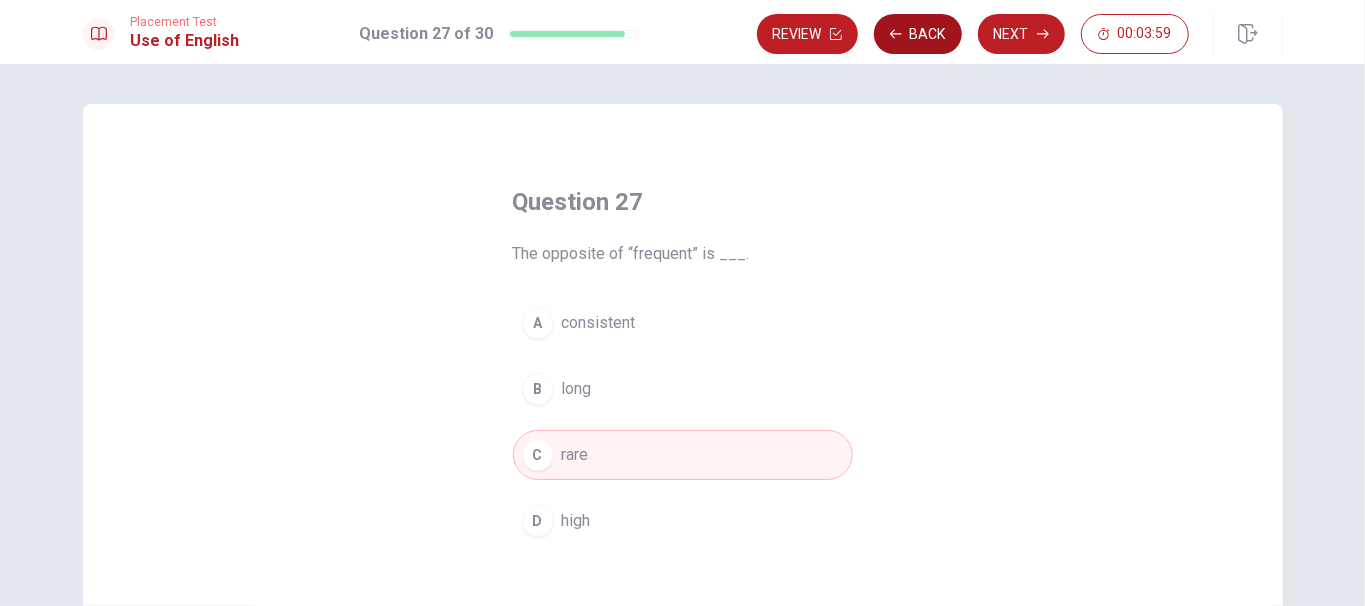 click on "Back" at bounding box center (918, 34) 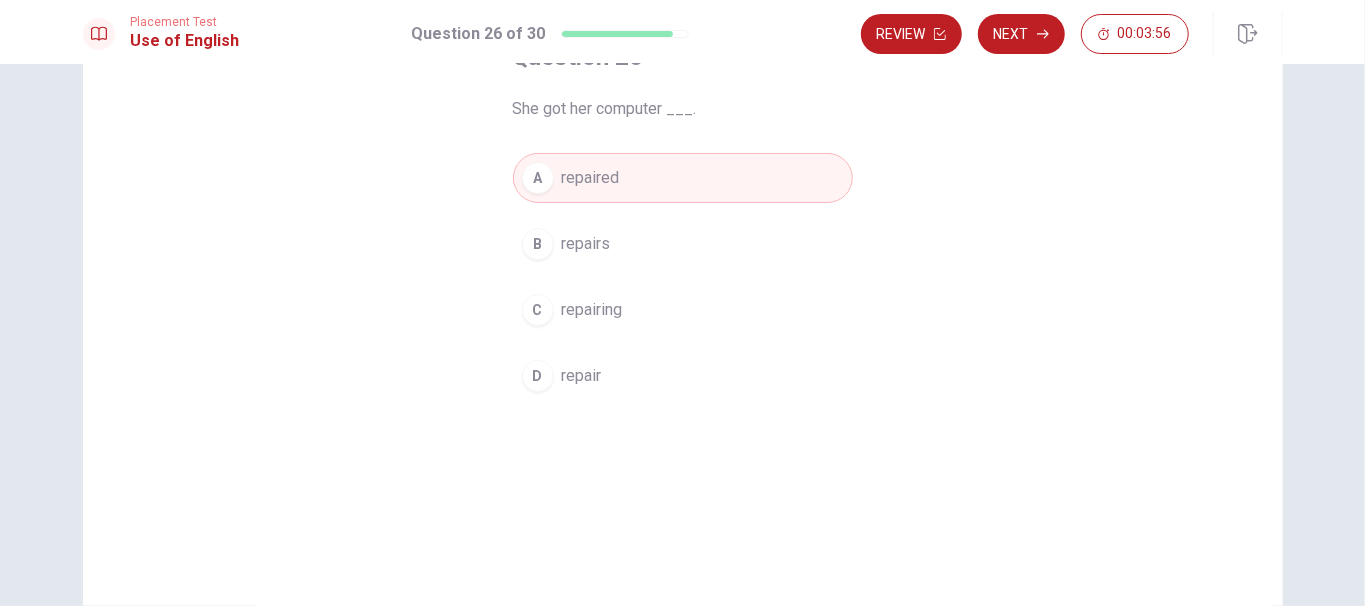 scroll, scrollTop: 0, scrollLeft: 0, axis: both 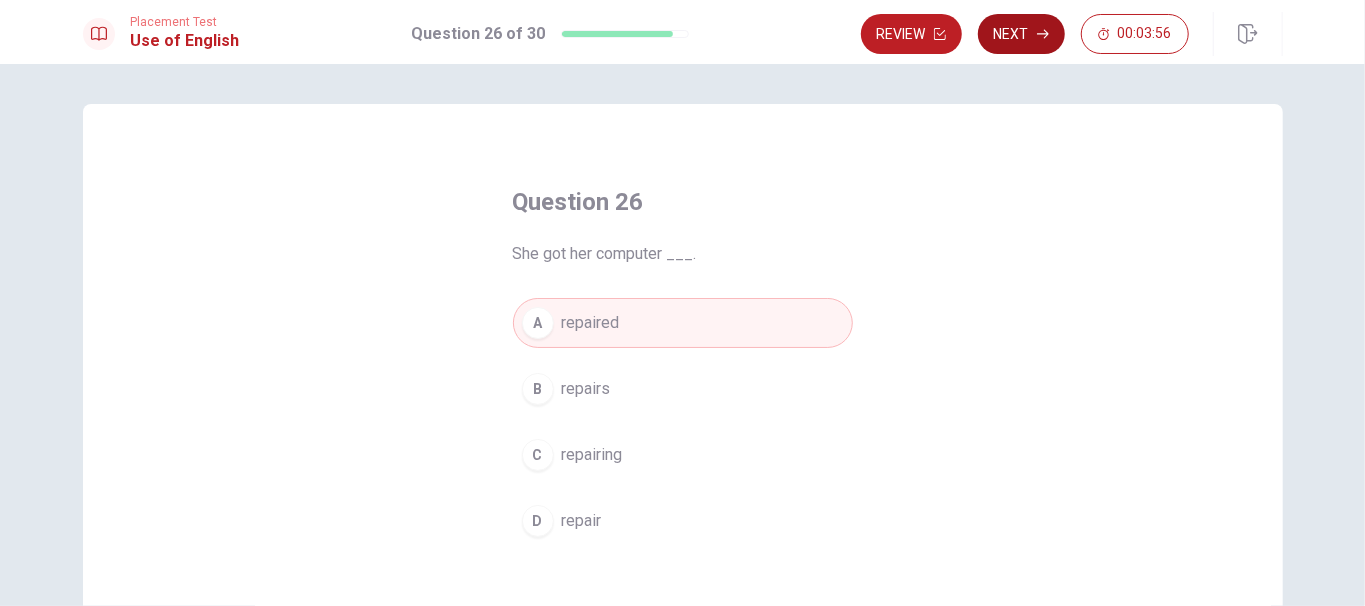 click on "Next" at bounding box center [1021, 34] 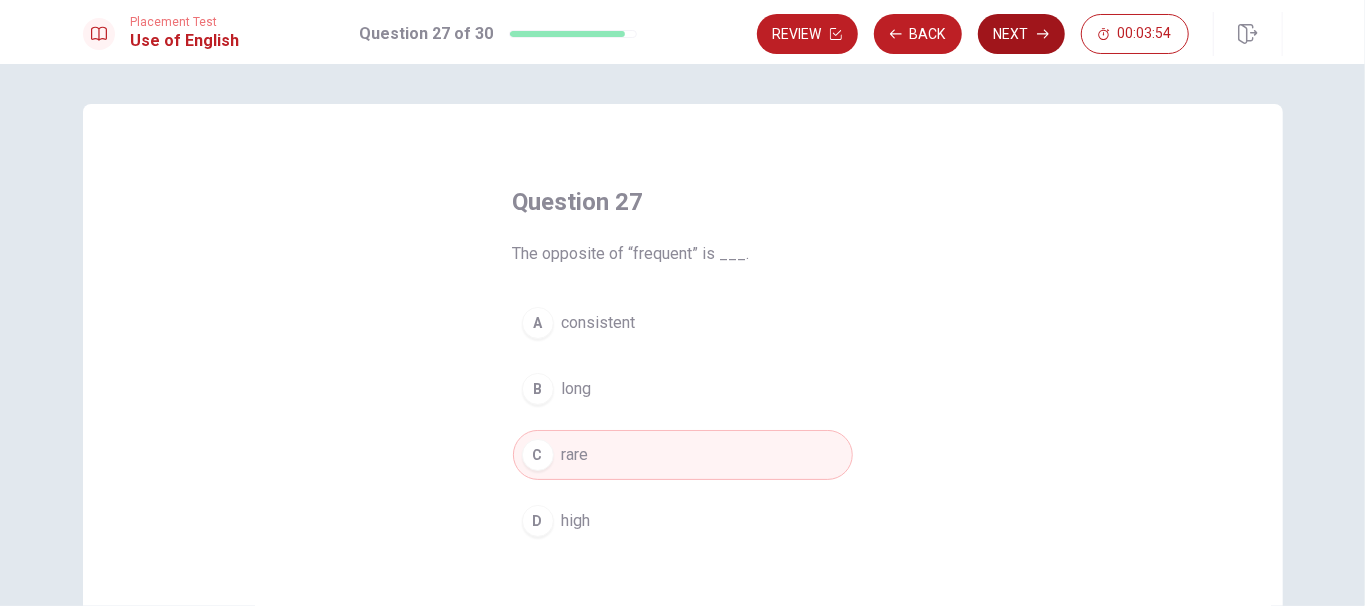 click on "Next" at bounding box center (1021, 34) 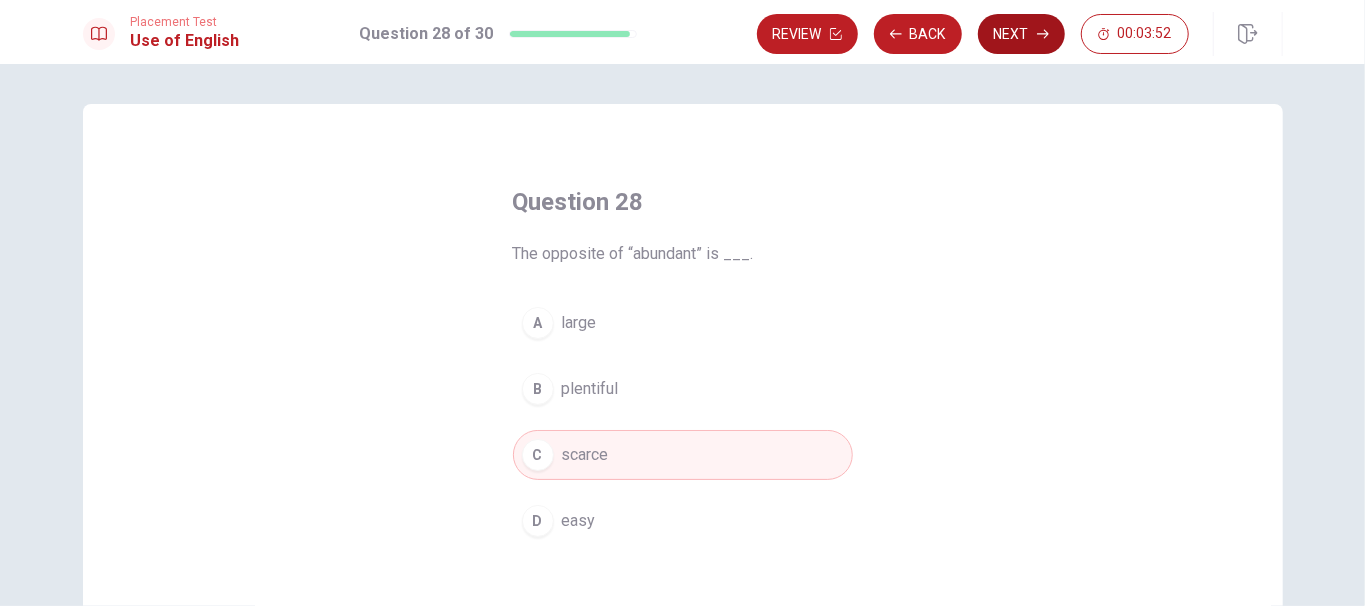 click on "Next" at bounding box center [1021, 34] 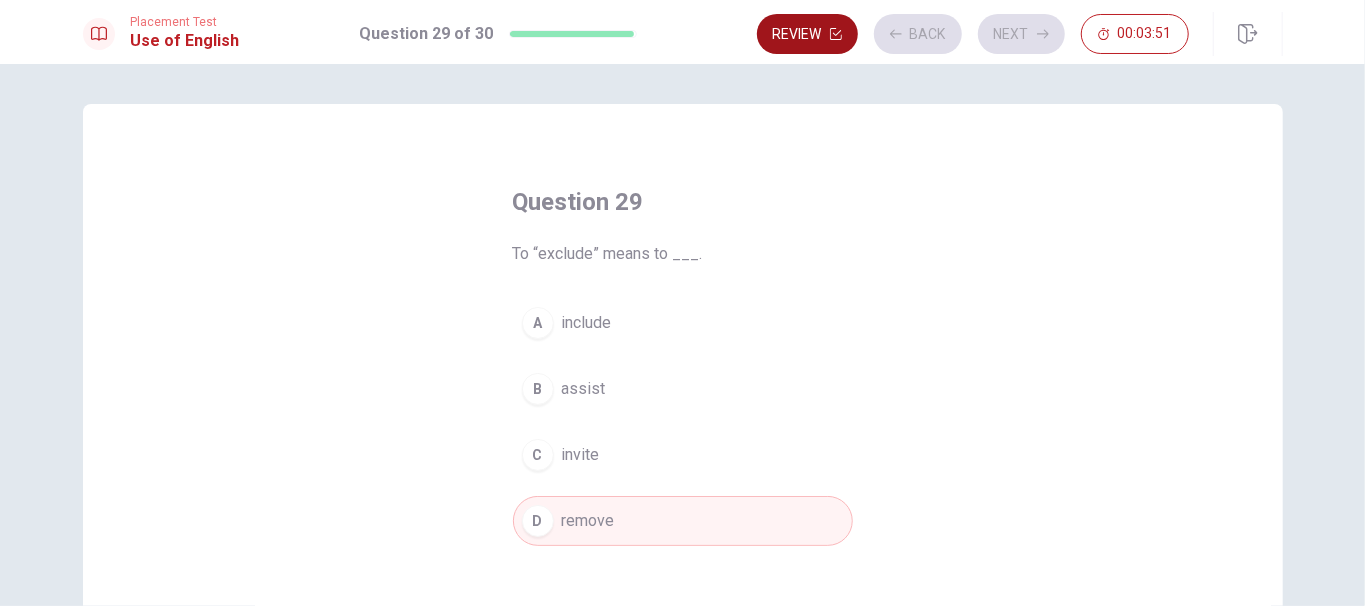 click 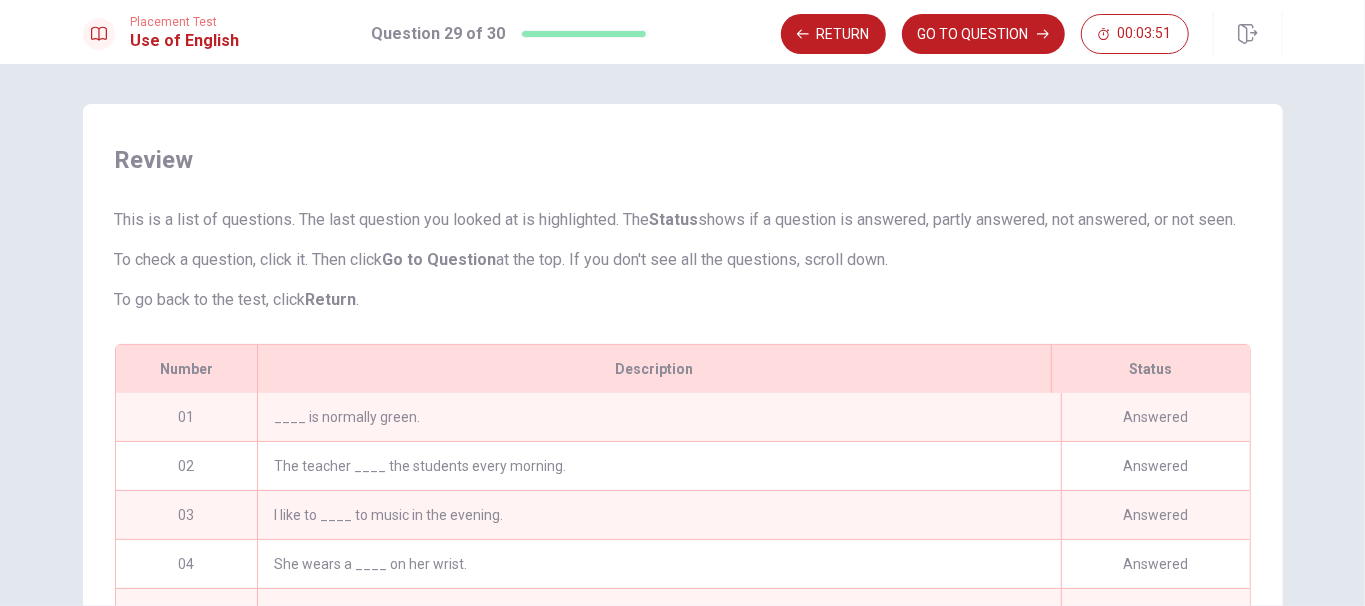 scroll, scrollTop: 147, scrollLeft: 0, axis: vertical 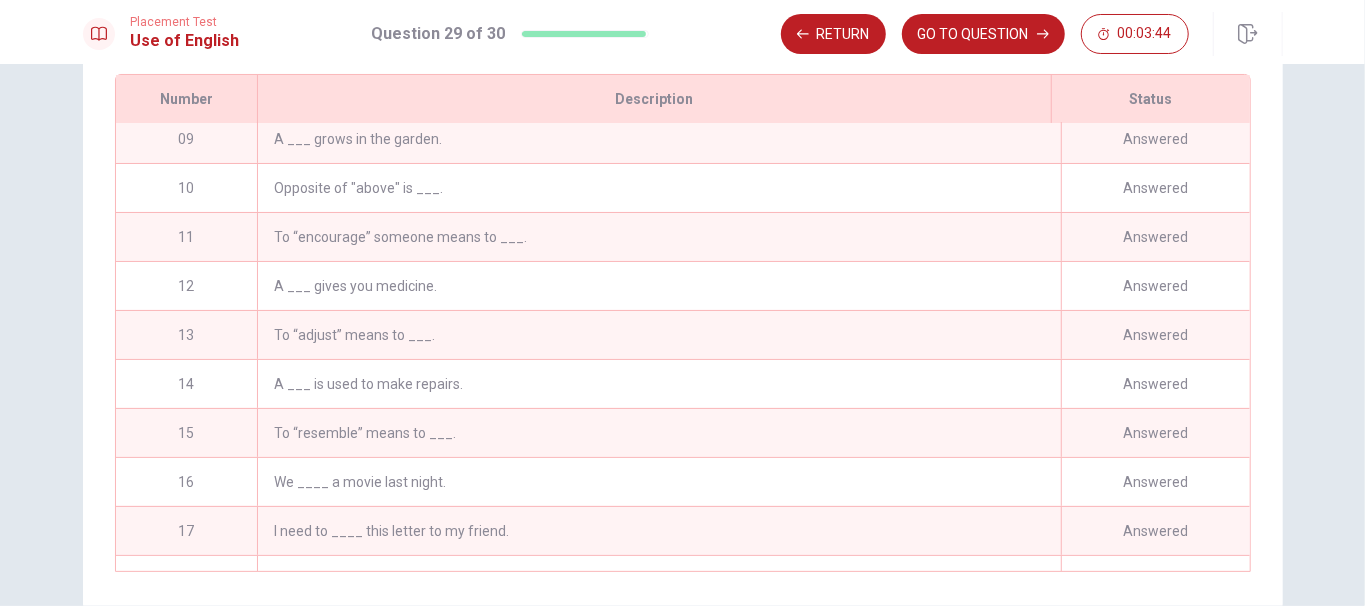 click on "To “resemble” means to ___." at bounding box center (658, 433) 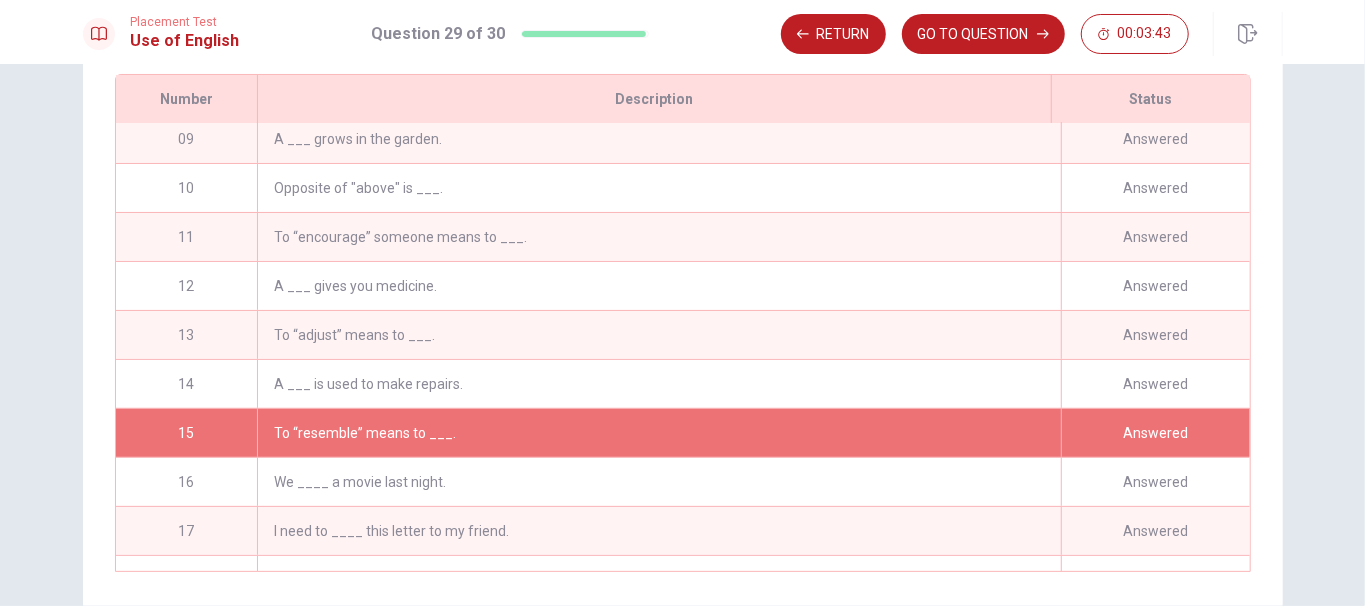 click on "To “resemble” means to ___." at bounding box center (658, 433) 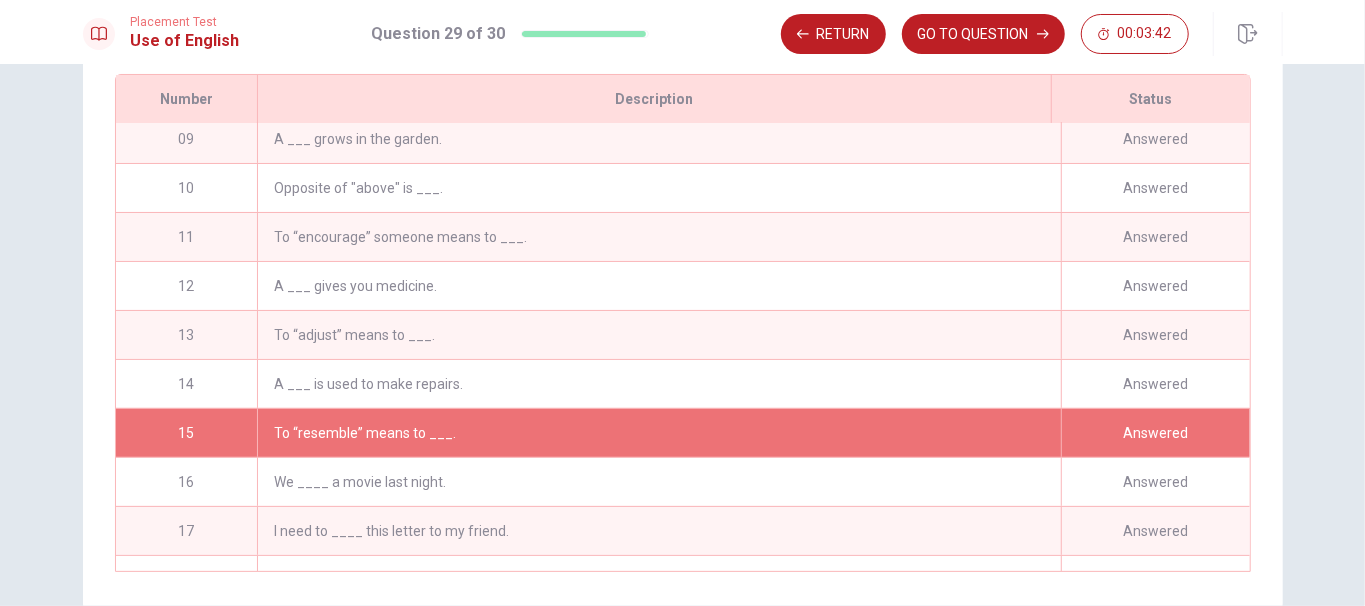 click on "15" at bounding box center [187, 433] 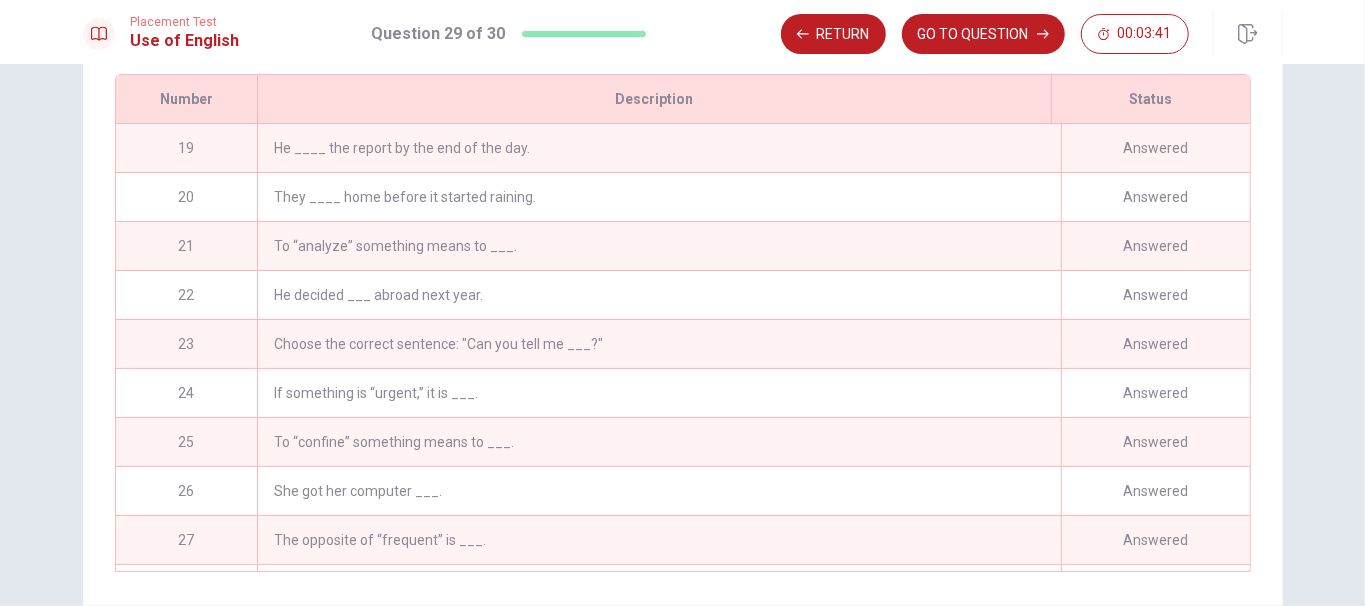 scroll, scrollTop: 1026, scrollLeft: 0, axis: vertical 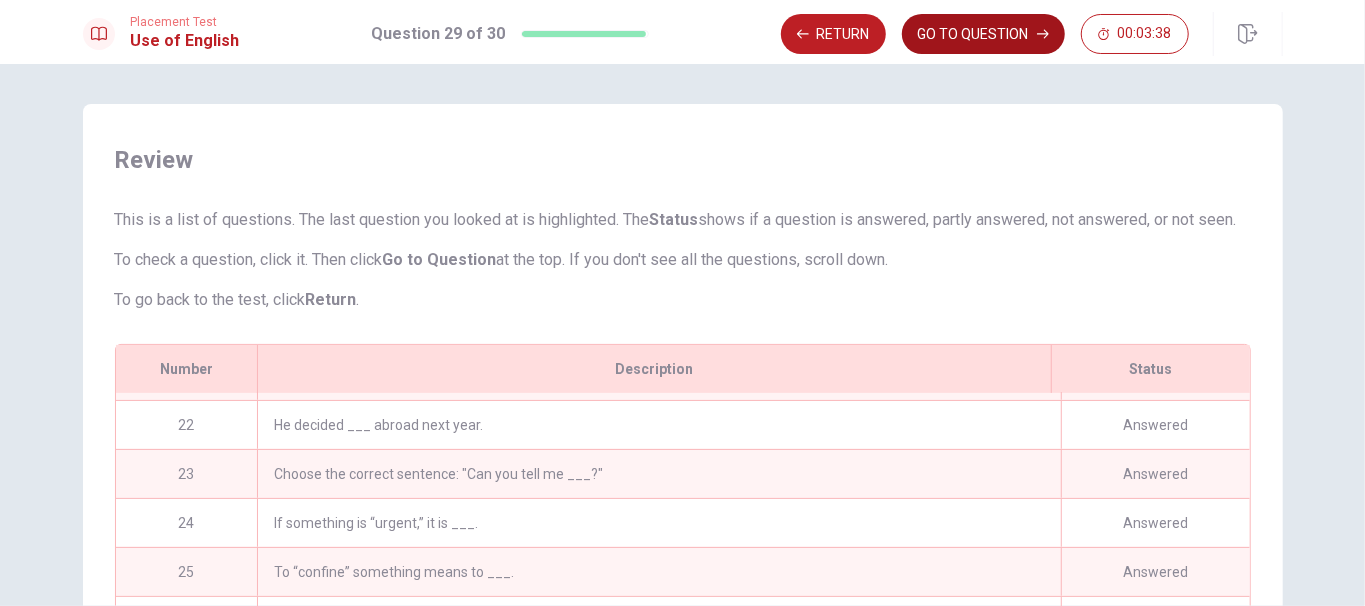 click on "GO TO QUESTION" at bounding box center (983, 34) 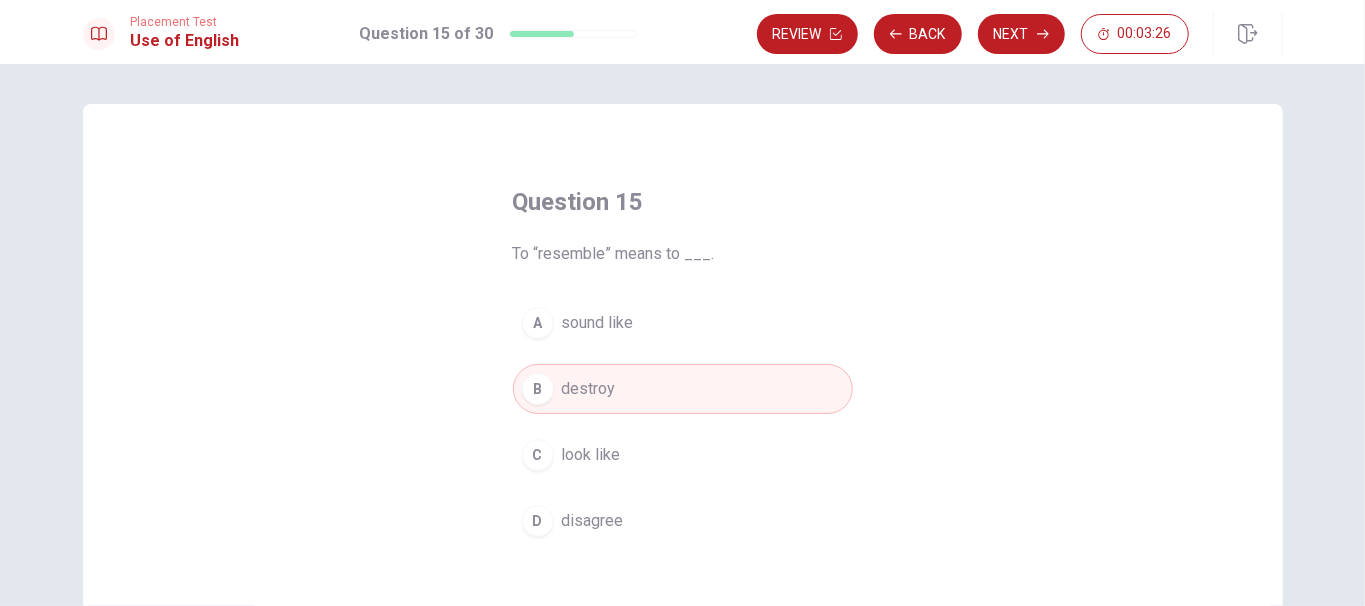 click on "look like" at bounding box center (591, 455) 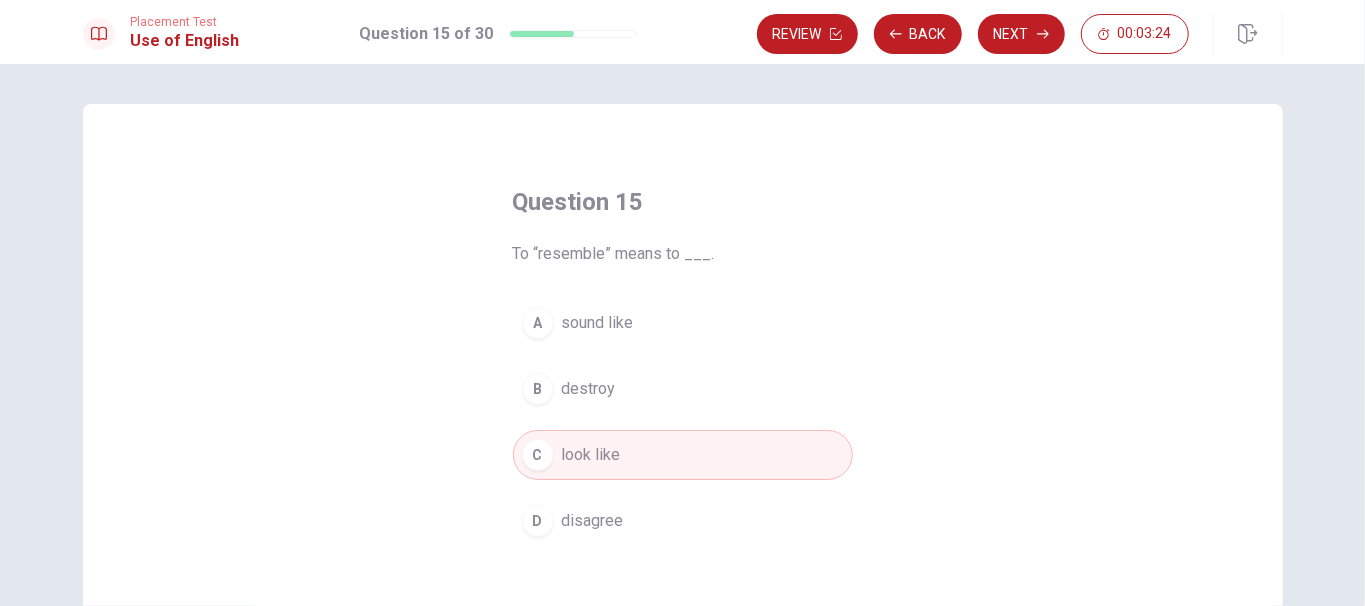 click on "Question 15 To “resemble” means to ___. A sound like B destroy C look like D disagree" at bounding box center [683, 451] 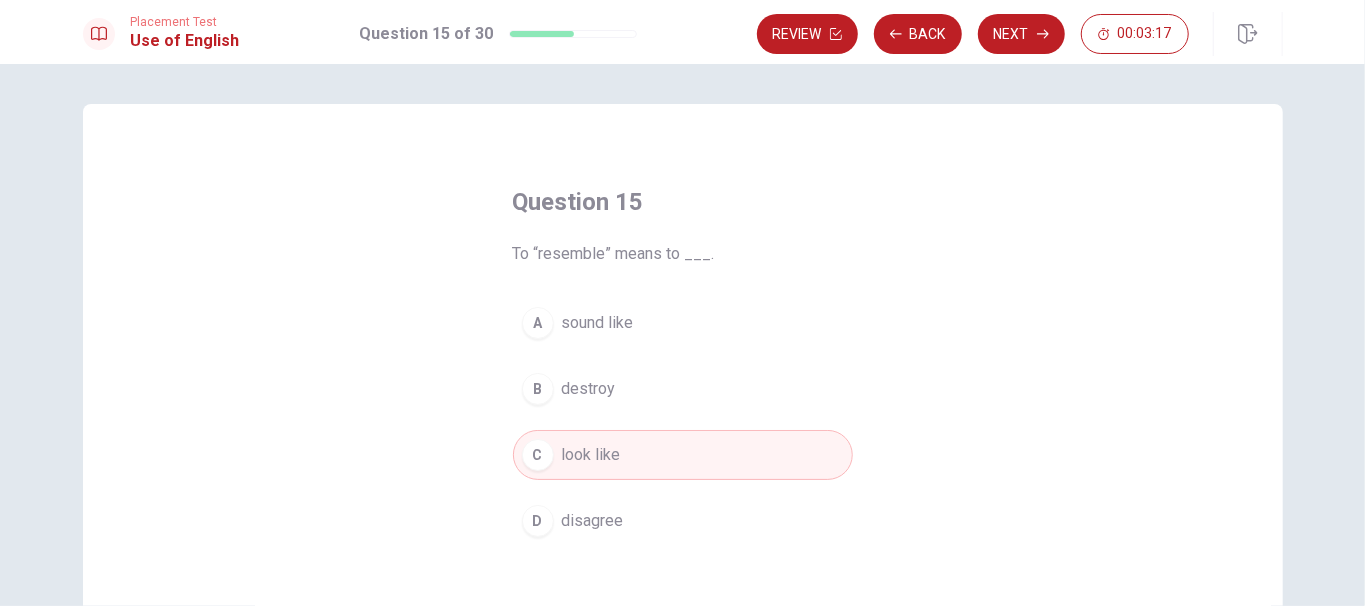 click on "look like" at bounding box center (591, 455) 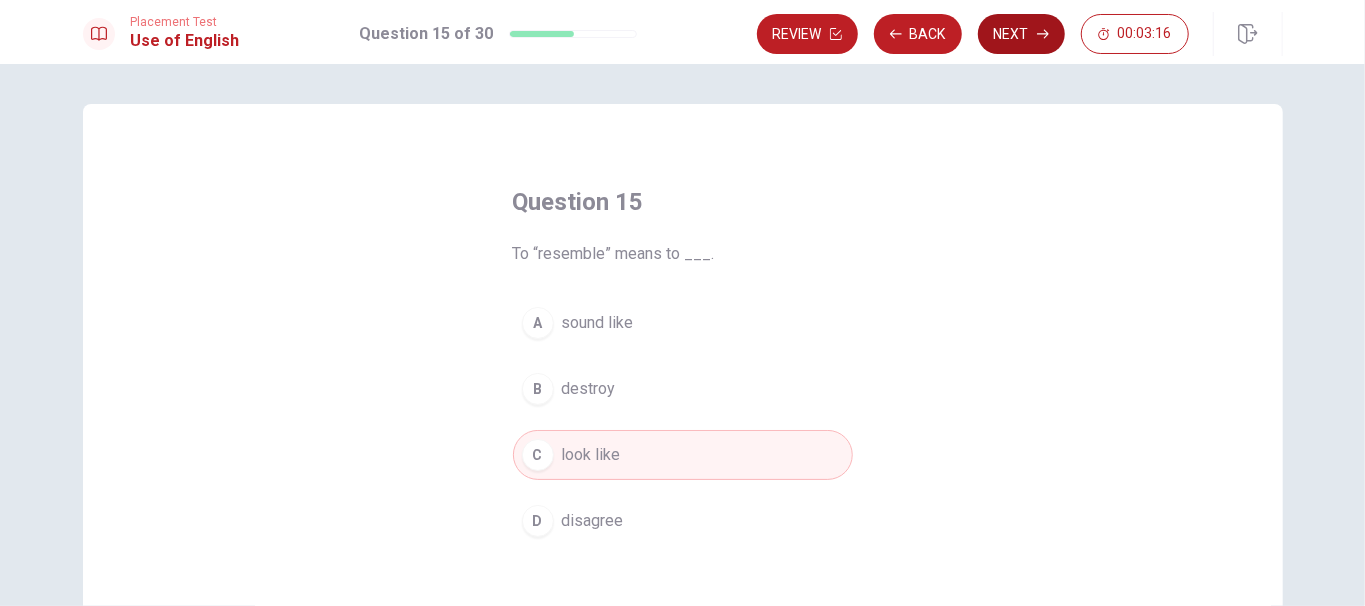 click on "Next" at bounding box center (1021, 34) 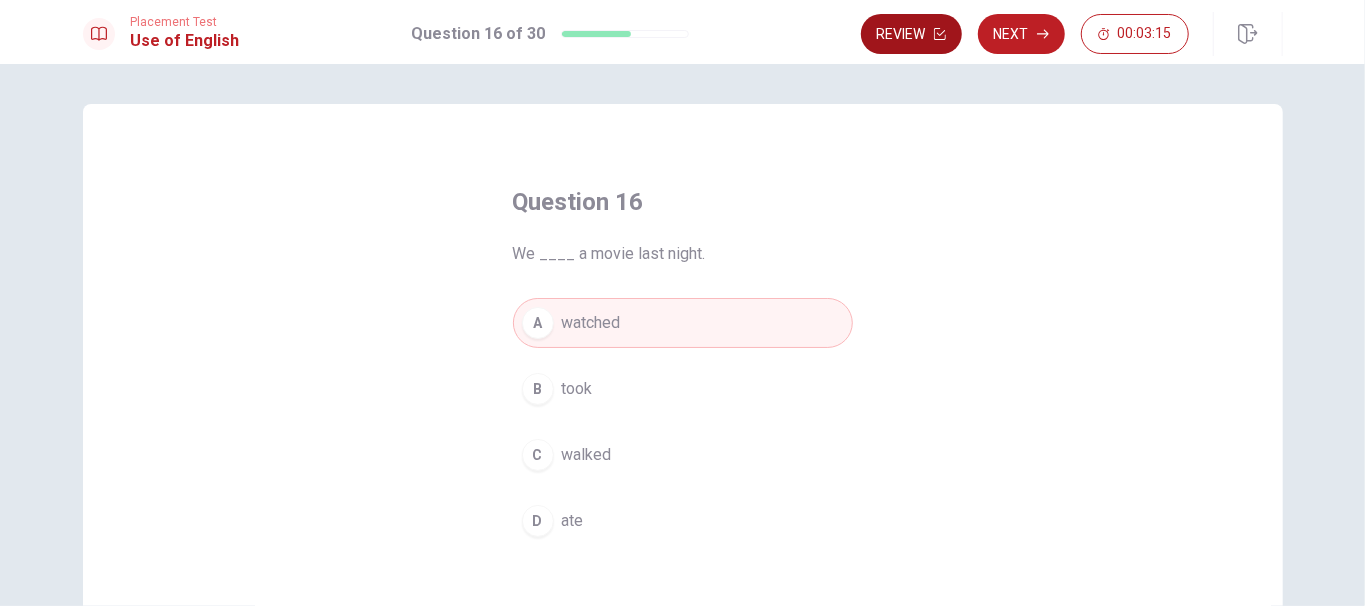 click on "Review" at bounding box center (911, 34) 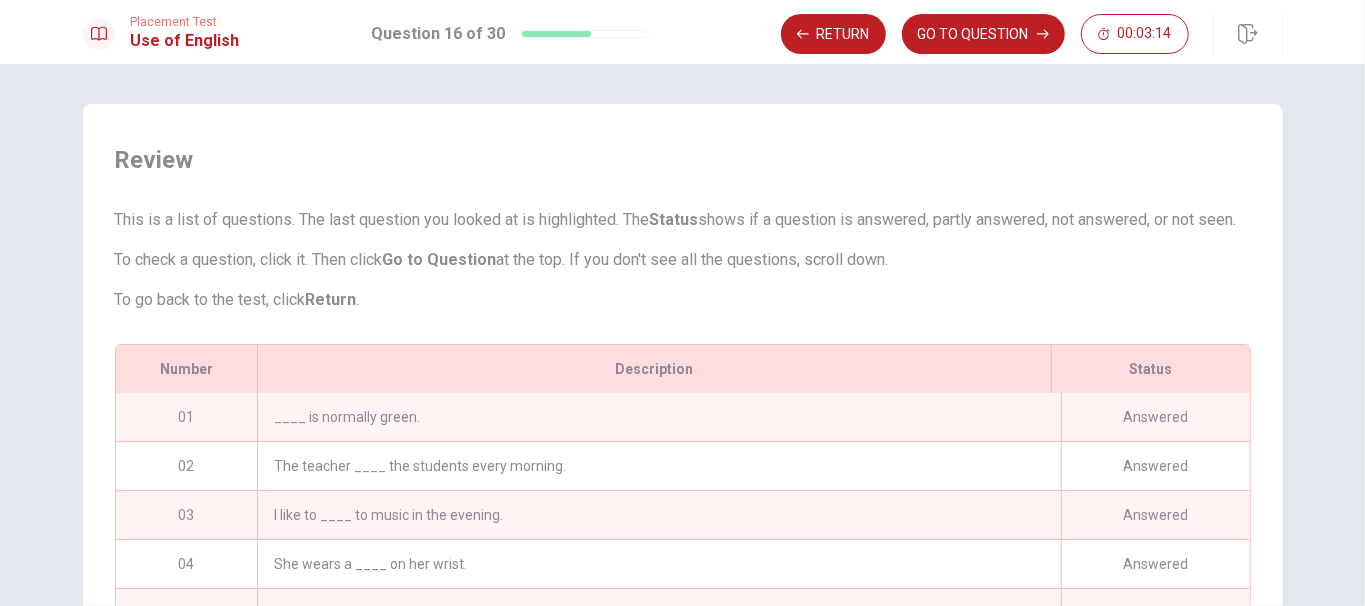 scroll, scrollTop: 172, scrollLeft: 0, axis: vertical 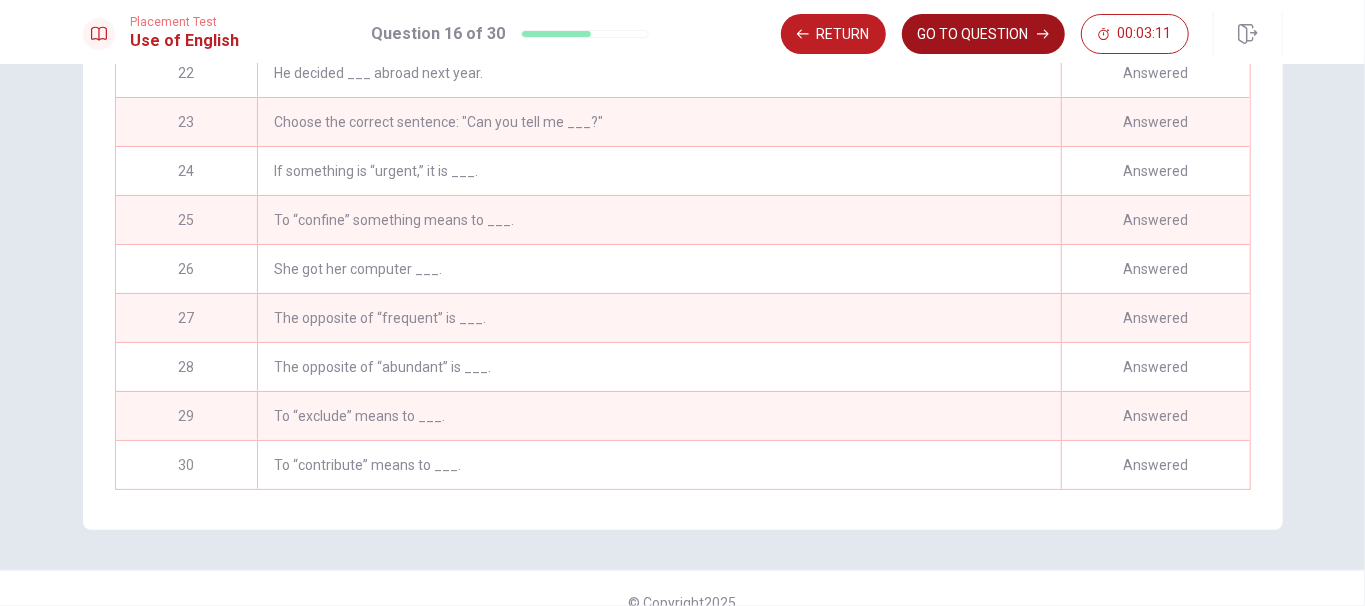 click on "GO TO QUESTION" at bounding box center (983, 34) 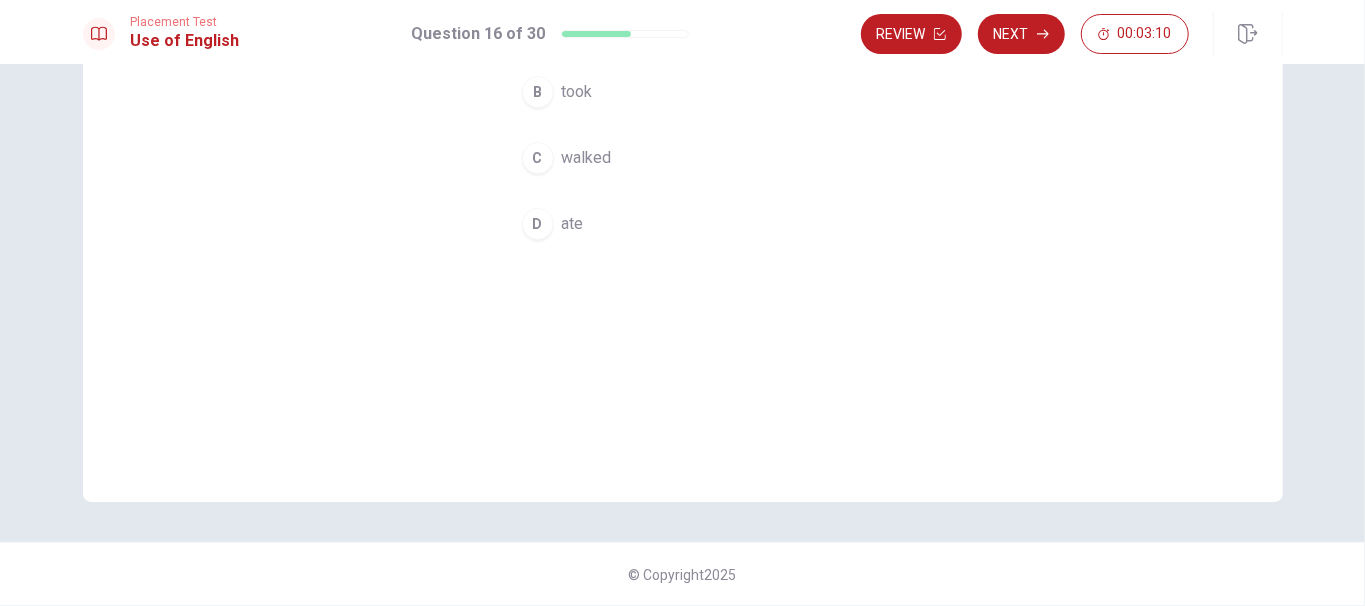 click on "Next" at bounding box center [1021, 34] 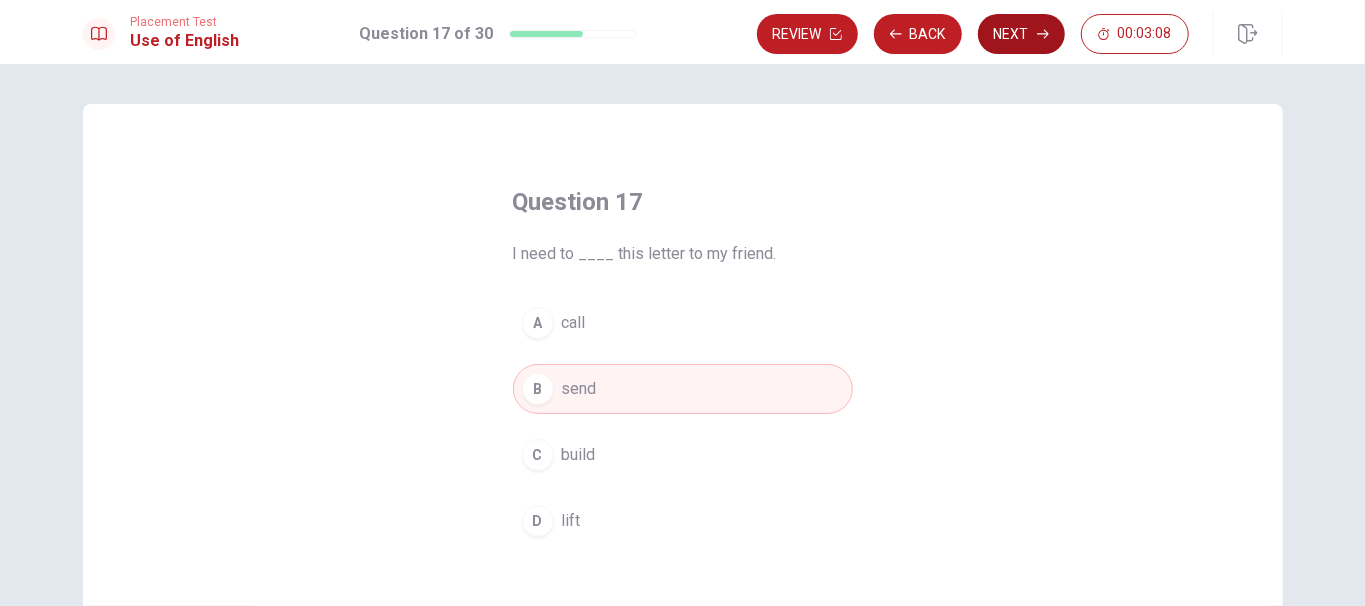 click on "Next" at bounding box center [1021, 34] 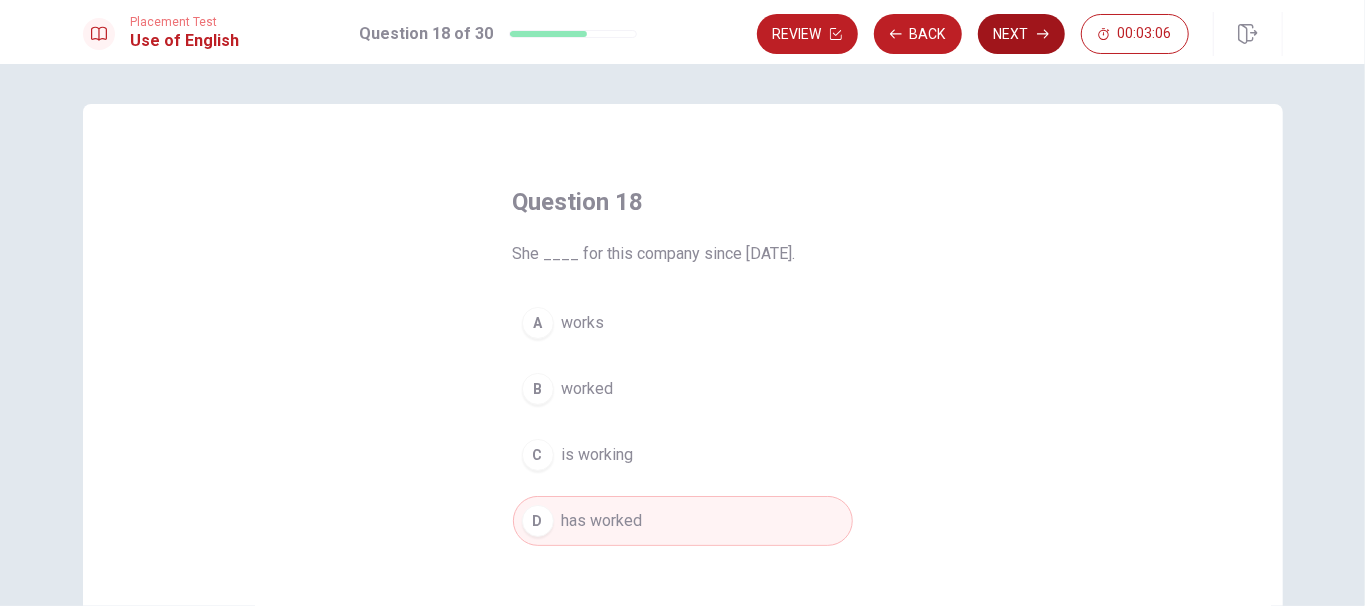 click on "Next" at bounding box center (1021, 34) 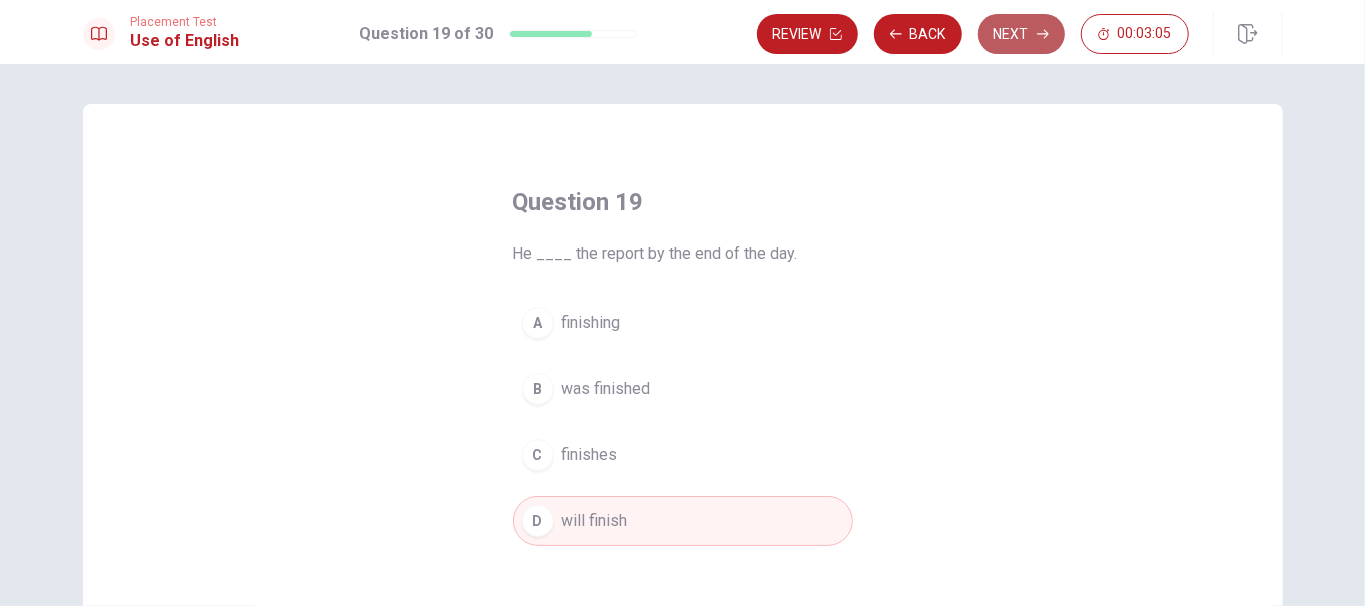 click on "Next" at bounding box center [1021, 34] 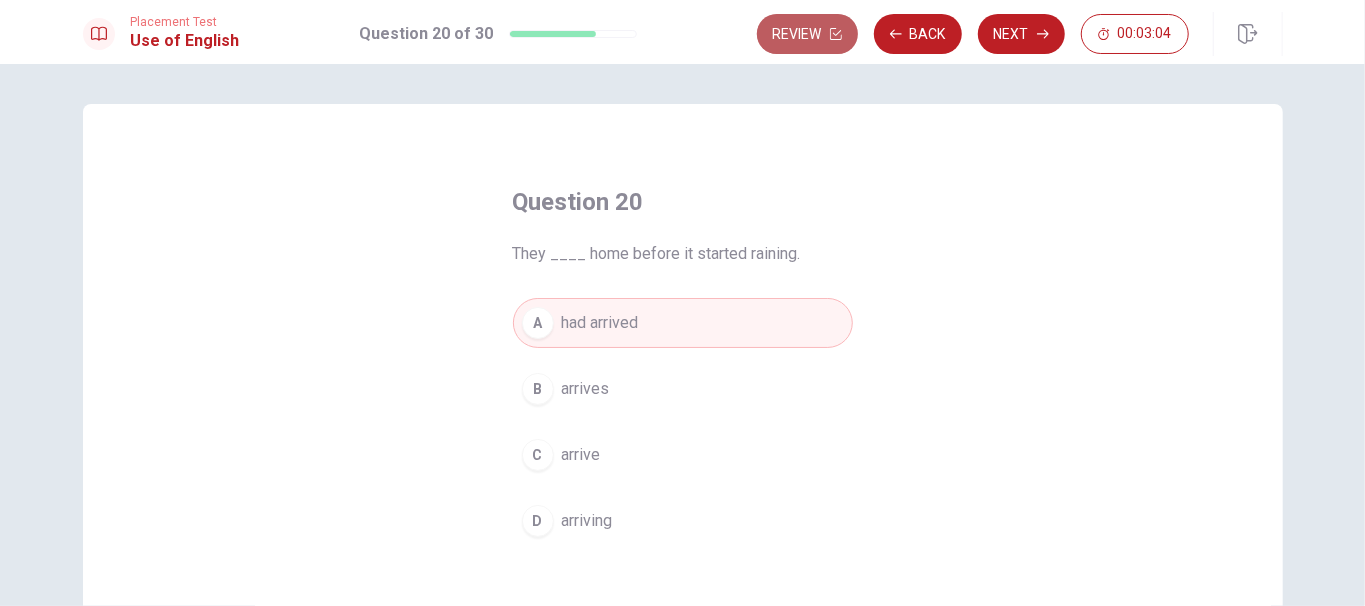 click on "Review" at bounding box center (807, 34) 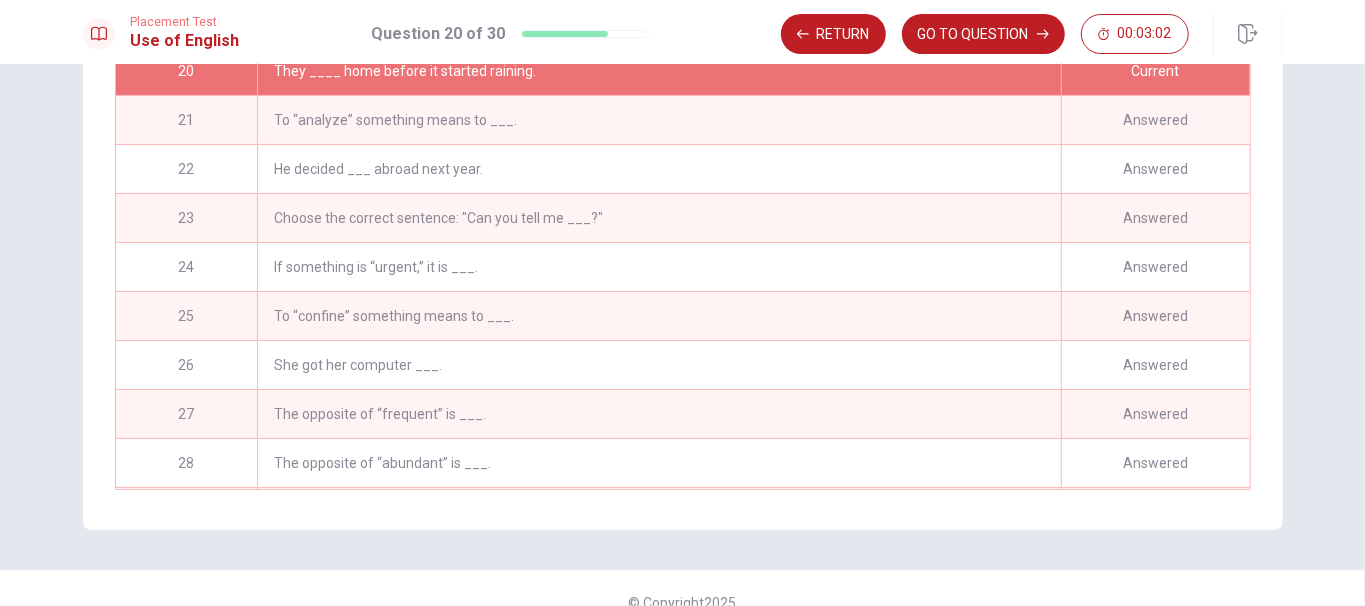 click on "The opposite of “abundant” is ___." at bounding box center (658, 463) 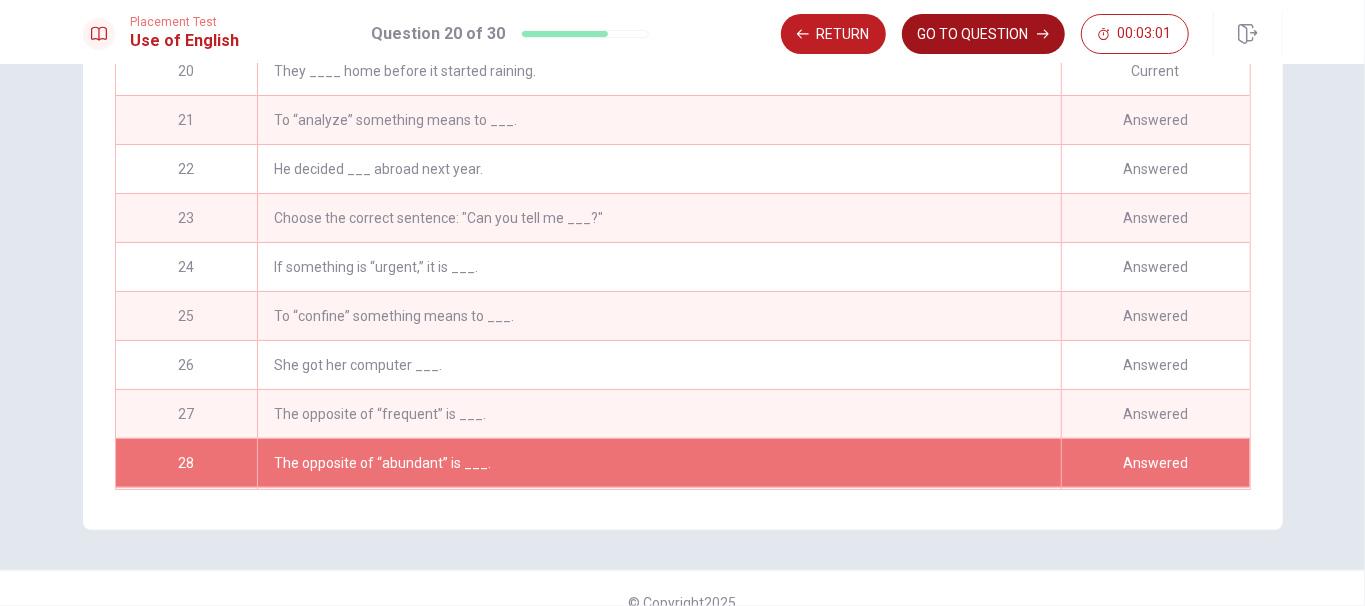 click on "GO TO QUESTION" at bounding box center (983, 34) 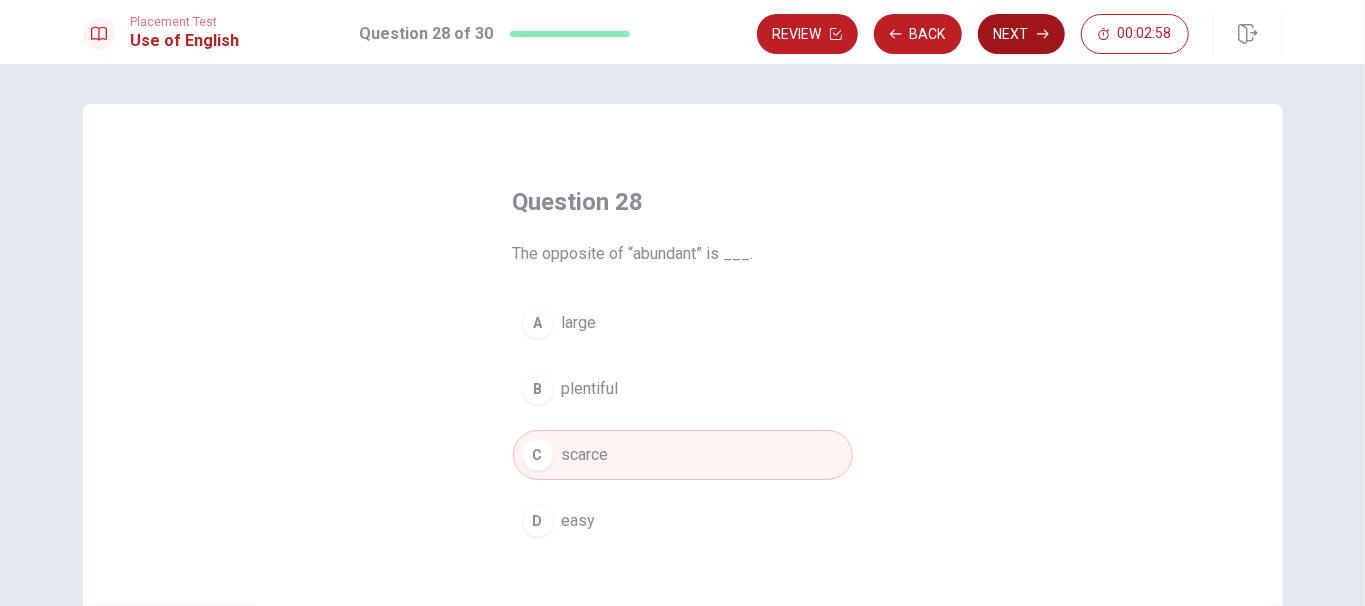 click on "Next" at bounding box center (1021, 34) 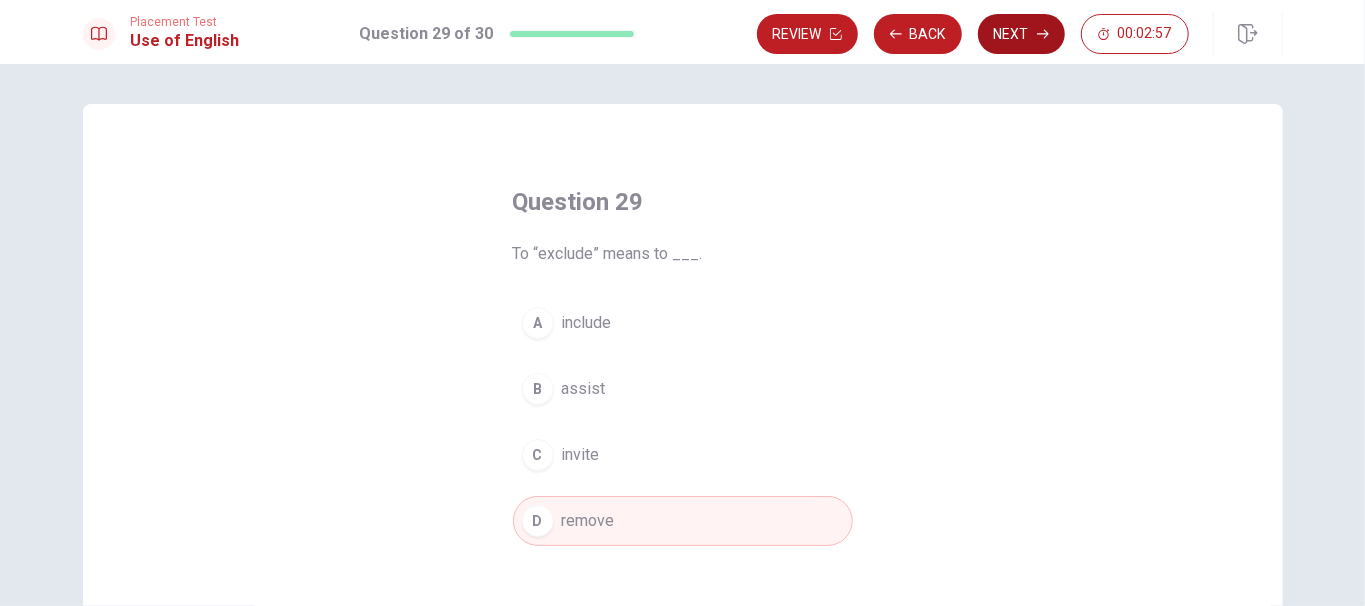 click on "Next" at bounding box center (1021, 34) 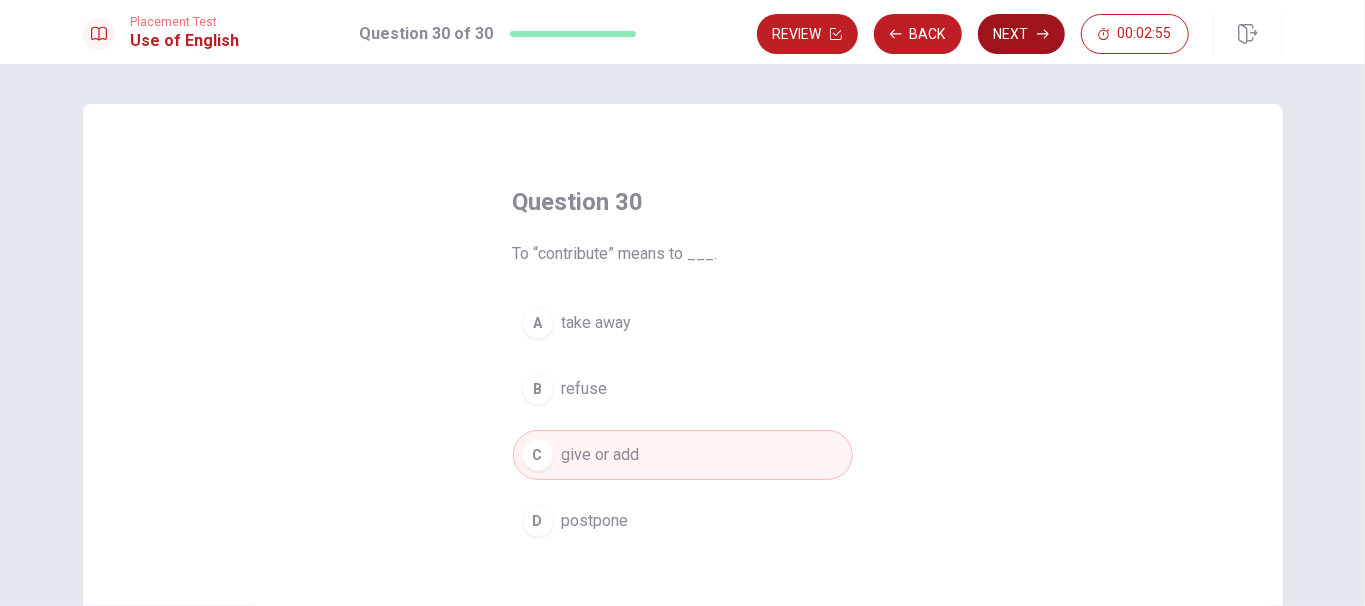 click on "Next" at bounding box center (1021, 34) 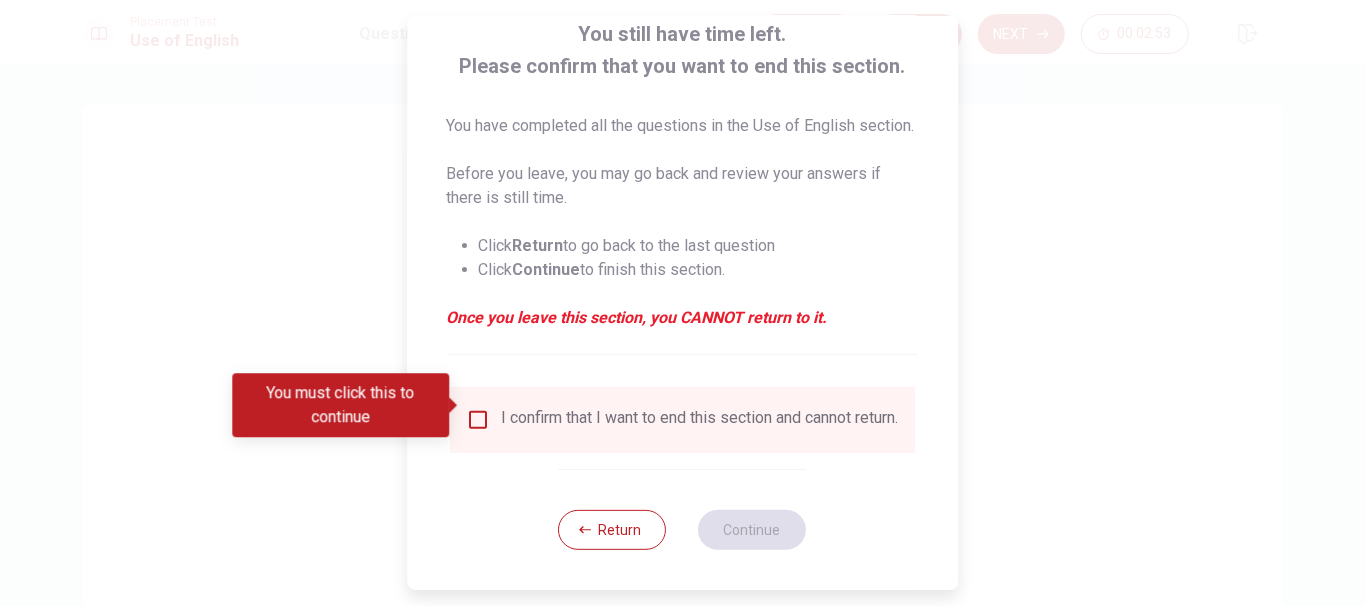 click at bounding box center (478, 420) 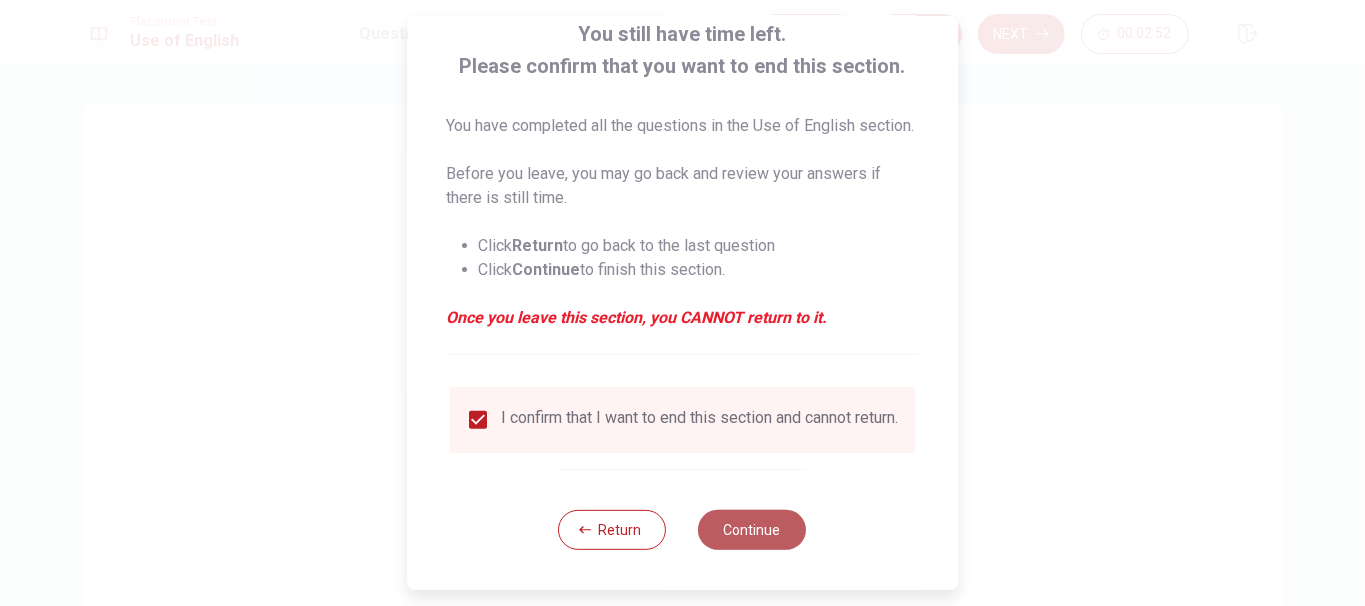 click on "Continue" at bounding box center [753, 530] 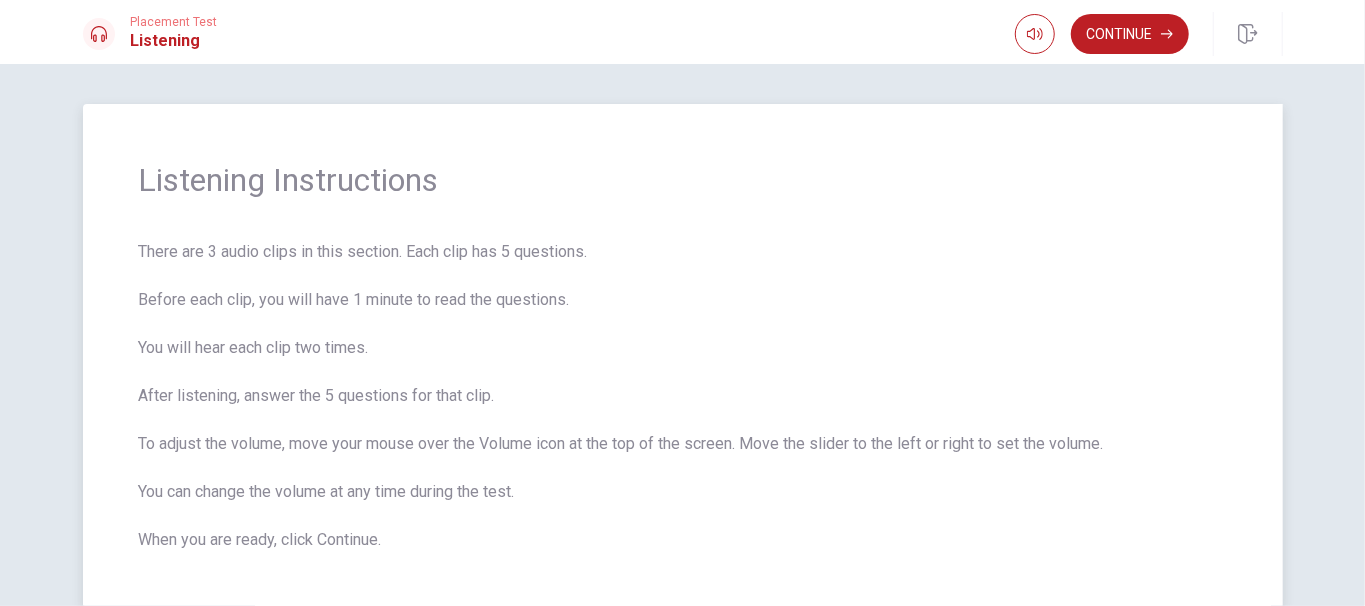 drag, startPoint x: 250, startPoint y: 395, endPoint x: 489, endPoint y: 375, distance: 239.83536 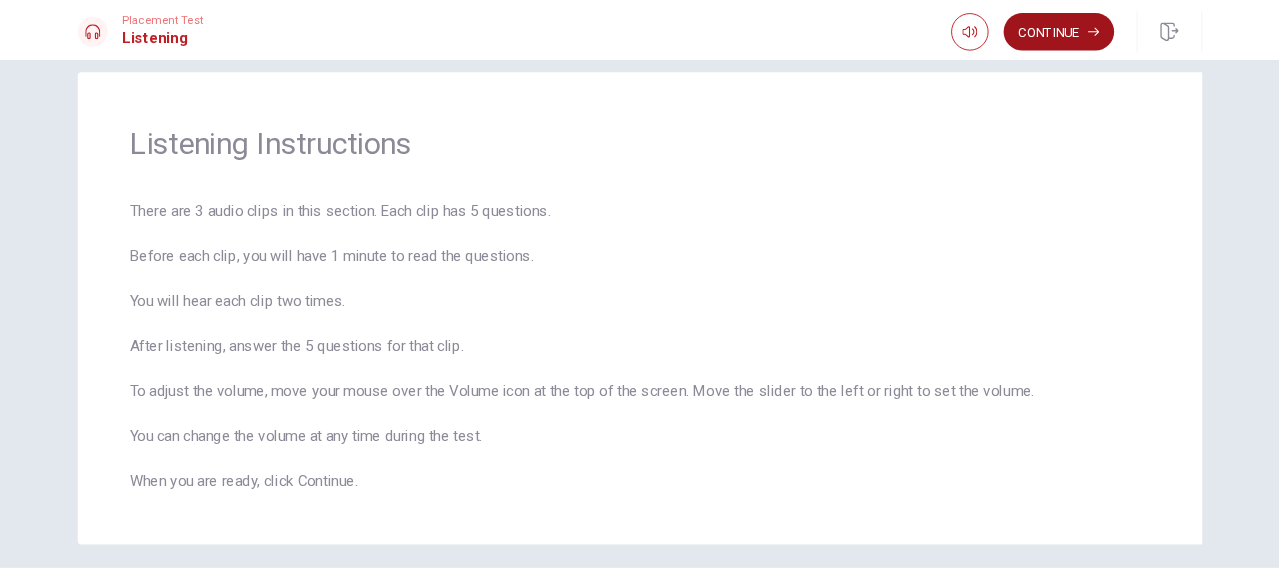 scroll, scrollTop: 0, scrollLeft: 0, axis: both 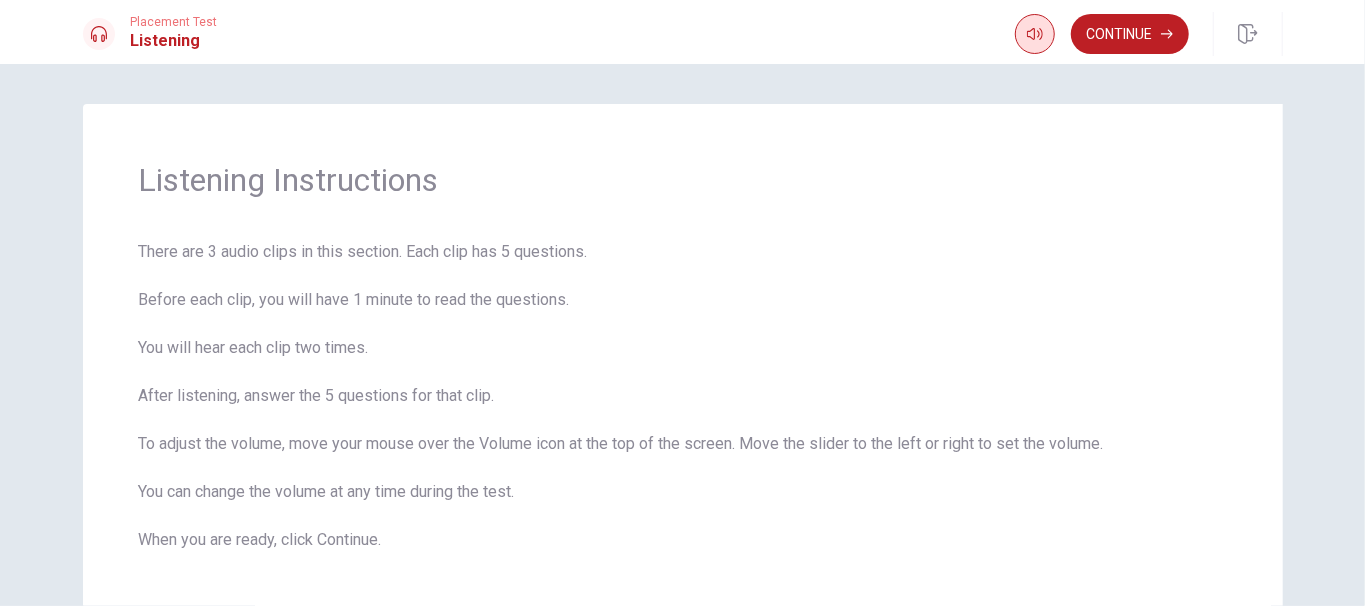 click at bounding box center (1035, 34) 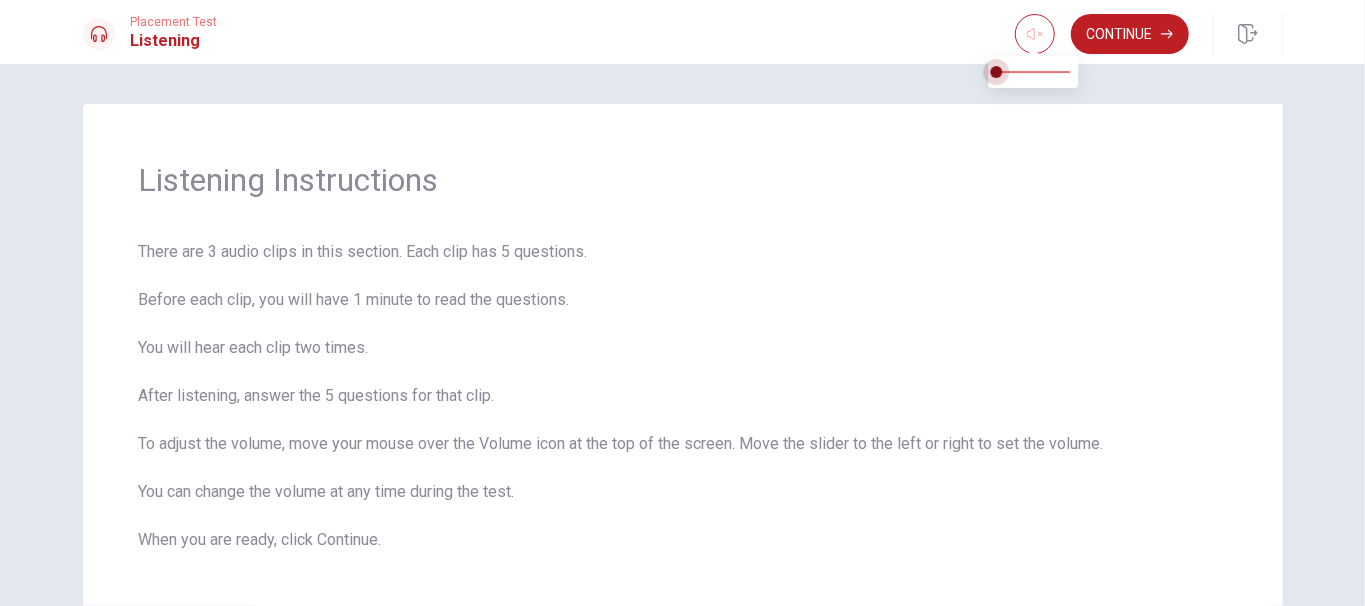 type on "1" 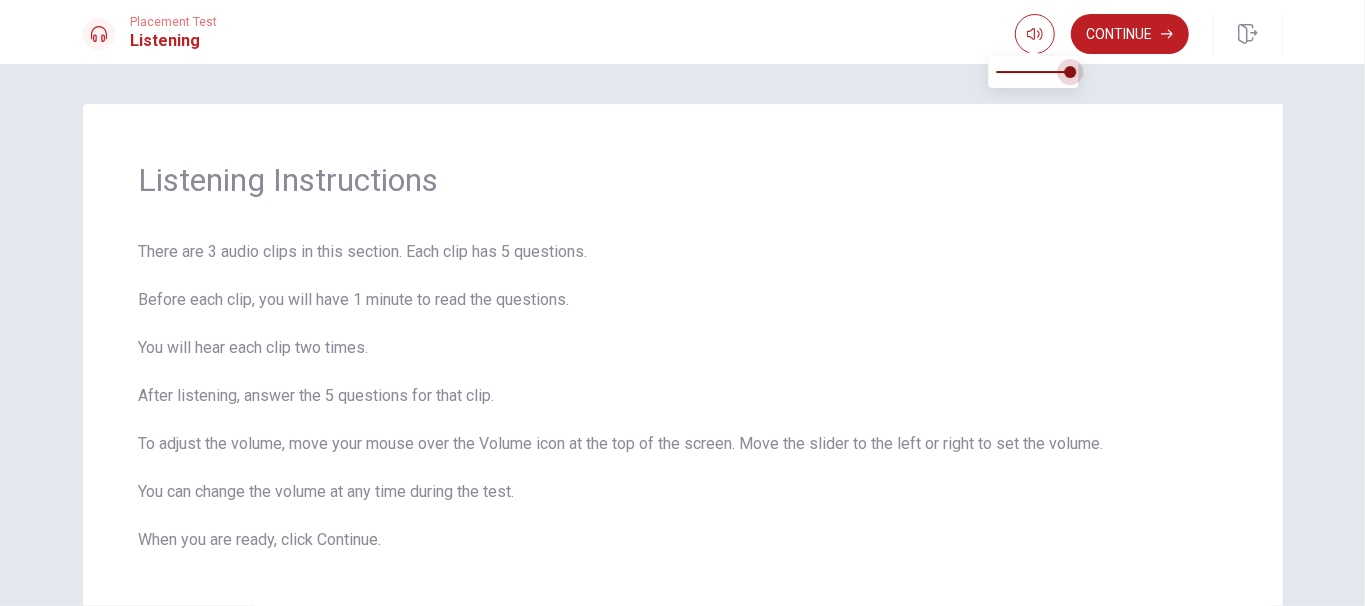 drag, startPoint x: 1049, startPoint y: 71, endPoint x: 1112, endPoint y: 81, distance: 63.788715 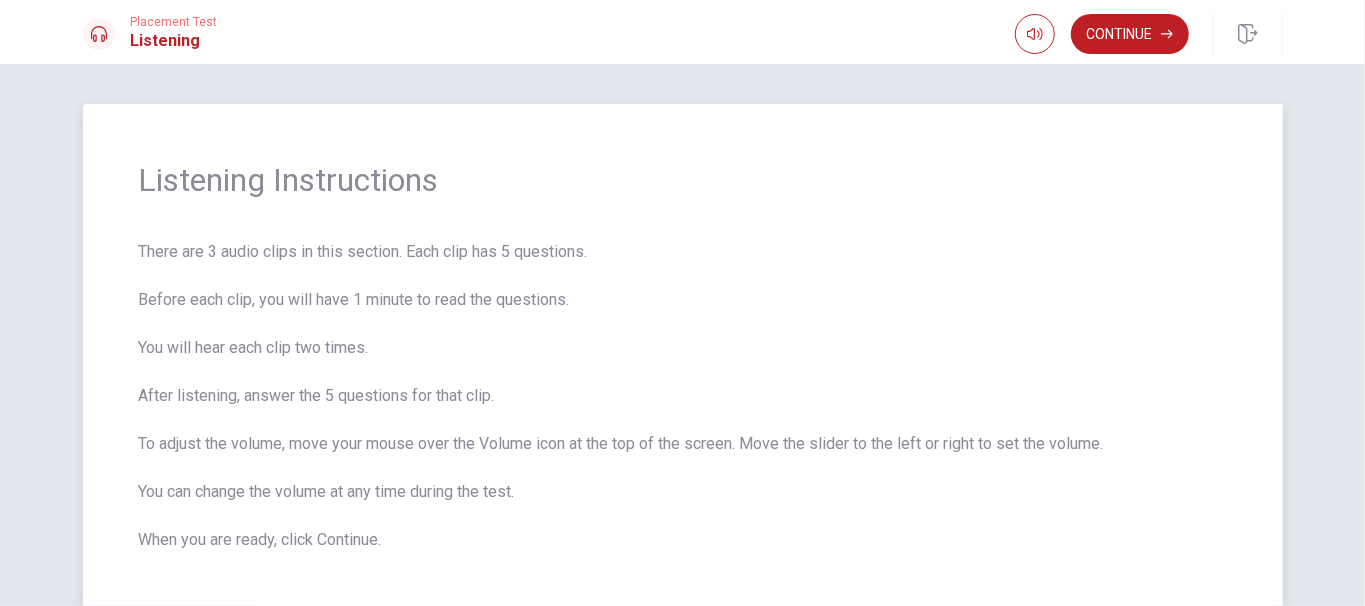 click on "There are 3 audio clips in this section. Each clip has 5 questions.
Before each clip, you will have 1 minute to read the questions.
You will hear each clip two times.
After listening, answer the 5 questions for that clip.
To adjust the volume, move your mouse over the Volume icon at the top of the screen. Move the slider to the left or right to set the volume.
You can change the volume at any time during the test.
When you are ready, click Continue." at bounding box center [683, 396] 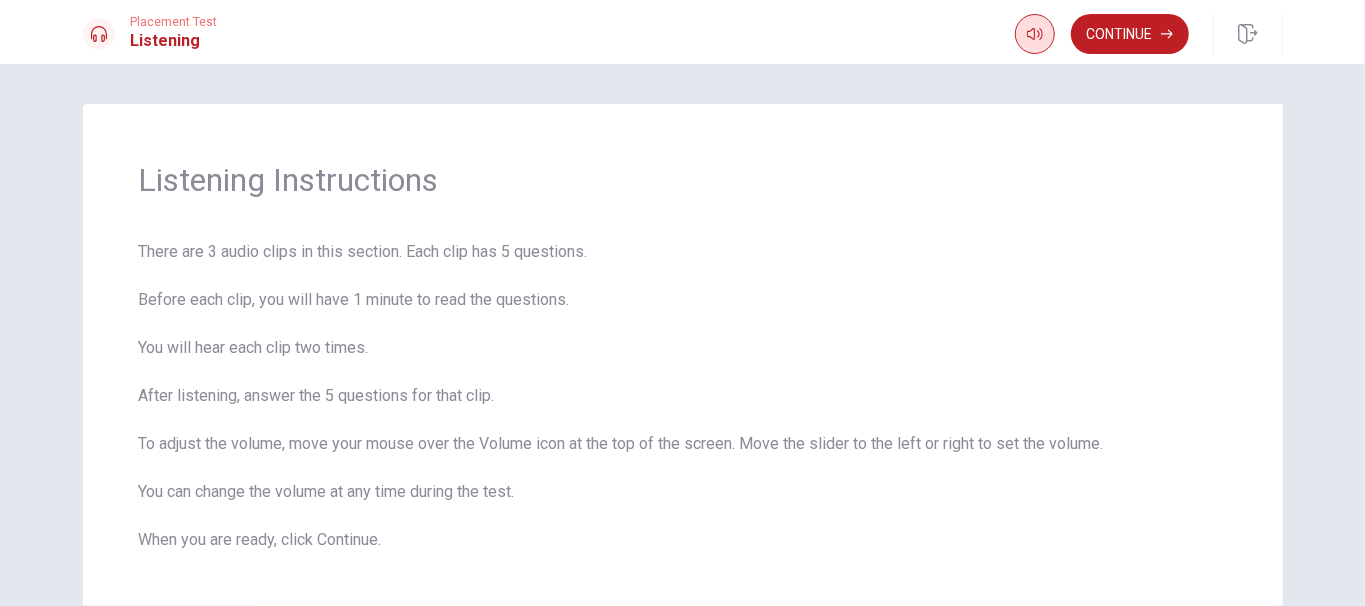 click at bounding box center (1035, 34) 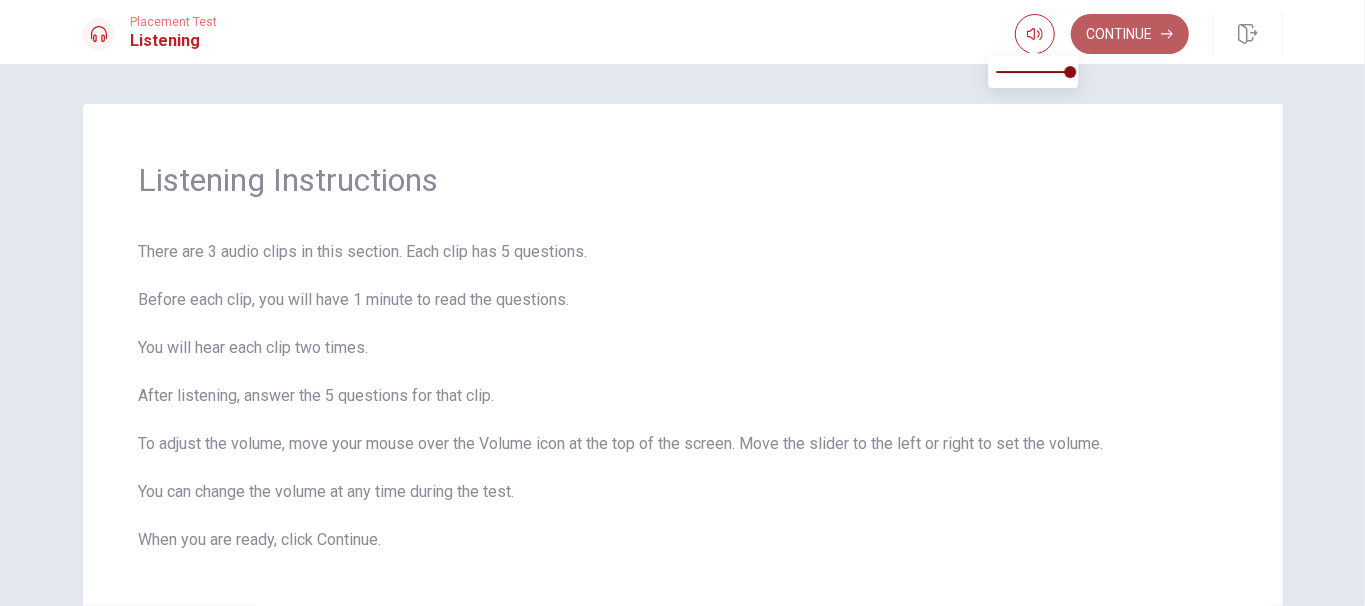 click on "Continue" at bounding box center [1130, 34] 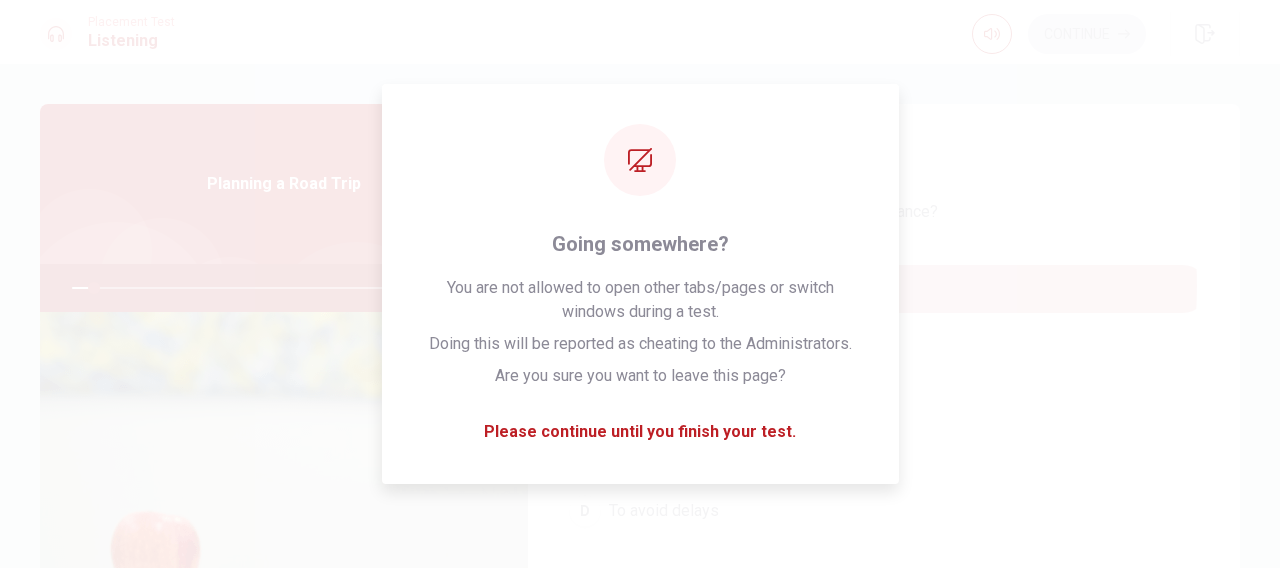 drag, startPoint x: 1364, startPoint y: 0, endPoint x: 786, endPoint y: 287, distance: 645.3317 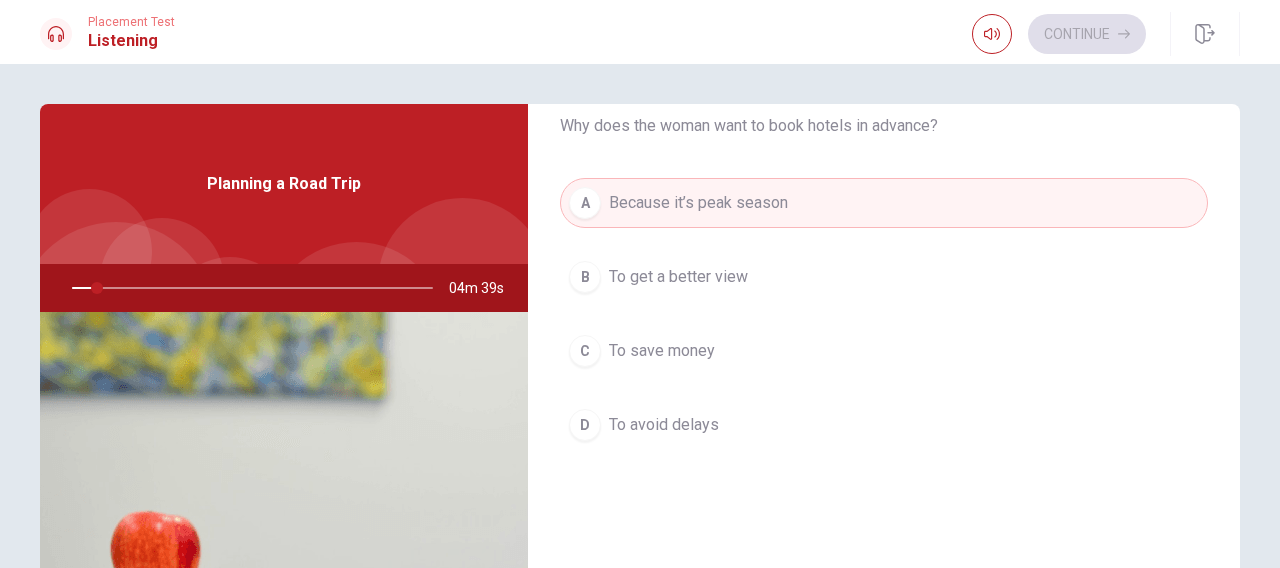 scroll, scrollTop: 0, scrollLeft: 0, axis: both 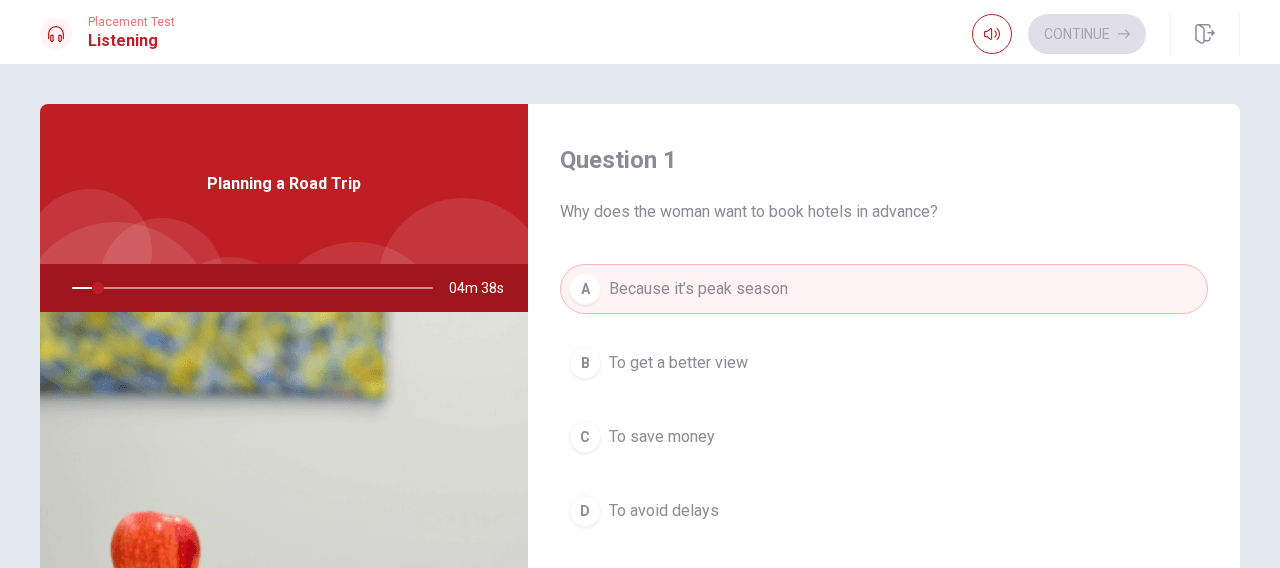 click on "Question 1 Why does the woman want to book hotels in advance?" at bounding box center (884, 184) 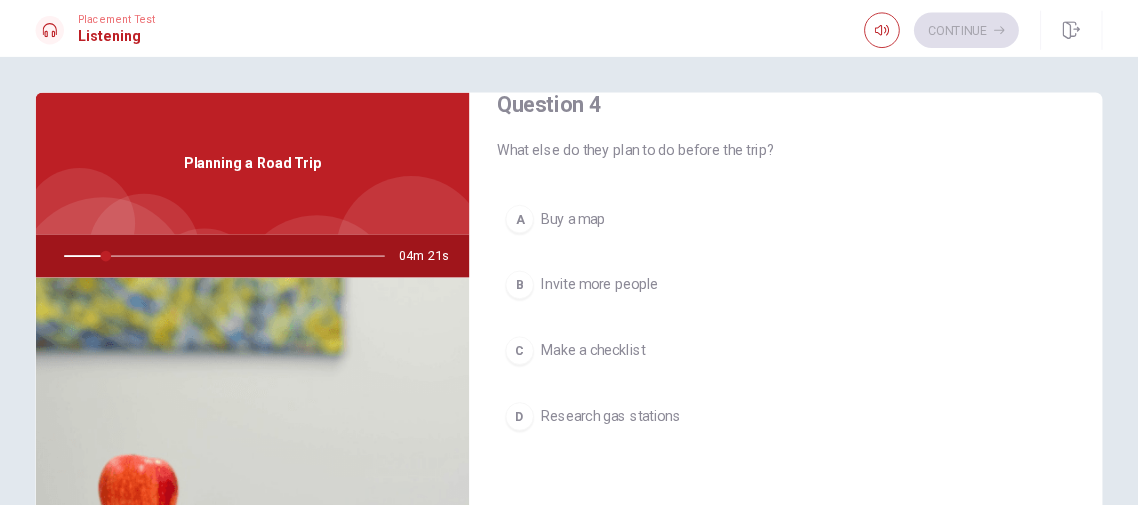 scroll, scrollTop: 1625, scrollLeft: 0, axis: vertical 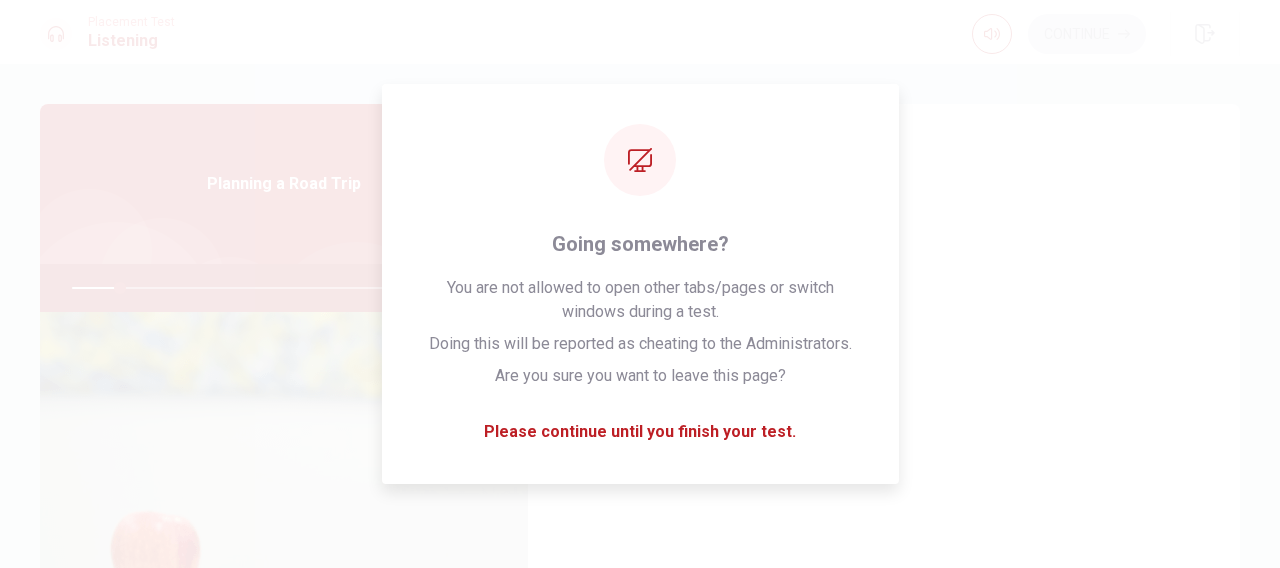 type on "14" 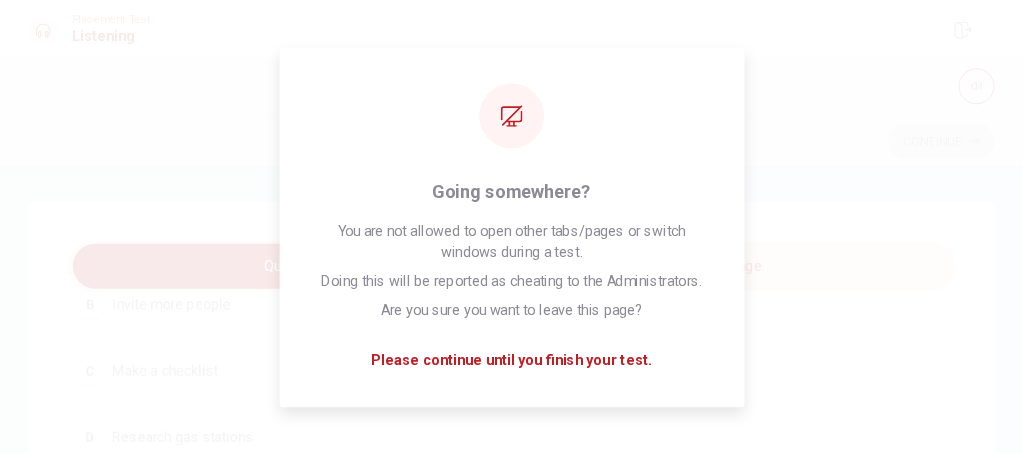 scroll, scrollTop: 1601, scrollLeft: 0, axis: vertical 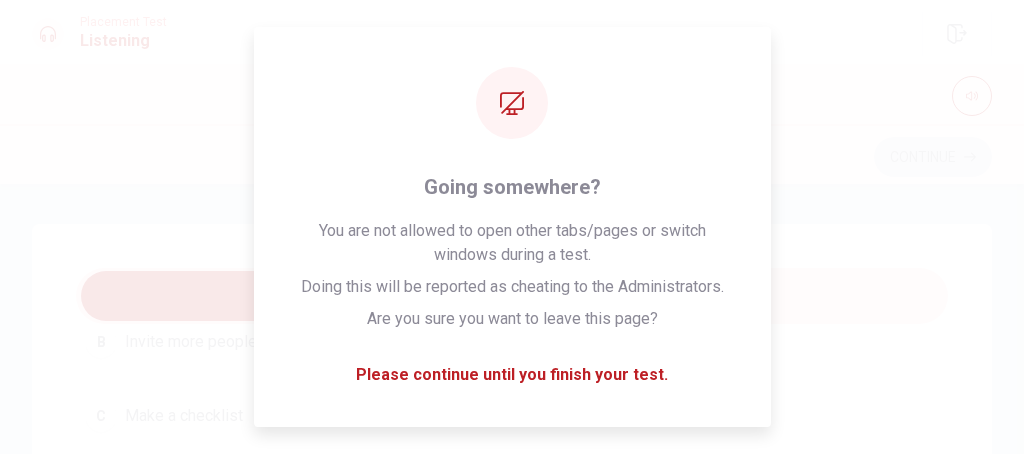 drag, startPoint x: 1226, startPoint y: 0, endPoint x: 631, endPoint y: 244, distance: 643.0871 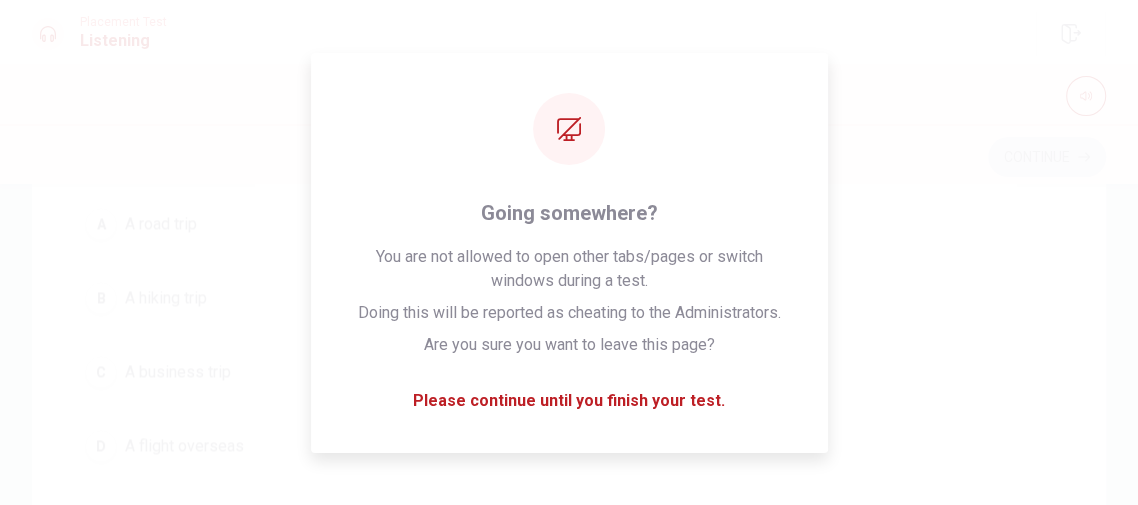 scroll, scrollTop: 500, scrollLeft: 0, axis: vertical 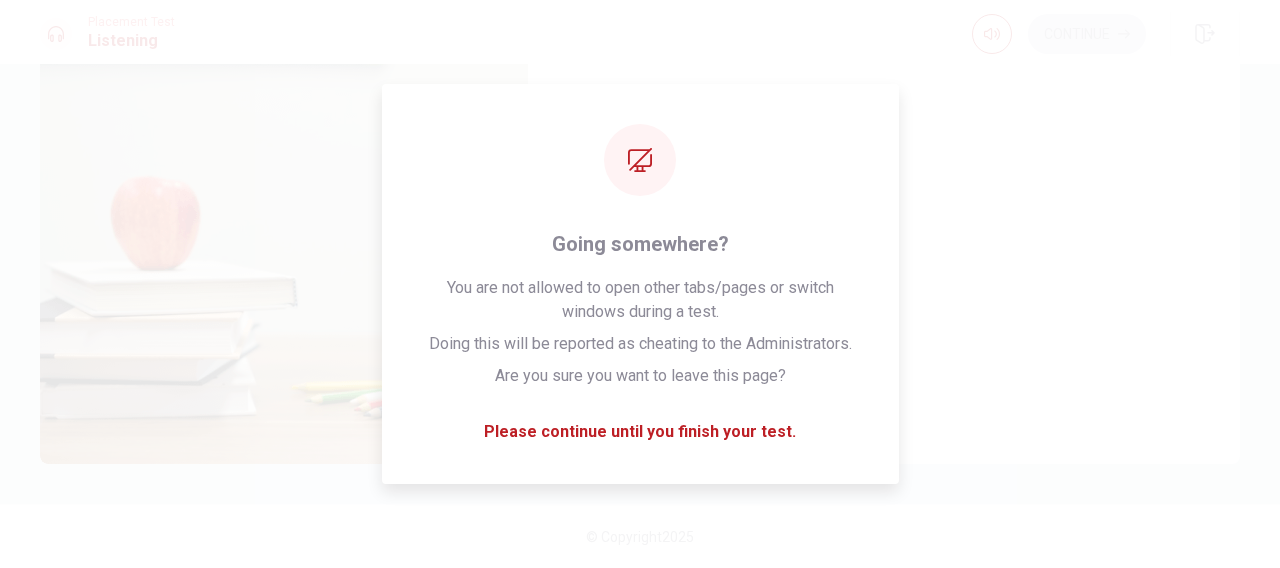 drag, startPoint x: 1001, startPoint y: 0, endPoint x: 623, endPoint y: 319, distance: 494.61603 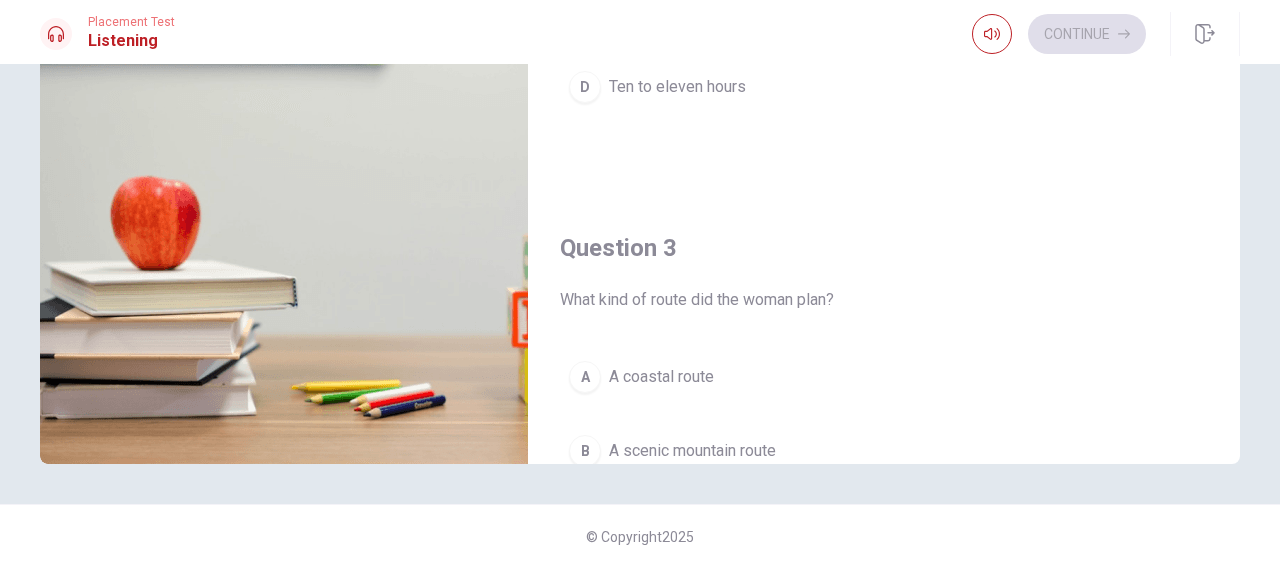 scroll, scrollTop: 0, scrollLeft: 0, axis: both 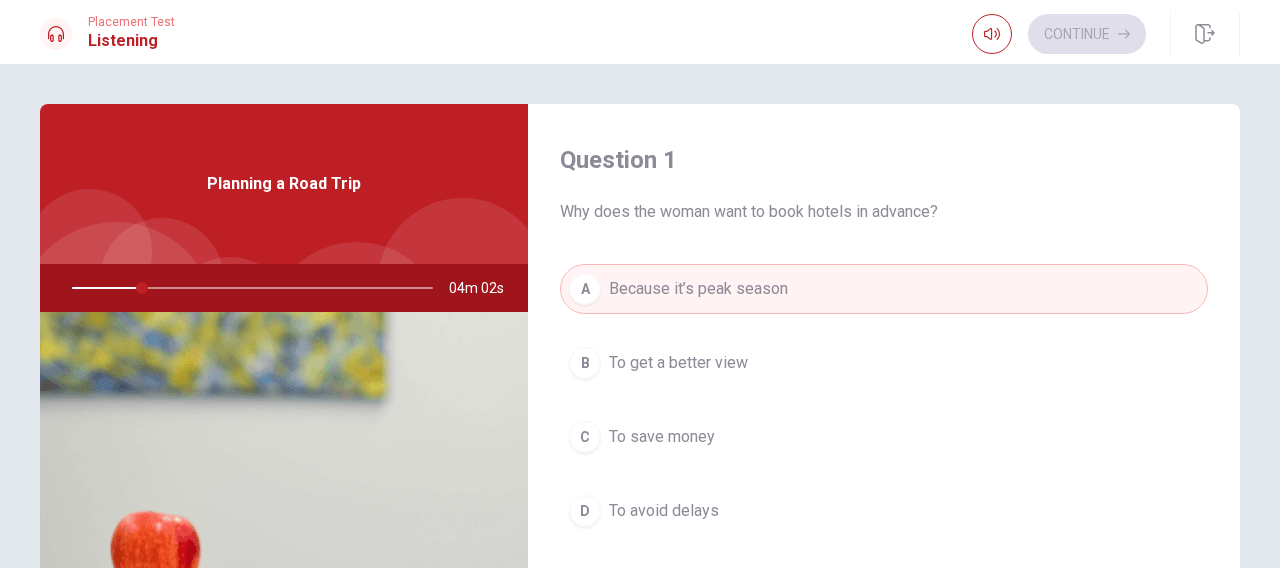 click on "Why does the woman want to book hotels in advance?" at bounding box center [884, 212] 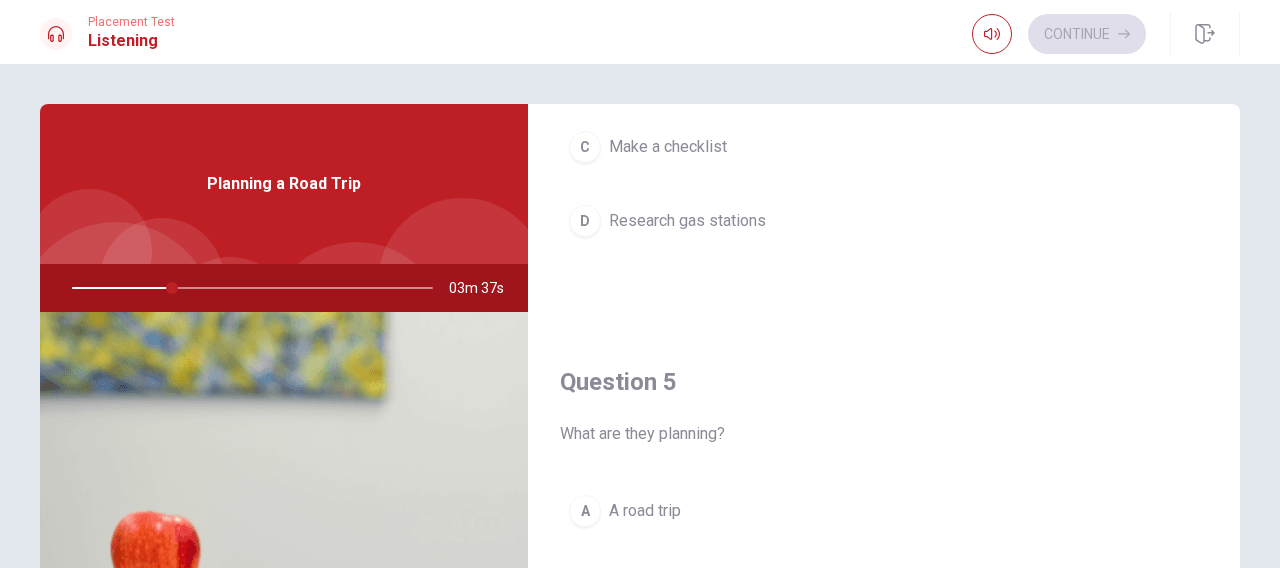 scroll, scrollTop: 1851, scrollLeft: 0, axis: vertical 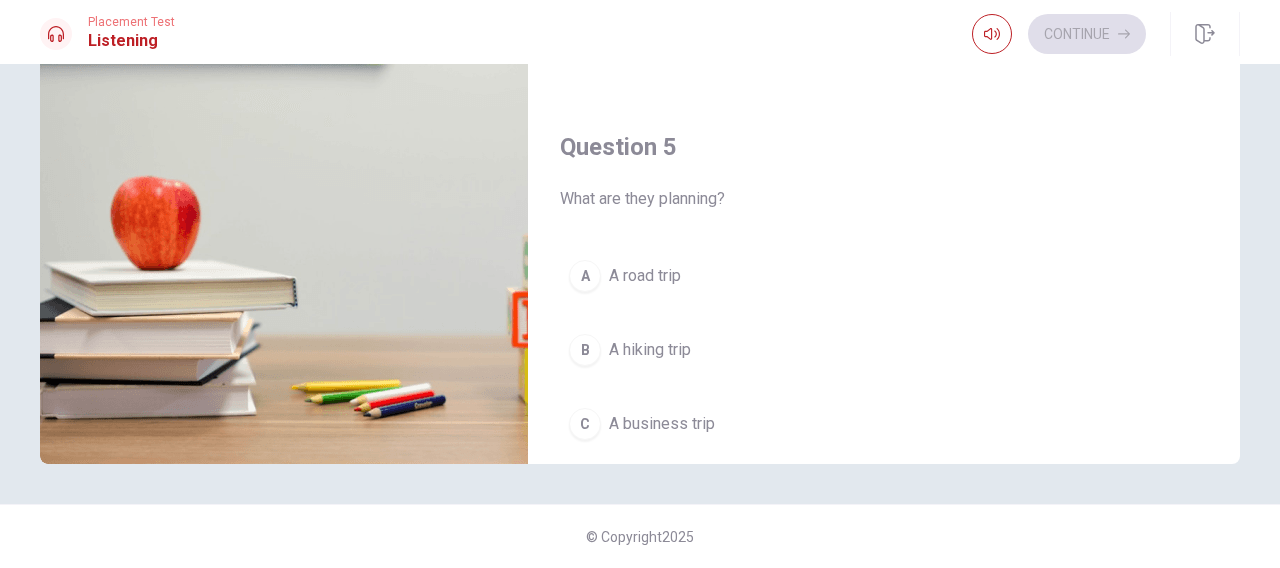click on "A A road trip" at bounding box center [884, 276] 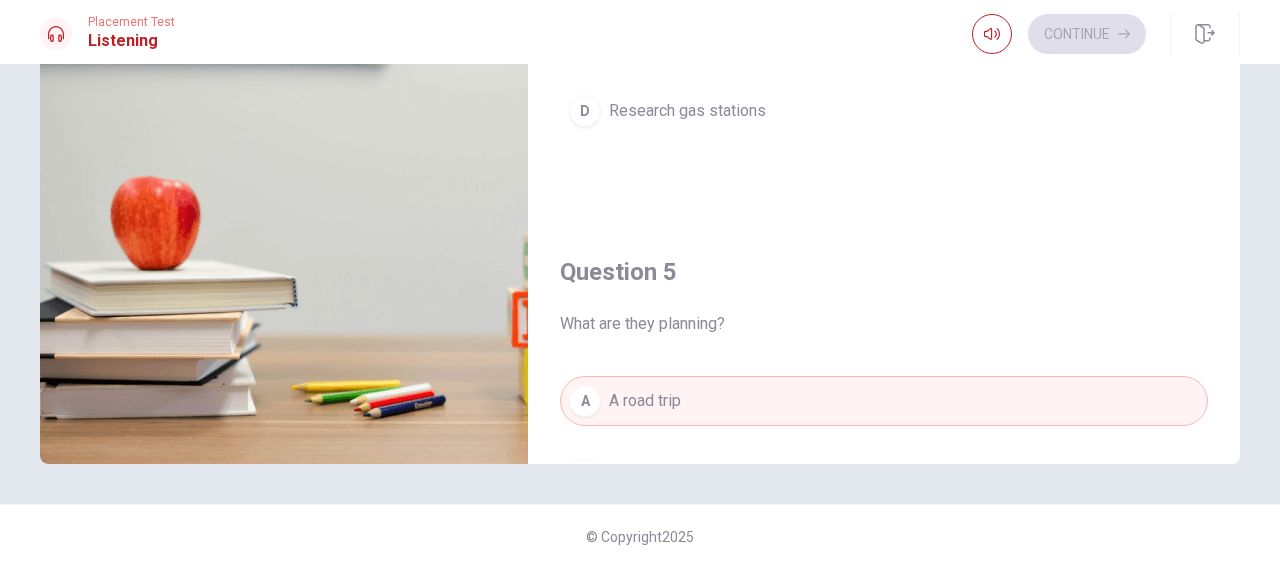 scroll, scrollTop: 1476, scrollLeft: 0, axis: vertical 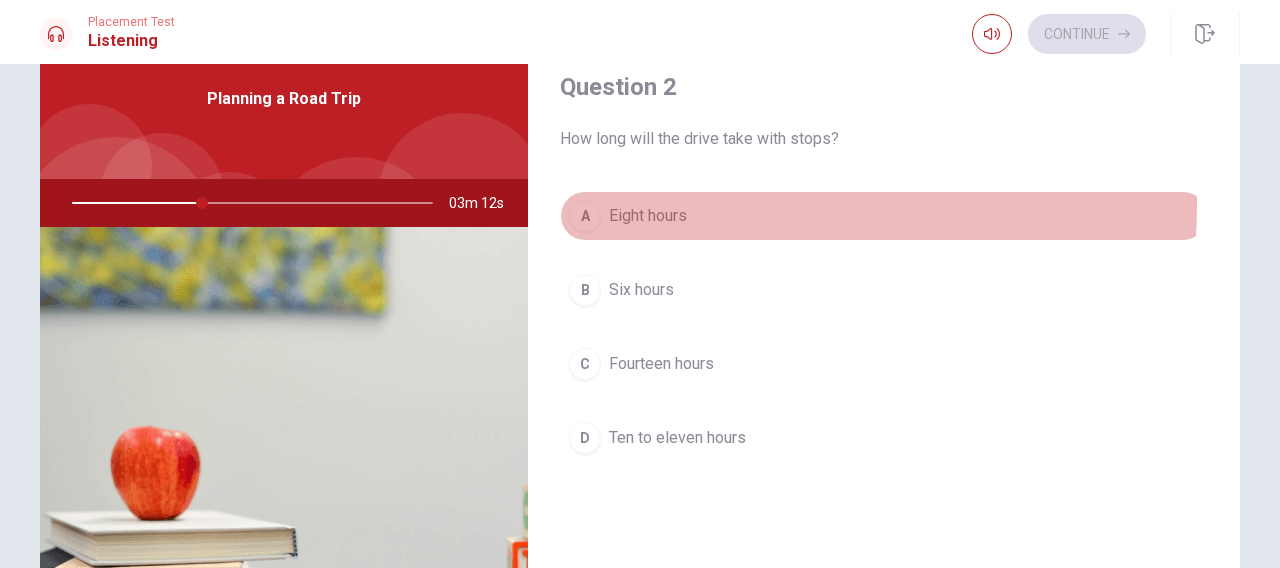 click on "Eight hours" at bounding box center [648, 216] 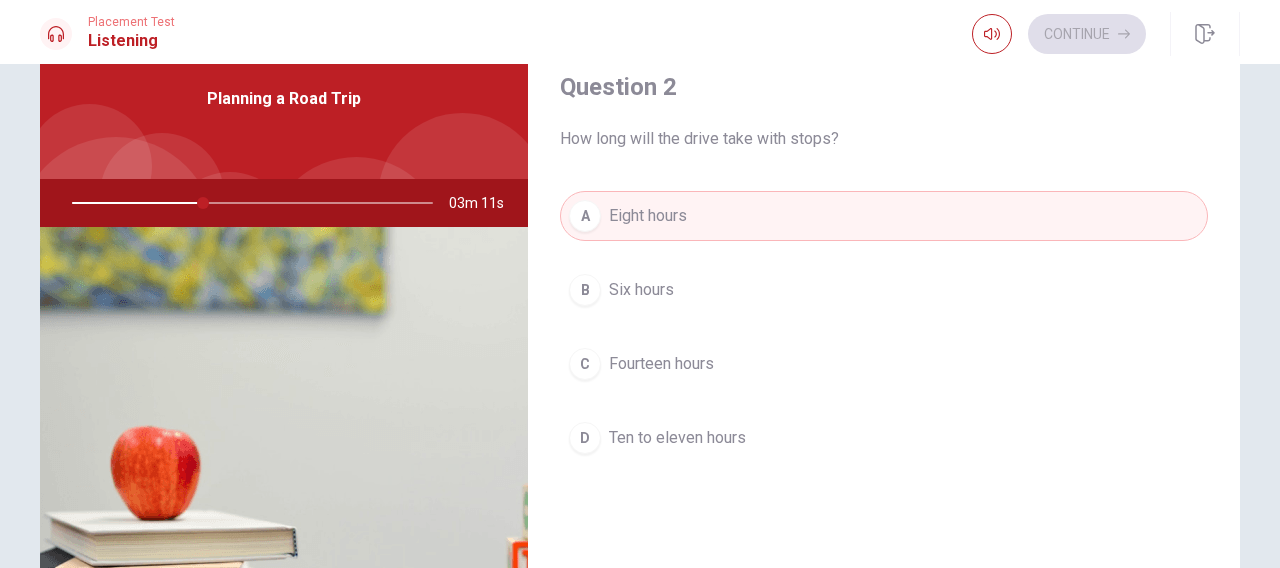 click on "Eight hours" at bounding box center [648, 216] 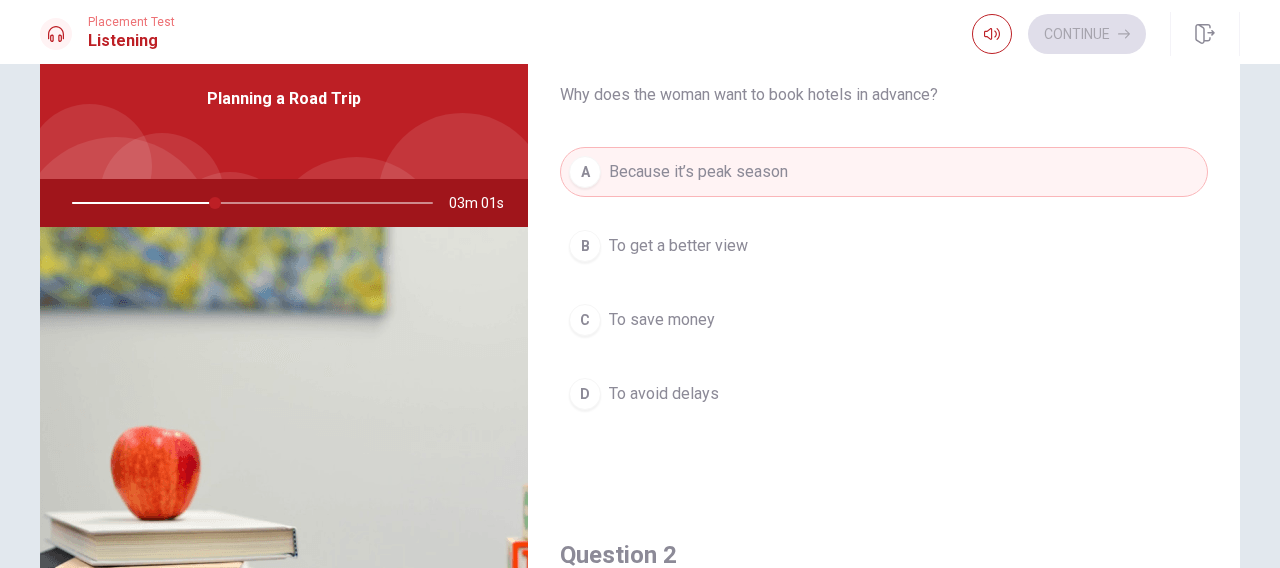 scroll, scrollTop: 0, scrollLeft: 0, axis: both 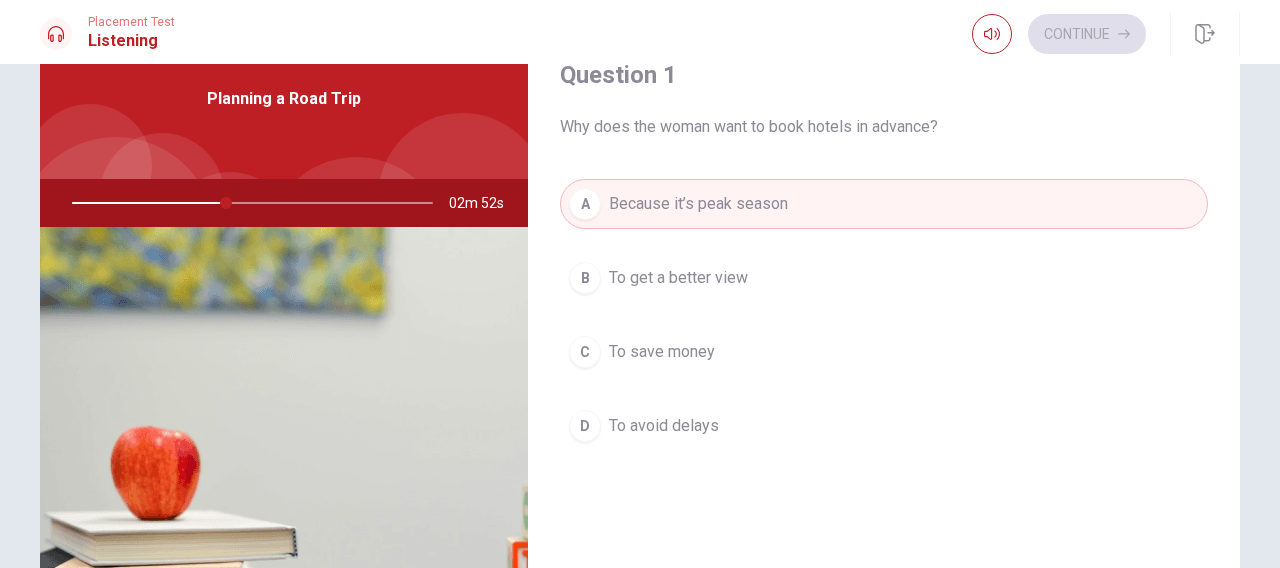 click on "Because it’s peak season" at bounding box center [698, 204] 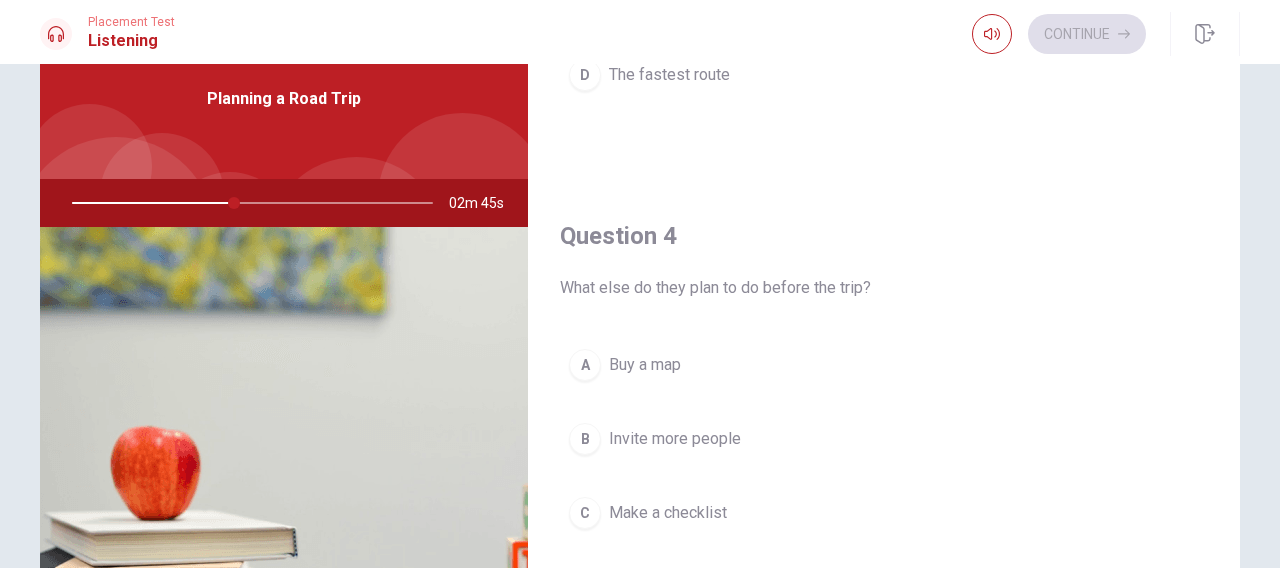 scroll, scrollTop: 1500, scrollLeft: 0, axis: vertical 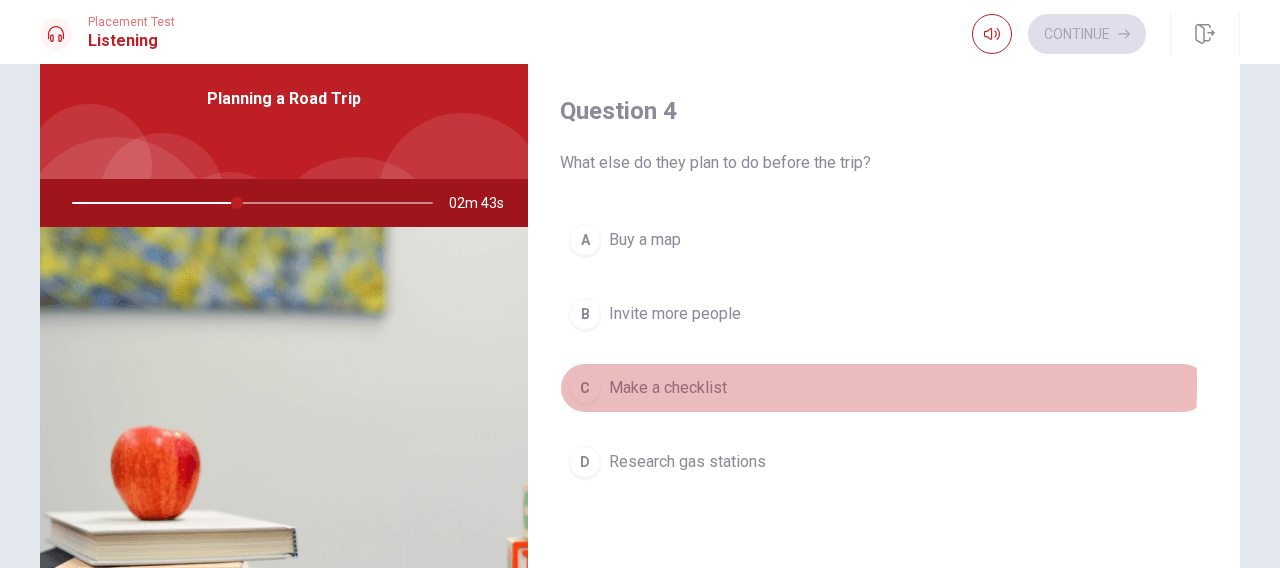 click on "Make a checklist" at bounding box center [668, 388] 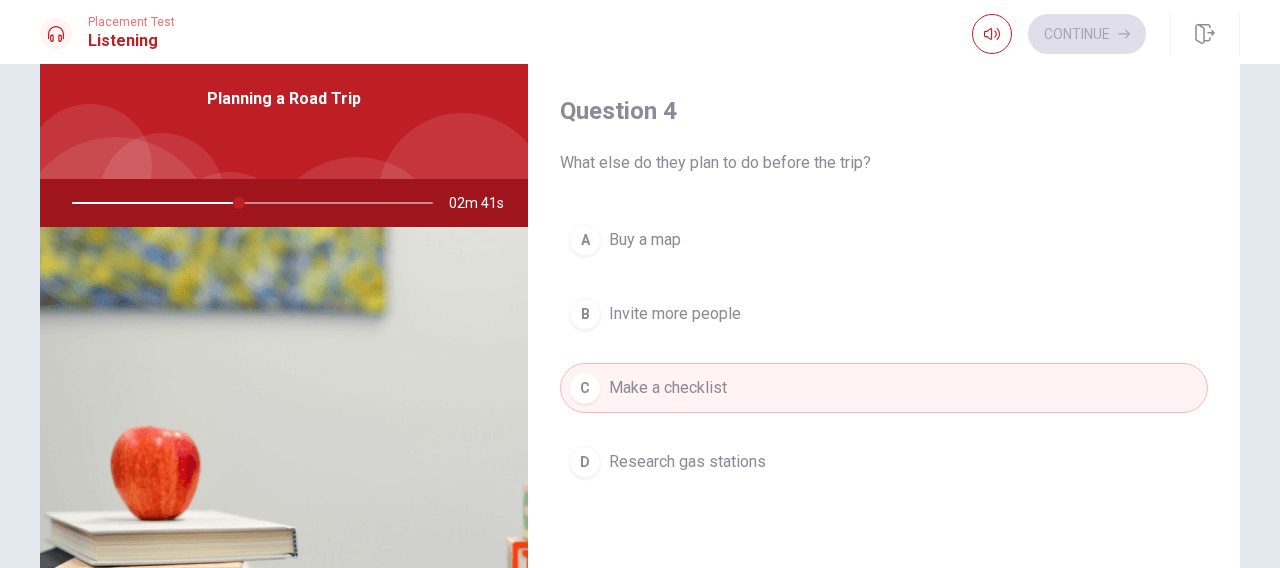 click on "Make a checklist" at bounding box center [668, 388] 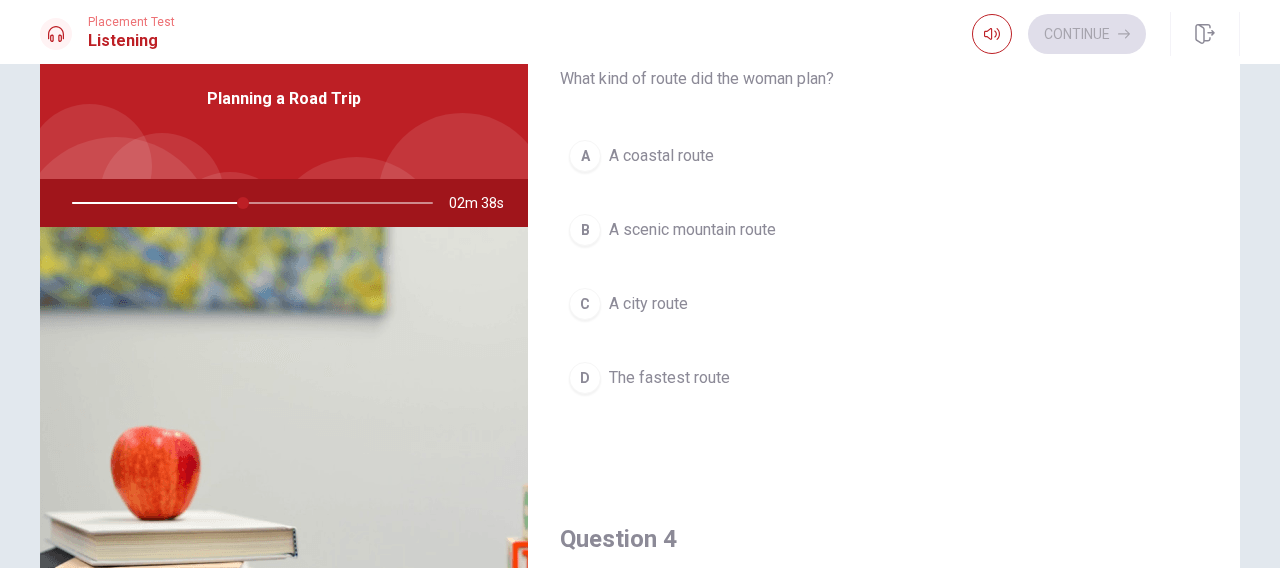 scroll, scrollTop: 976, scrollLeft: 0, axis: vertical 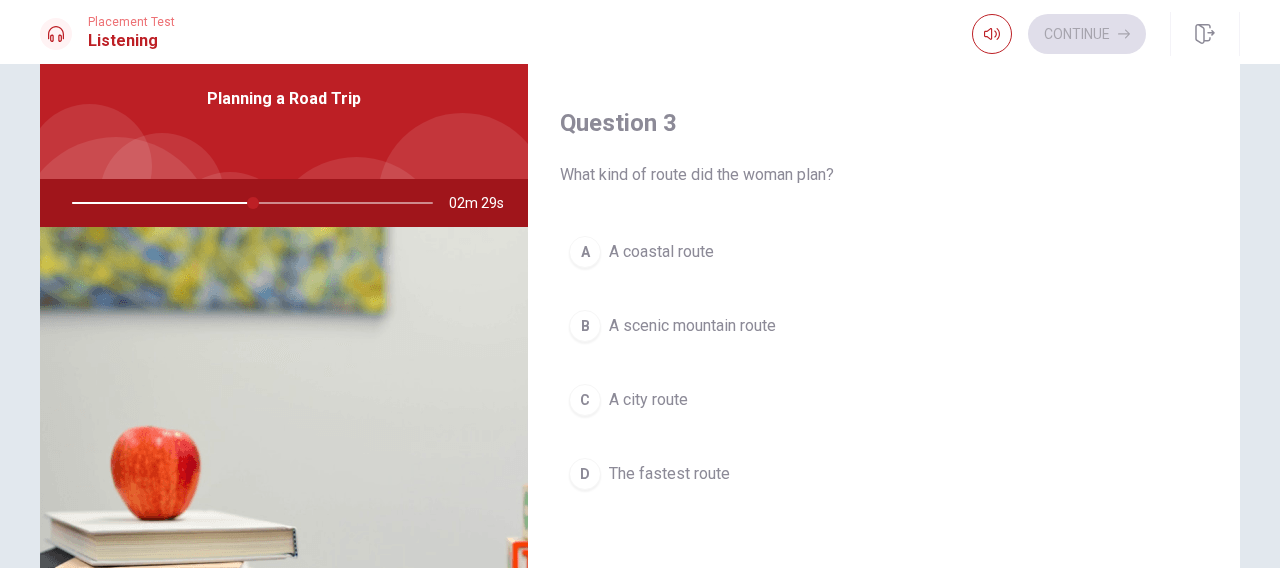 click on "A scenic mountain route" at bounding box center (692, 326) 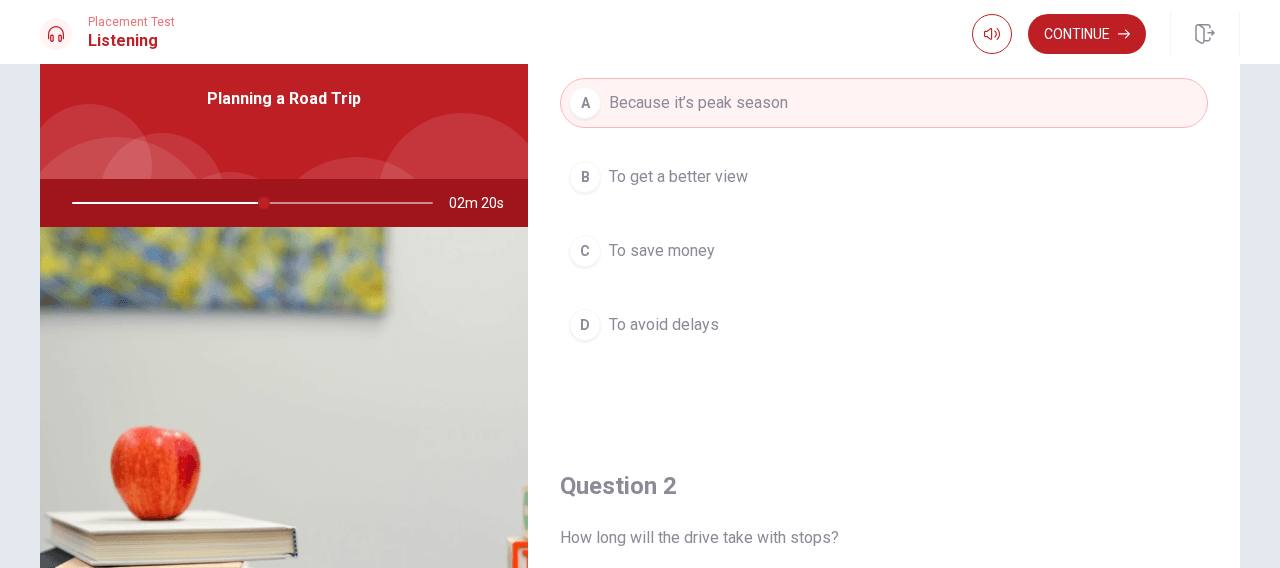 scroll, scrollTop: 0, scrollLeft: 0, axis: both 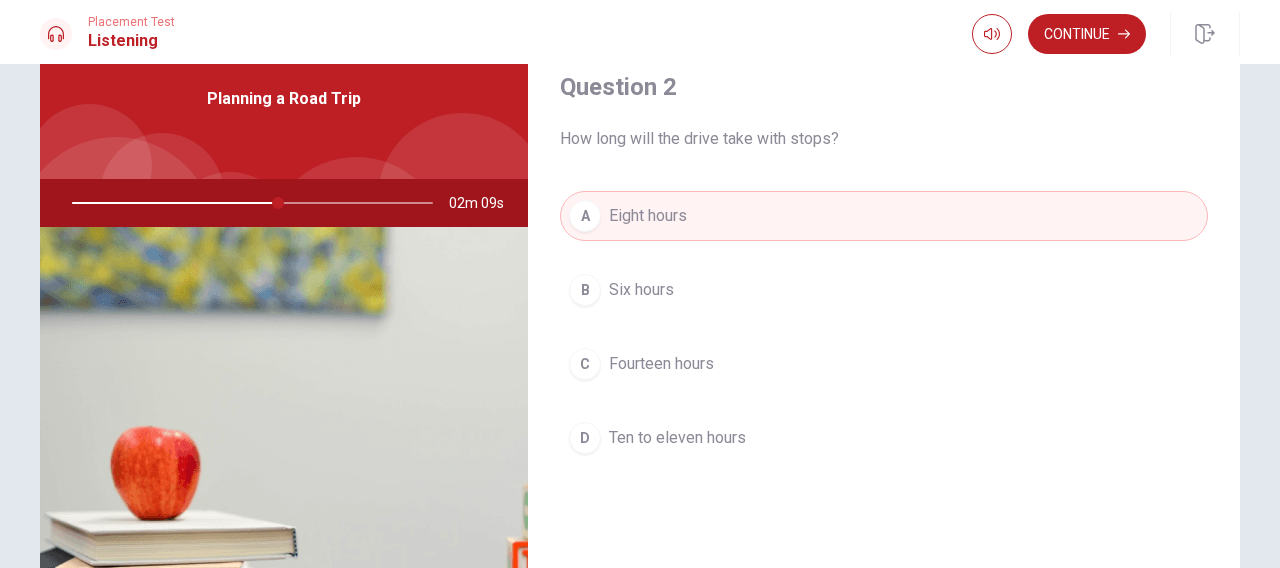 click on "Ten to eleven hours" at bounding box center (677, 438) 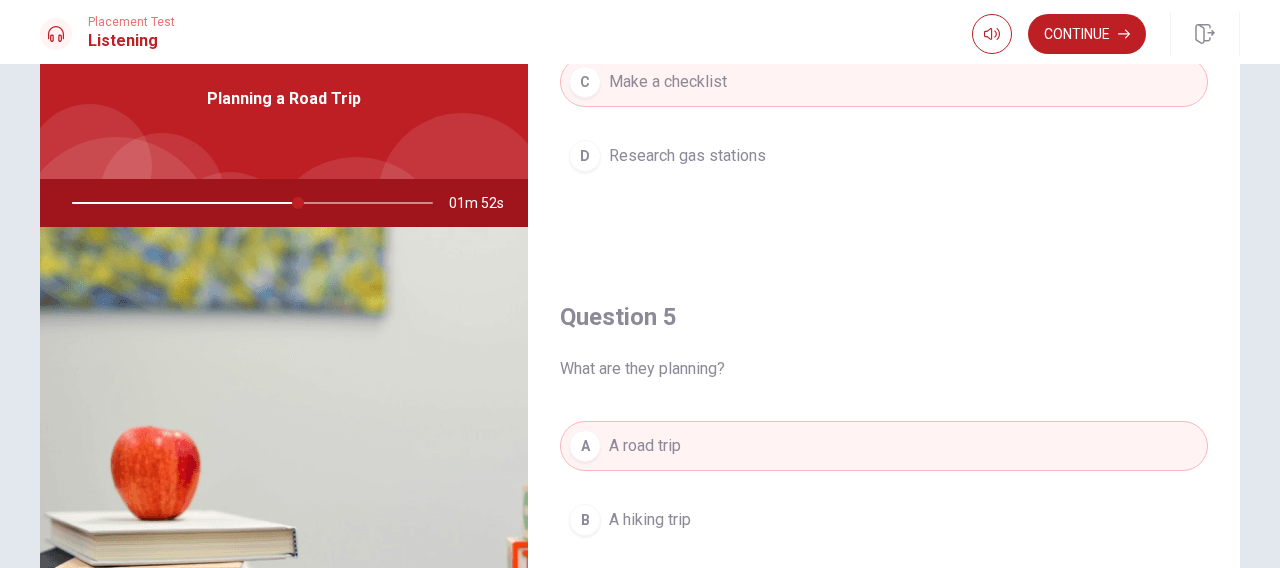 scroll, scrollTop: 1851, scrollLeft: 0, axis: vertical 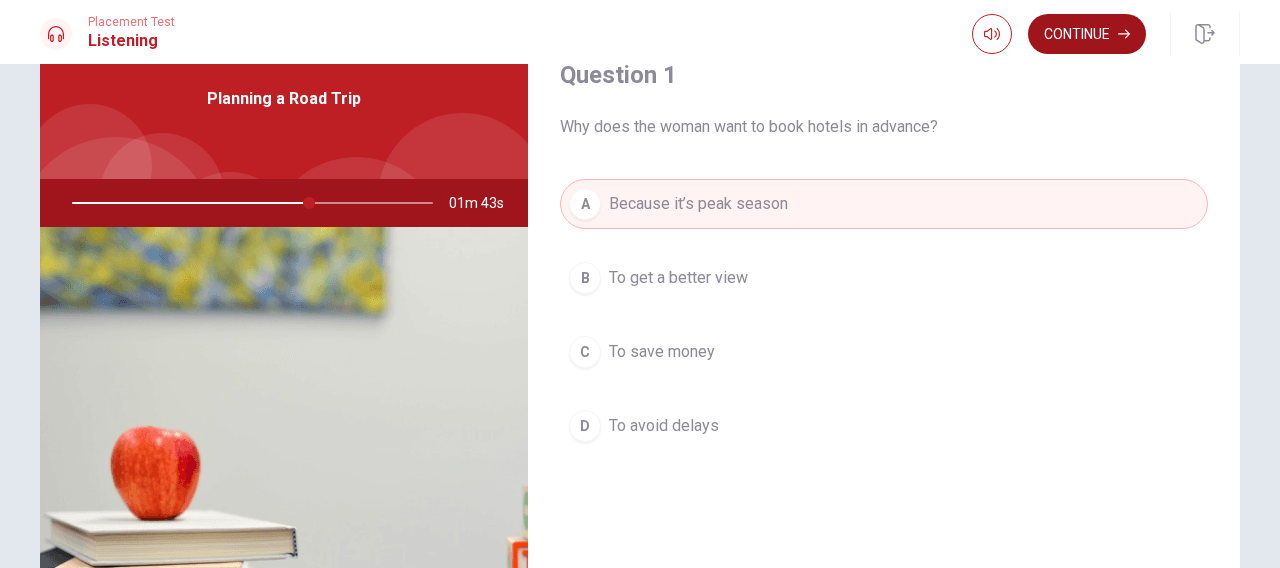 click on "Continue" at bounding box center [1087, 34] 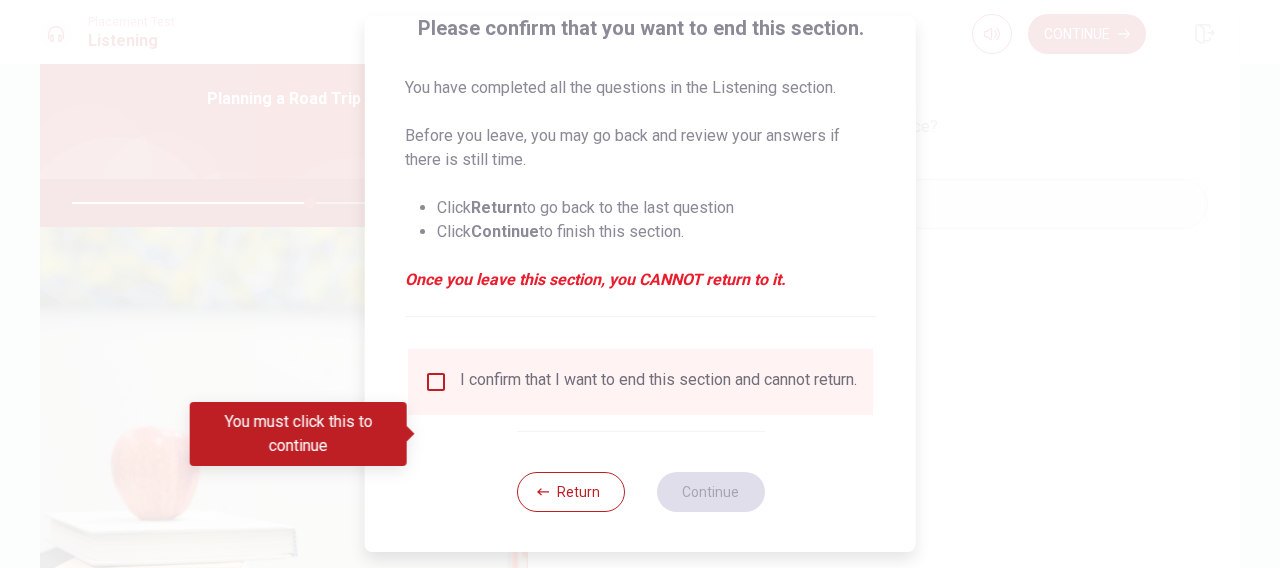 scroll, scrollTop: 178, scrollLeft: 0, axis: vertical 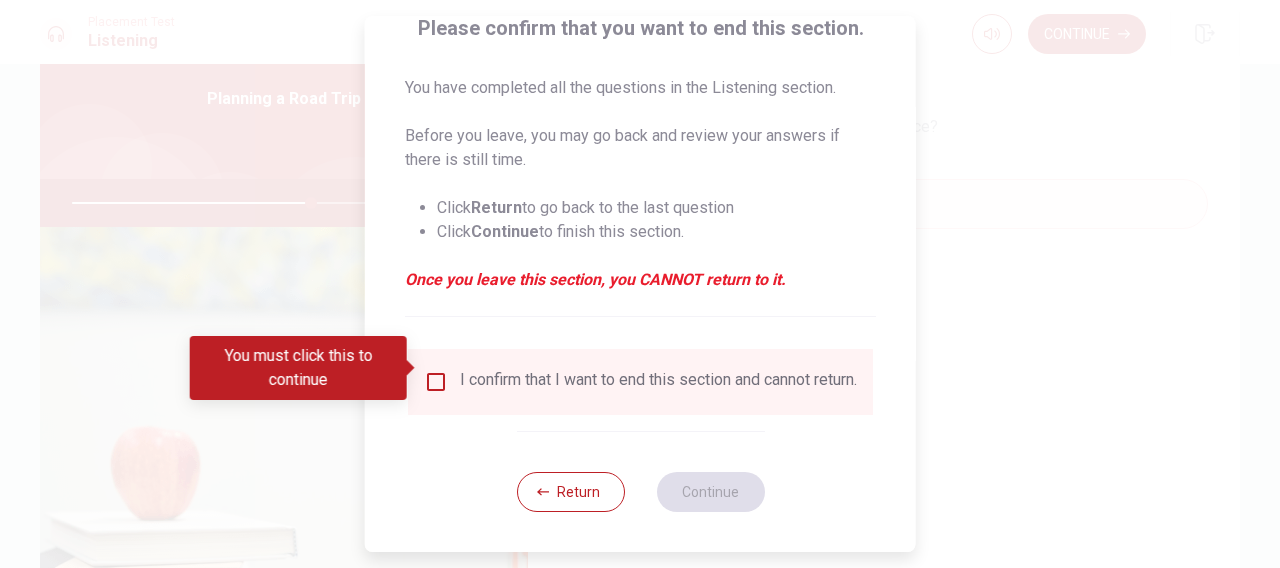 click on "I confirm that I want to end this section and cannot return." at bounding box center (658, 382) 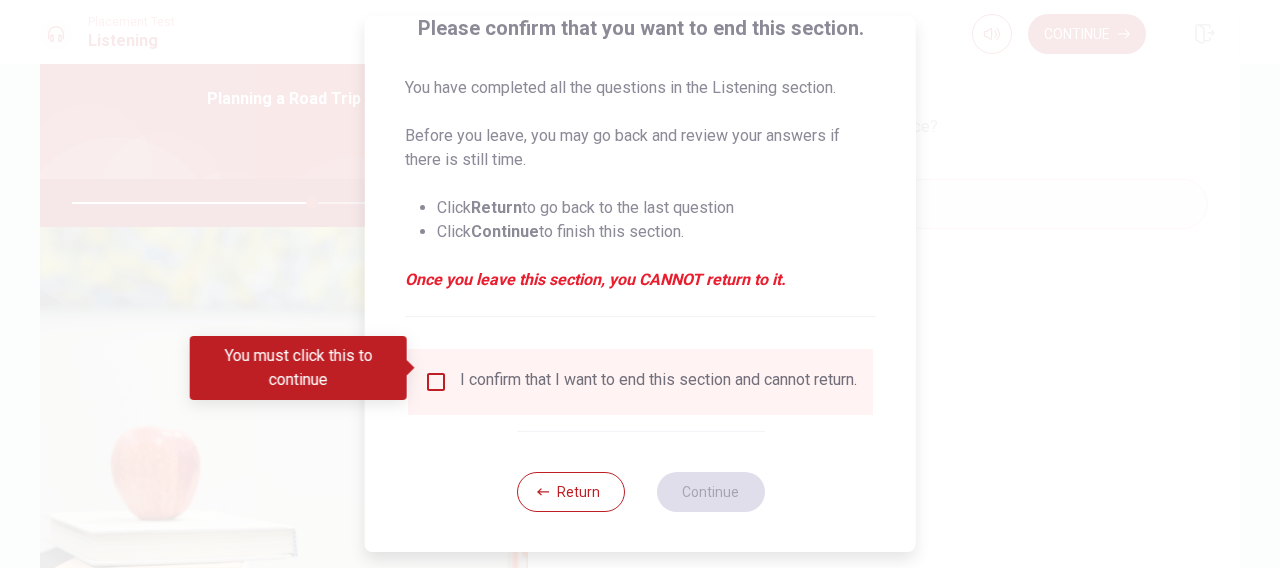 click at bounding box center [436, 382] 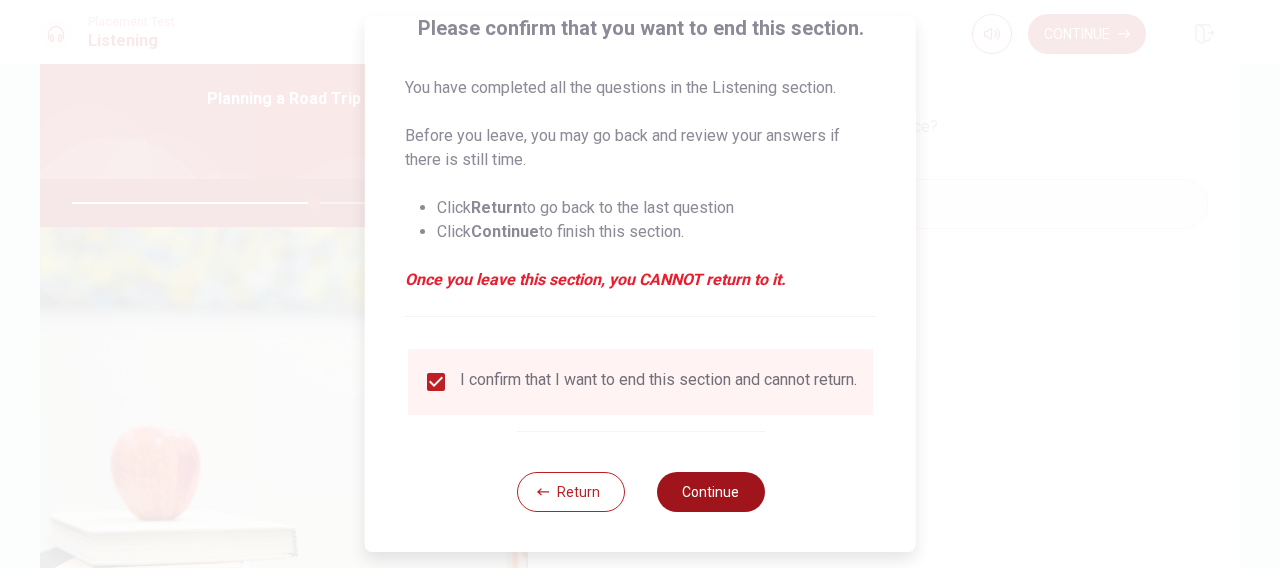 click on "Continue" at bounding box center [710, 492] 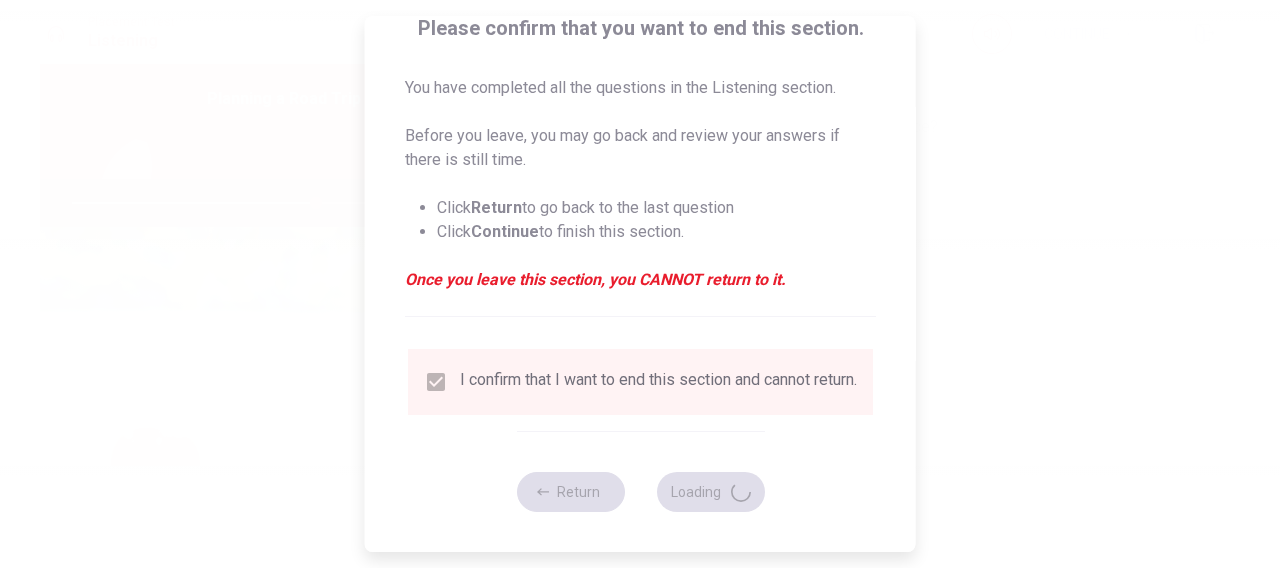 type on "68" 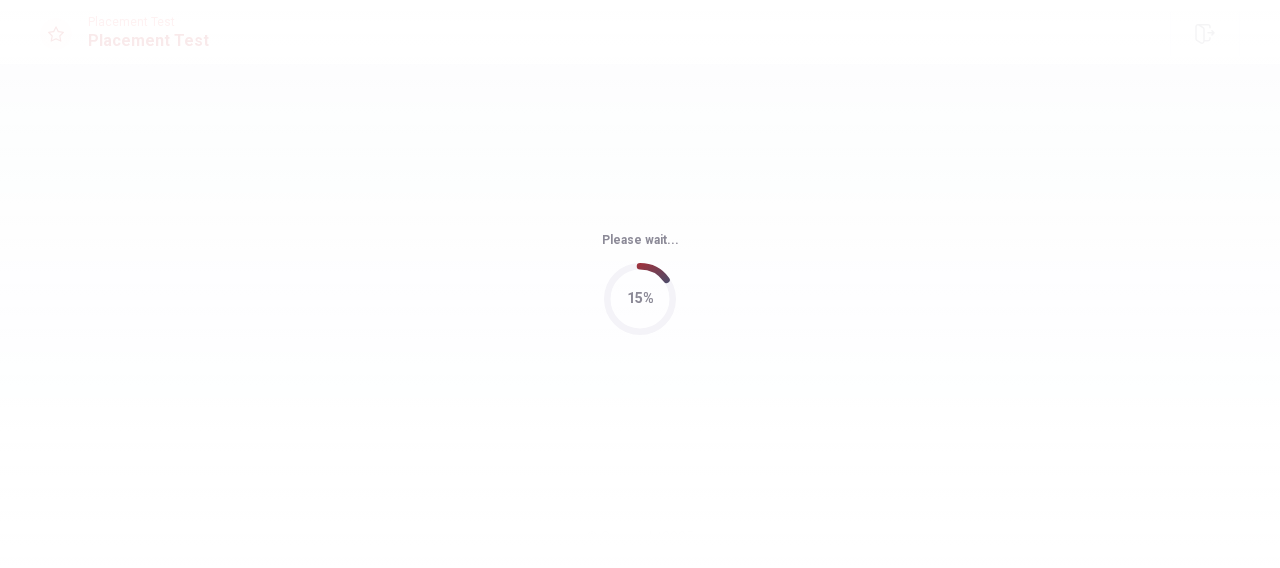 scroll, scrollTop: 0, scrollLeft: 0, axis: both 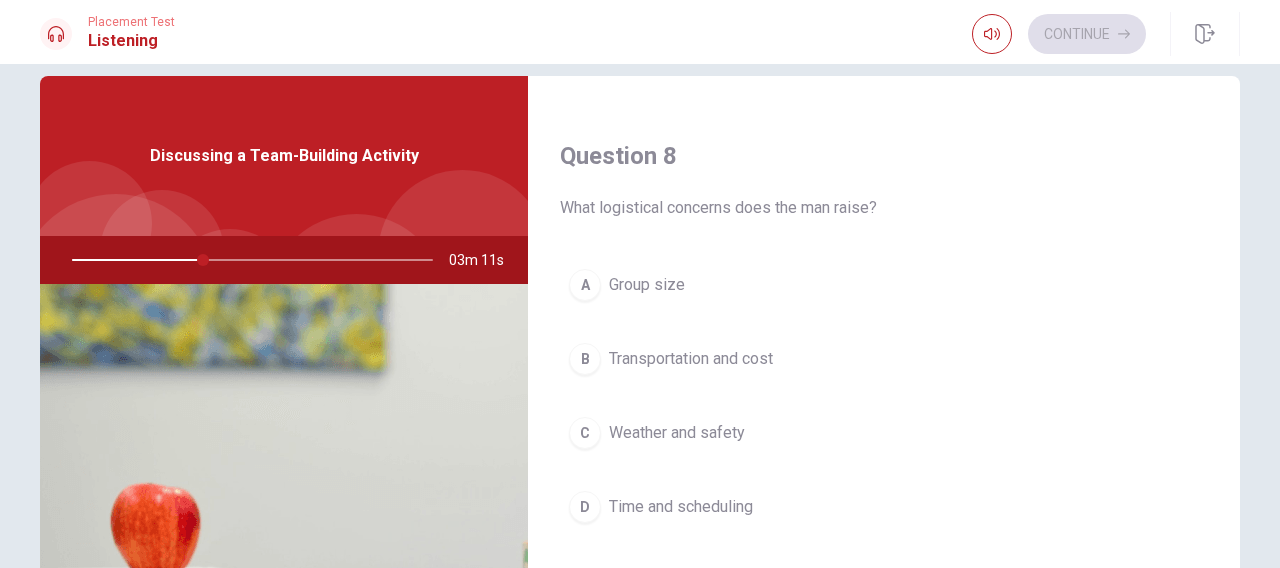 click on "B Transportation and cost" at bounding box center [884, 359] 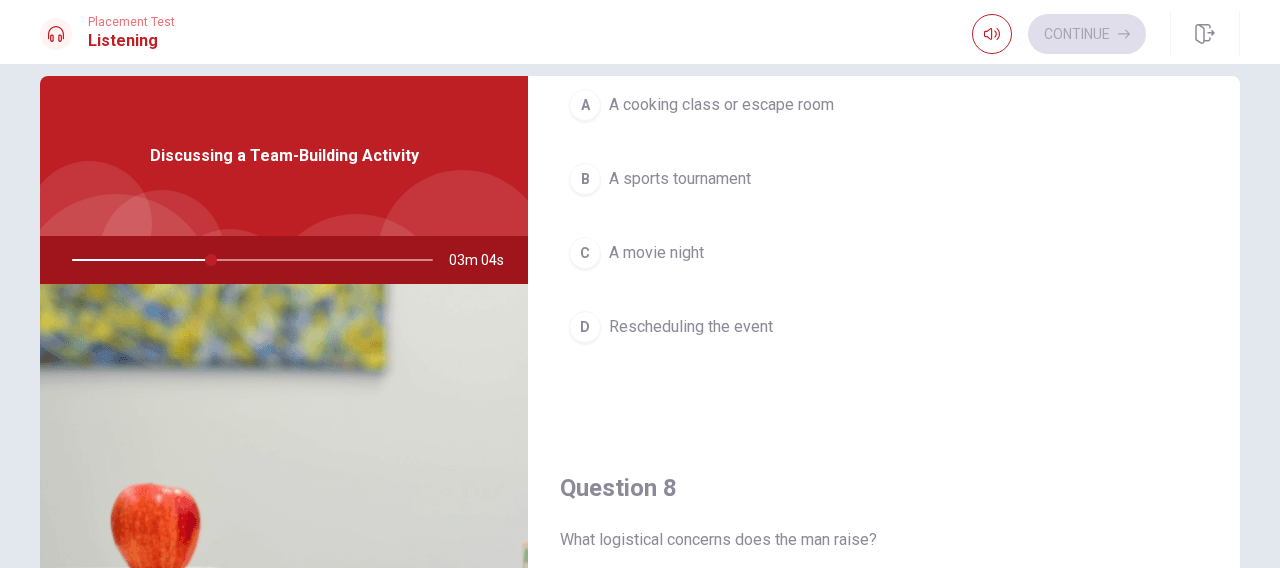 scroll, scrollTop: 500, scrollLeft: 0, axis: vertical 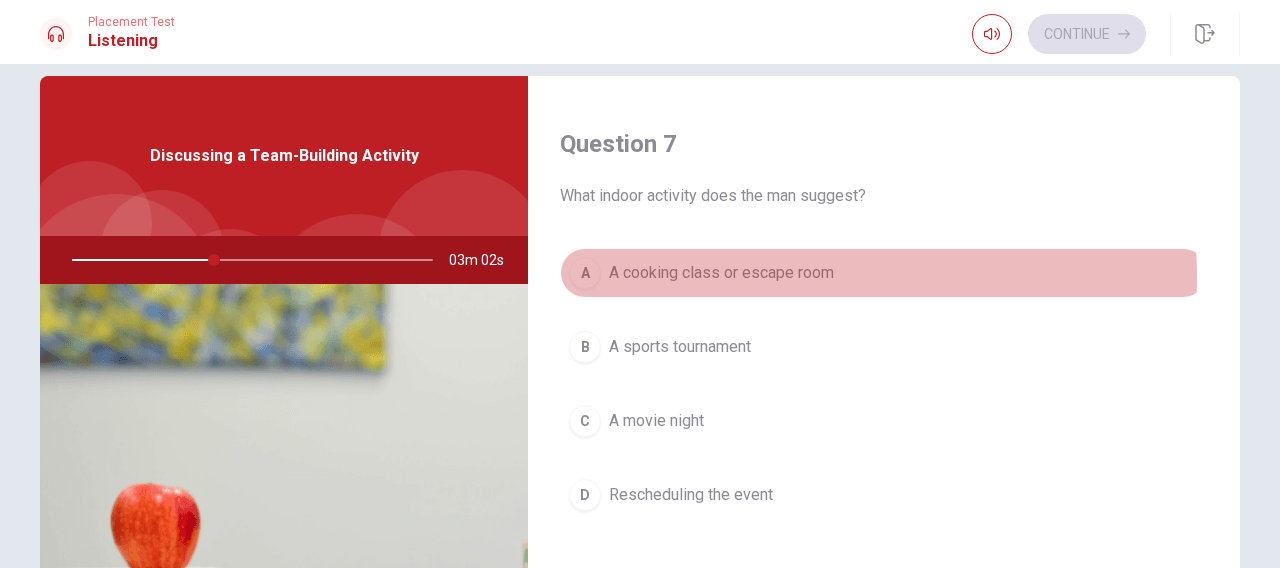 click on "A cooking class or escape room" at bounding box center [721, 273] 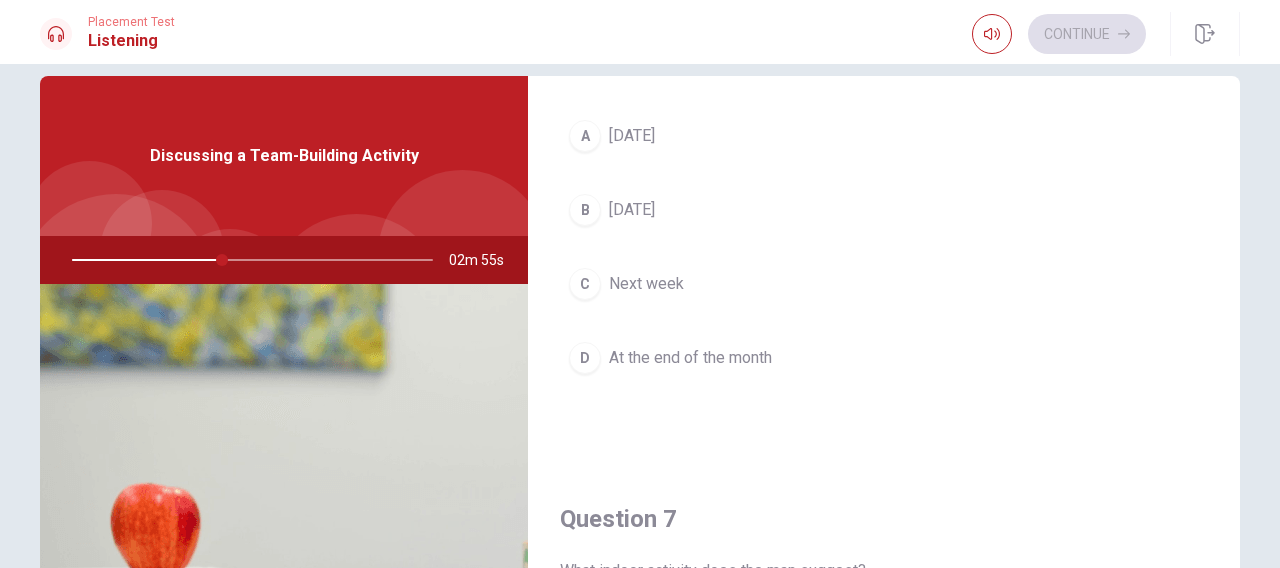 scroll, scrollTop: 0, scrollLeft: 0, axis: both 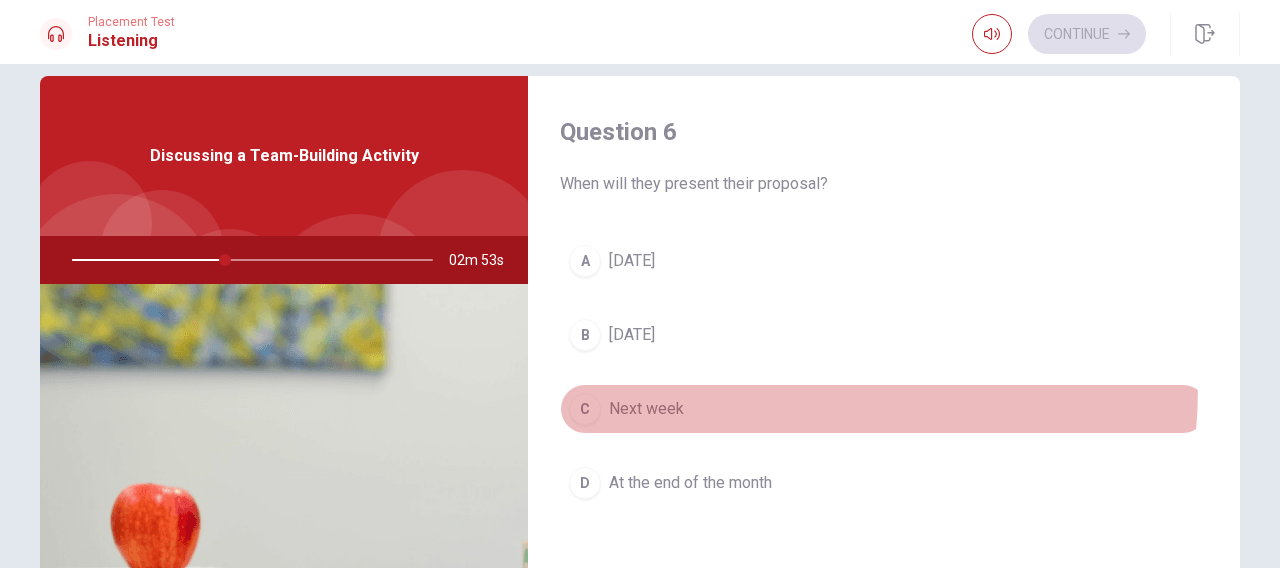click on "C Next week" at bounding box center [884, 409] 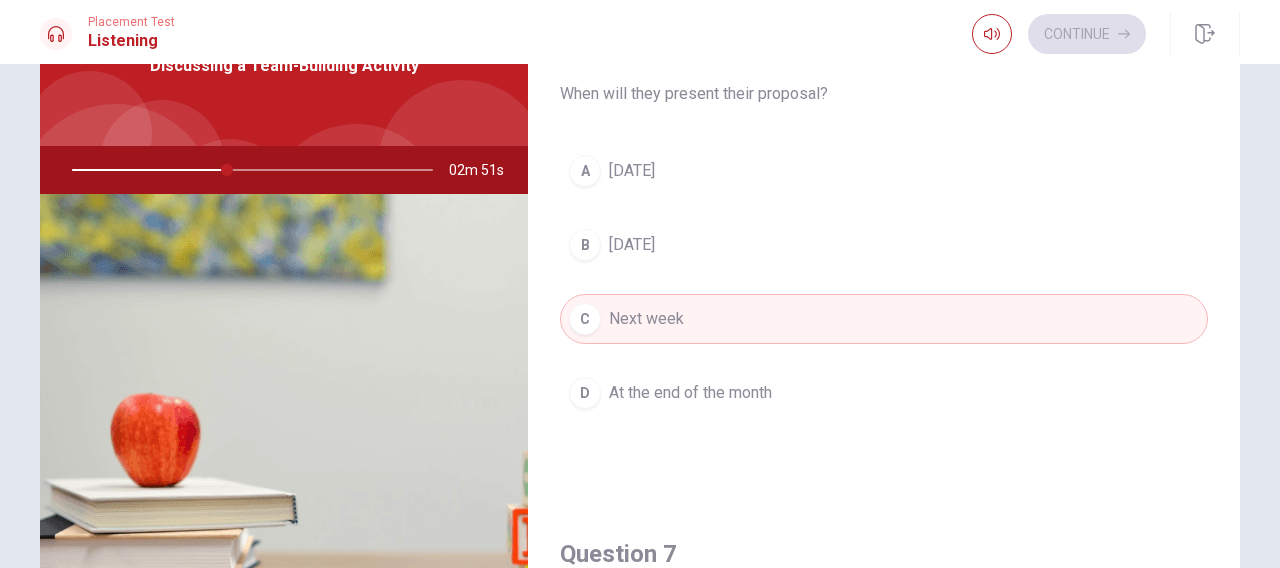 scroll, scrollTop: 85, scrollLeft: 0, axis: vertical 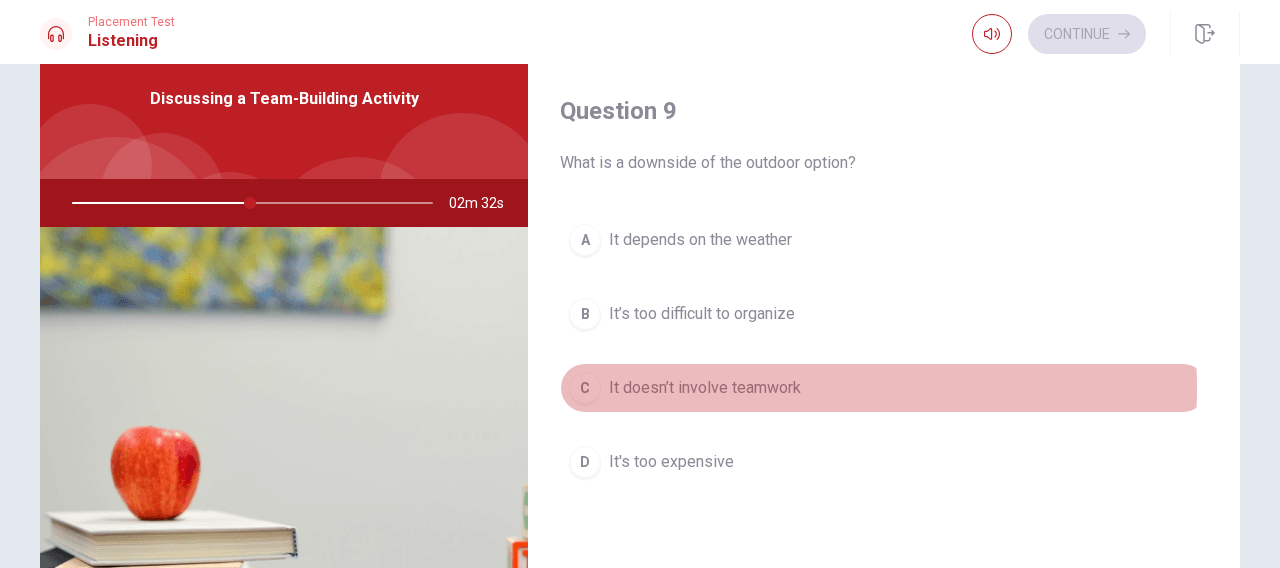 click on "It doesn’t involve teamwork" at bounding box center [705, 388] 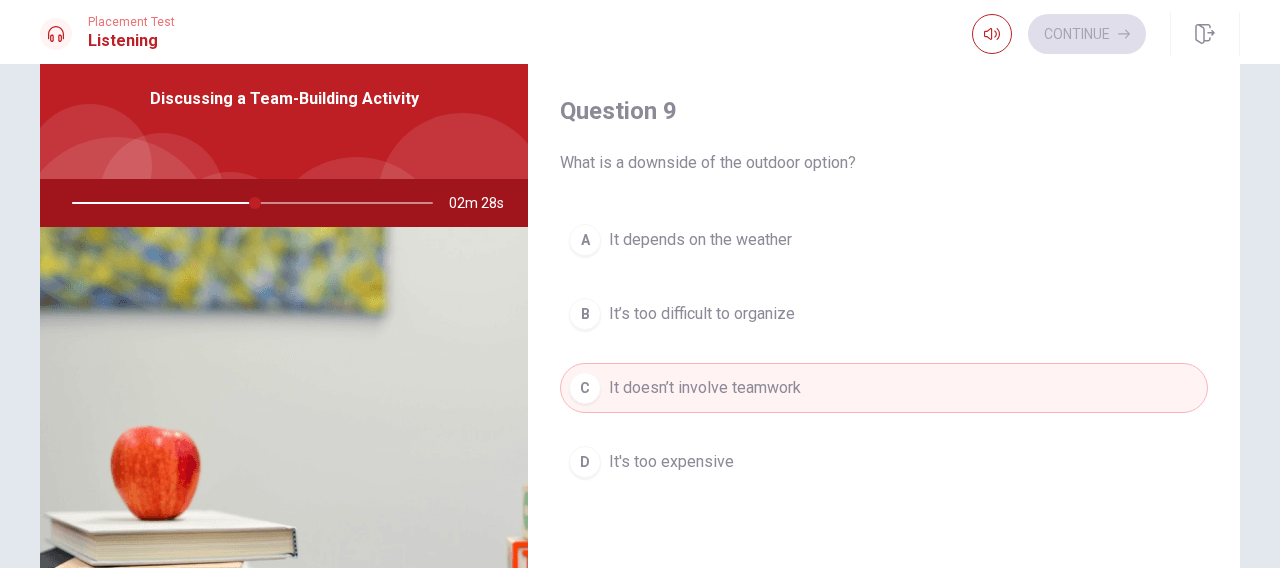 click on "B It’s too difficult to organize" at bounding box center (884, 314) 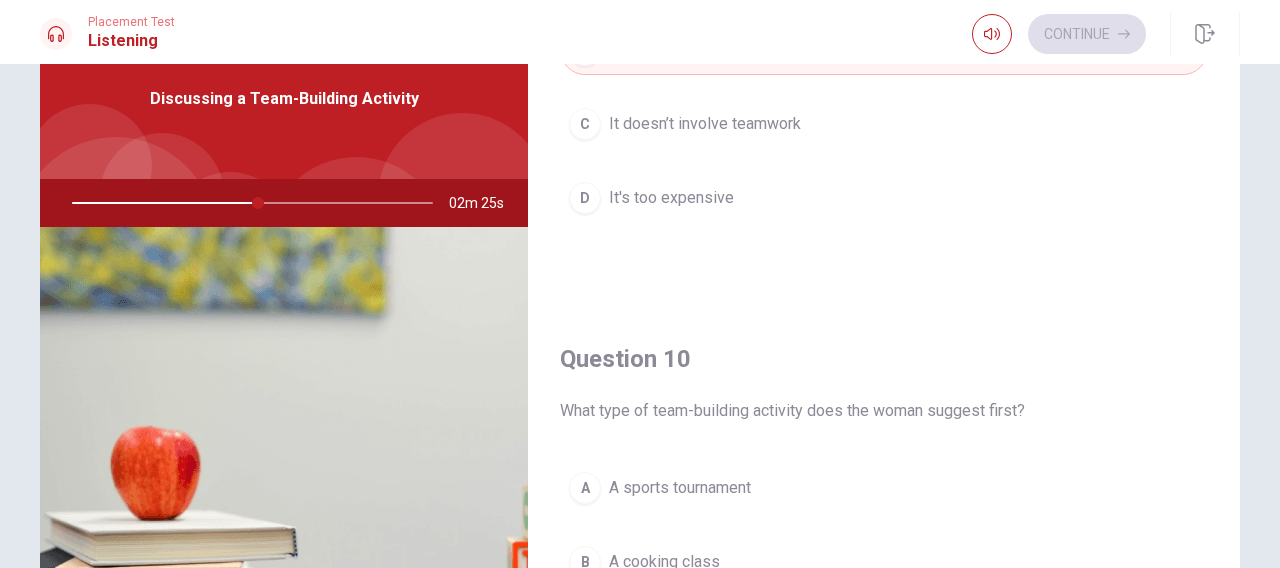 scroll, scrollTop: 1851, scrollLeft: 0, axis: vertical 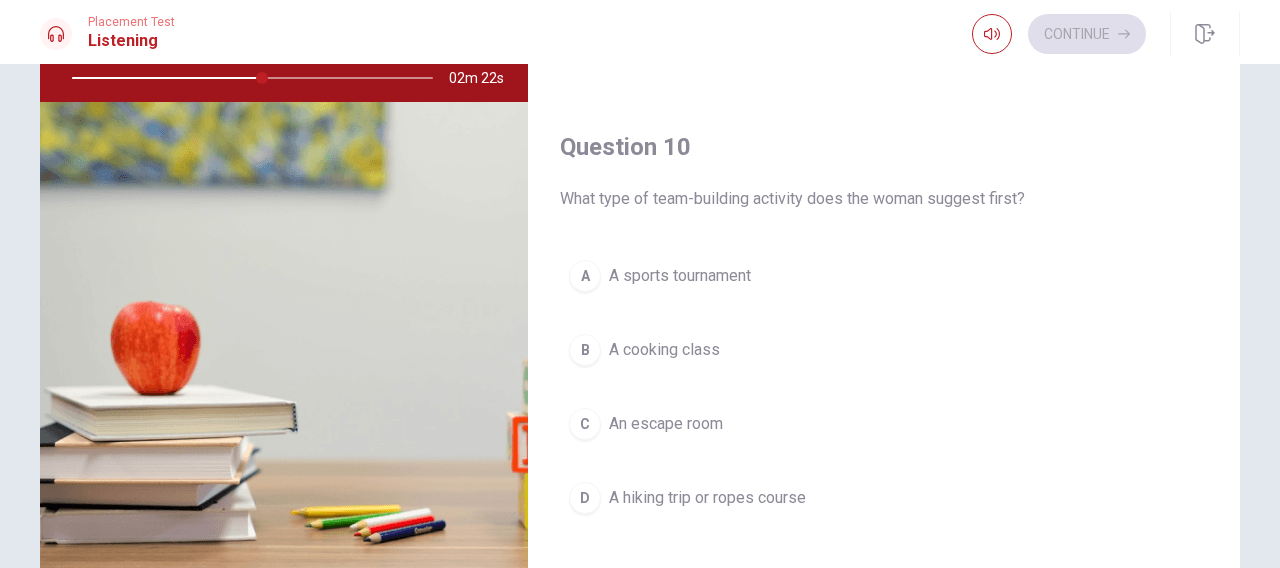 click on "C An escape room" at bounding box center (884, 424) 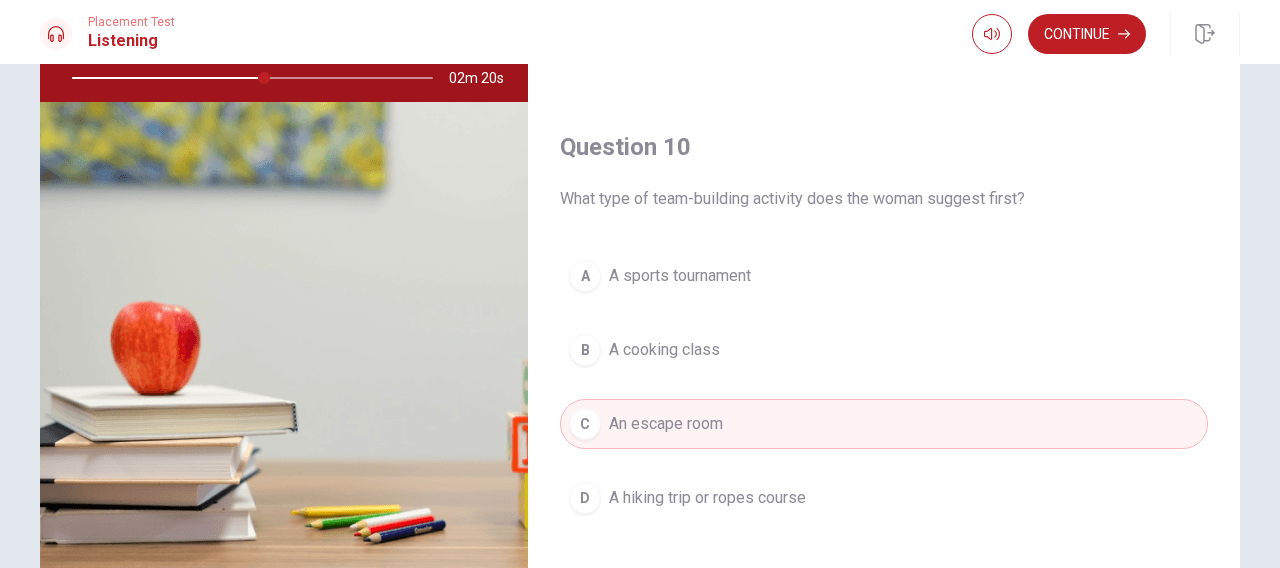 click on "A hiking trip or ropes course" at bounding box center (707, 498) 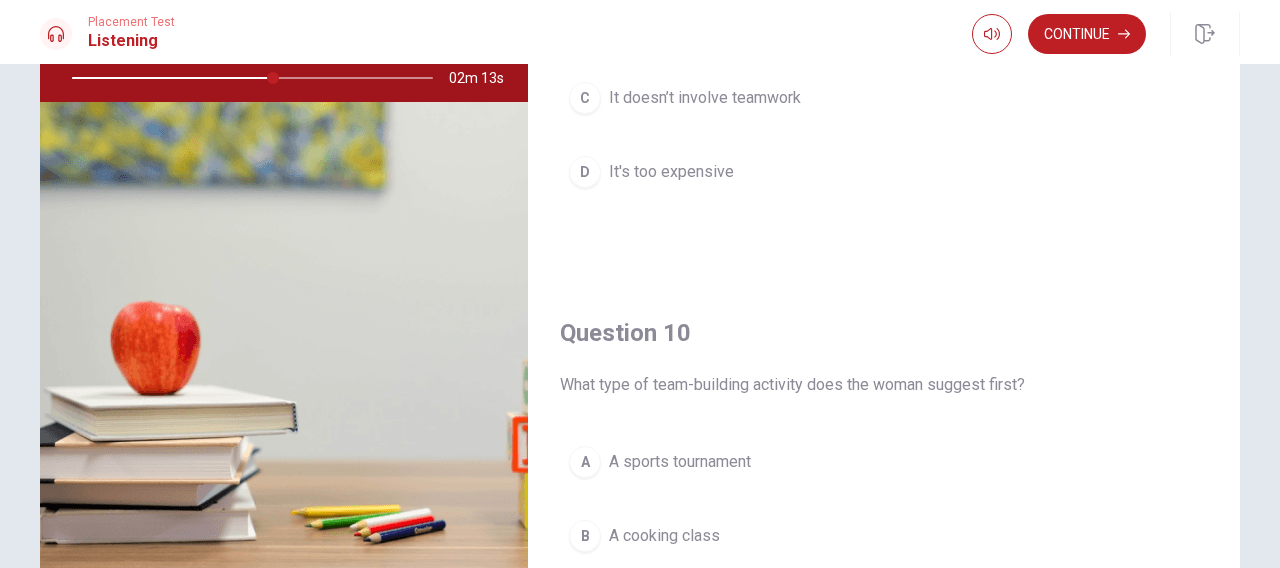 scroll, scrollTop: 1351, scrollLeft: 0, axis: vertical 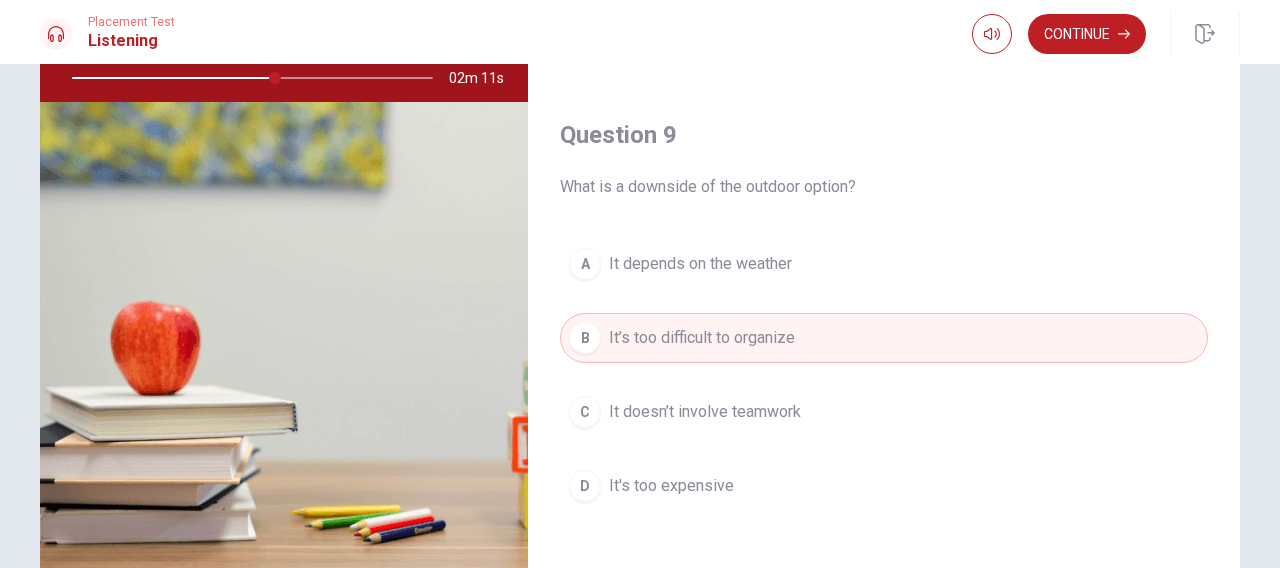 click on "It depends on the weather" at bounding box center [700, 264] 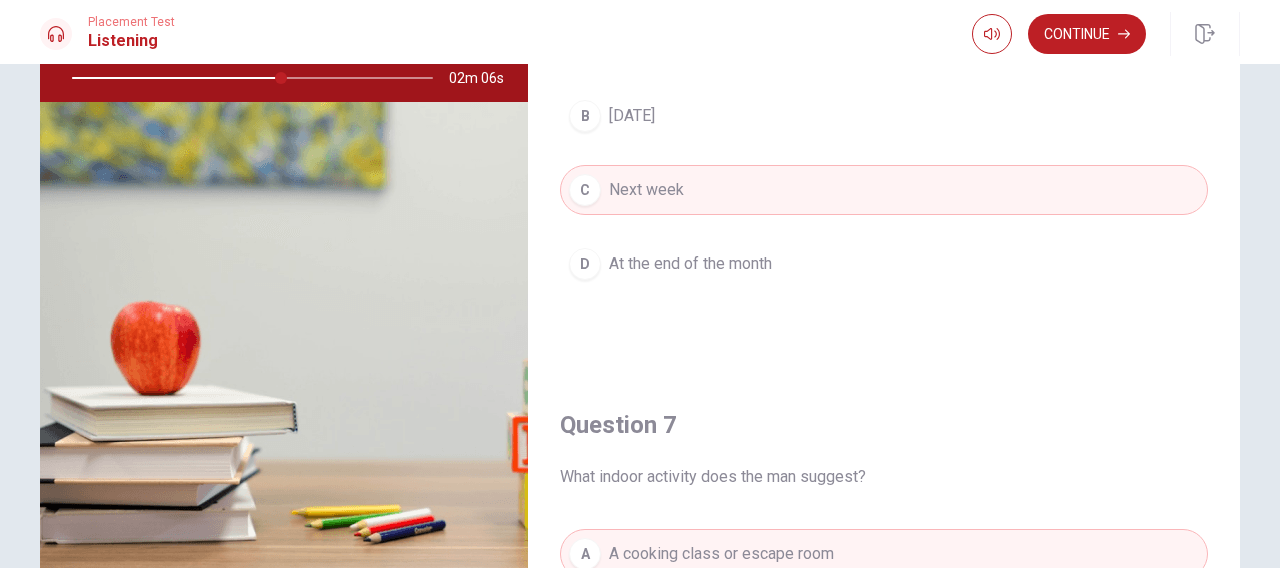 scroll, scrollTop: 0, scrollLeft: 0, axis: both 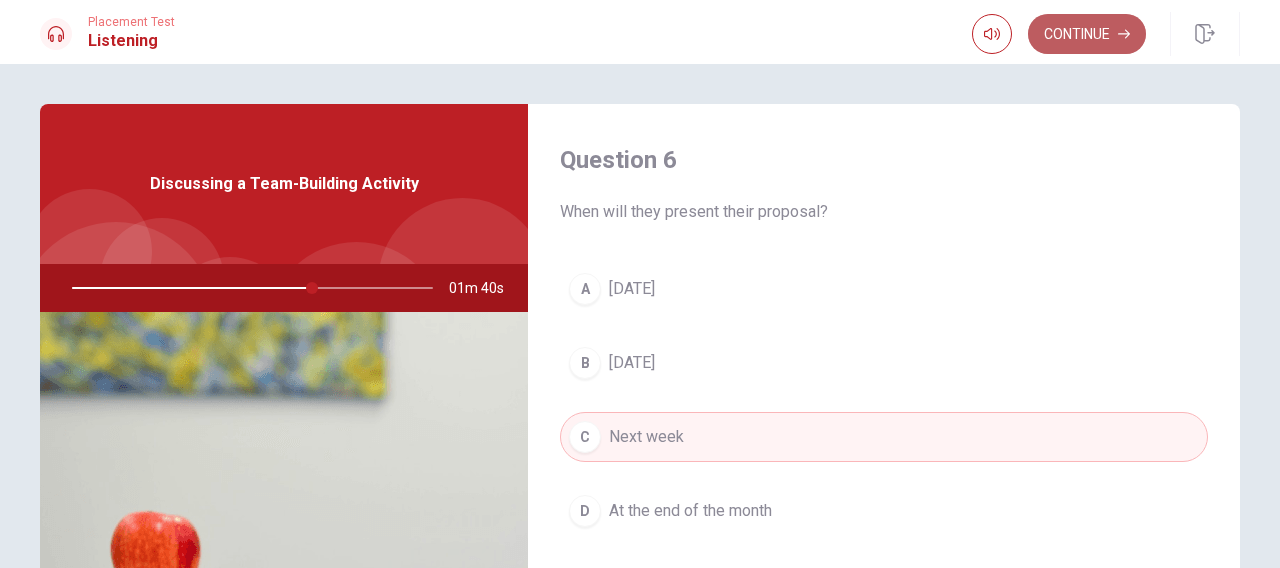 click on "Continue" at bounding box center (1087, 34) 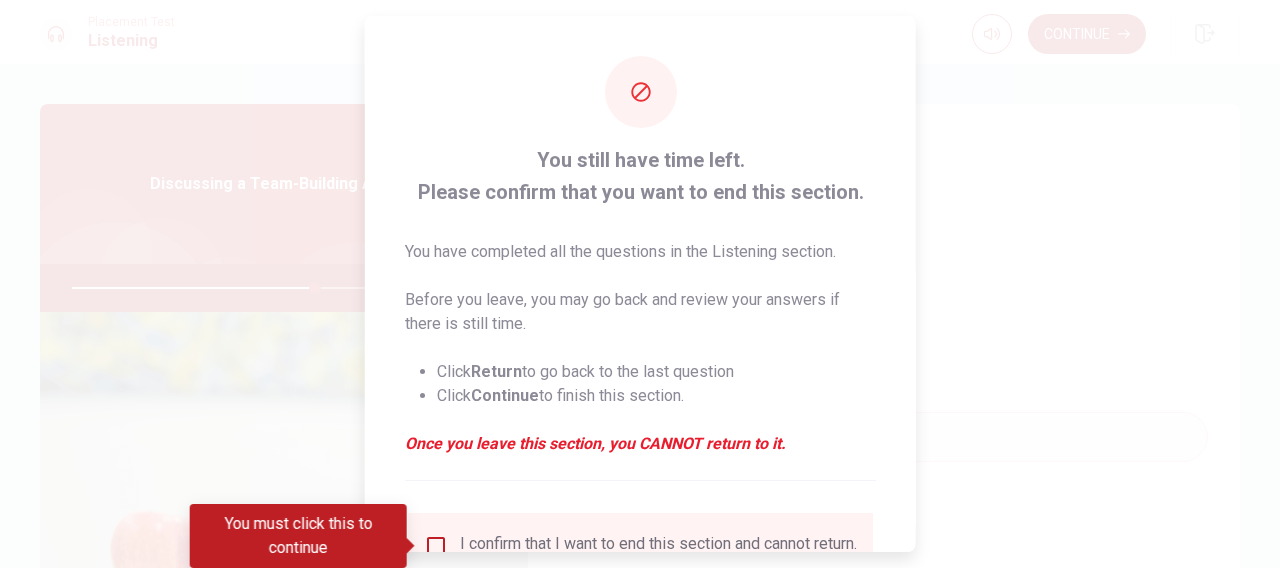 click at bounding box center (436, 546) 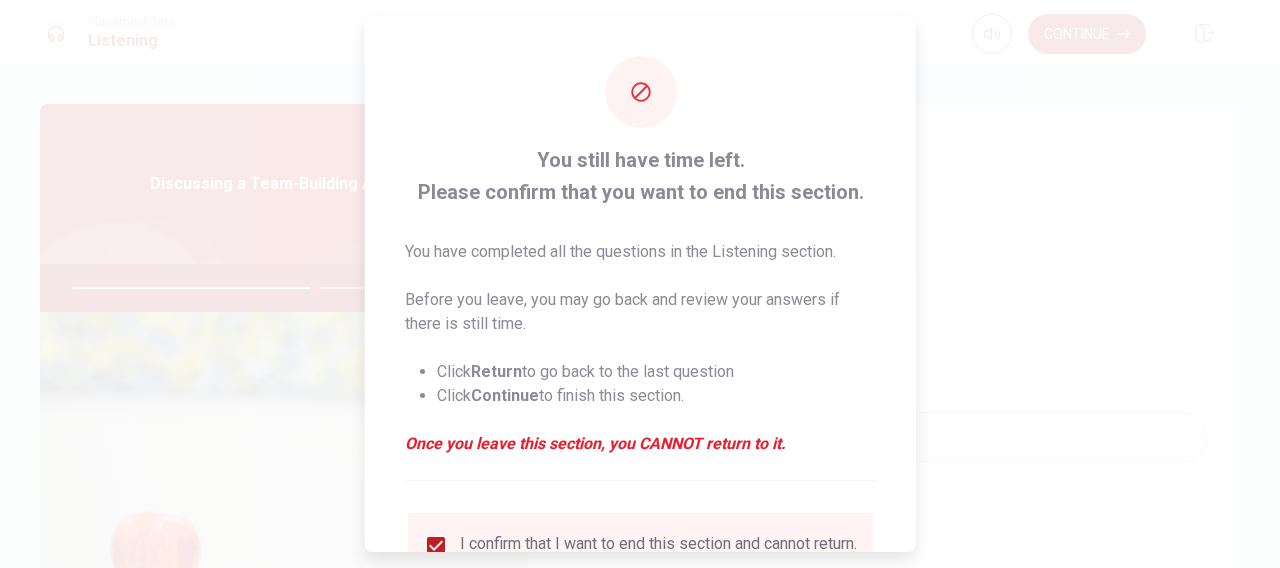 scroll, scrollTop: 178, scrollLeft: 0, axis: vertical 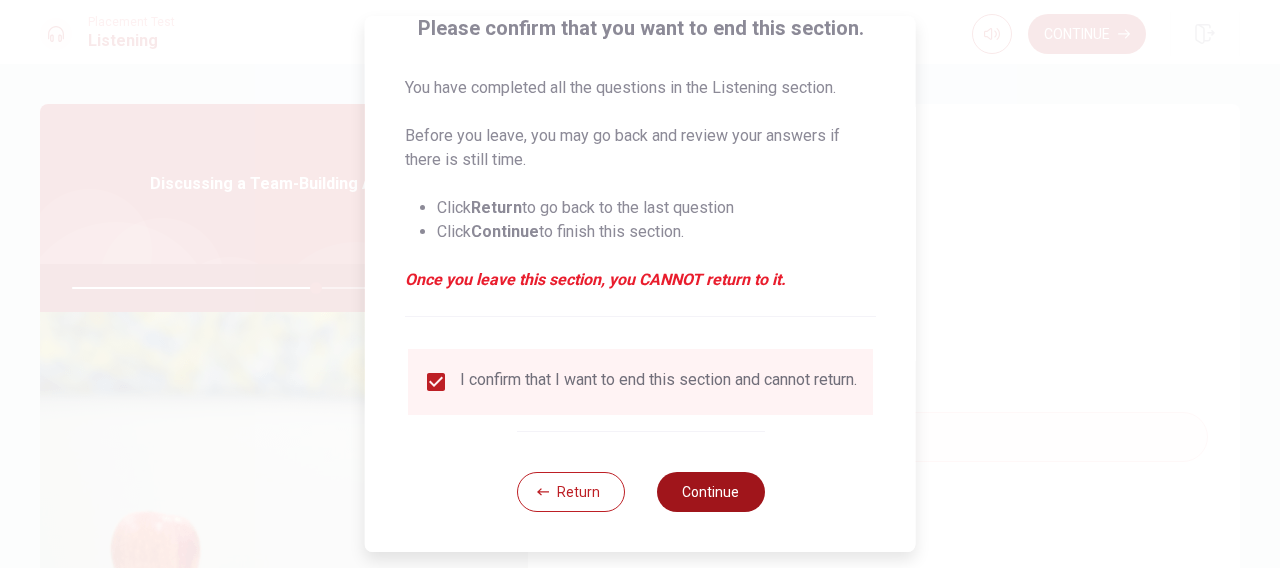 click on "Continue" at bounding box center (710, 492) 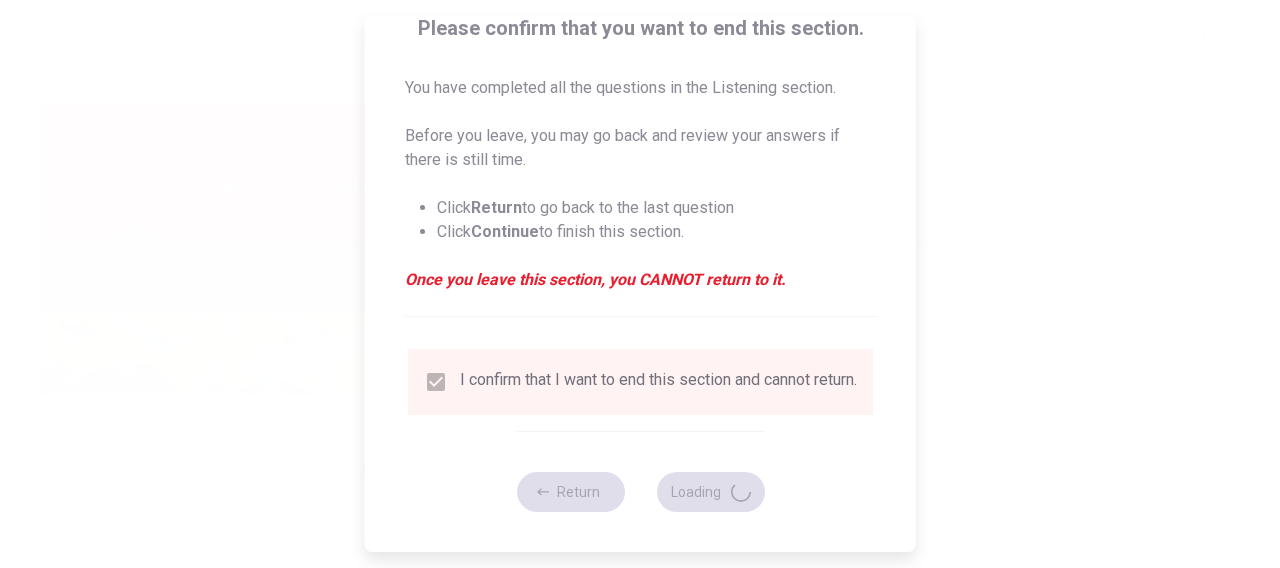 type on "69" 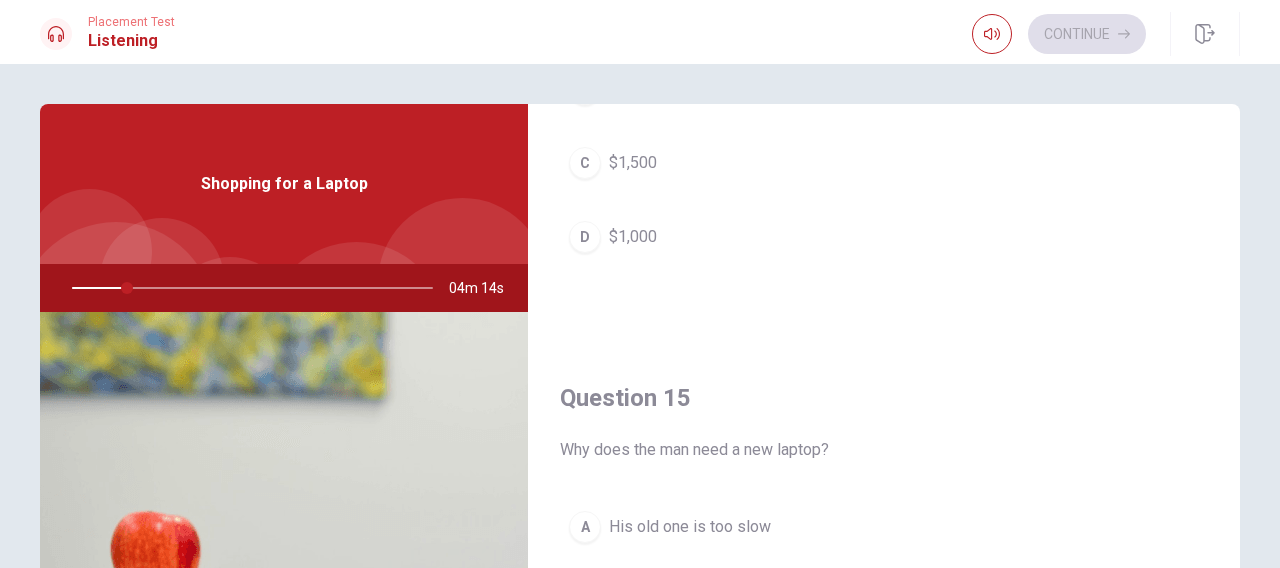 scroll, scrollTop: 1851, scrollLeft: 0, axis: vertical 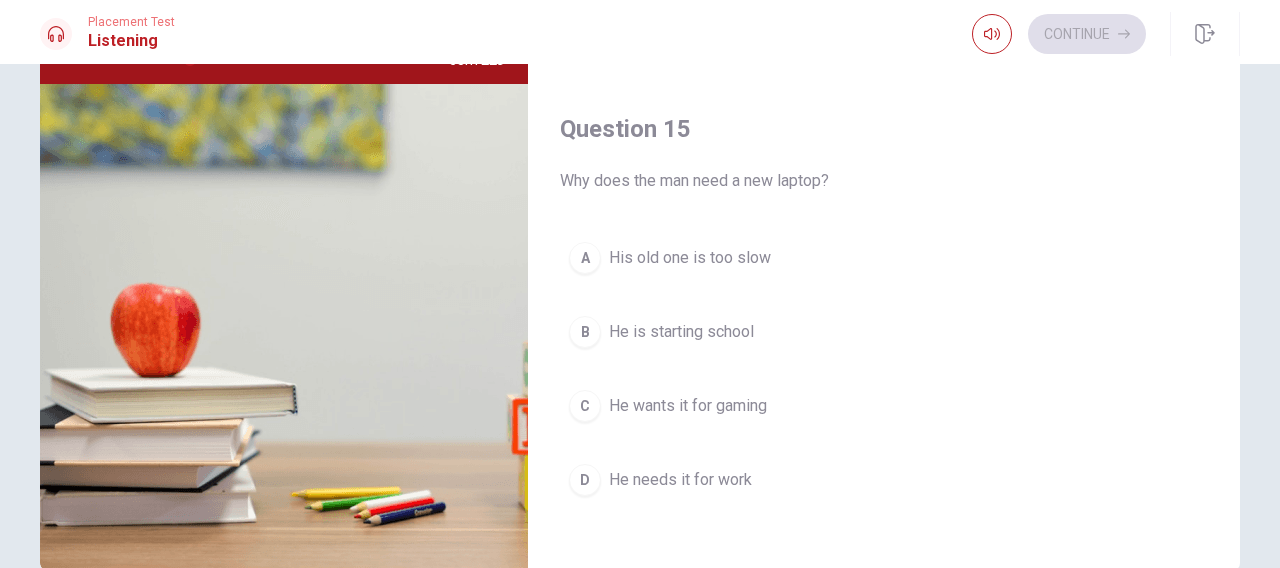 click on "He needs it for work" at bounding box center (680, 480) 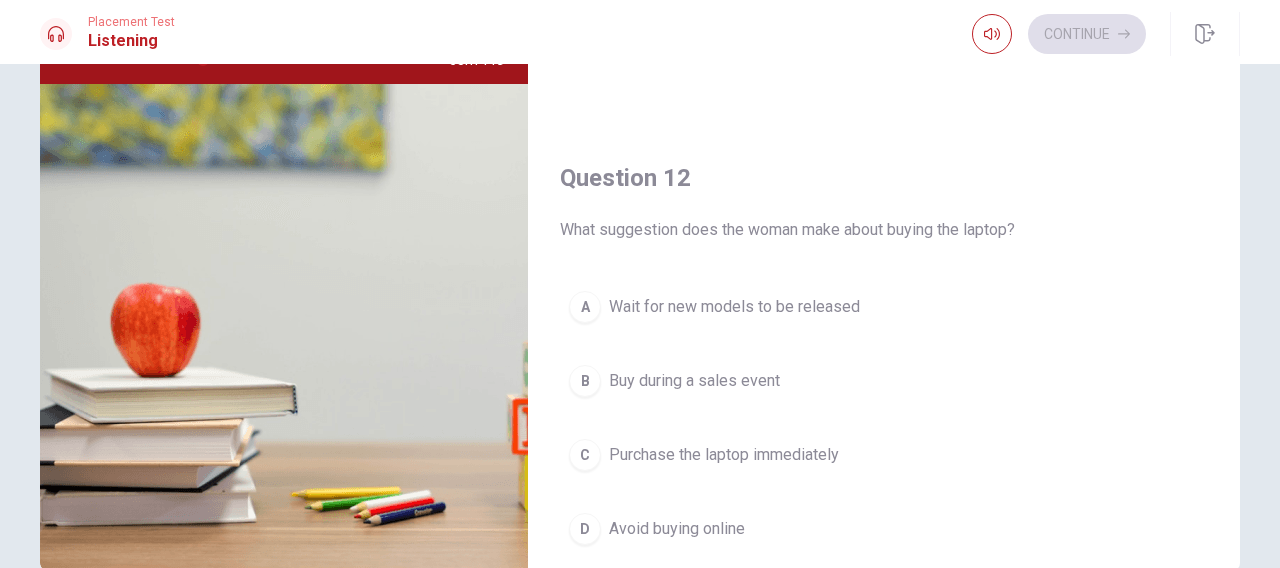 scroll, scrollTop: 0, scrollLeft: 0, axis: both 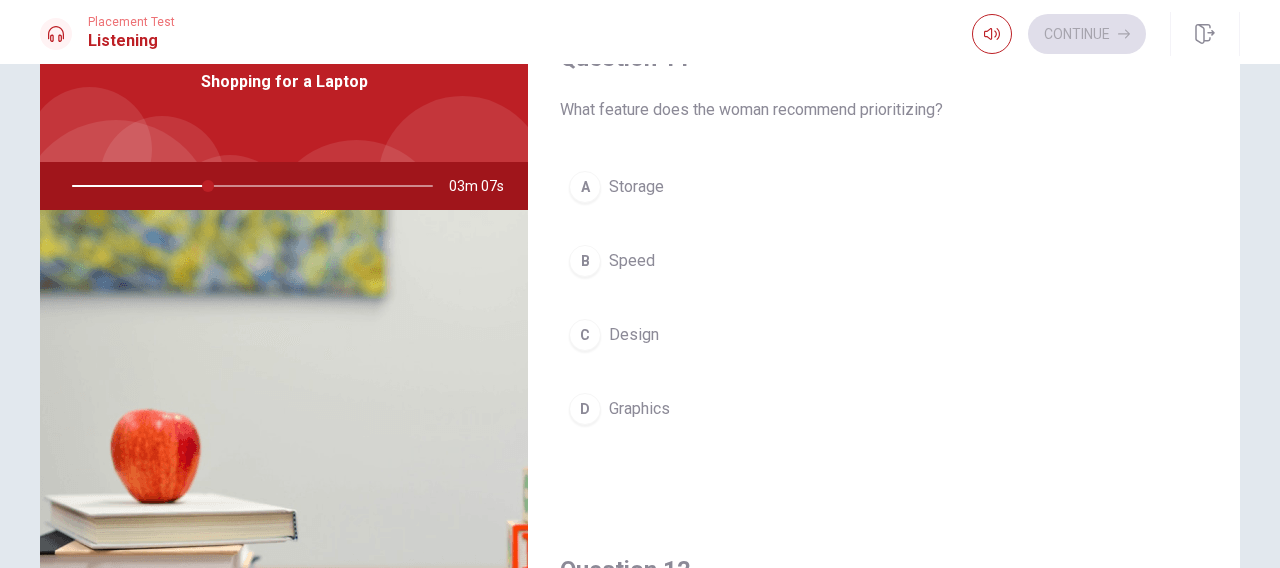 click on "Storage" at bounding box center [636, 187] 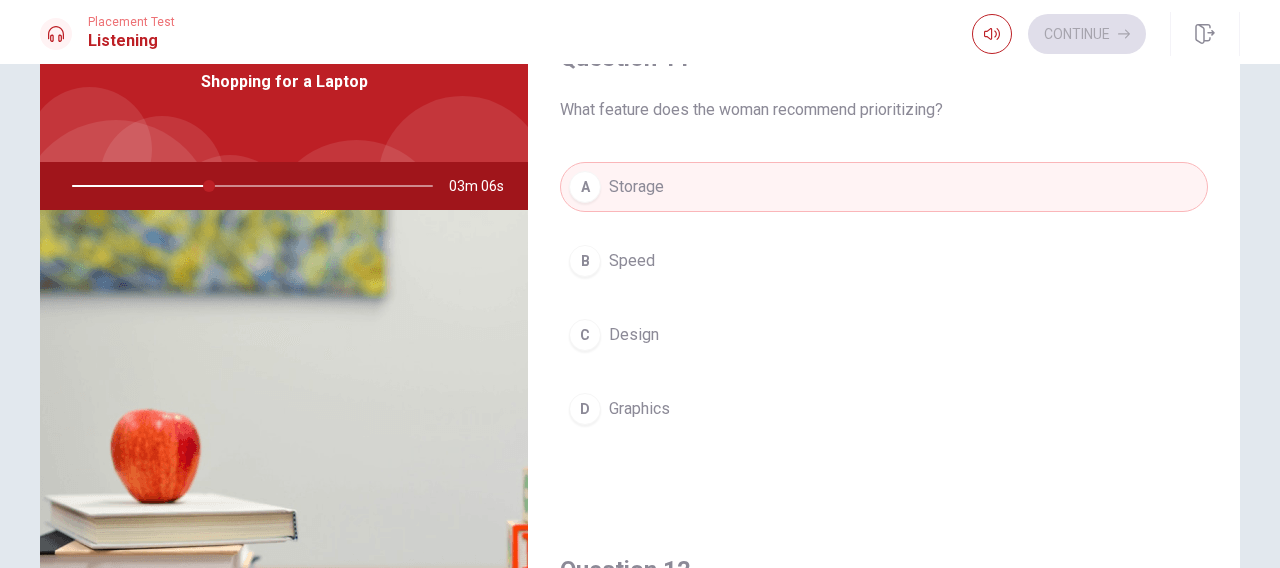 scroll, scrollTop: 0, scrollLeft: 0, axis: both 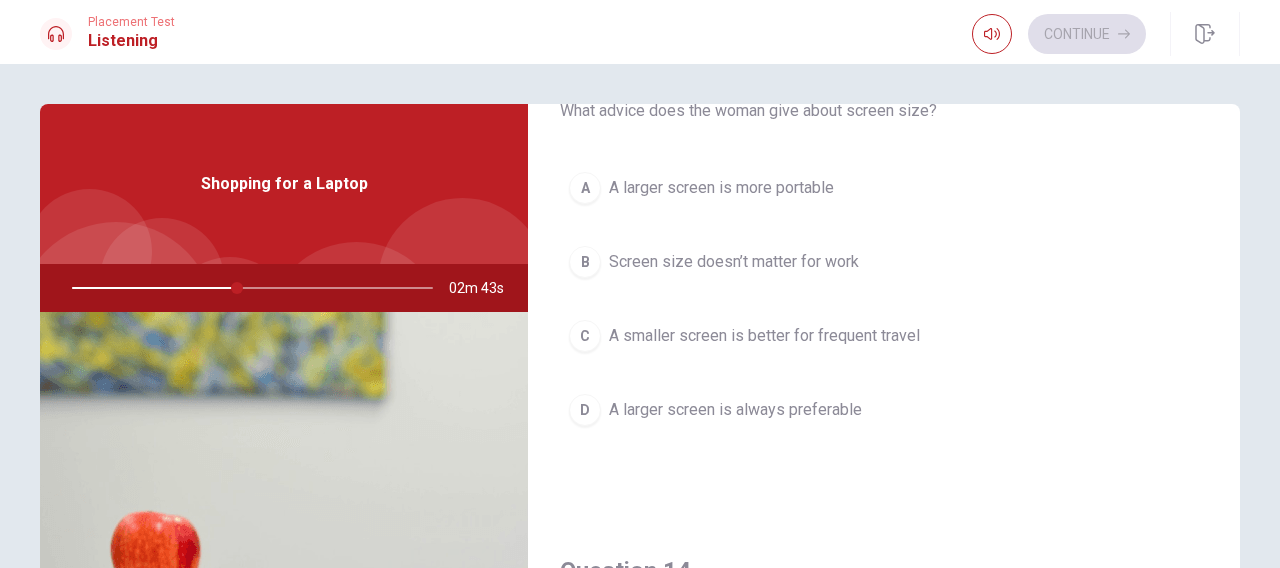 click on "A smaller screen is better for frequent travel" at bounding box center (764, 336) 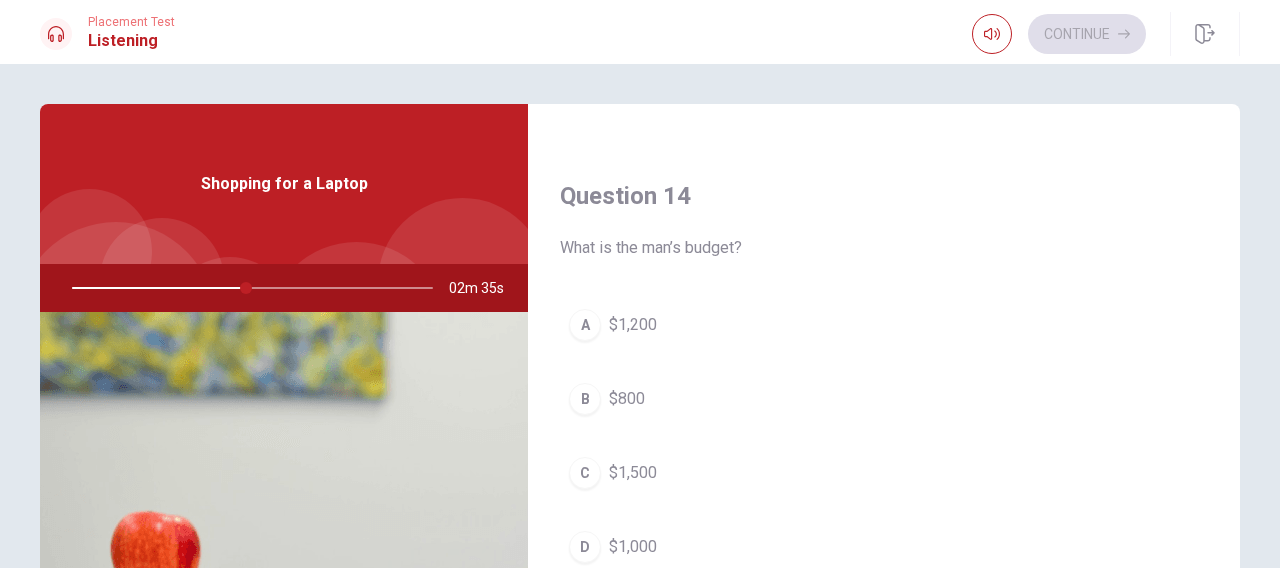 scroll, scrollTop: 1625, scrollLeft: 0, axis: vertical 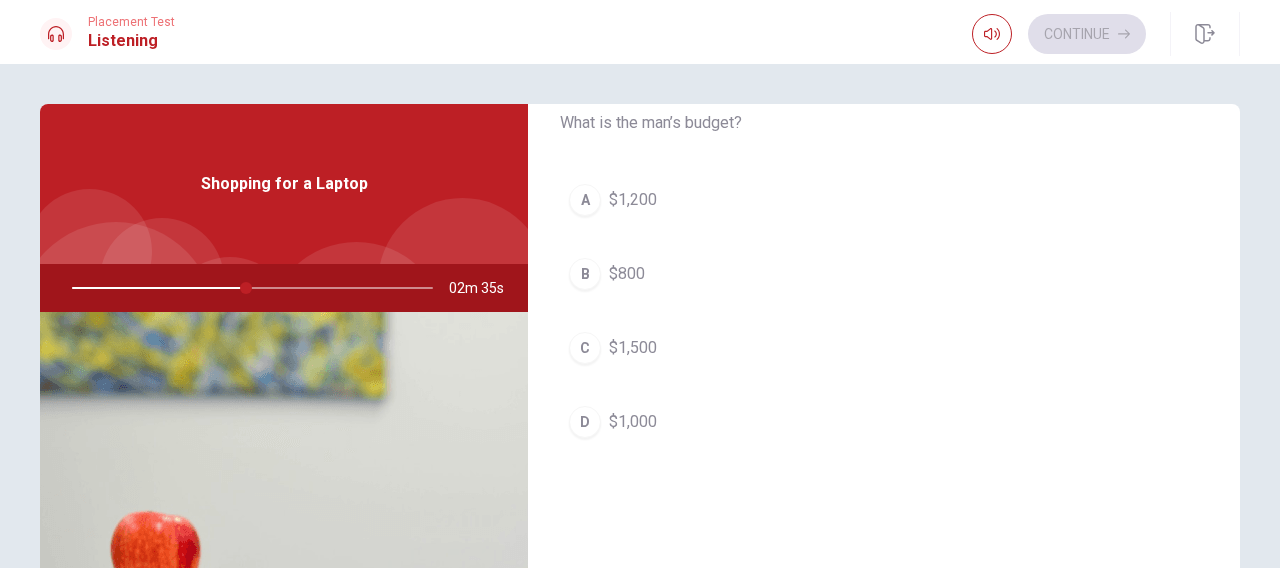 click on "$1,000" at bounding box center (633, 422) 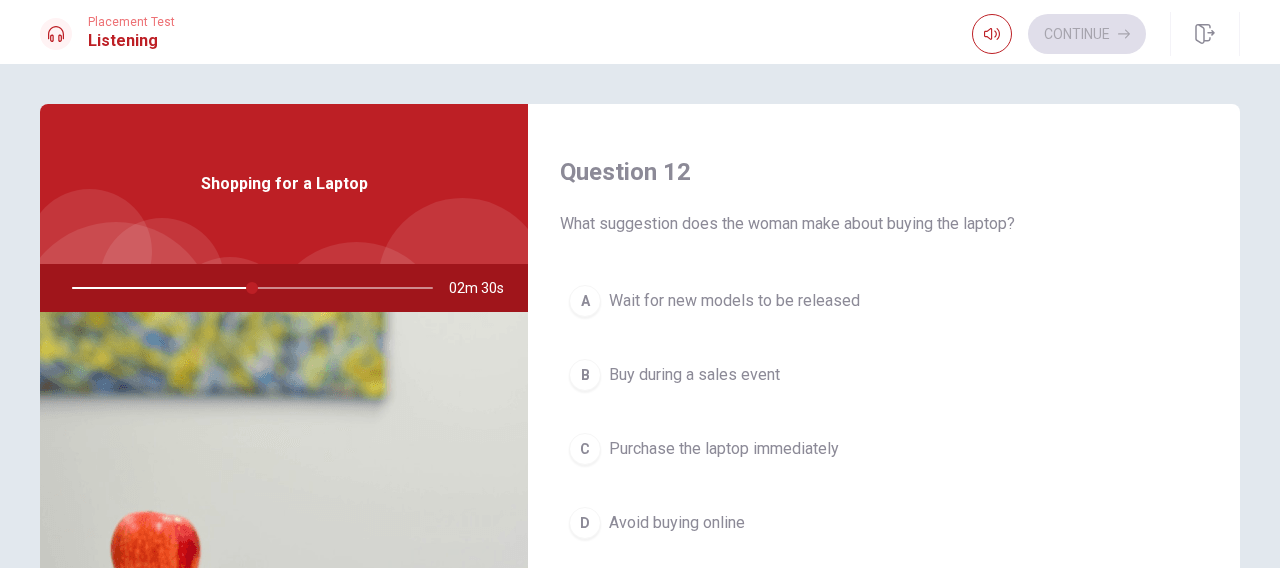 scroll, scrollTop: 500, scrollLeft: 0, axis: vertical 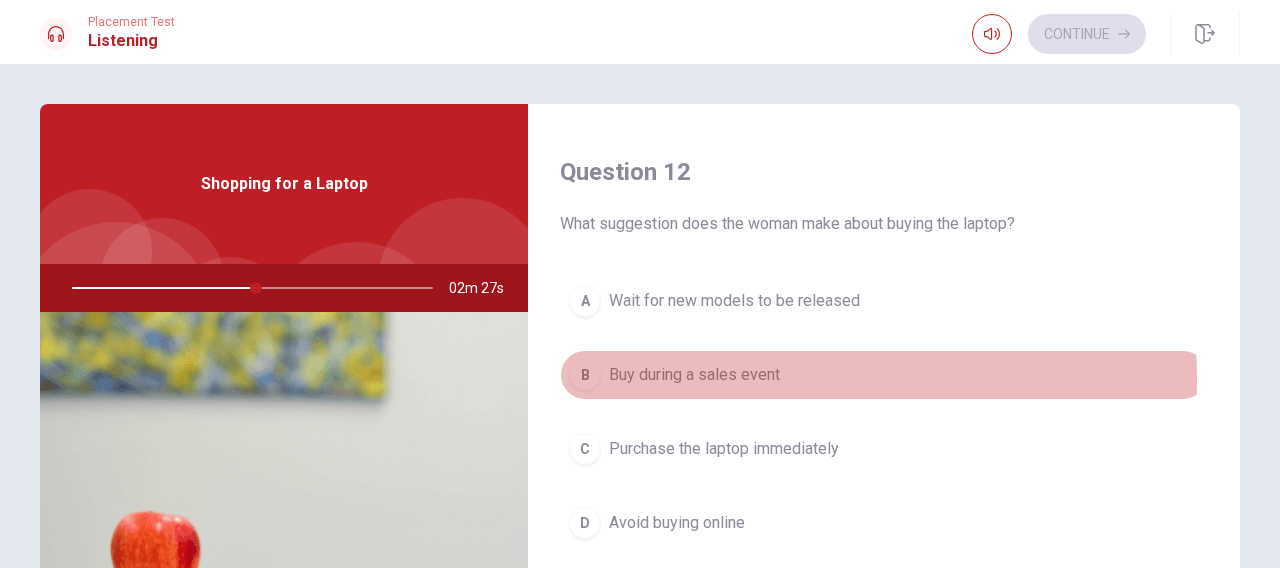 click on "Buy during a sales event" at bounding box center (694, 375) 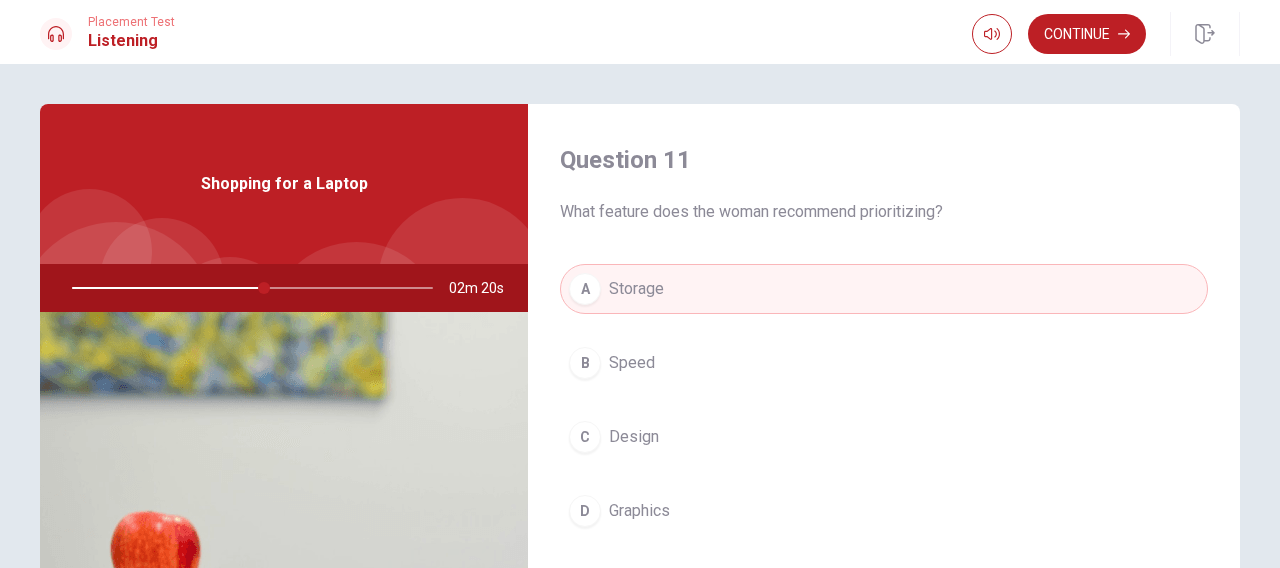 scroll, scrollTop: 125, scrollLeft: 0, axis: vertical 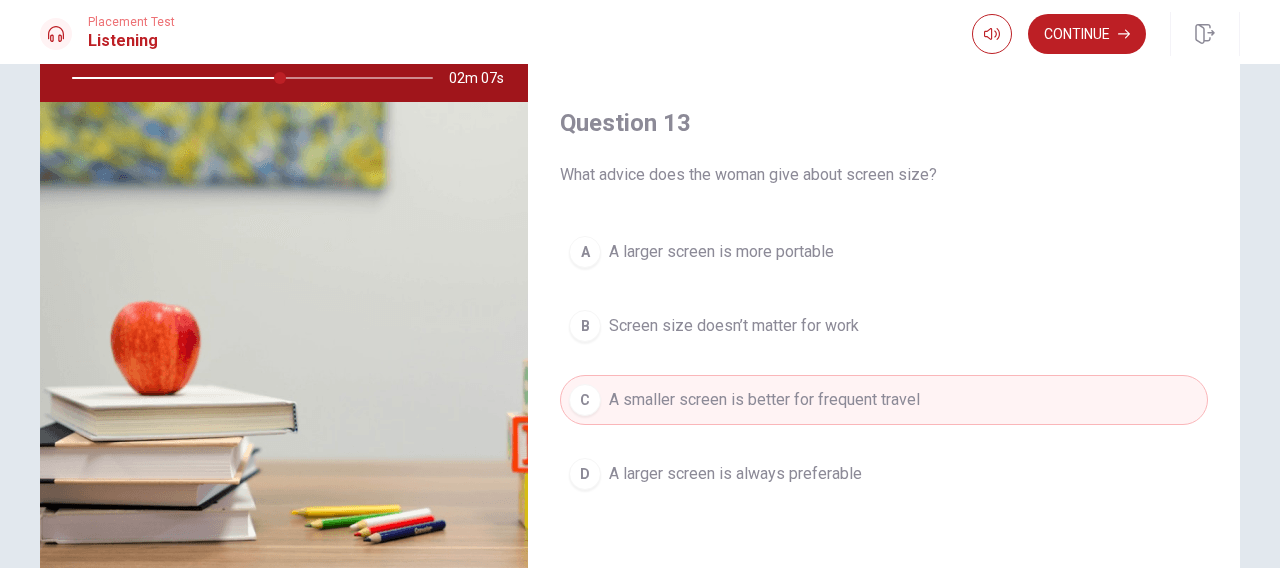 click on "B Screen size doesn’t matter for work" at bounding box center [884, 326] 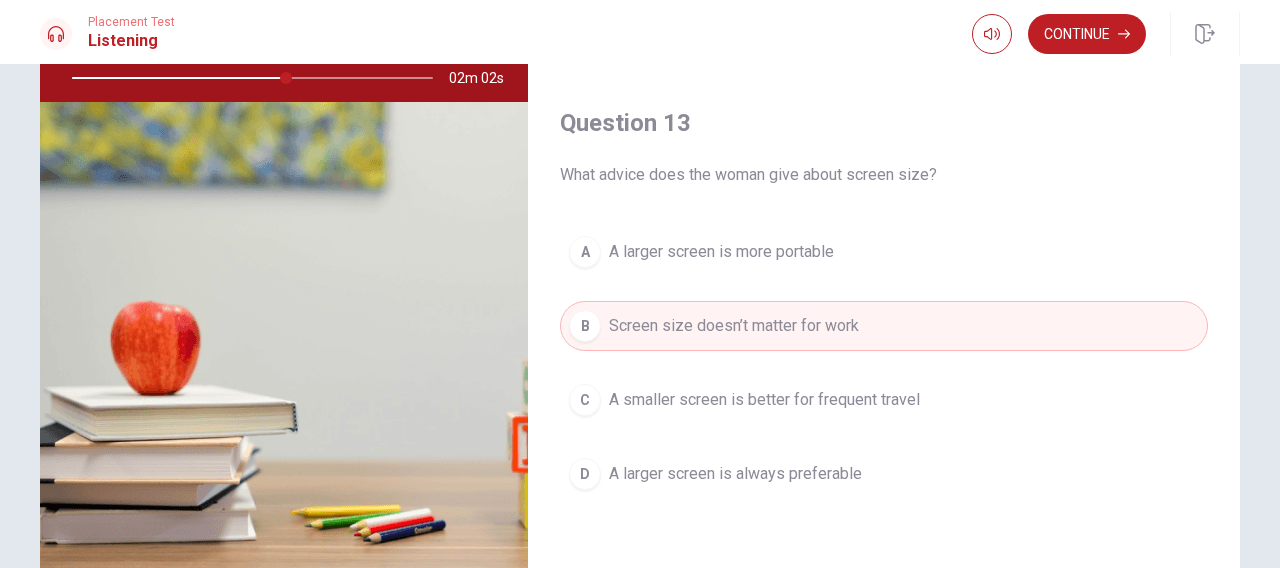 click on "A larger screen is always preferable" at bounding box center [735, 474] 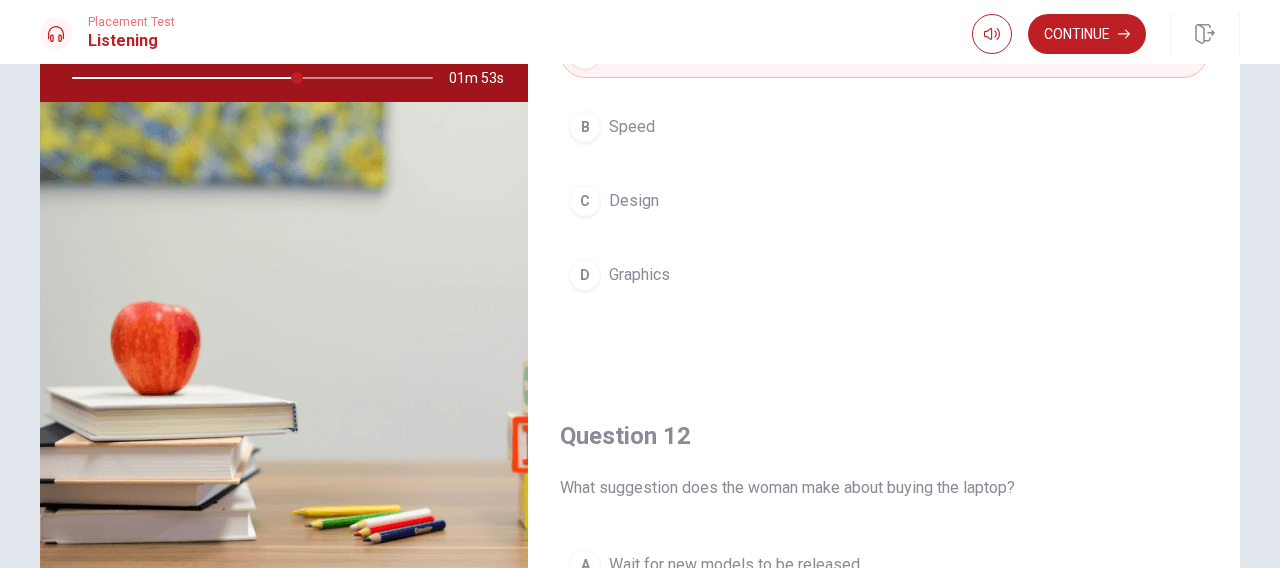 scroll, scrollTop: 0, scrollLeft: 0, axis: both 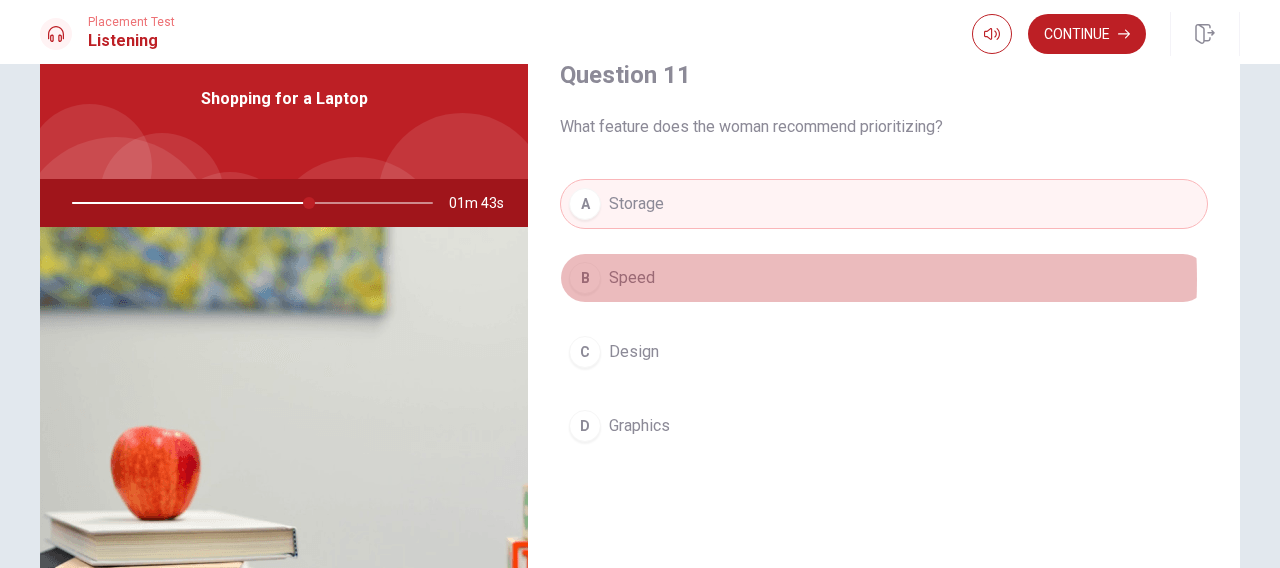 click on "B Speed" at bounding box center (884, 278) 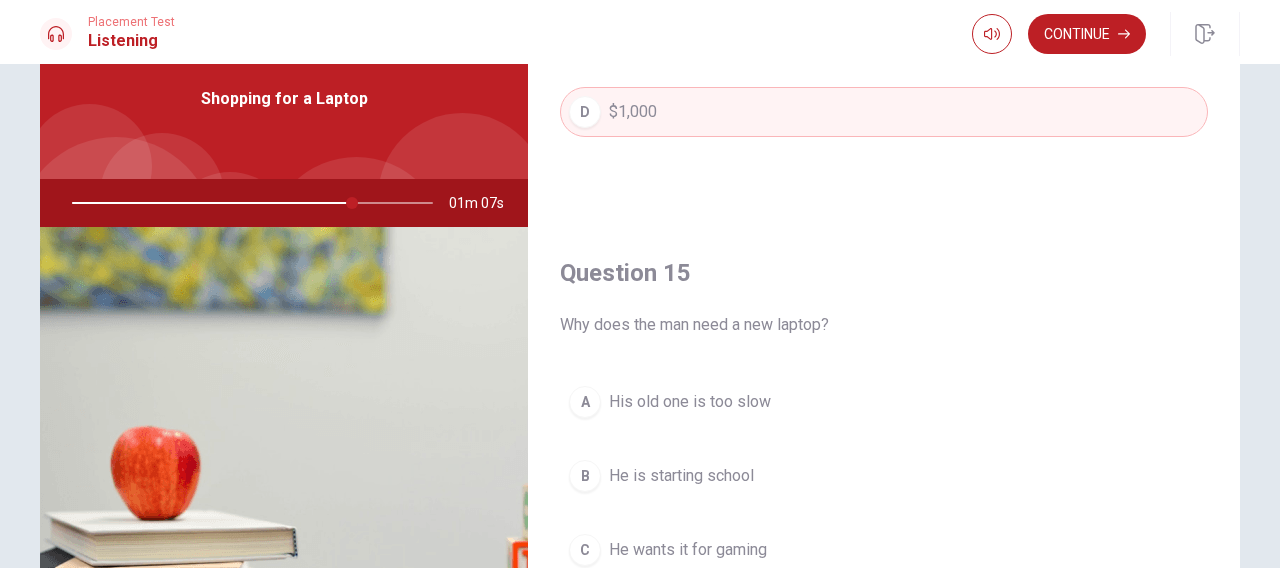 scroll, scrollTop: 1851, scrollLeft: 0, axis: vertical 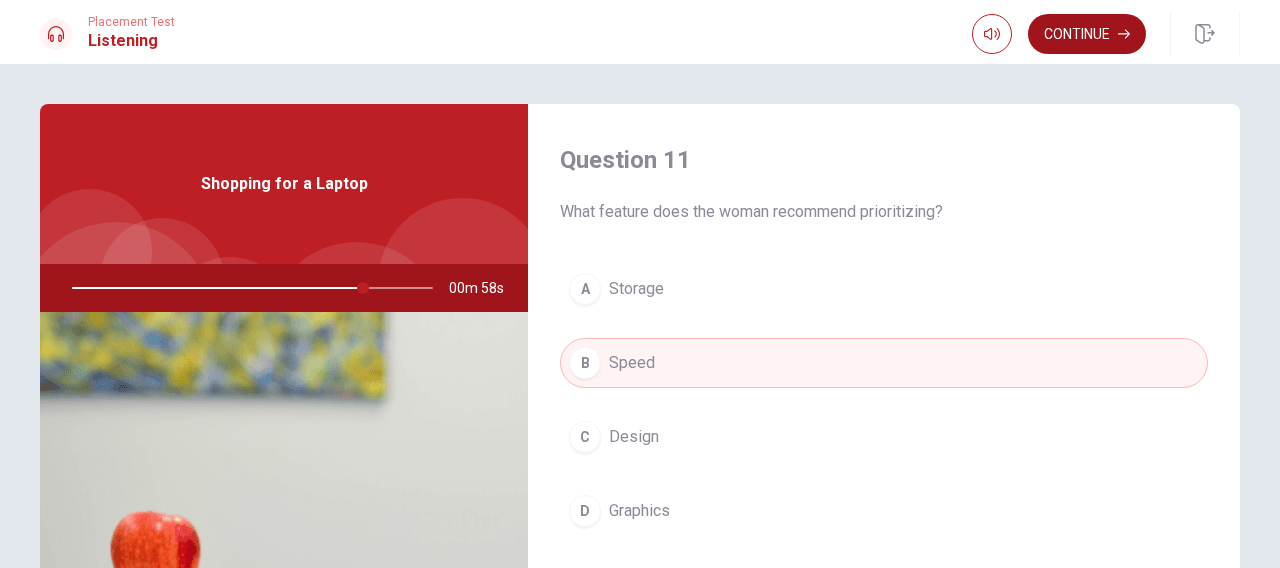 click on "Continue" at bounding box center [1087, 34] 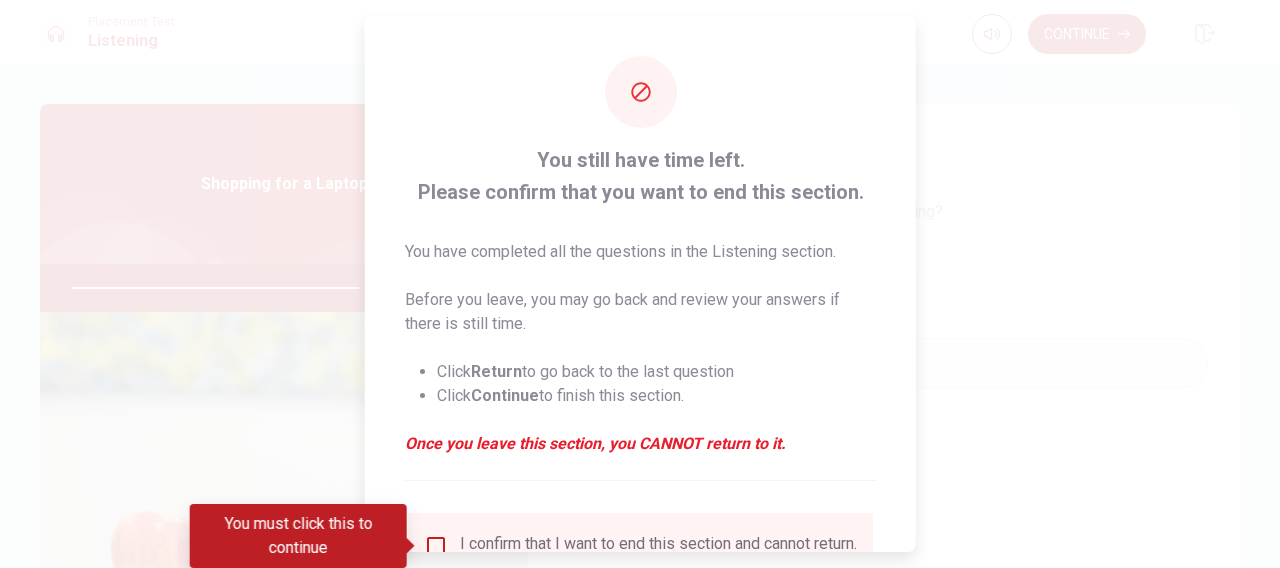 click on "I confirm that I want to end this section and cannot return." at bounding box center [658, 546] 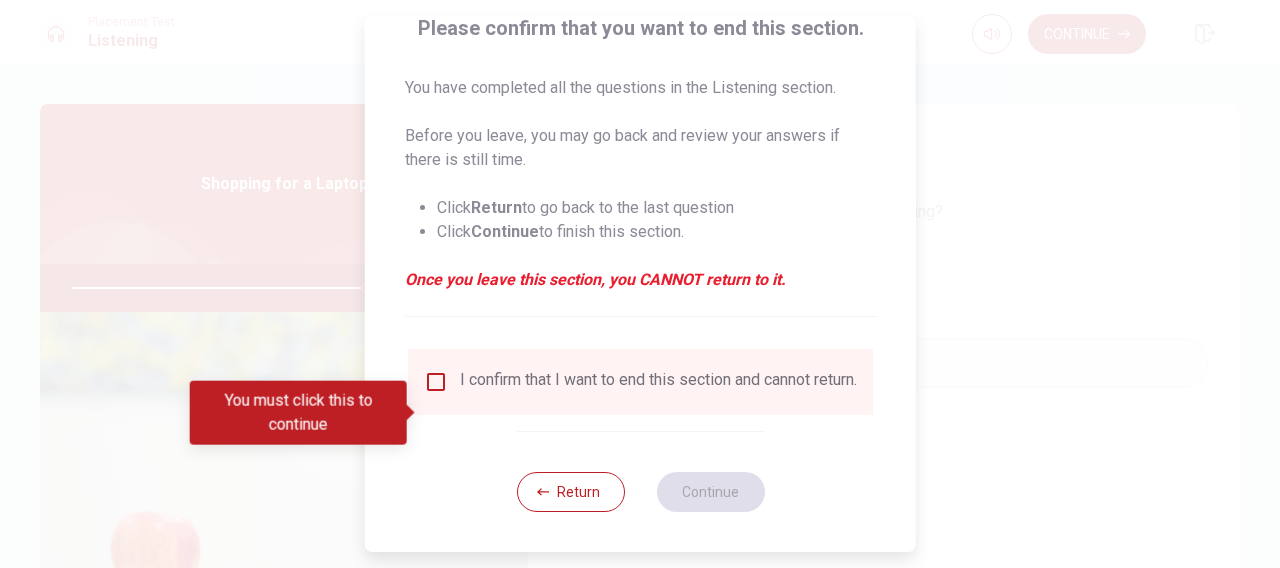 scroll, scrollTop: 178, scrollLeft: 0, axis: vertical 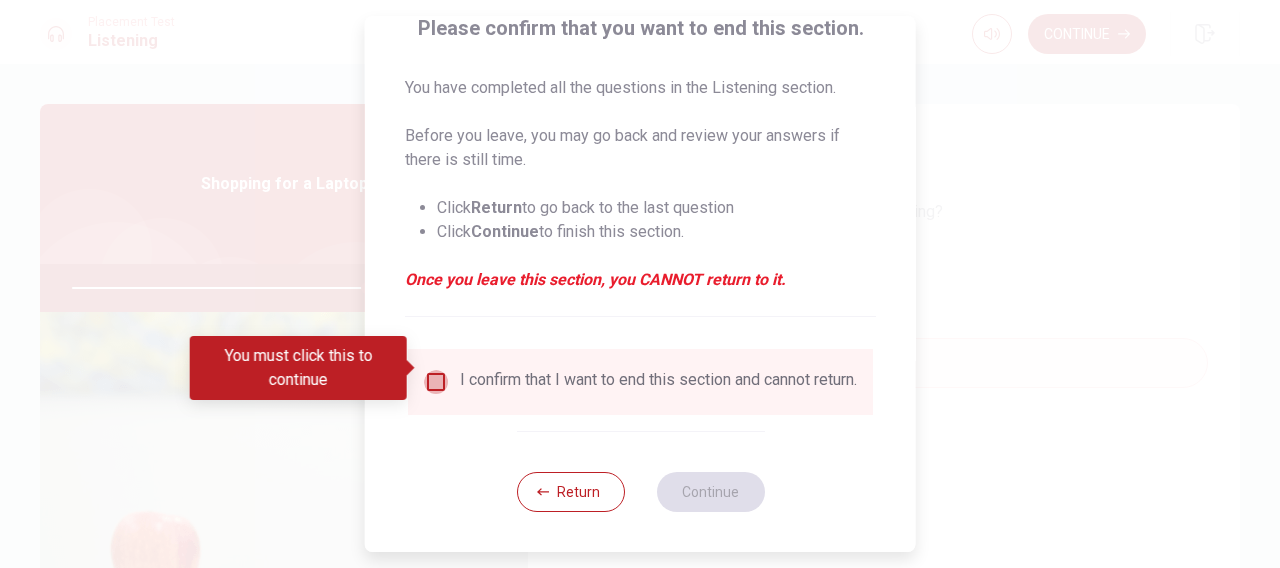 click at bounding box center [436, 382] 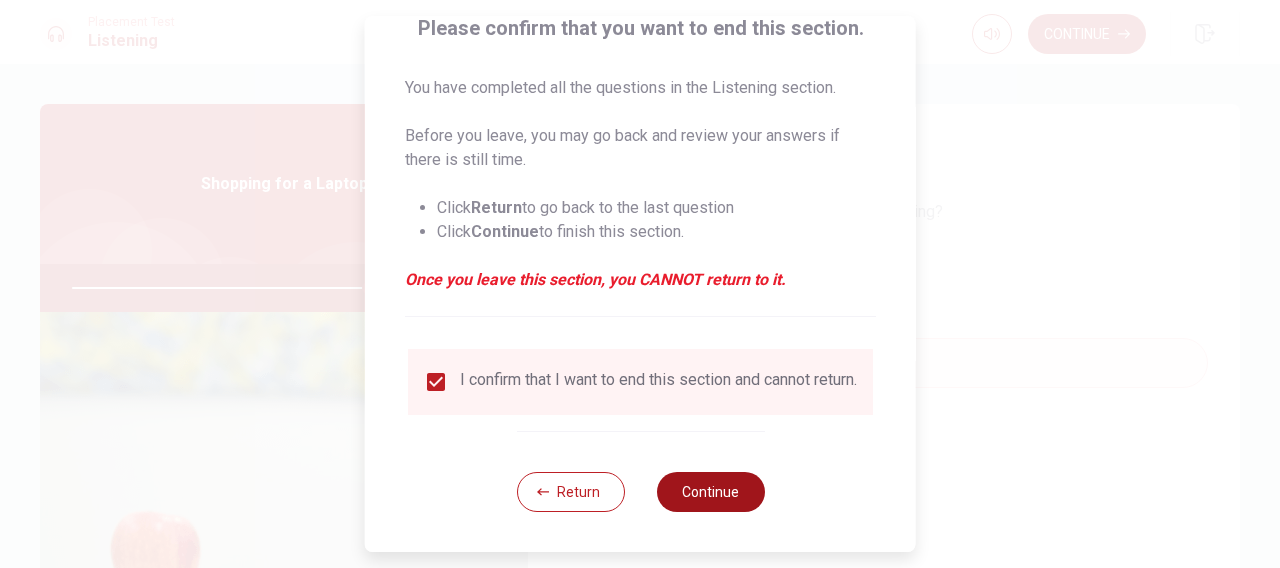 click on "Continue" at bounding box center (710, 492) 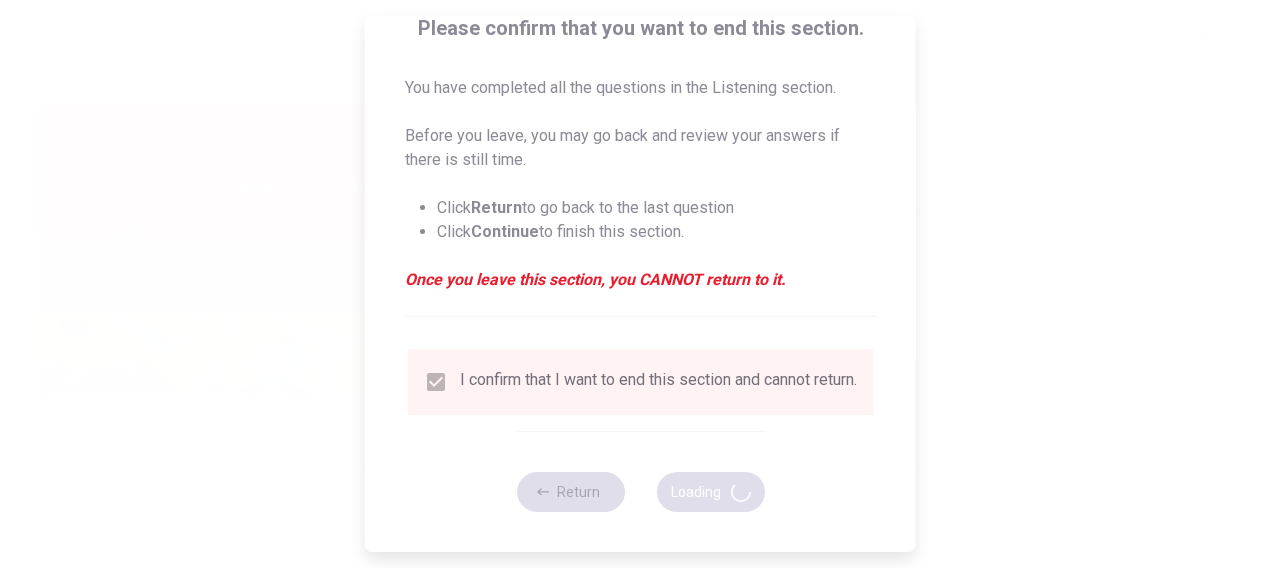 type on "83" 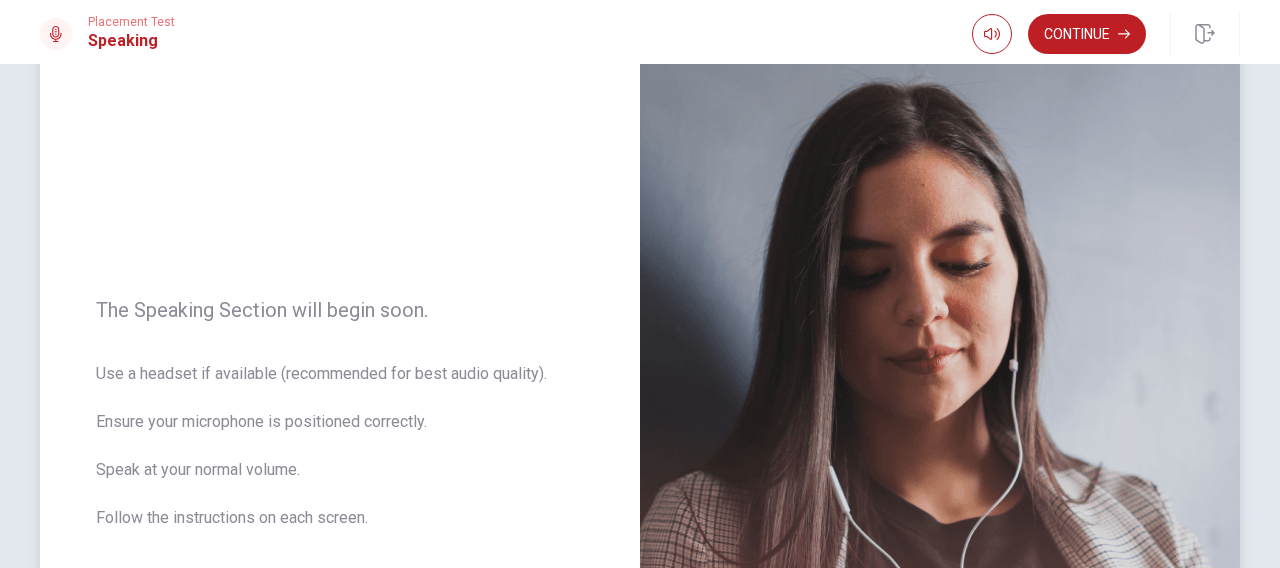 scroll, scrollTop: 0, scrollLeft: 0, axis: both 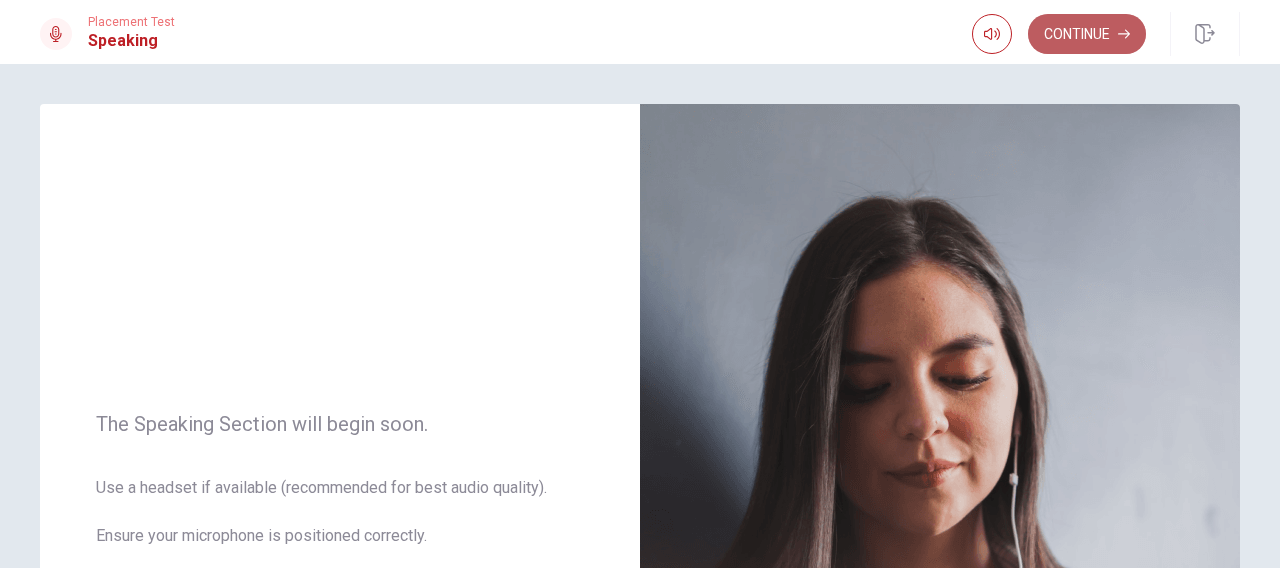 click on "Continue" at bounding box center [1087, 34] 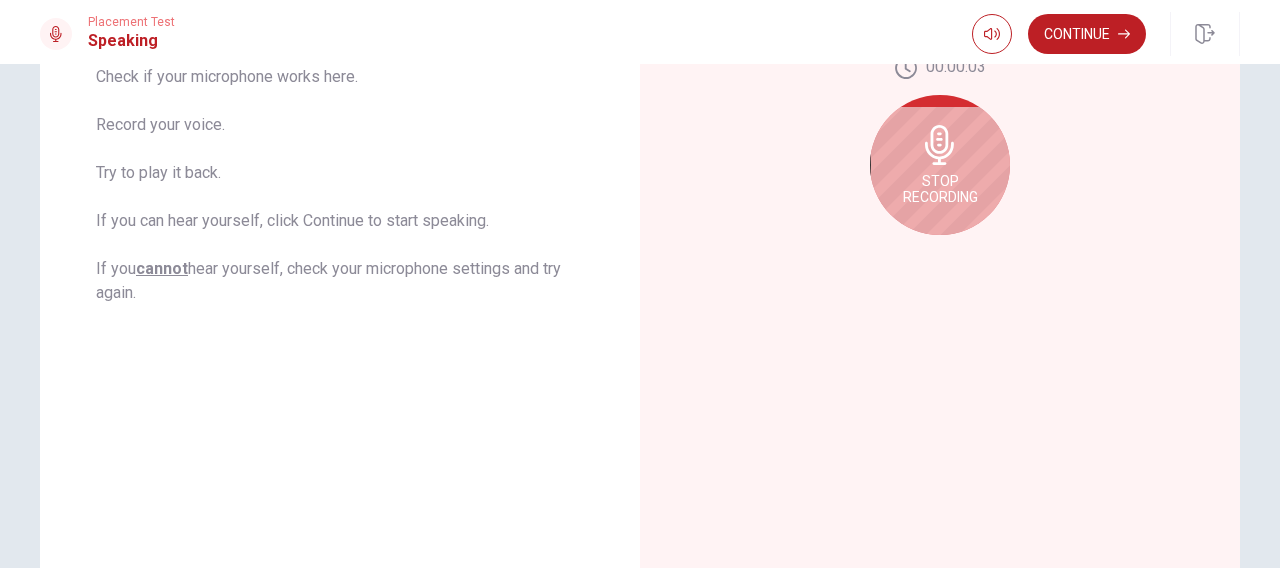 scroll, scrollTop: 262, scrollLeft: 0, axis: vertical 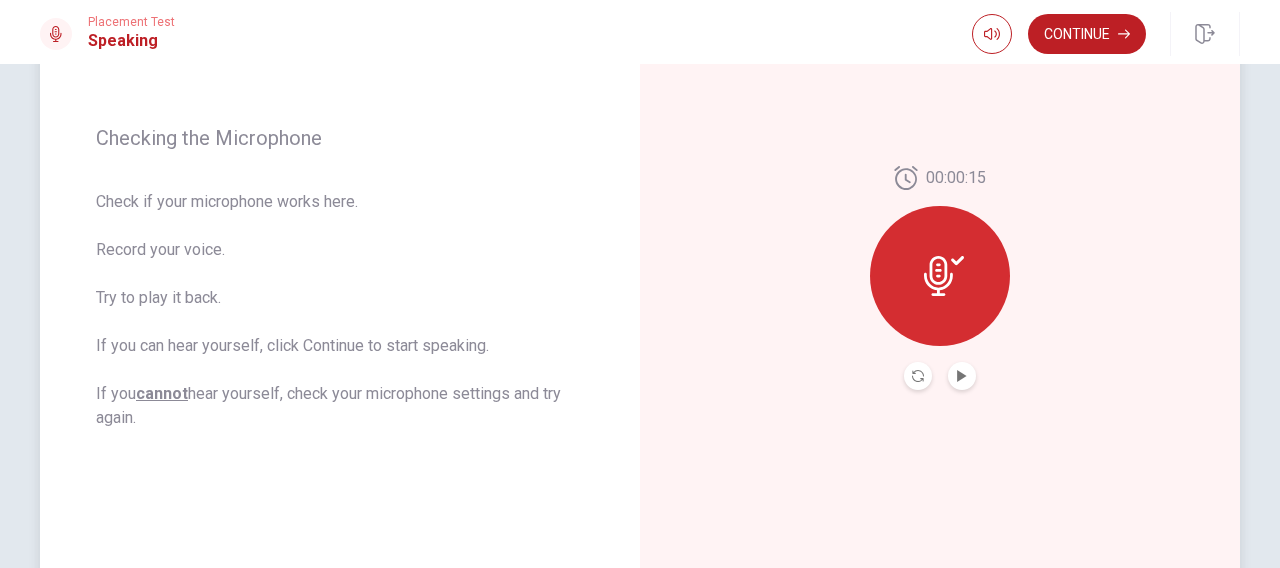 click at bounding box center [962, 376] 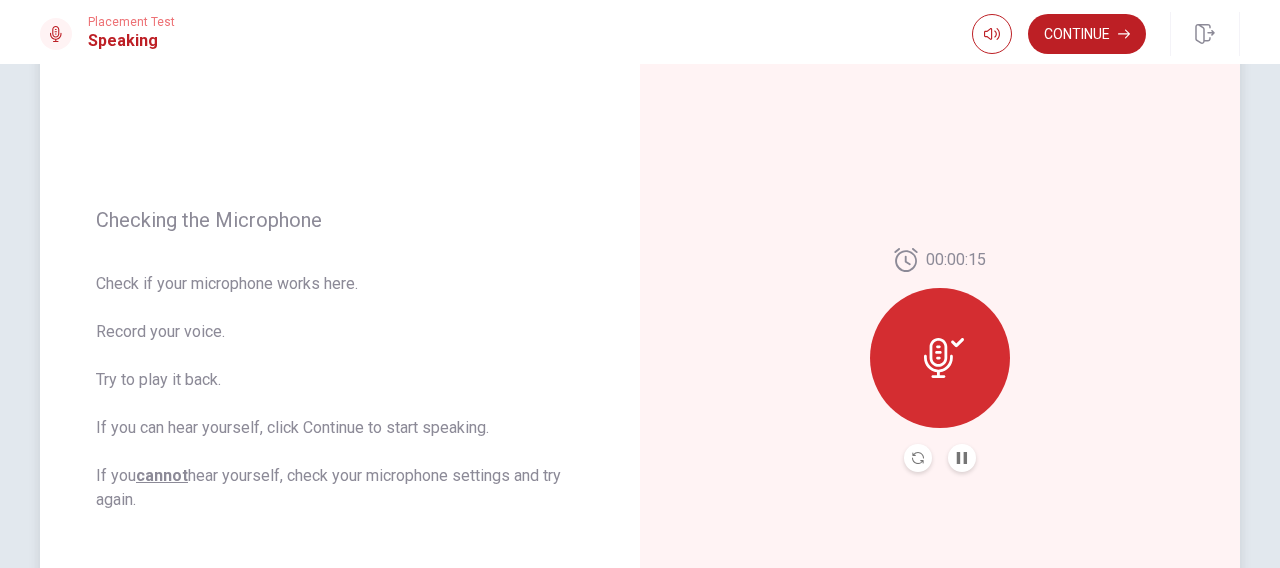 scroll, scrollTop: 137, scrollLeft: 0, axis: vertical 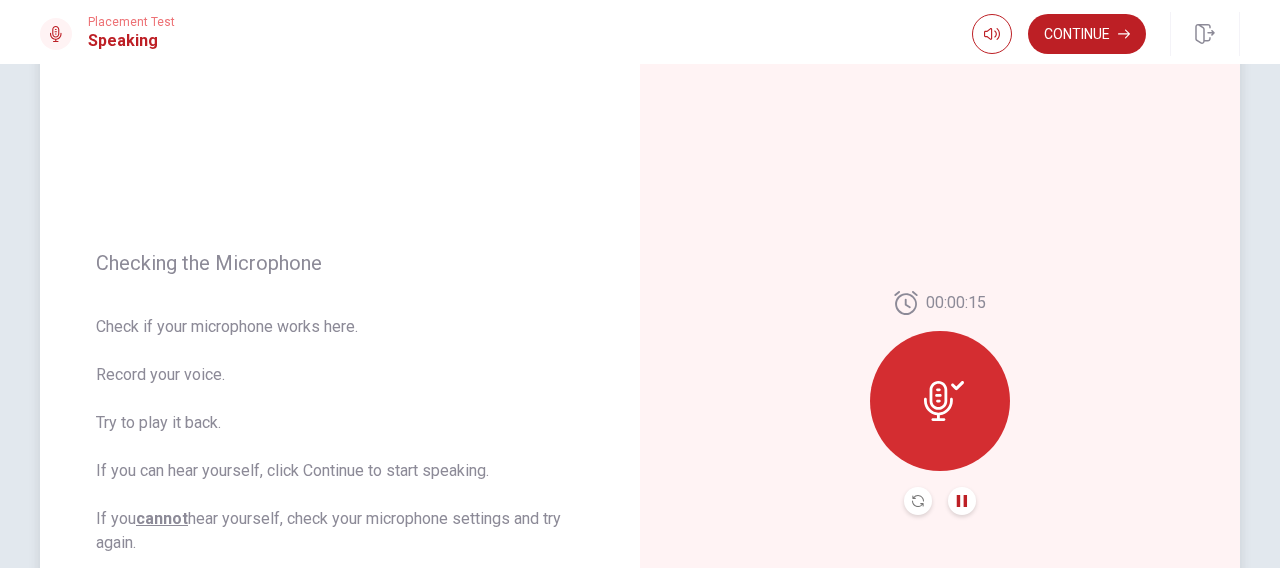 click 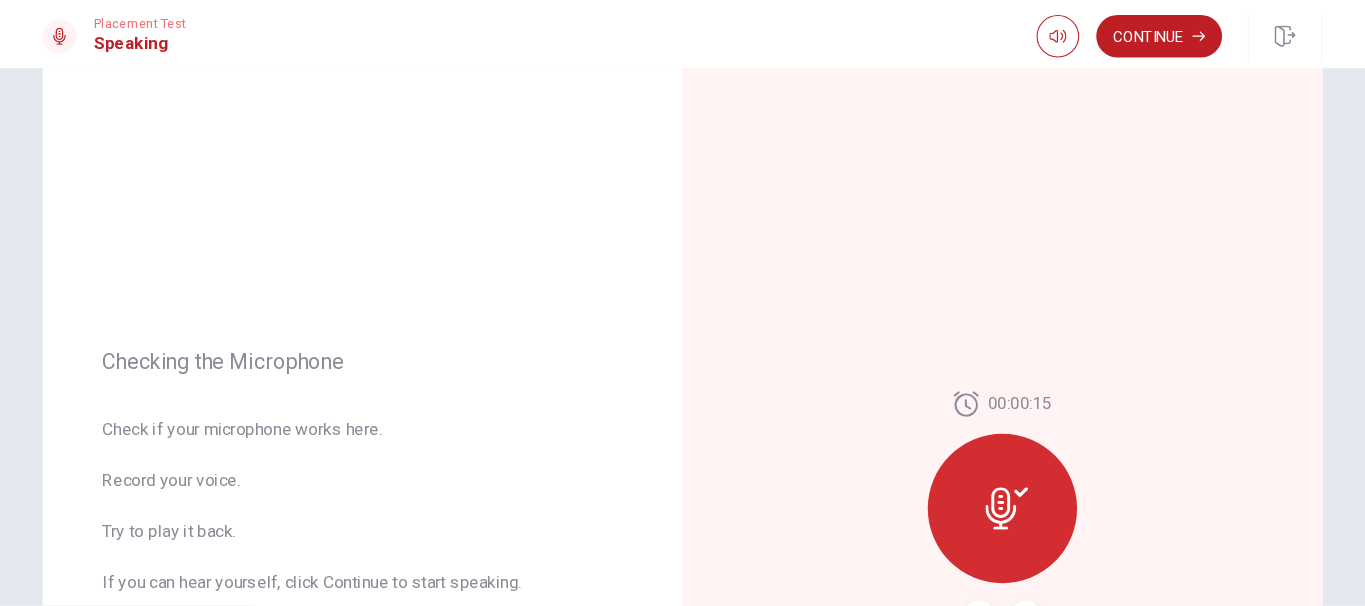 scroll, scrollTop: 0, scrollLeft: 0, axis: both 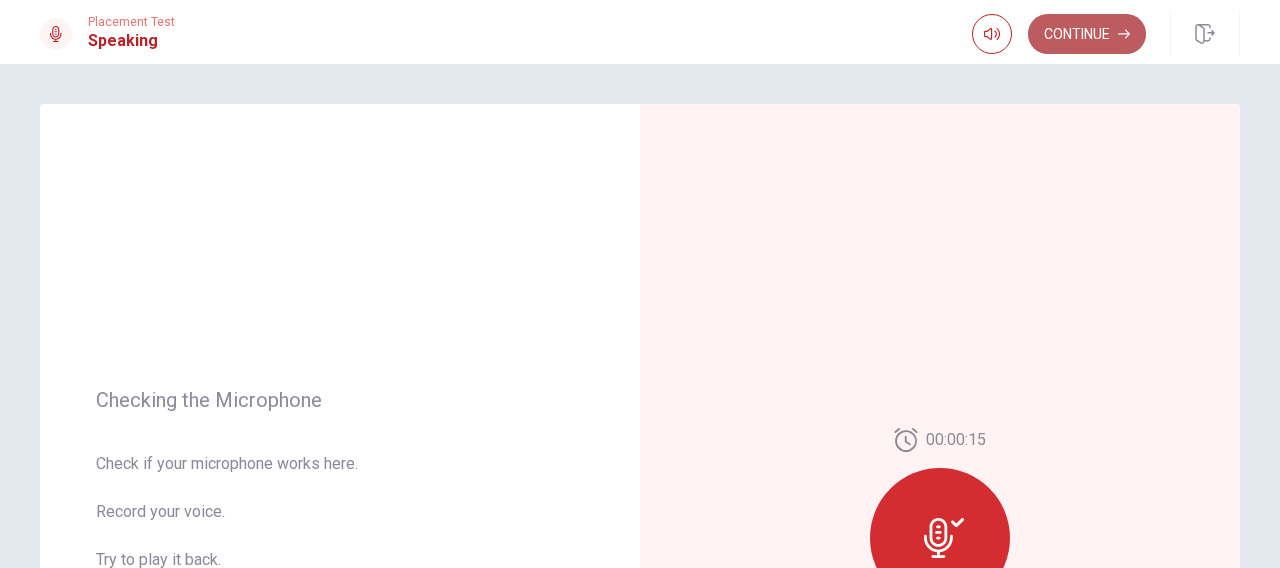 click on "Continue" at bounding box center (1087, 34) 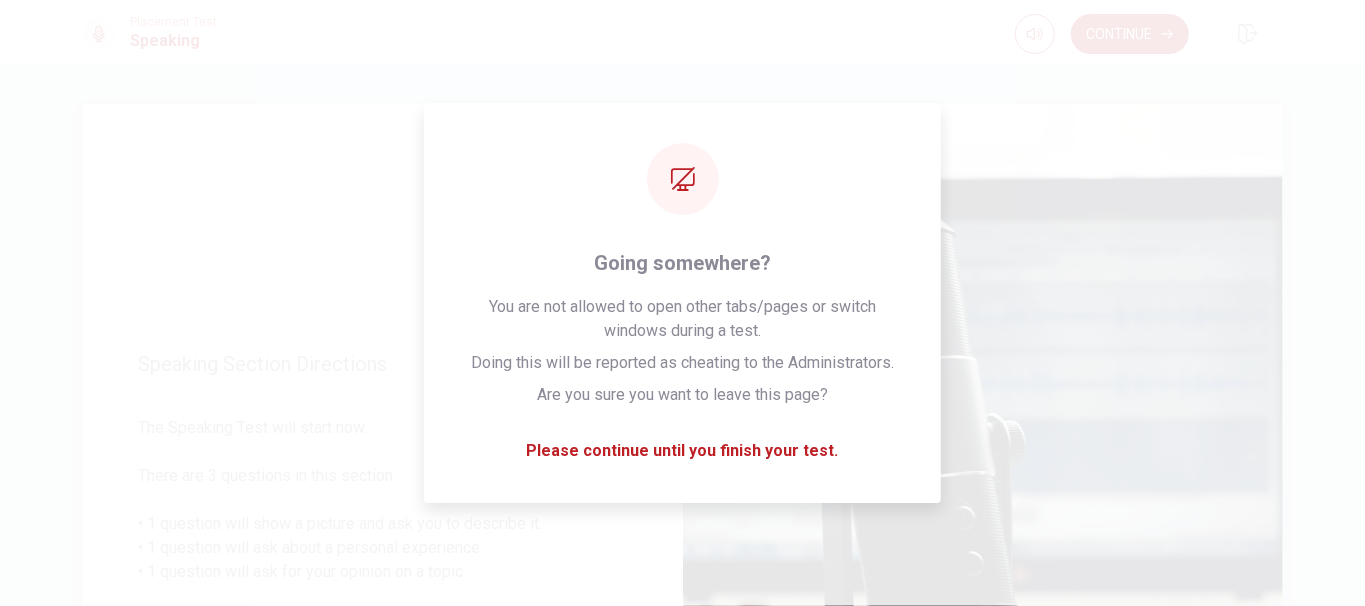 drag, startPoint x: 1146, startPoint y: 2, endPoint x: 335, endPoint y: 161, distance: 826.43933 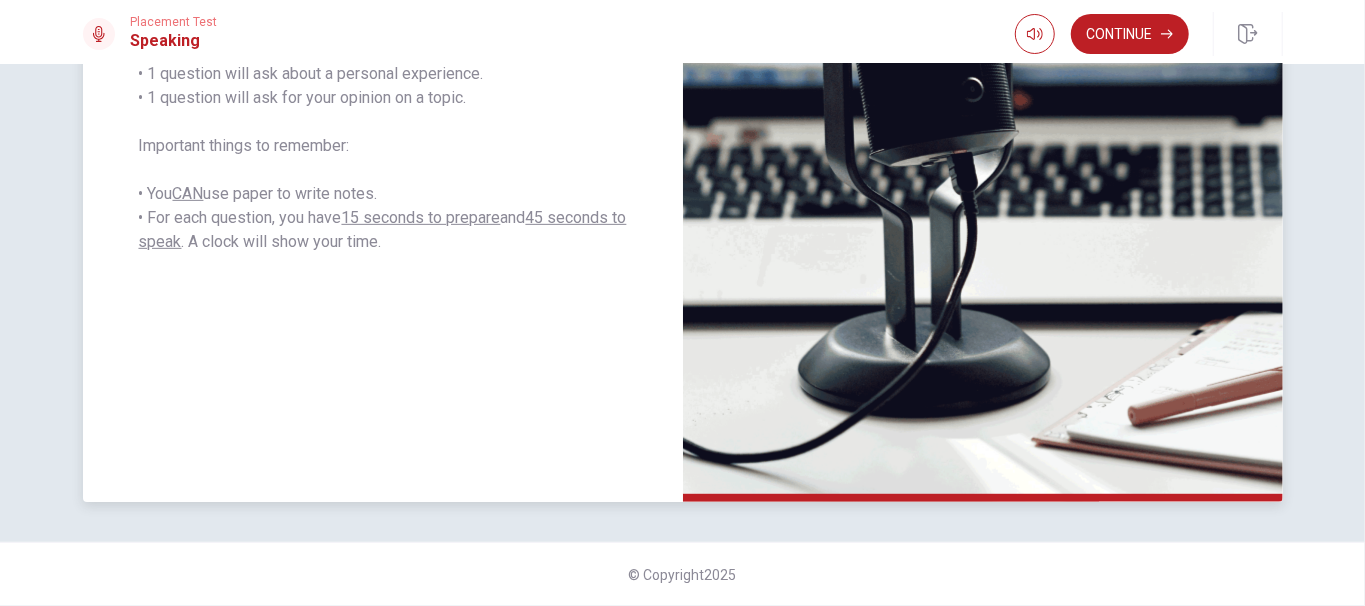 scroll, scrollTop: 0, scrollLeft: 0, axis: both 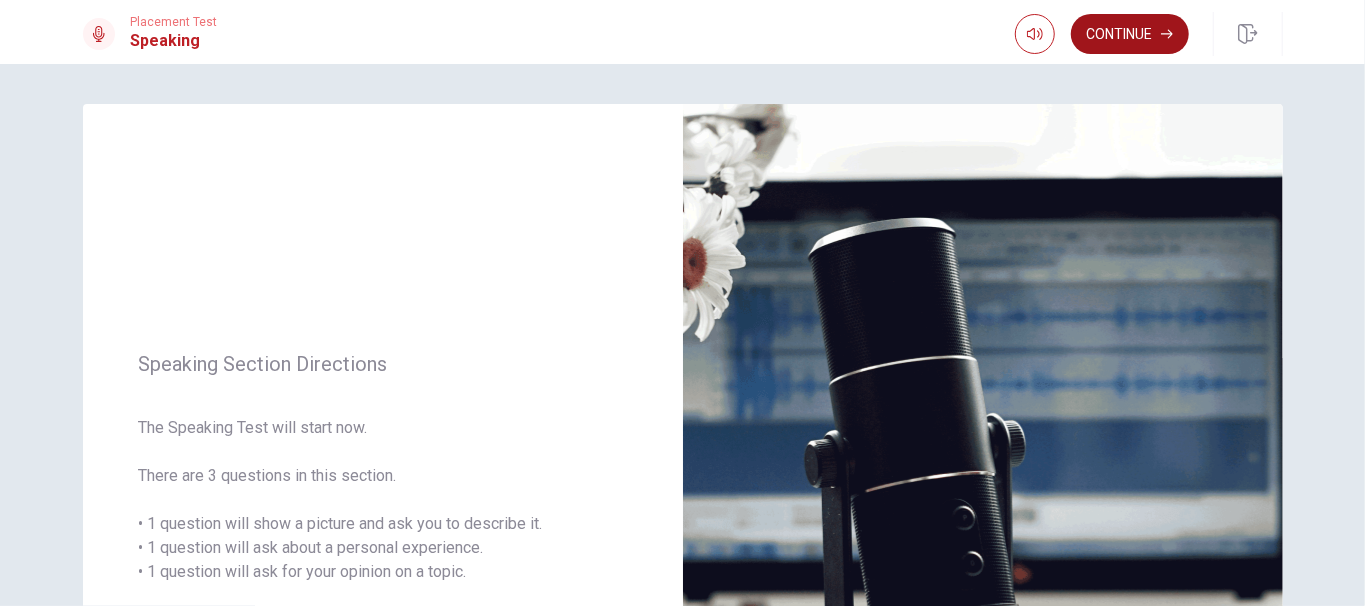 click on "Continue" at bounding box center (1130, 34) 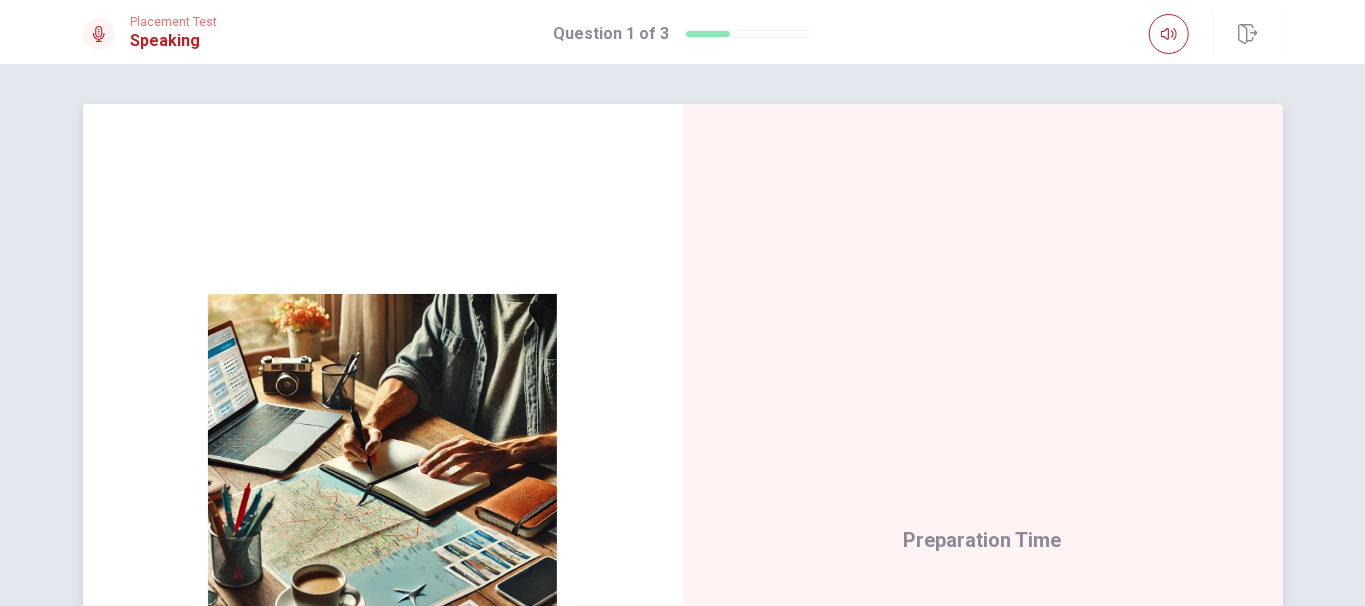 scroll, scrollTop: 133, scrollLeft: 0, axis: vertical 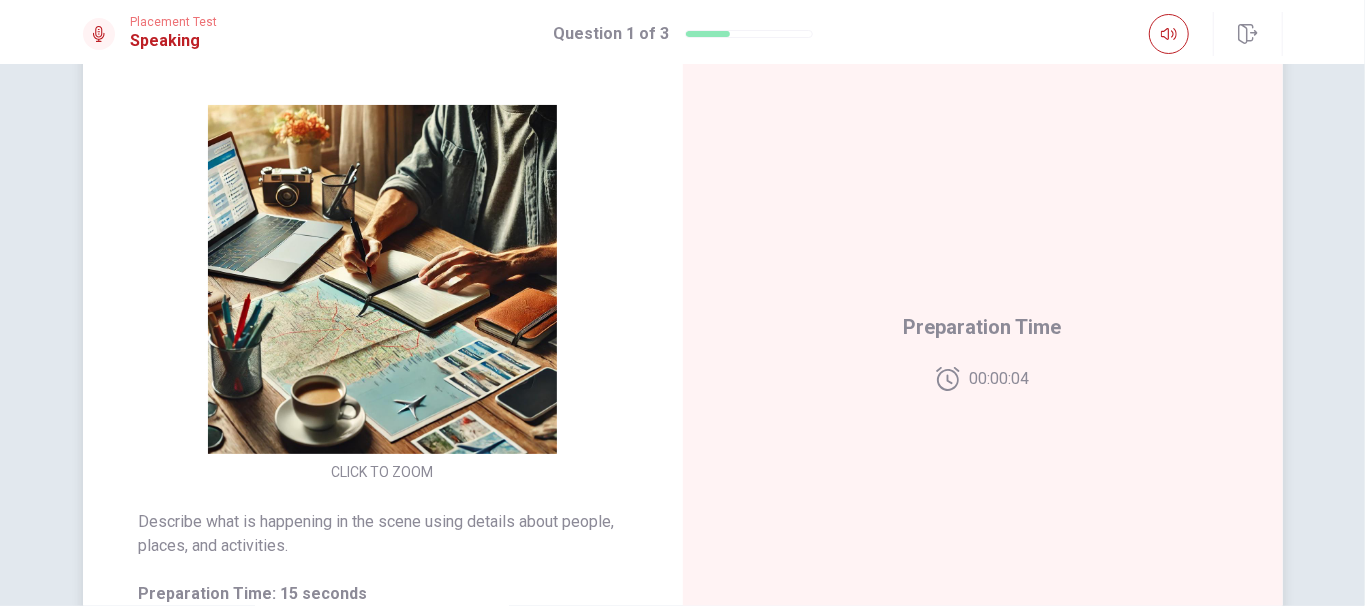 click on "CLICK TO ZOOM" at bounding box center (383, 295) 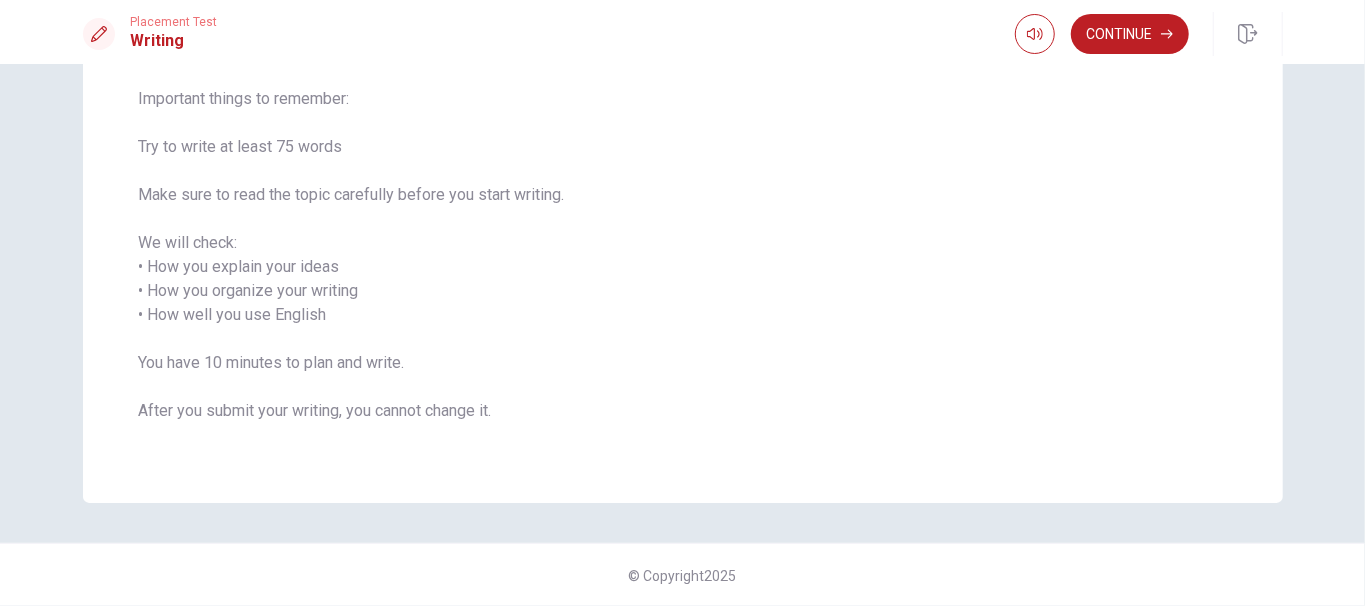 scroll, scrollTop: 0, scrollLeft: 0, axis: both 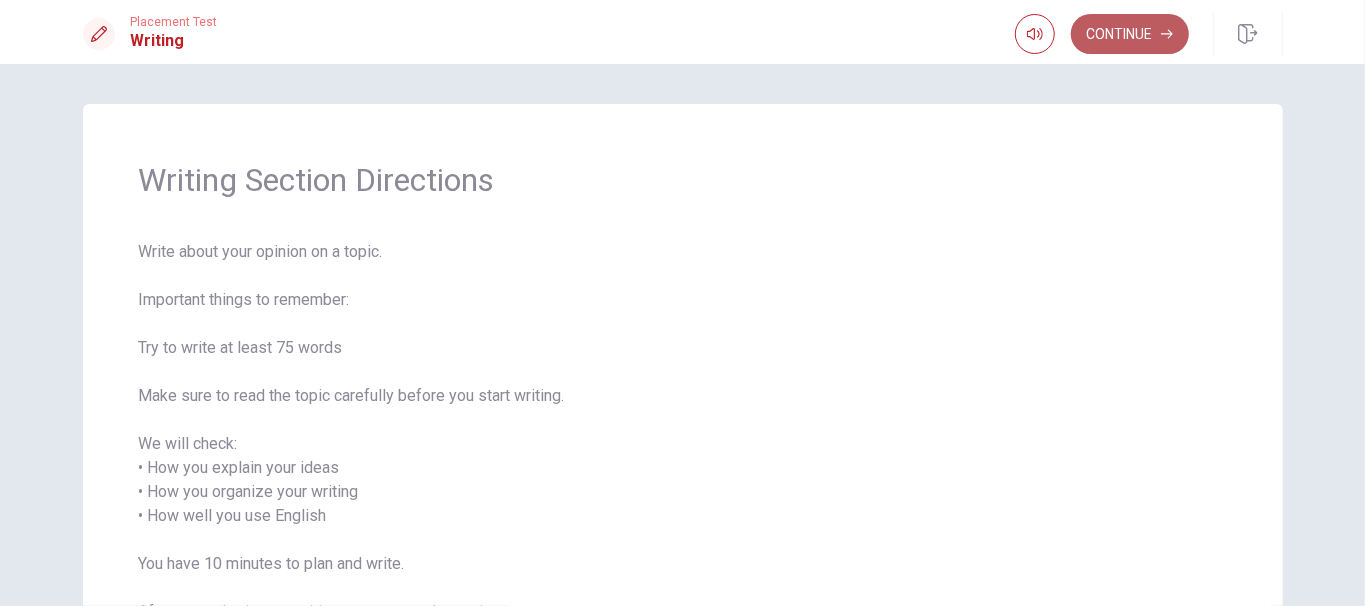 click on "Continue" at bounding box center (1130, 34) 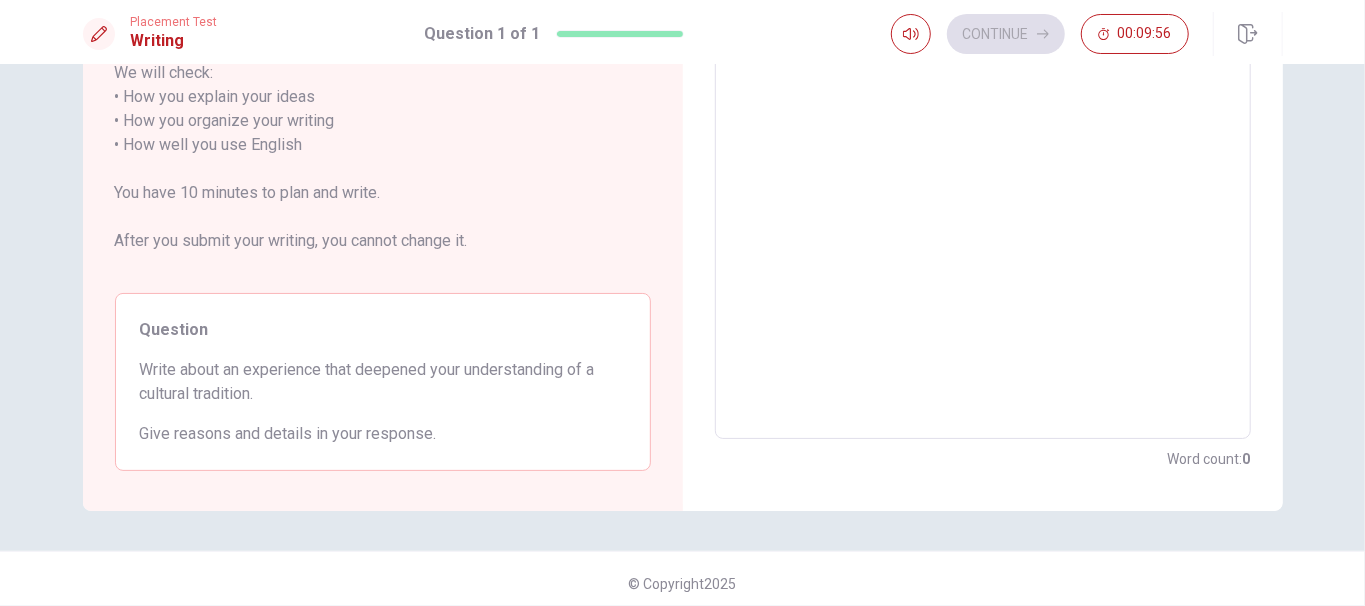 scroll, scrollTop: 331, scrollLeft: 0, axis: vertical 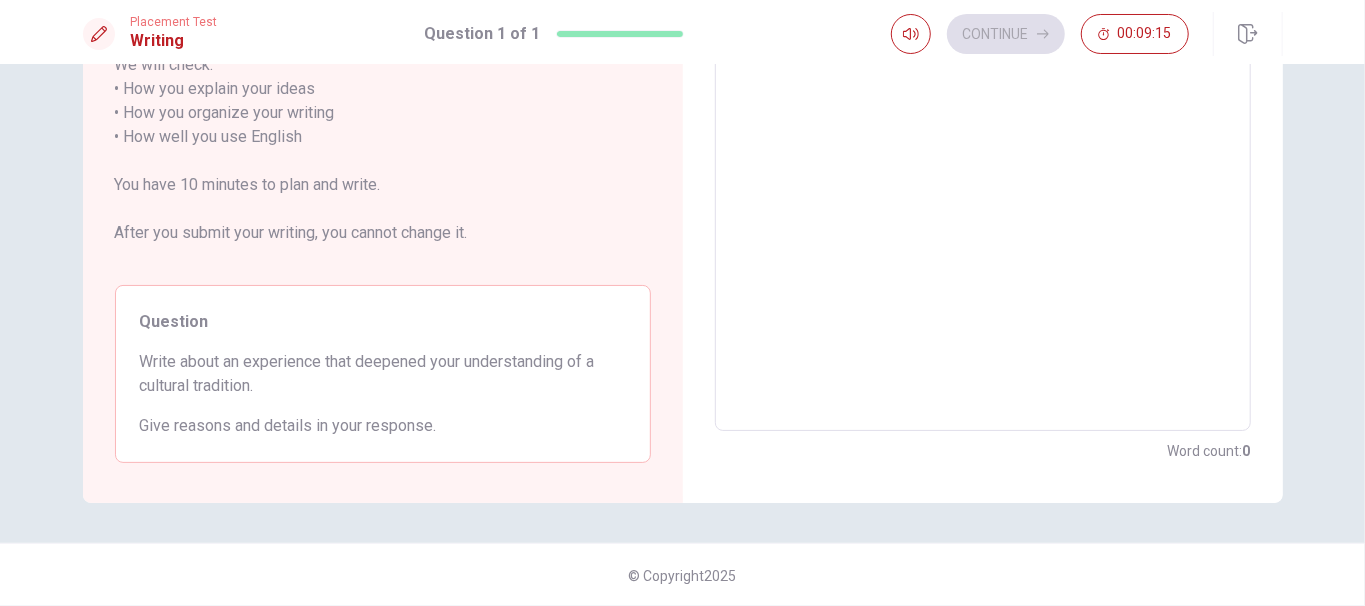 drag, startPoint x: 279, startPoint y: 385, endPoint x: 207, endPoint y: 370, distance: 73.545906 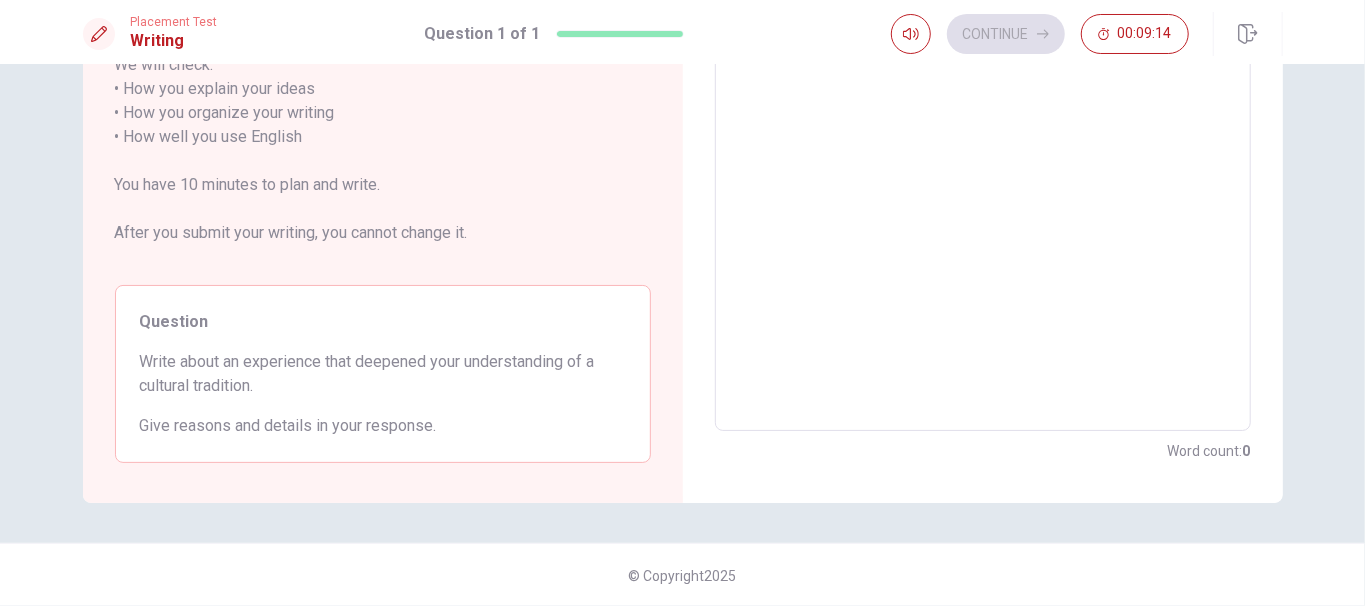 drag, startPoint x: 137, startPoint y: 359, endPoint x: 259, endPoint y: 379, distance: 123.62848 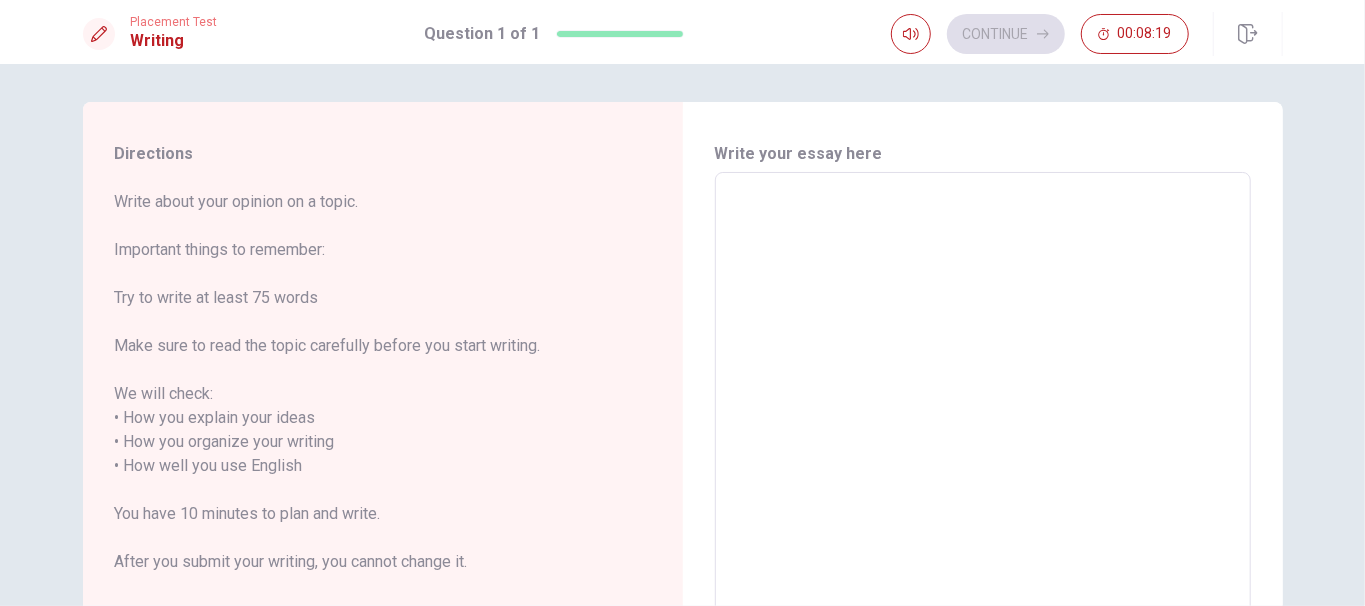 scroll, scrollTop: 0, scrollLeft: 0, axis: both 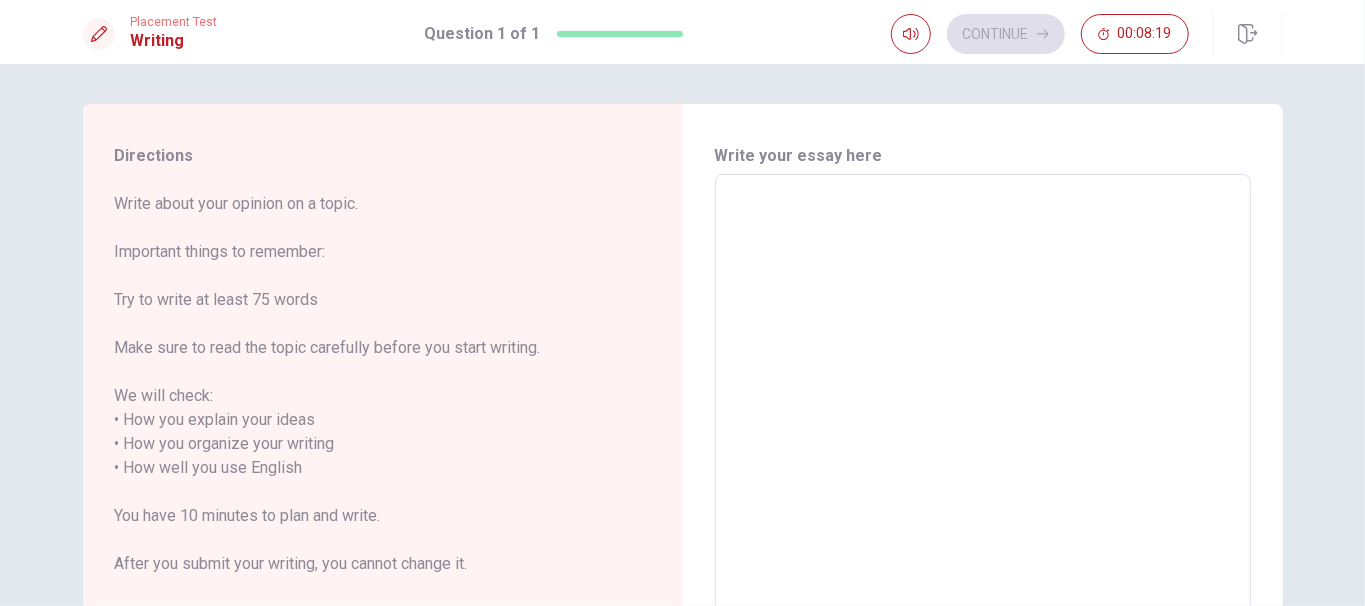click at bounding box center [983, 468] 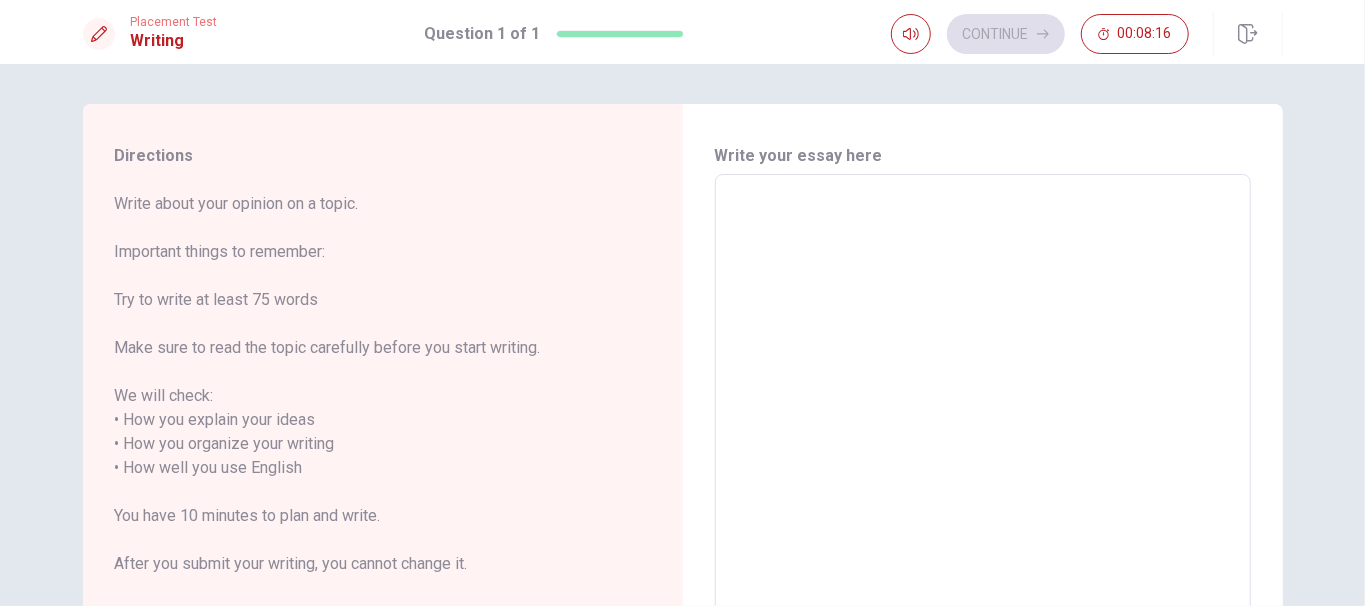 type on "Ｉ" 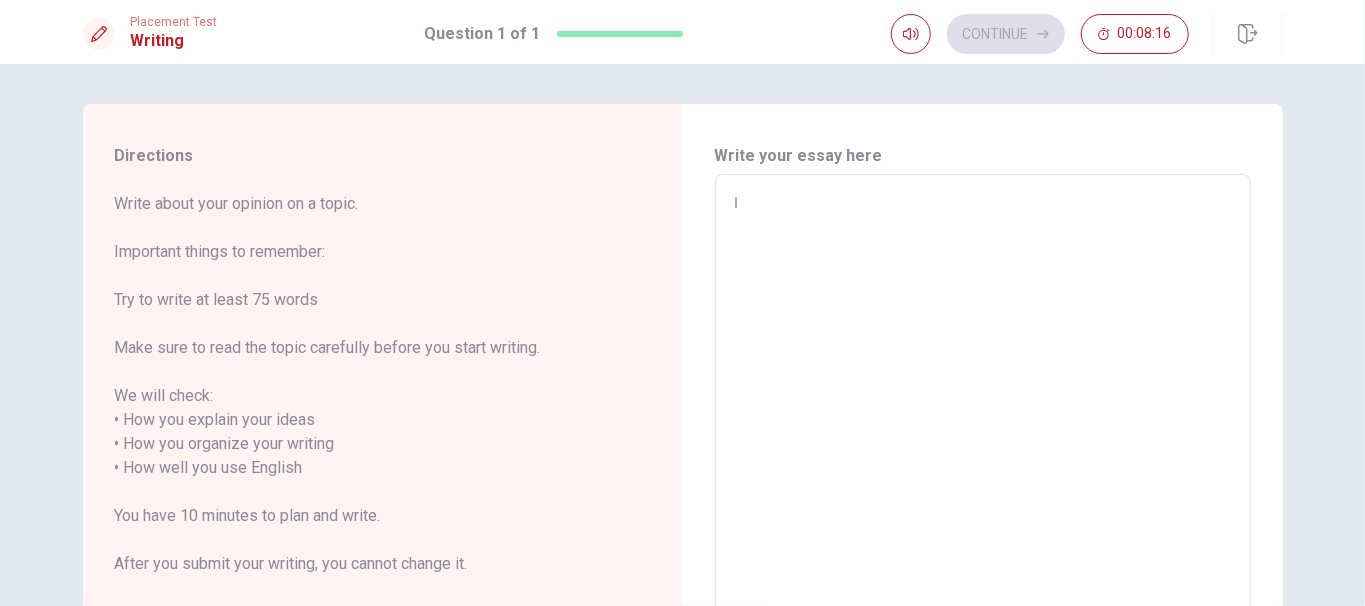 type on "x" 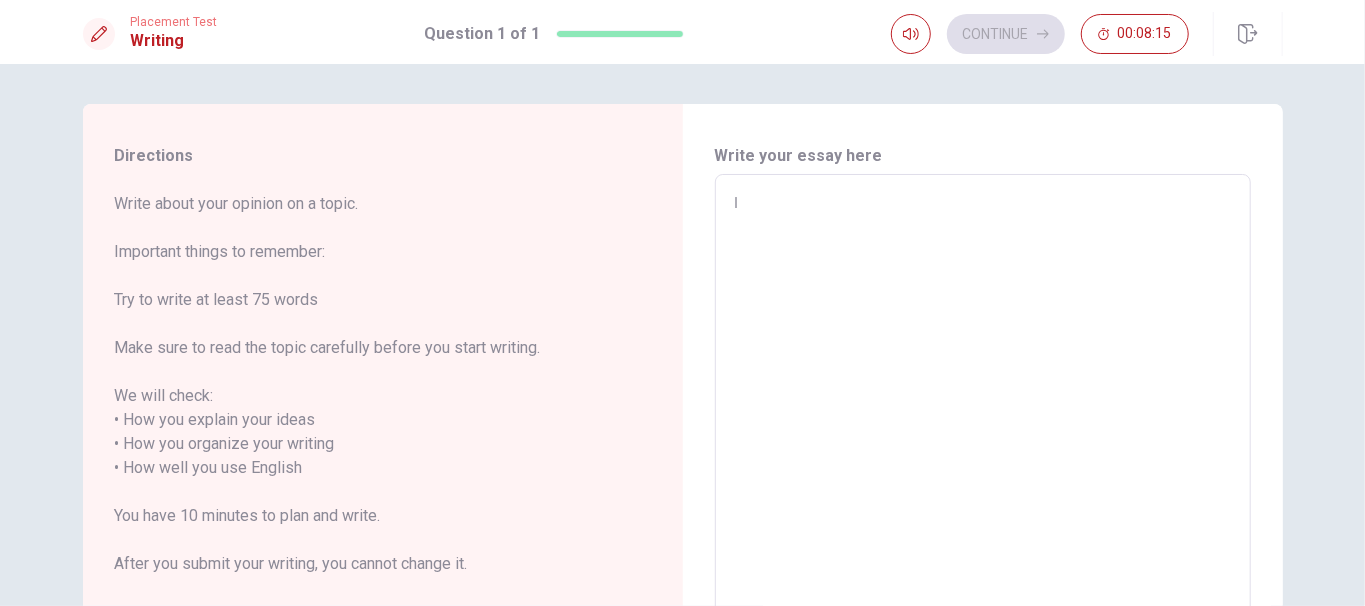 type on "Ｉ　ㄜ" 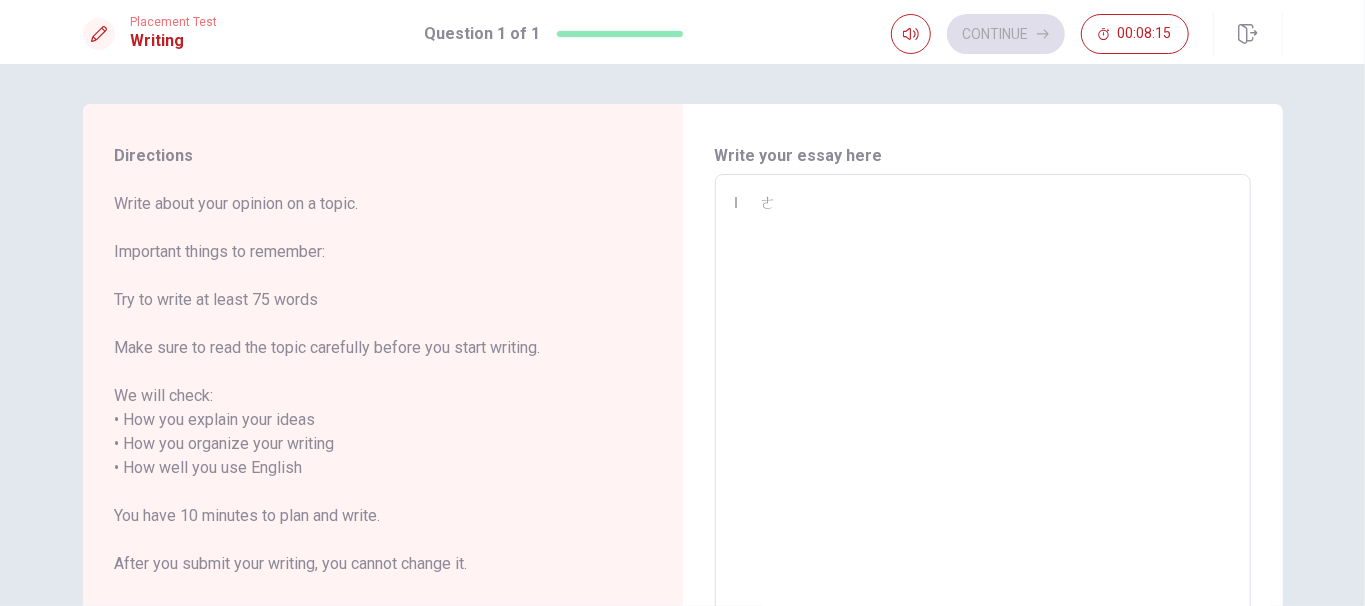 type on "x" 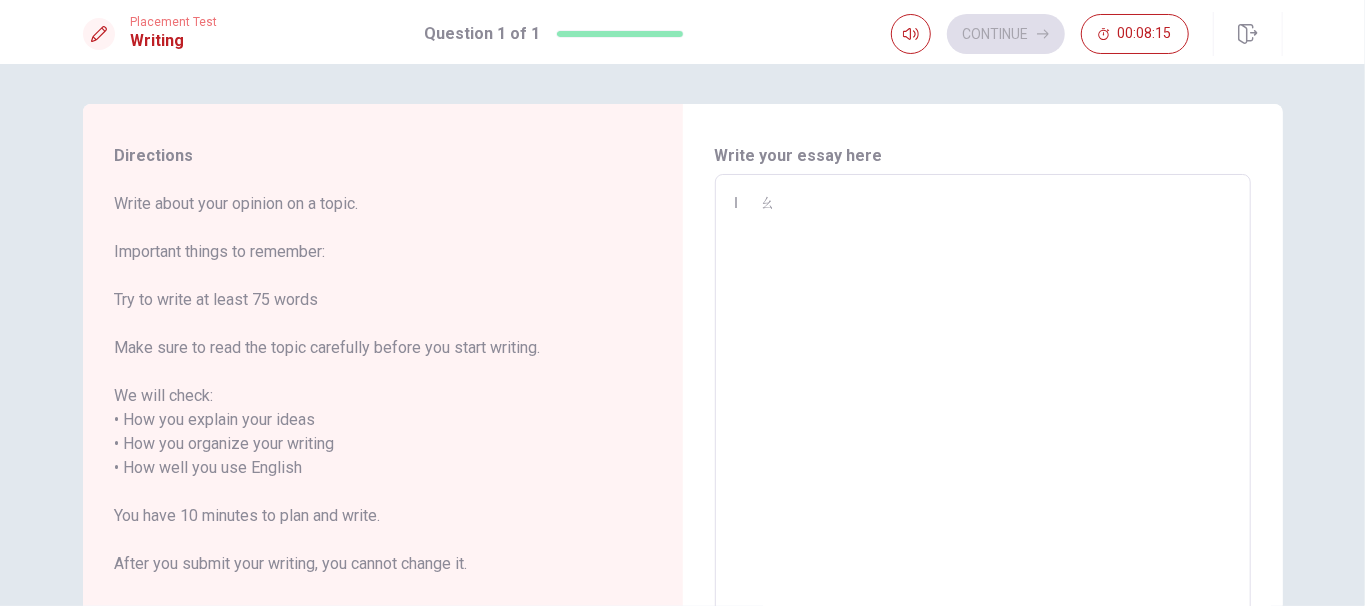 type on "x" 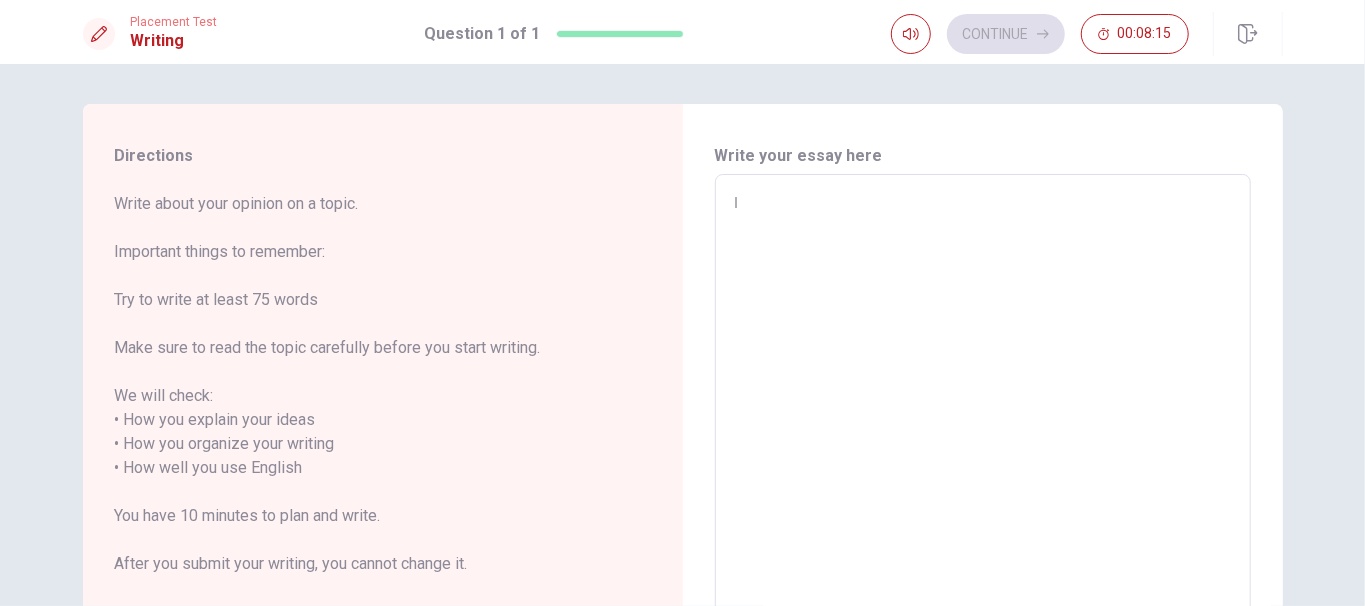 type on "x" 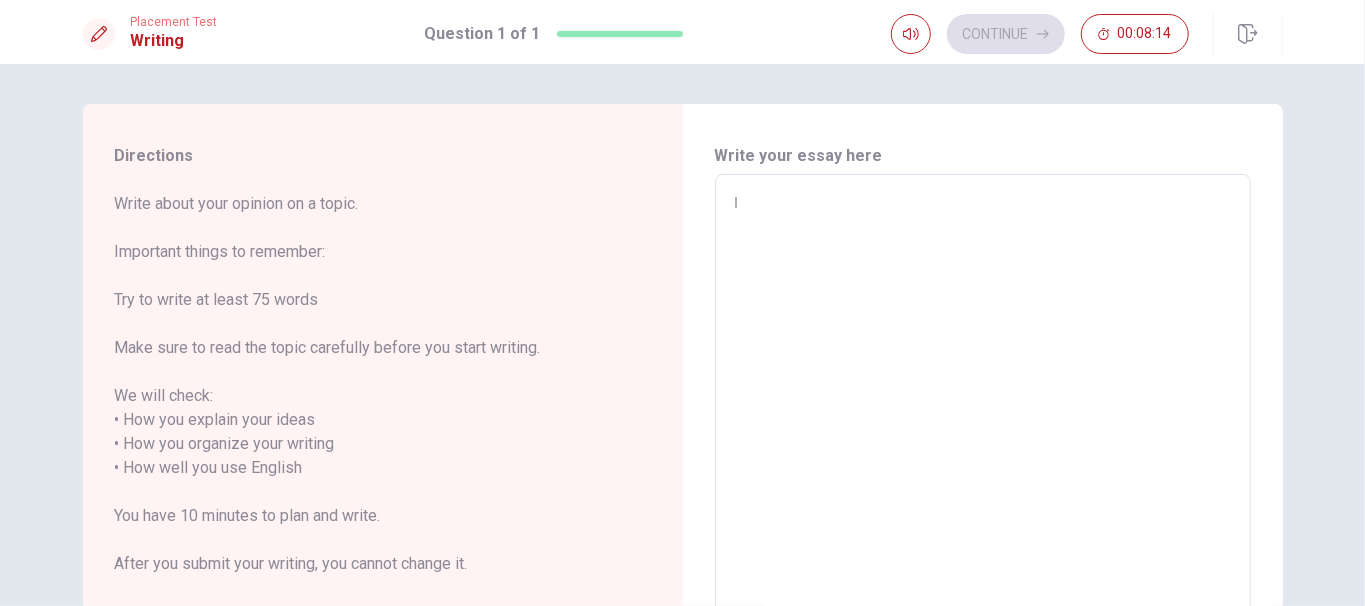 type on "Ｉ" 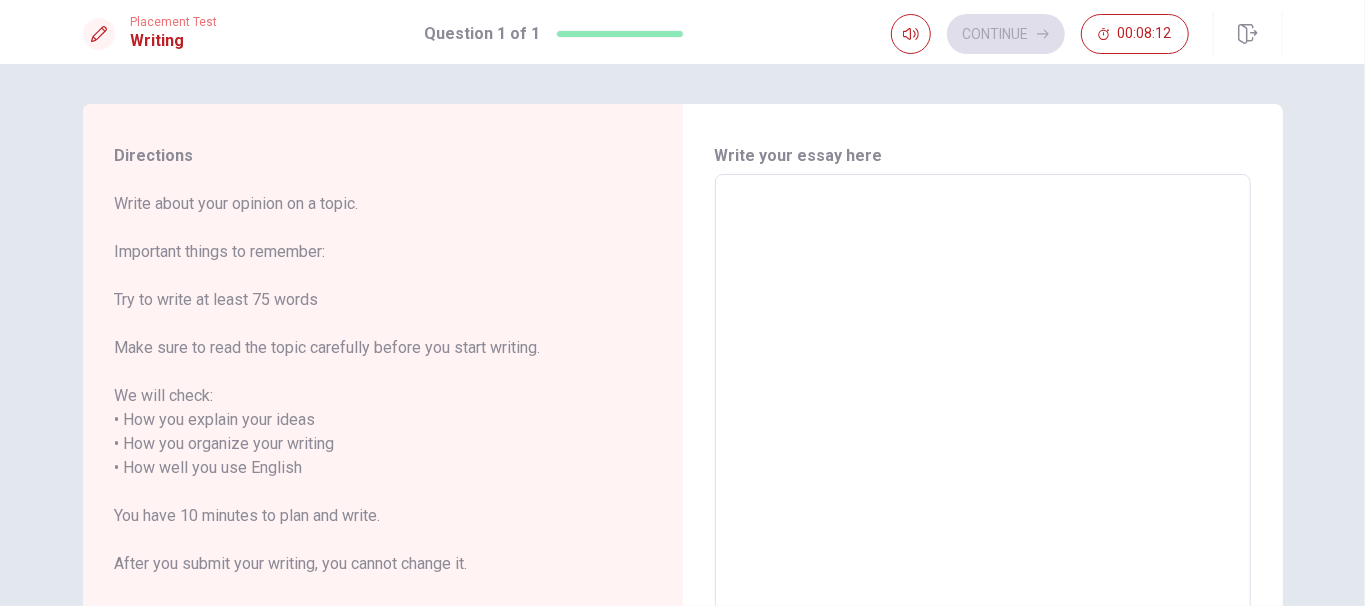 type on "I" 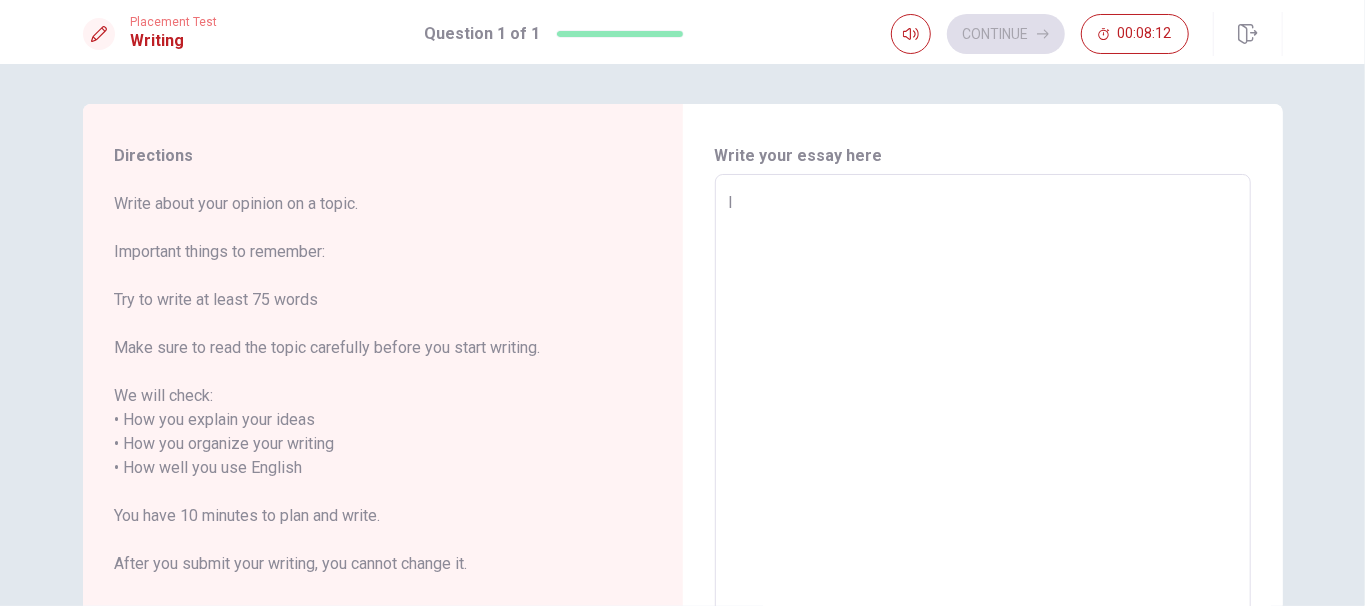 type on "x" 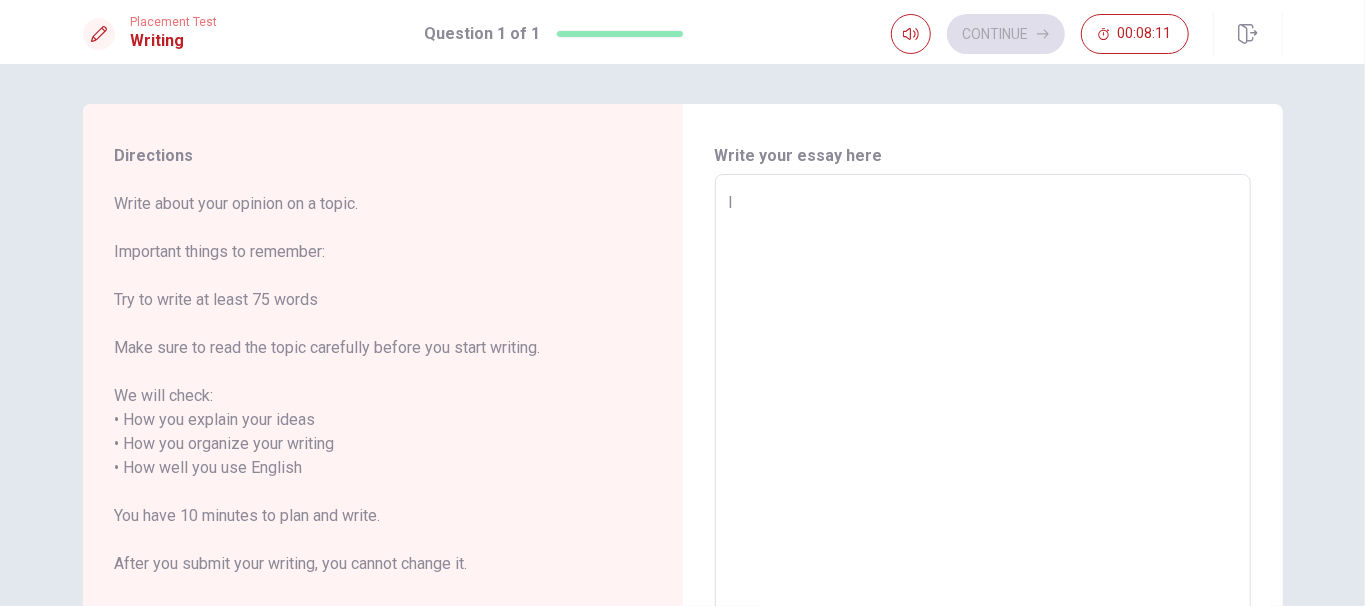 type on "I" 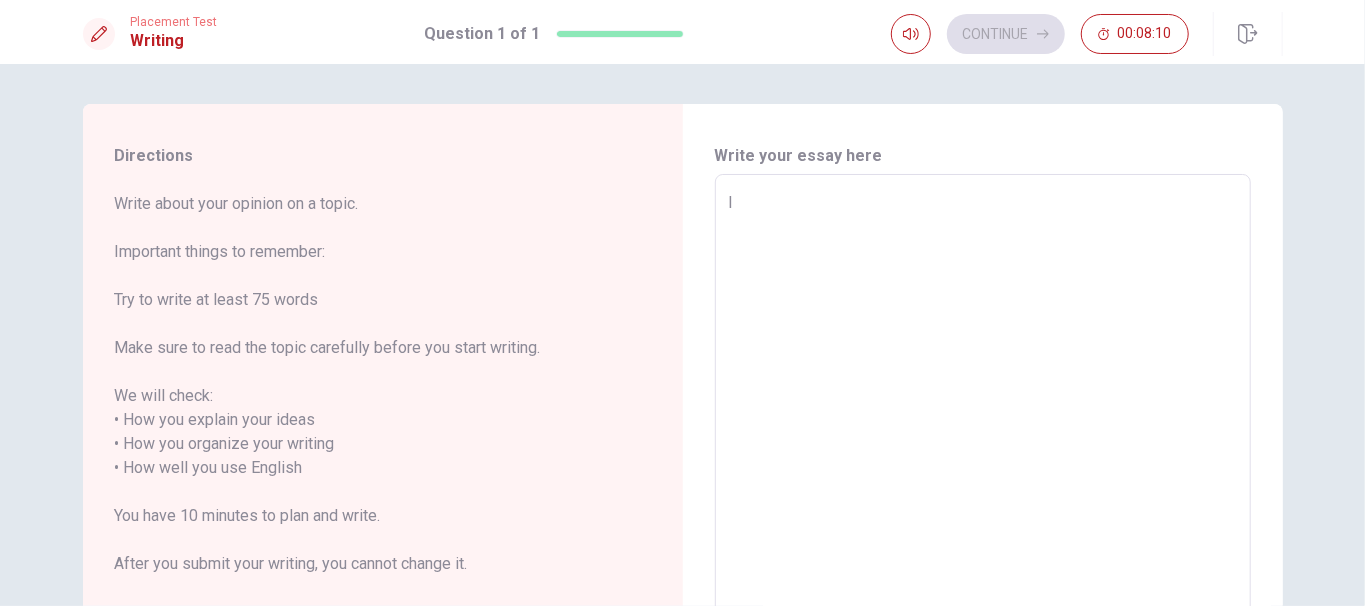 type on "I　l" 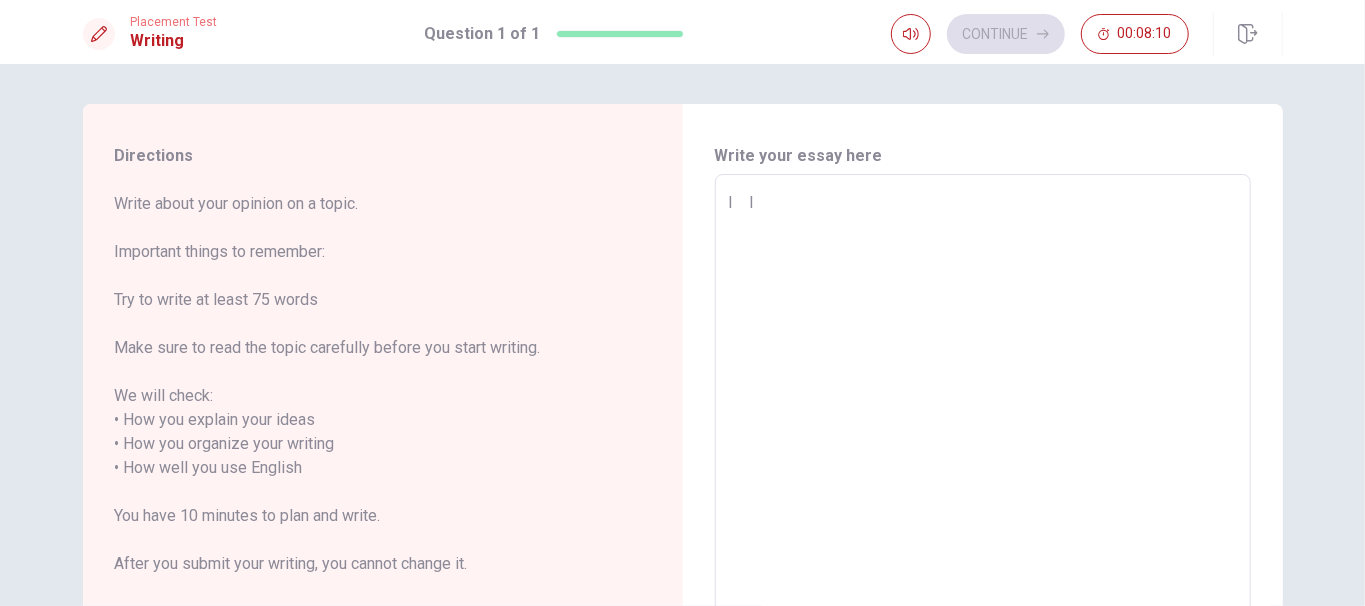 type on "x" 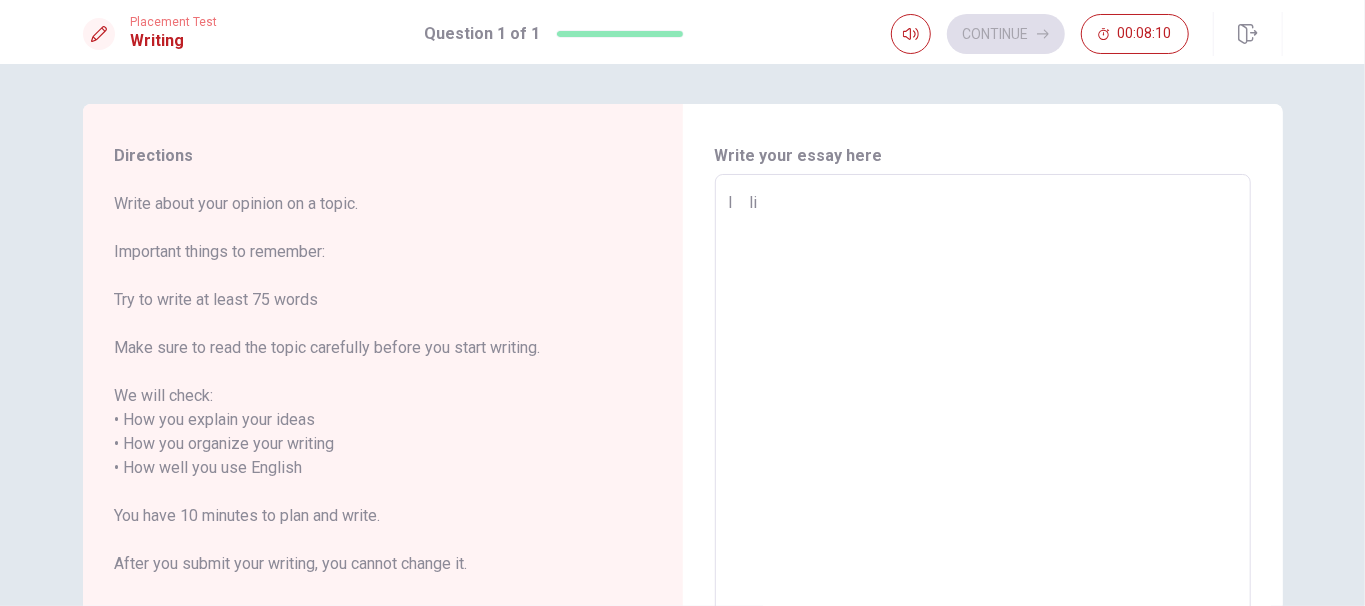 type on "x" 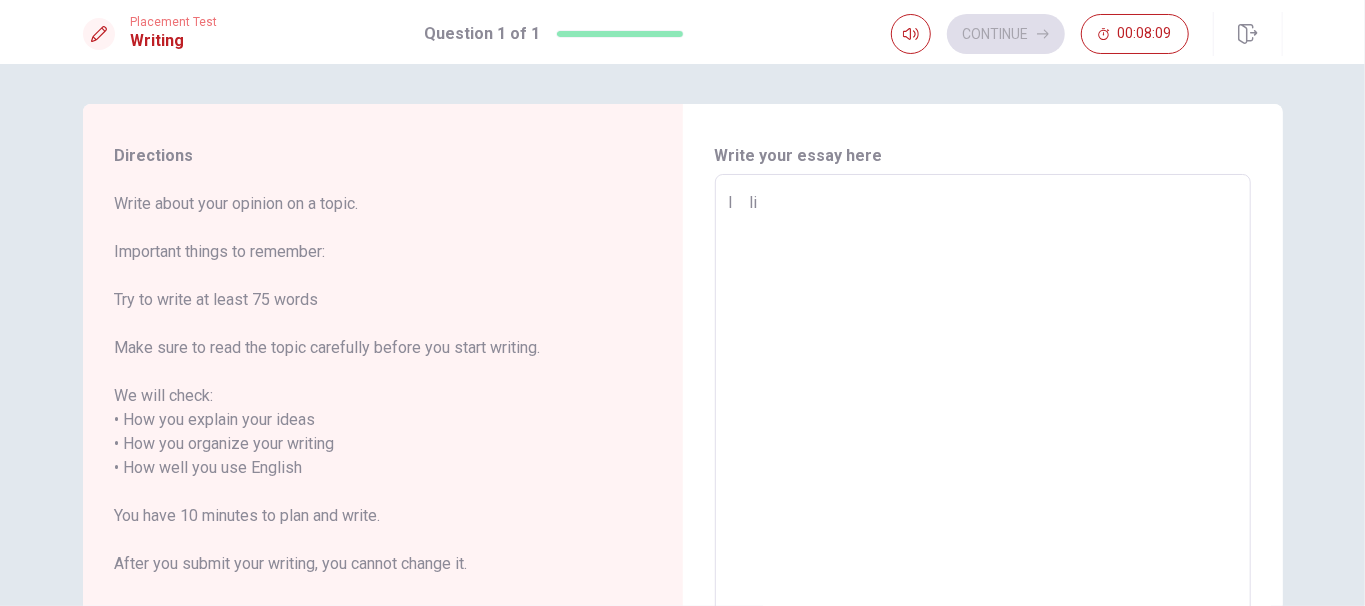 type on "I　l" 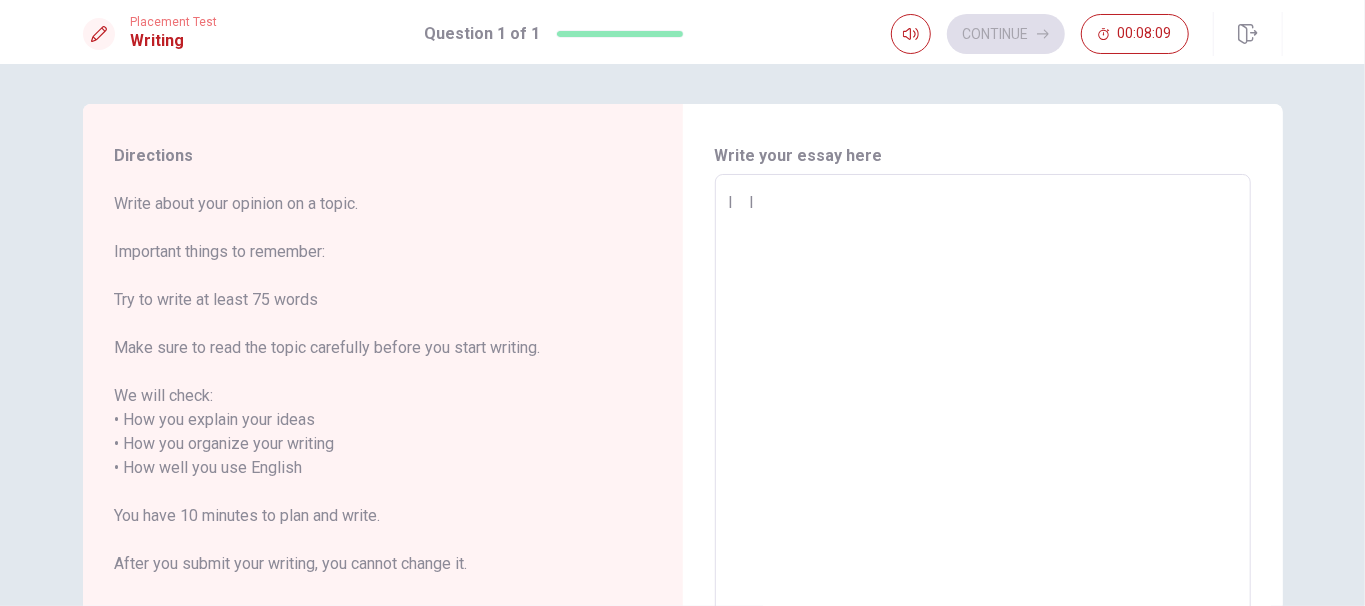 type on "x" 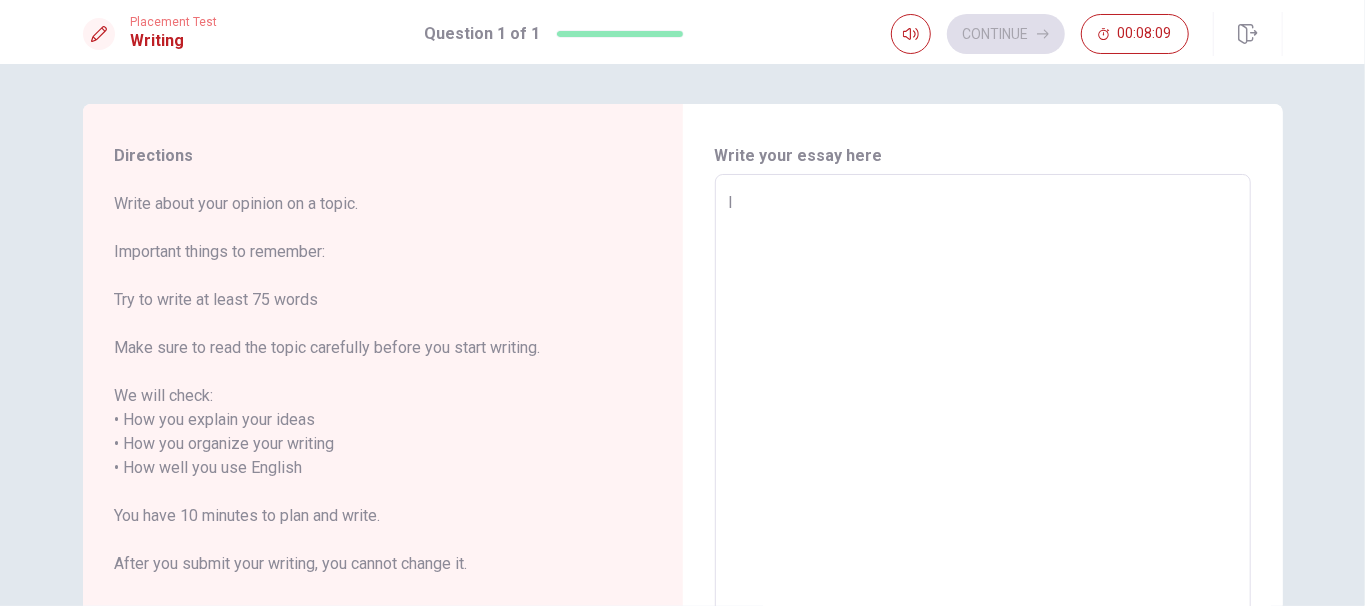 type on "x" 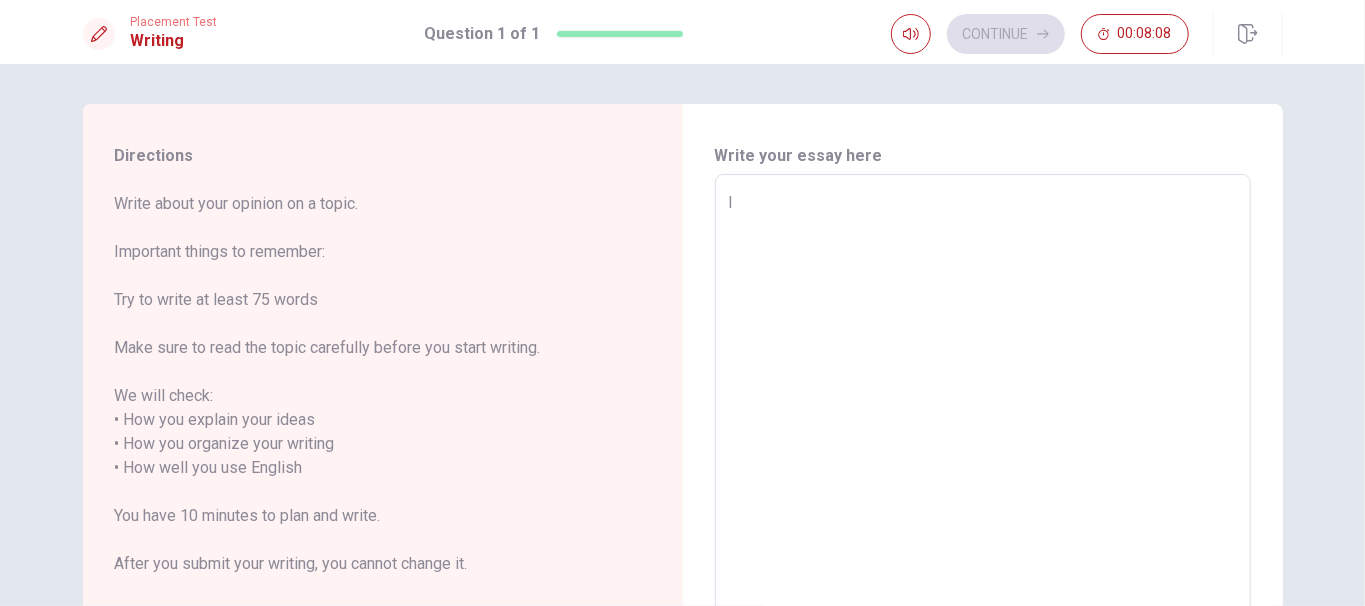 type on "I" 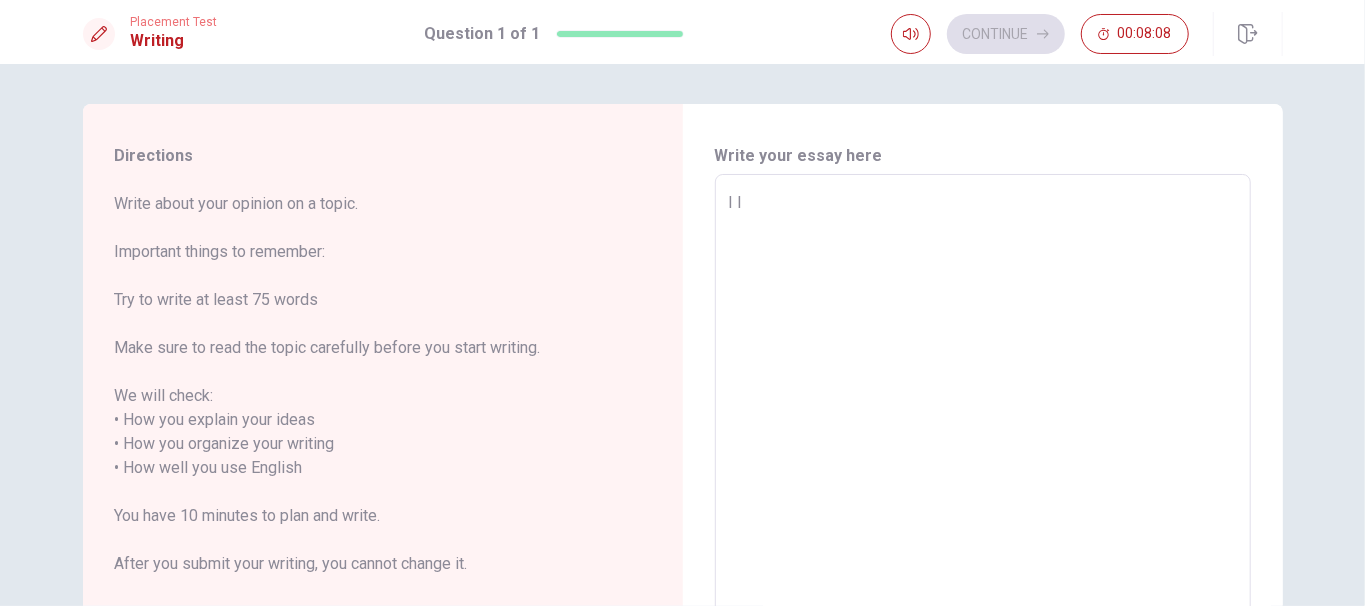 type on "x" 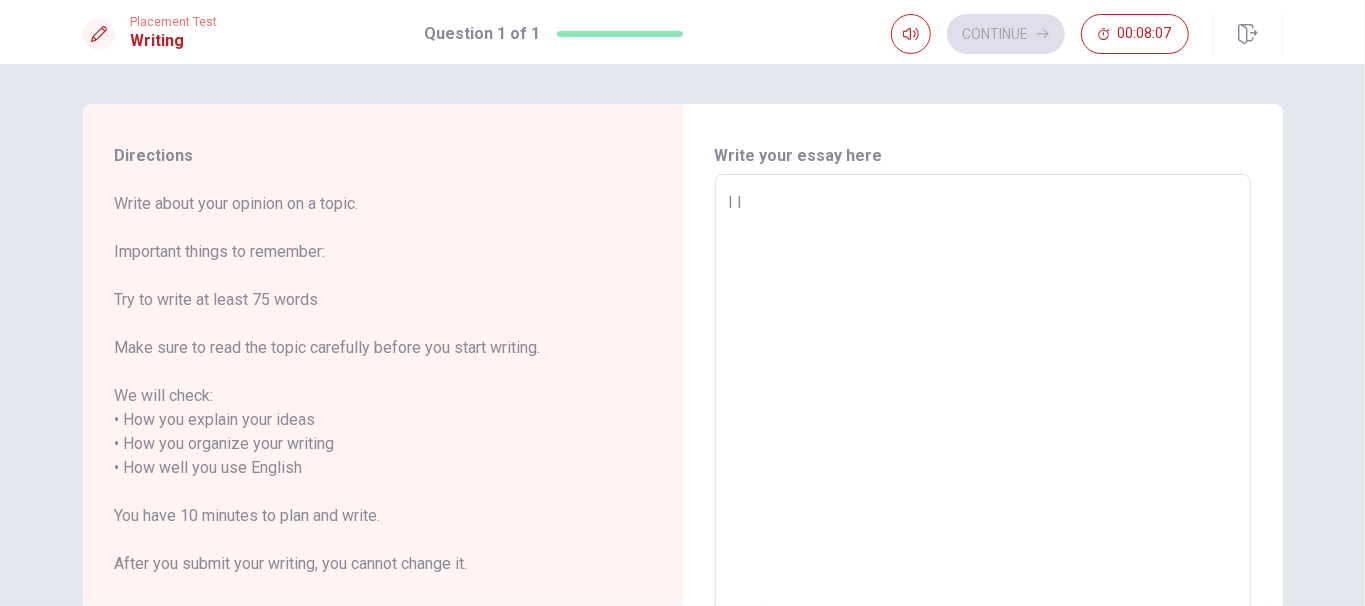 type on "I li" 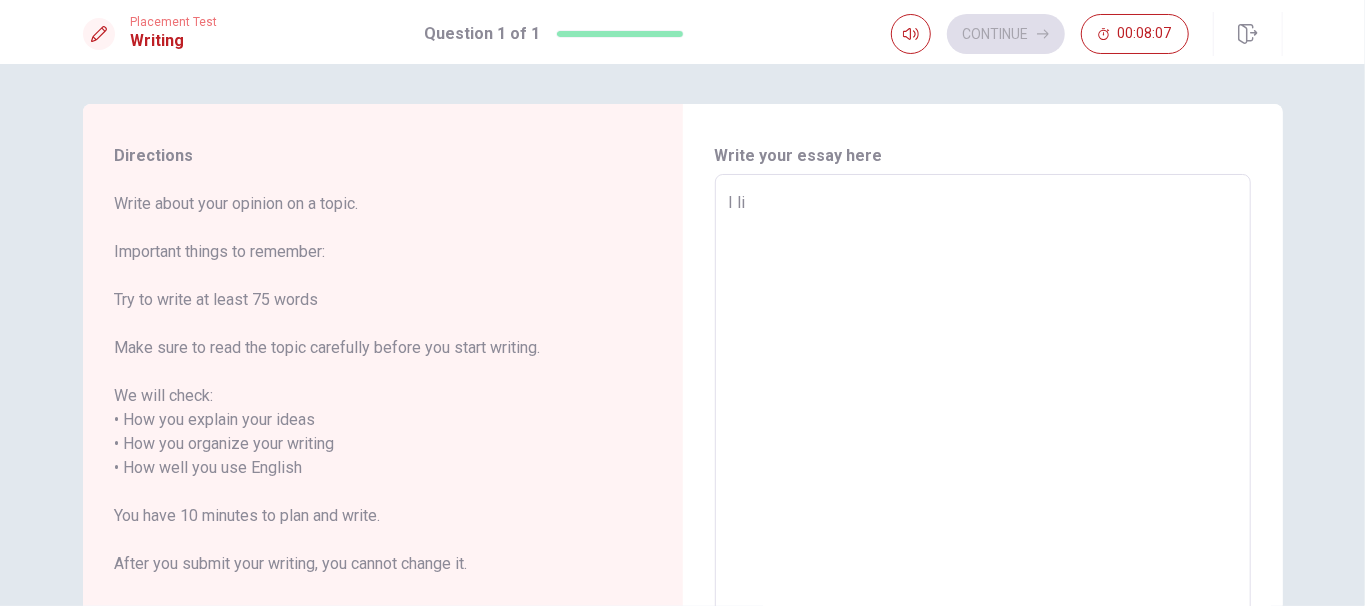 type on "x" 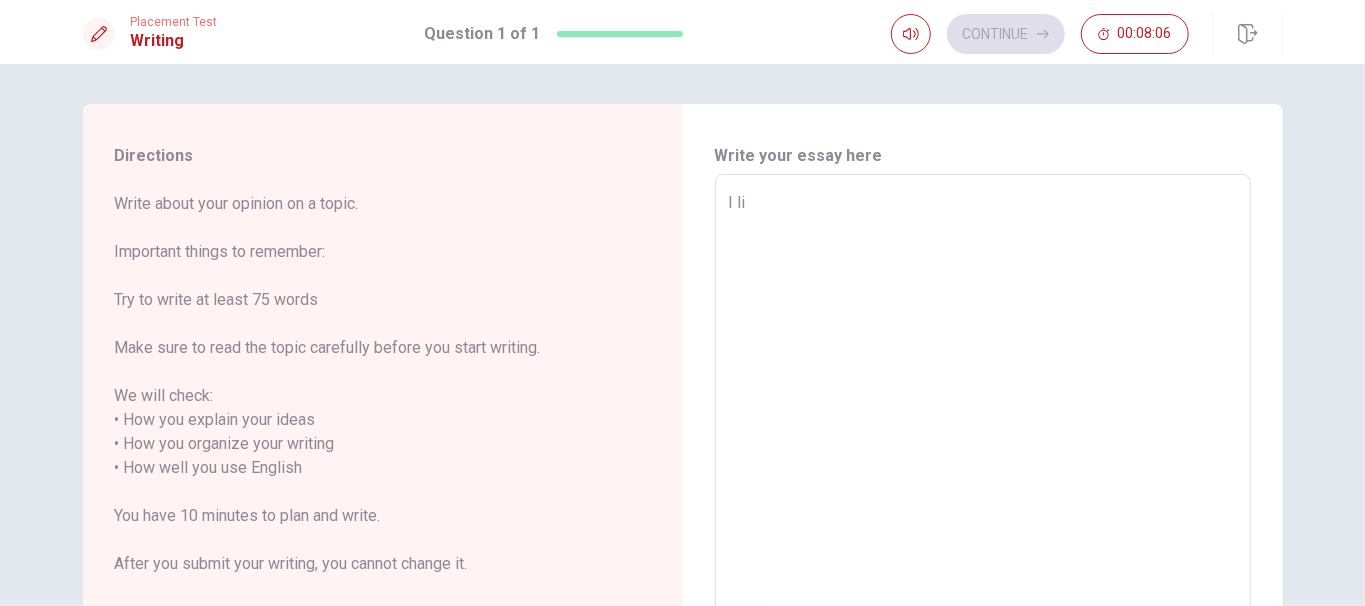 type on "I lik" 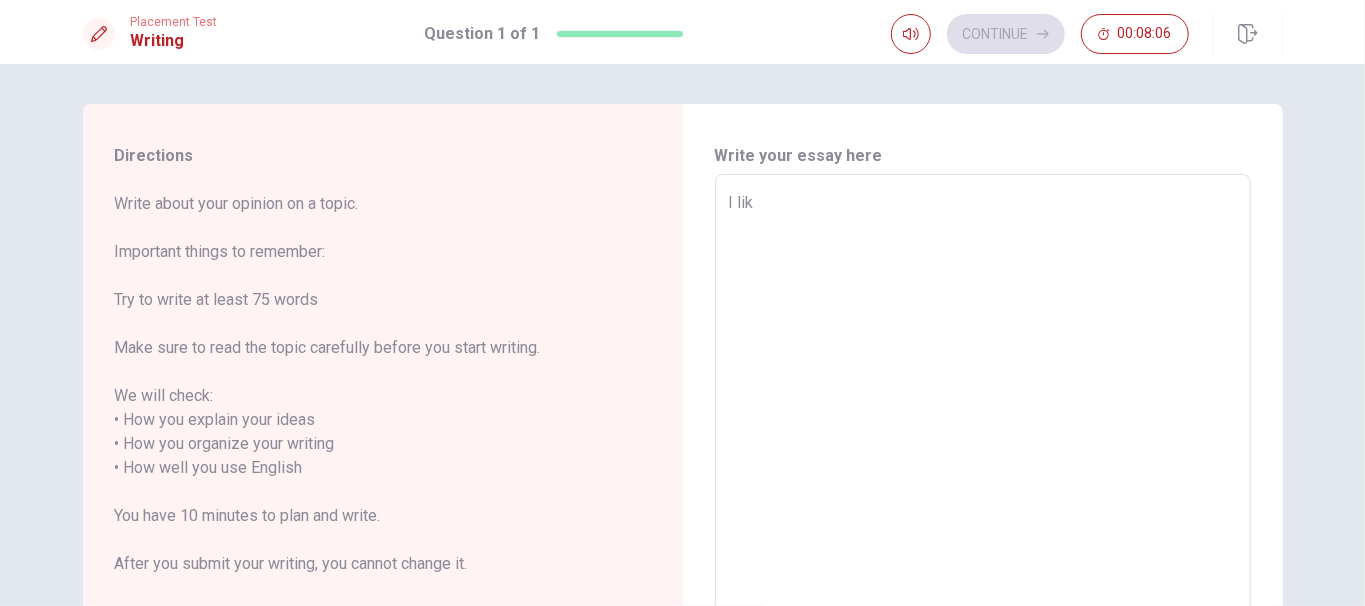 type on "x" 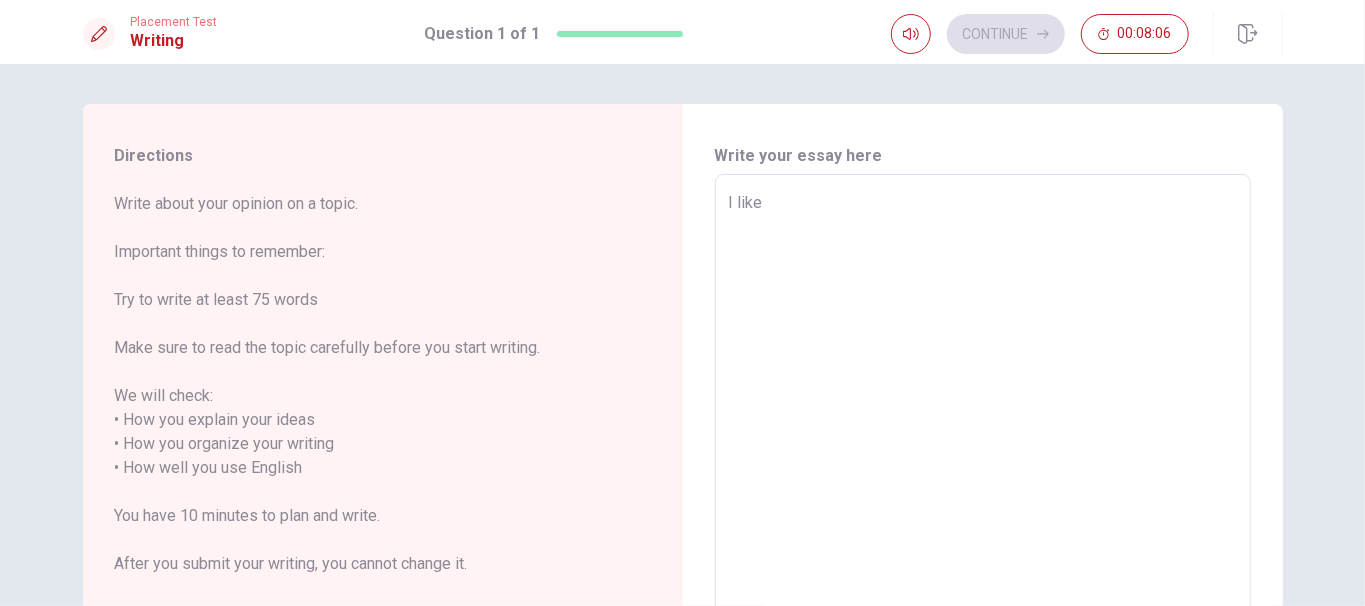 type on "x" 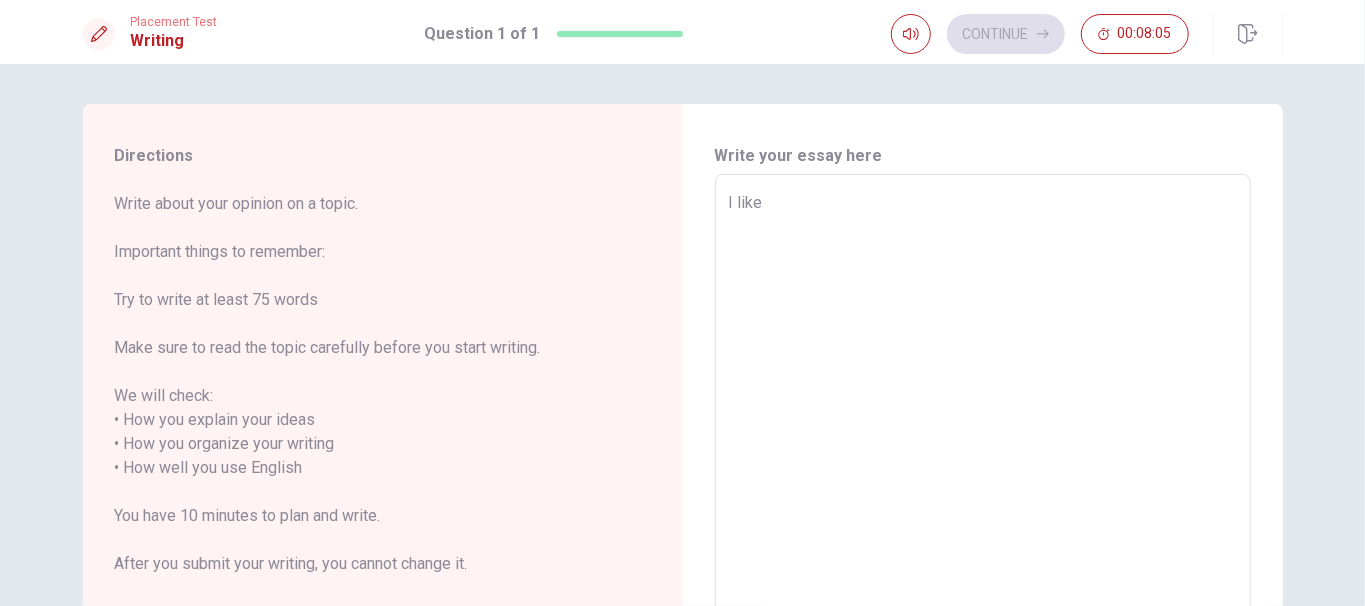 type on "I like t" 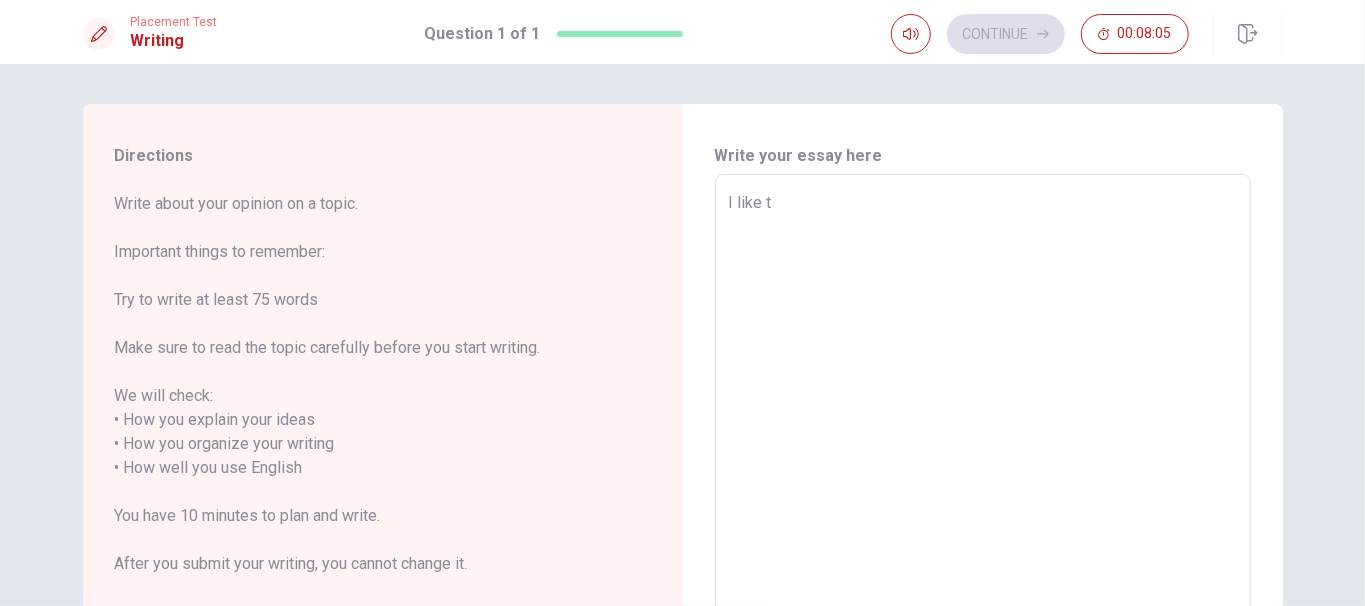 type on "x" 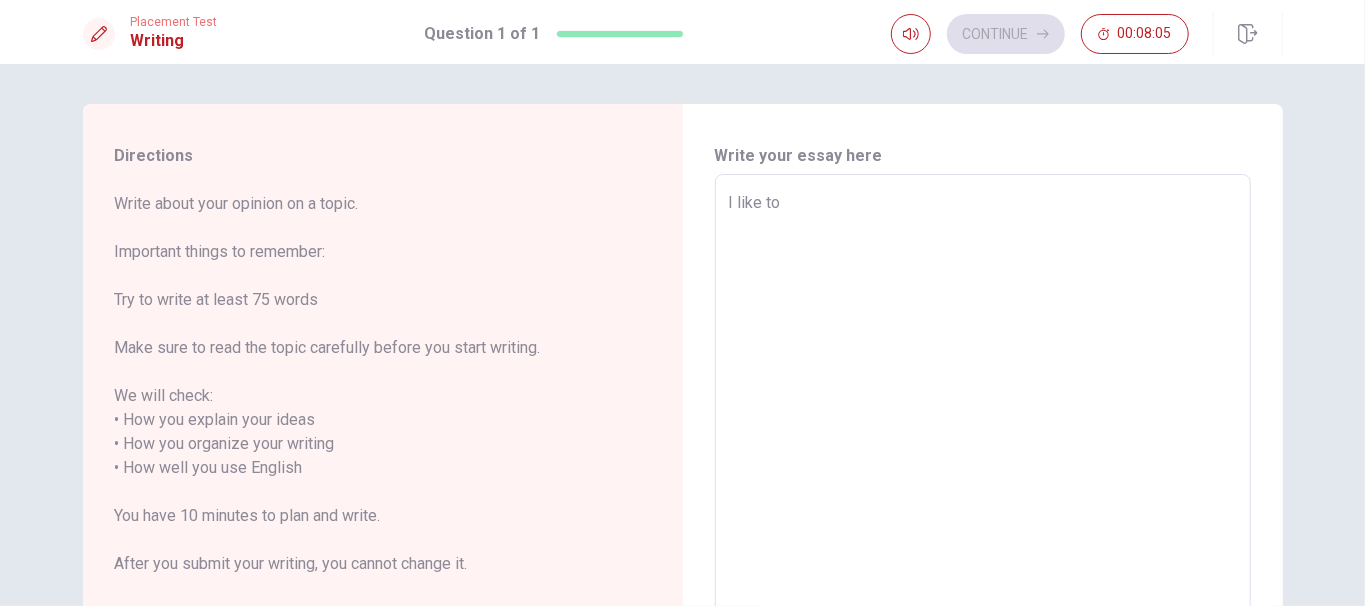type on "x" 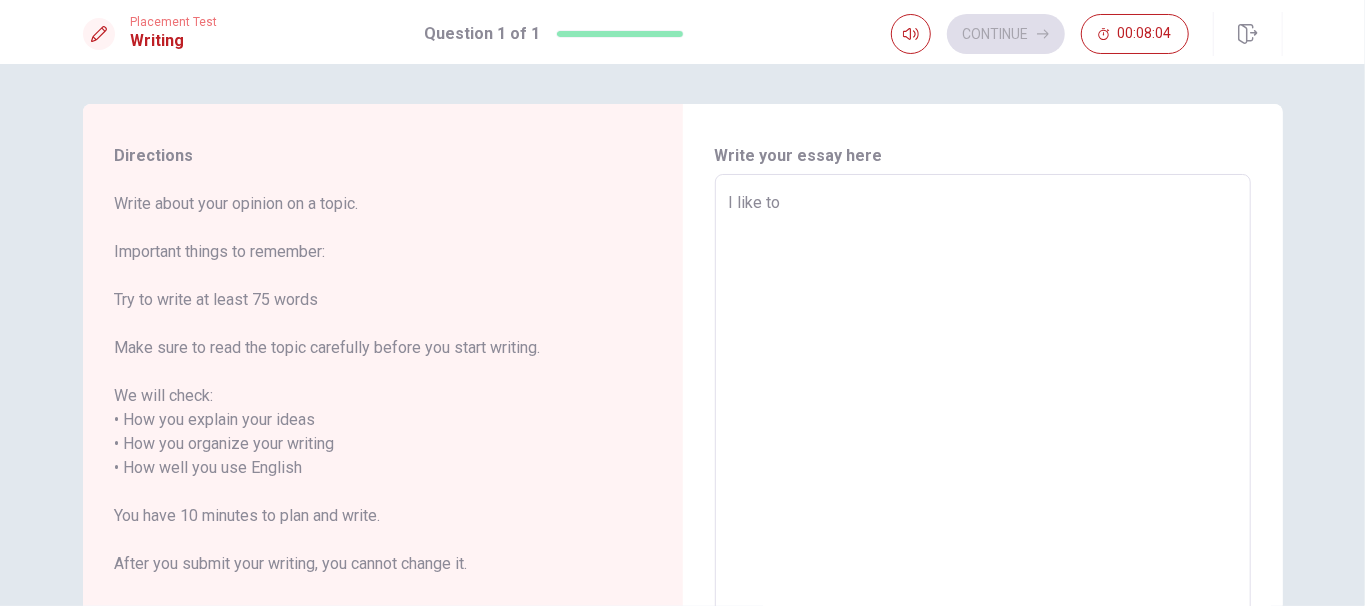 type on "I like to t" 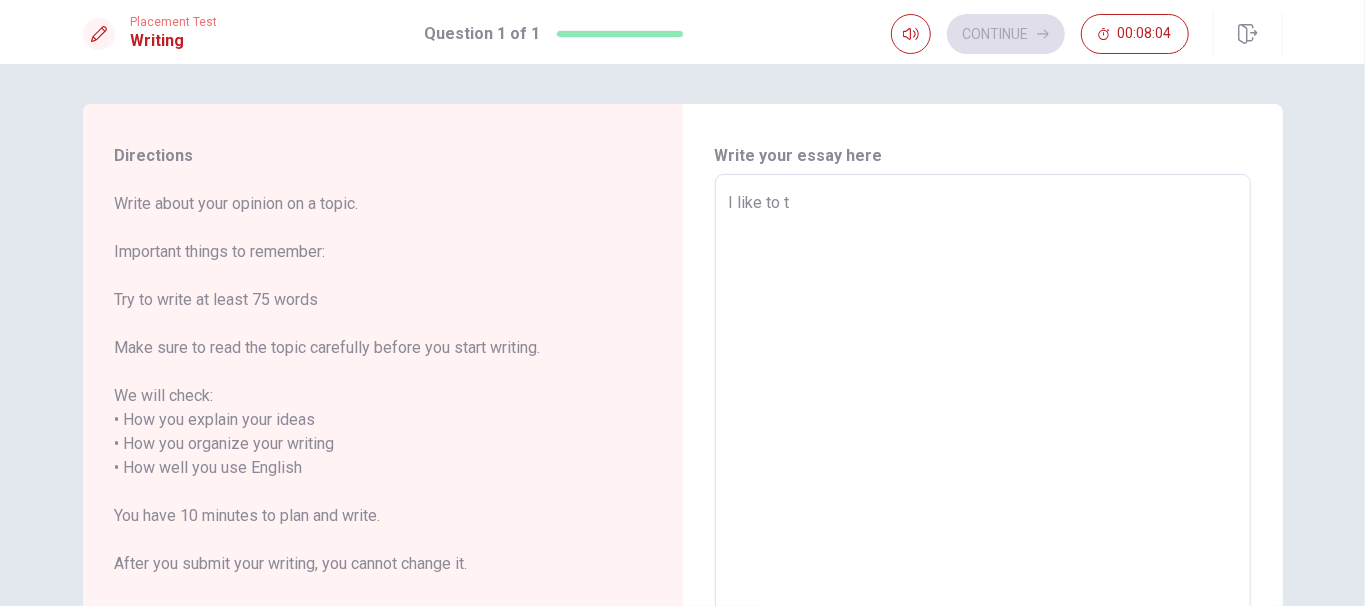type on "x" 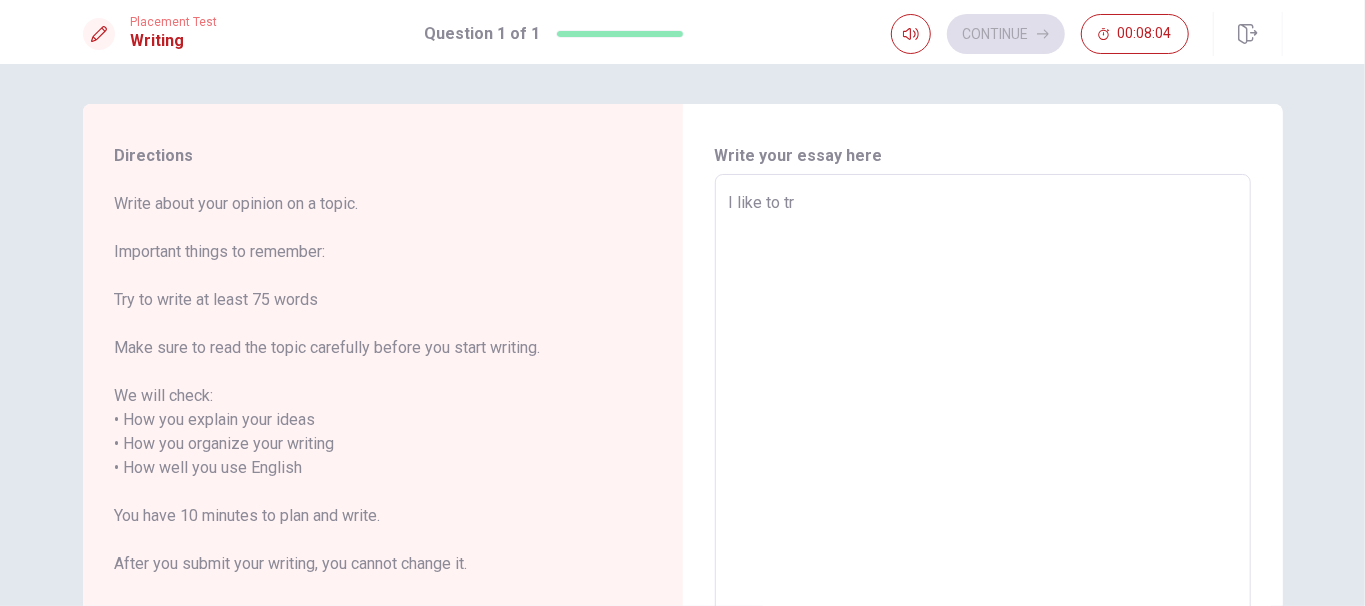 type on "x" 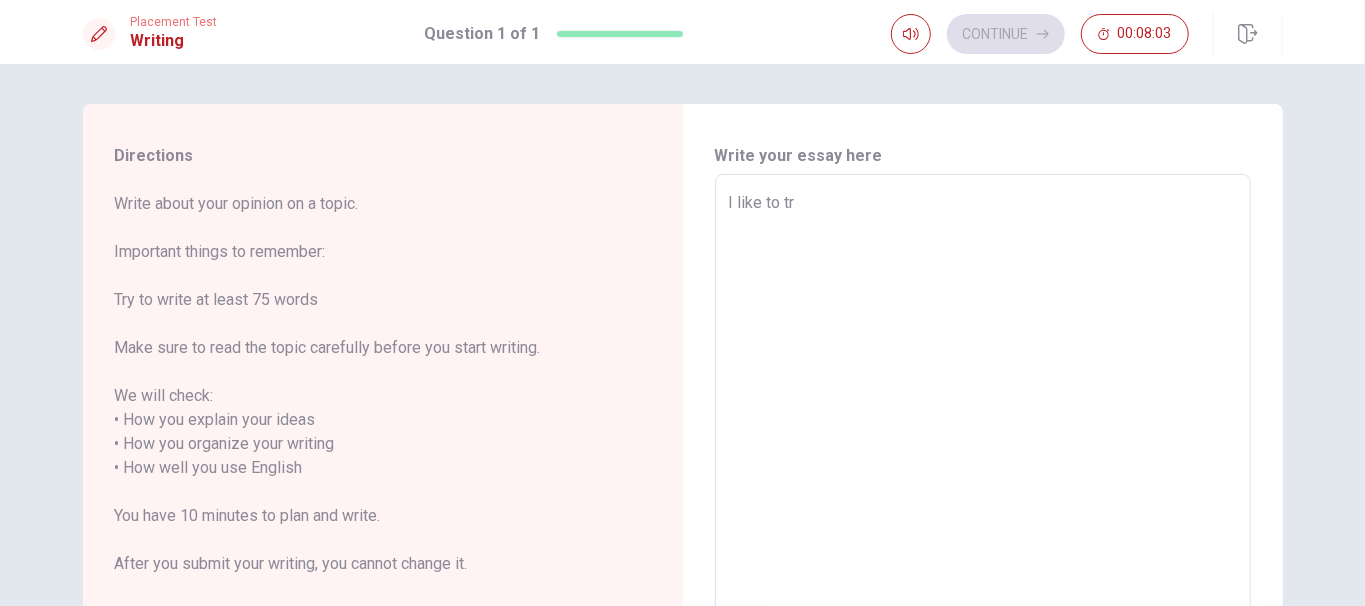 type on "I like to tra" 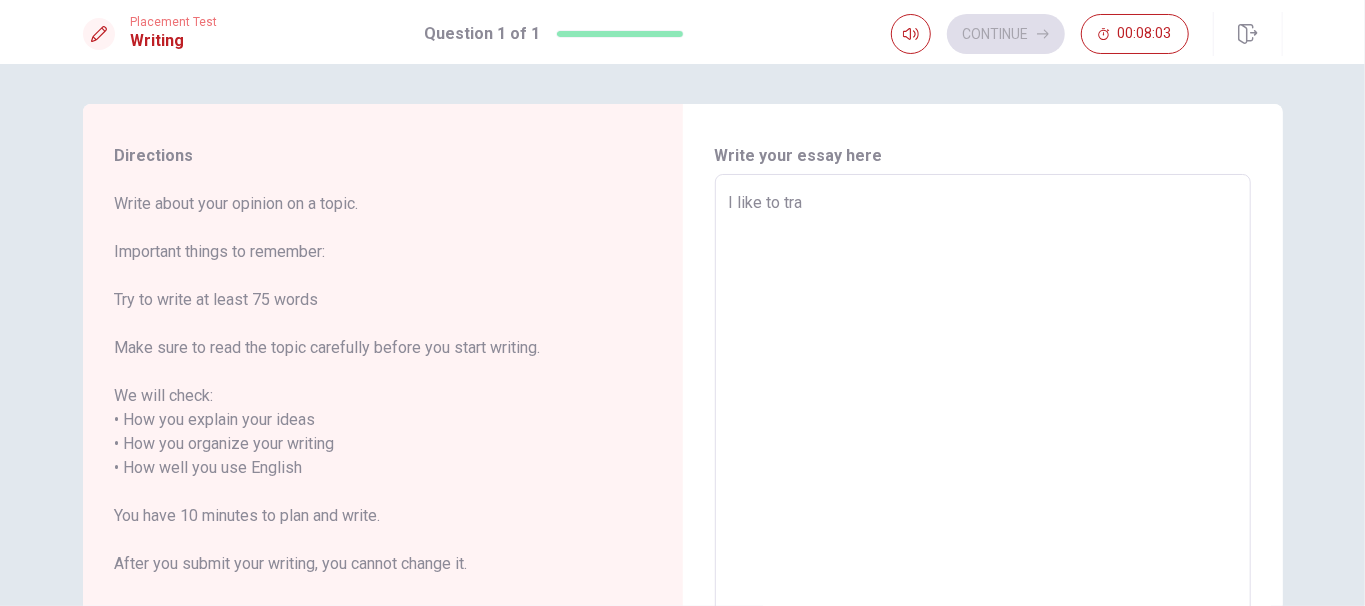 type on "x" 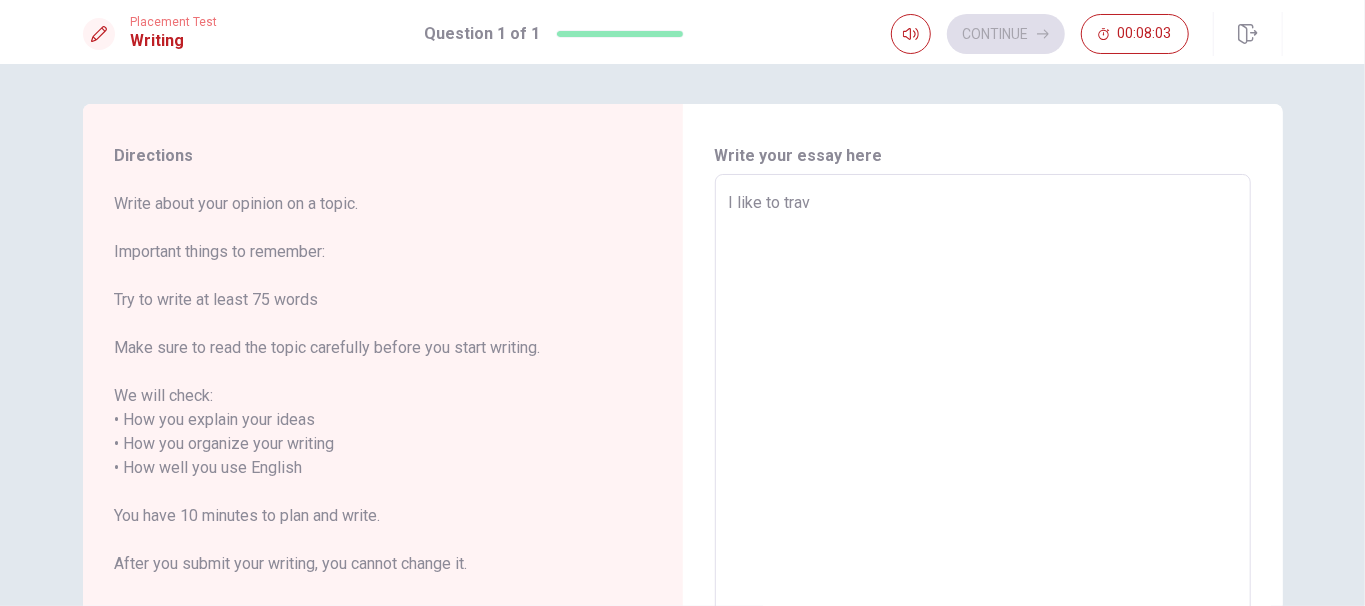 type on "x" 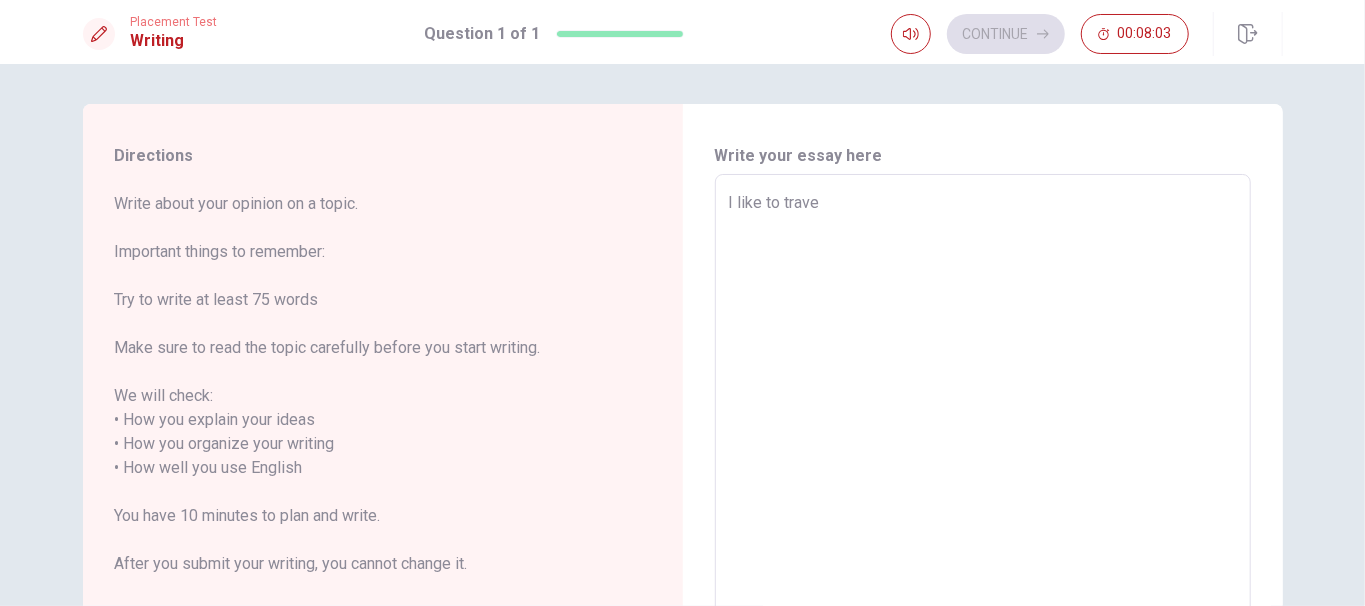 type on "x" 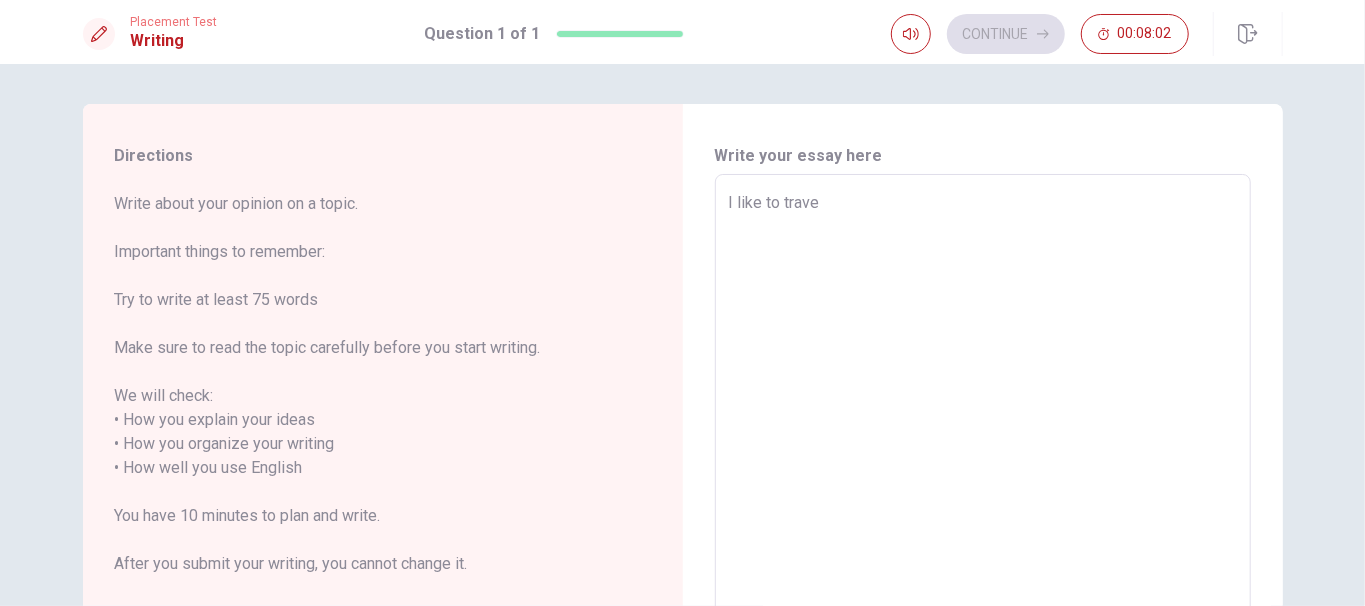 type on "I like to travel" 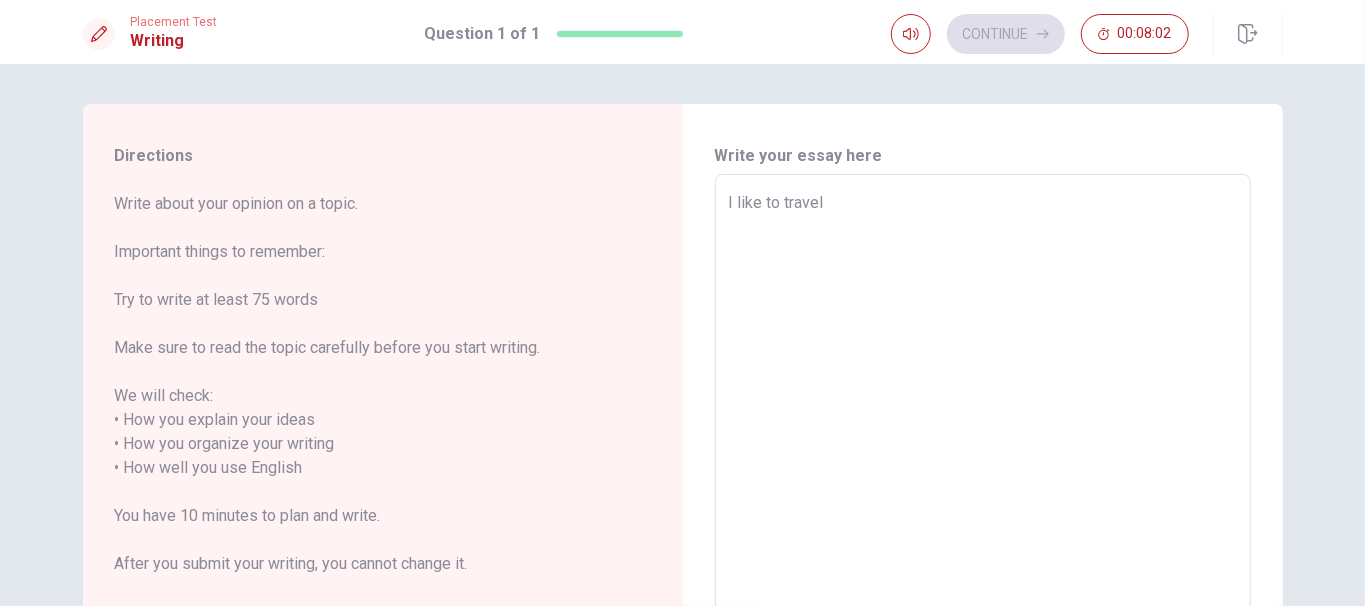 type on "x" 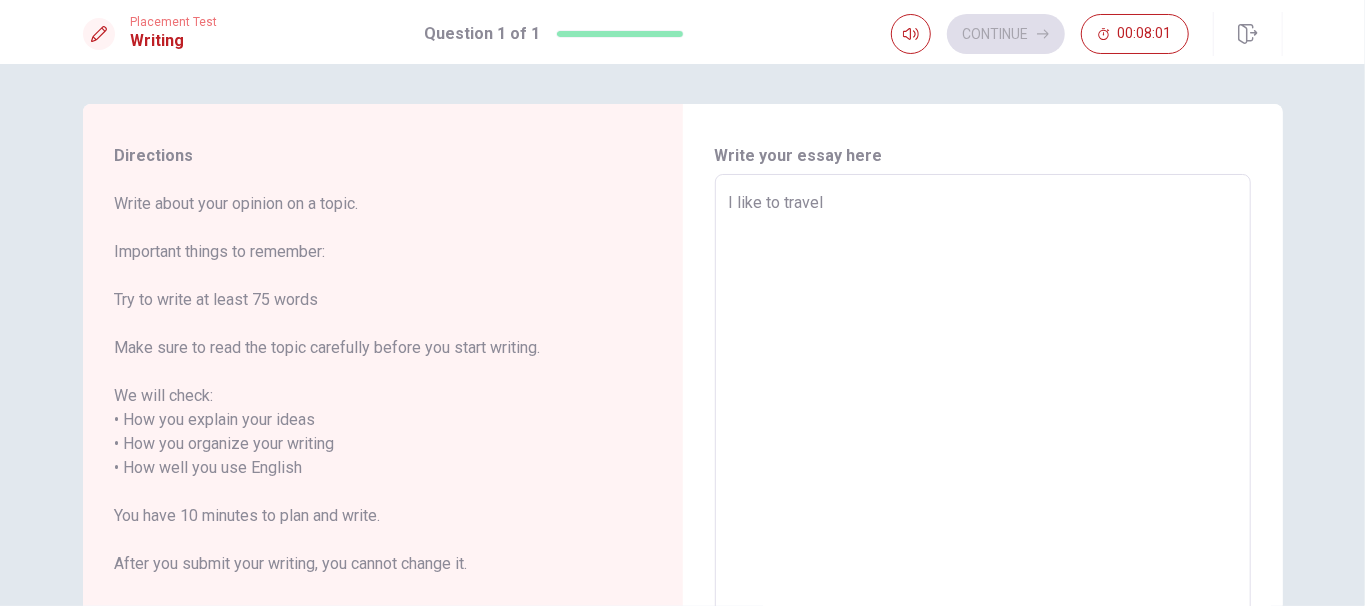 type on "I like to travel a" 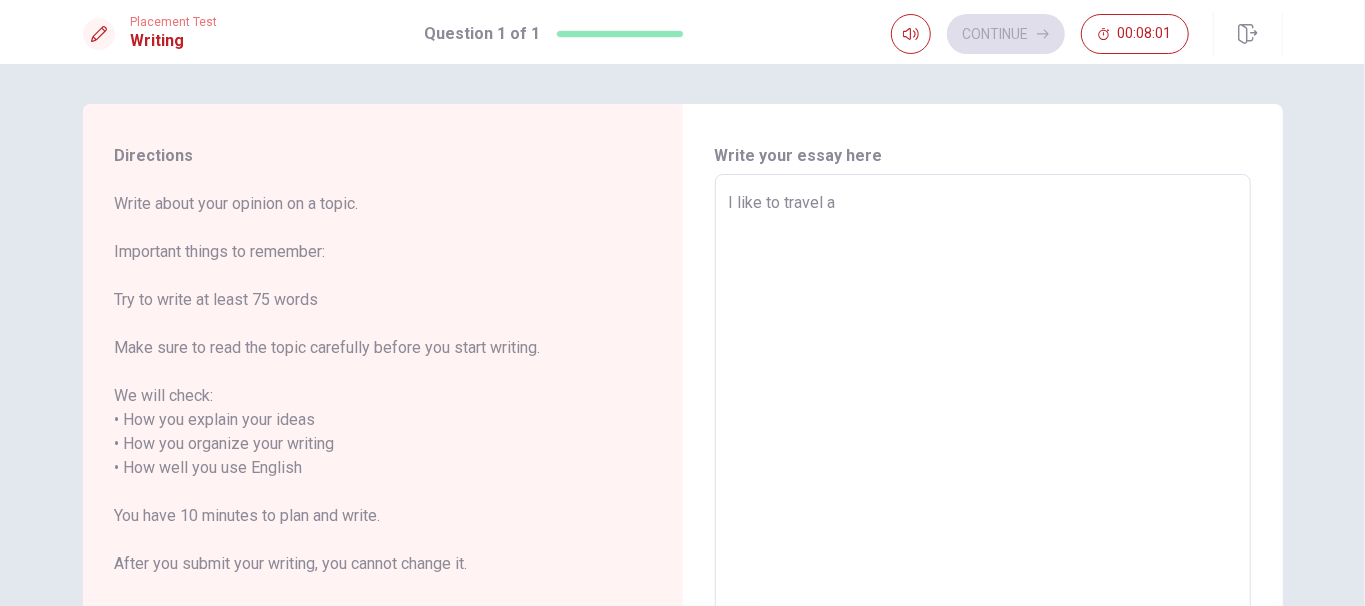 type on "x" 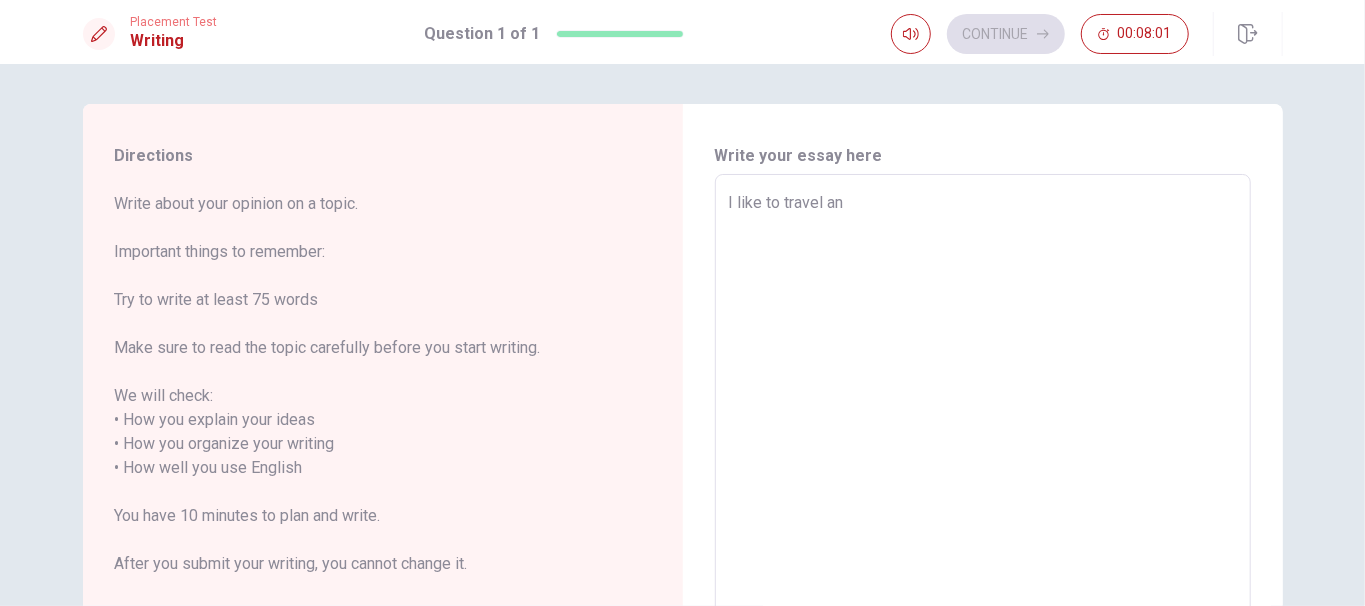 type on "x" 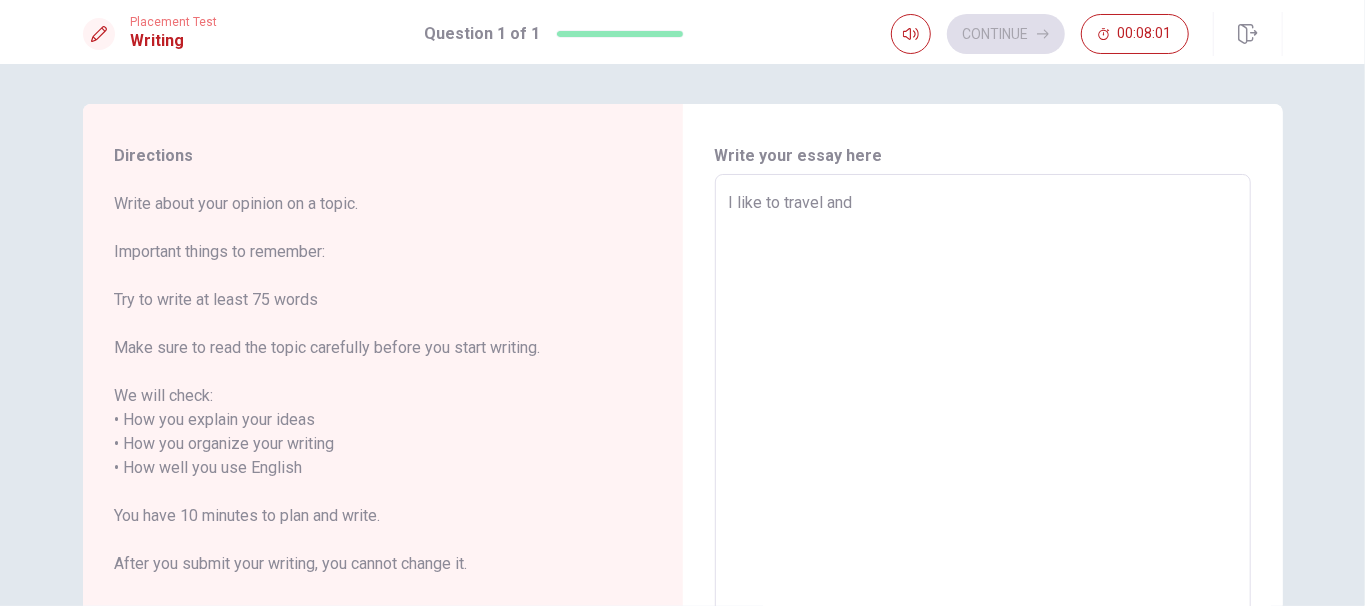 type on "x" 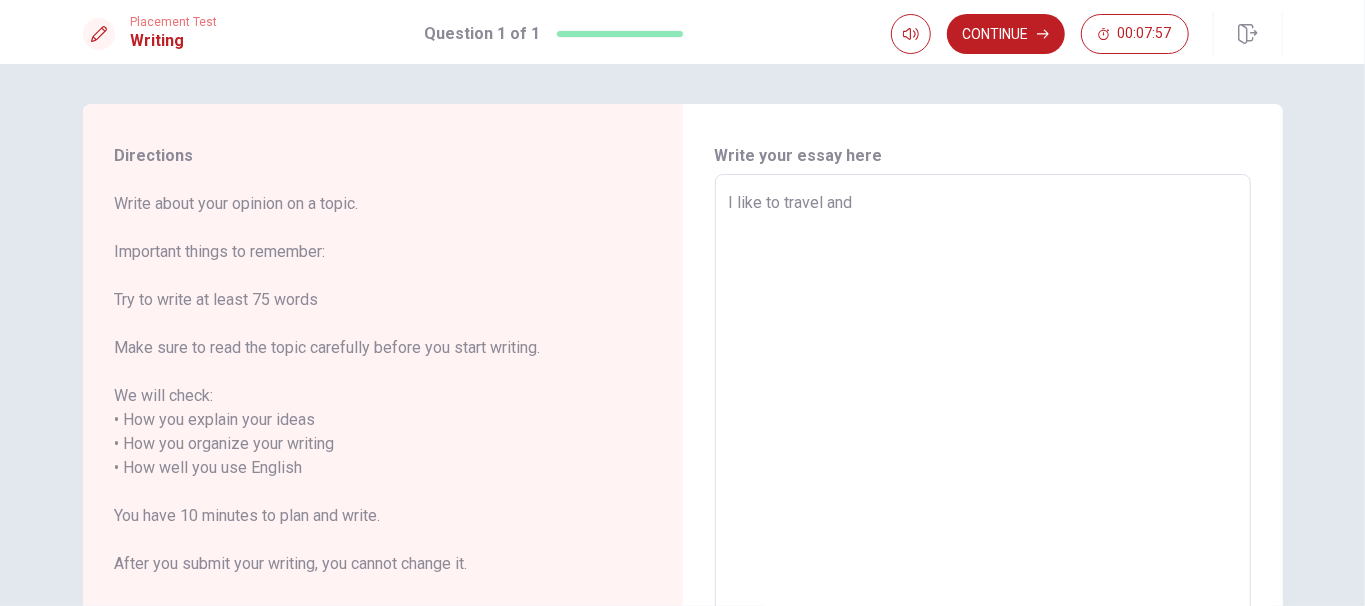 type on "x" 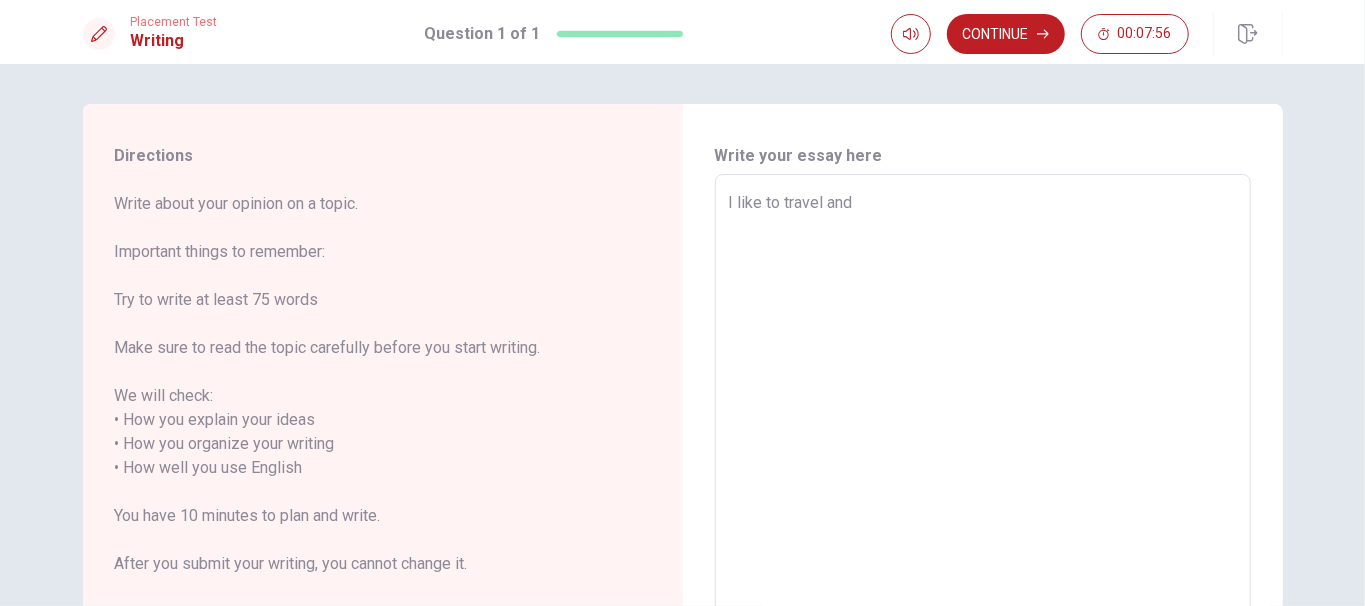 type on "I like to travel and g" 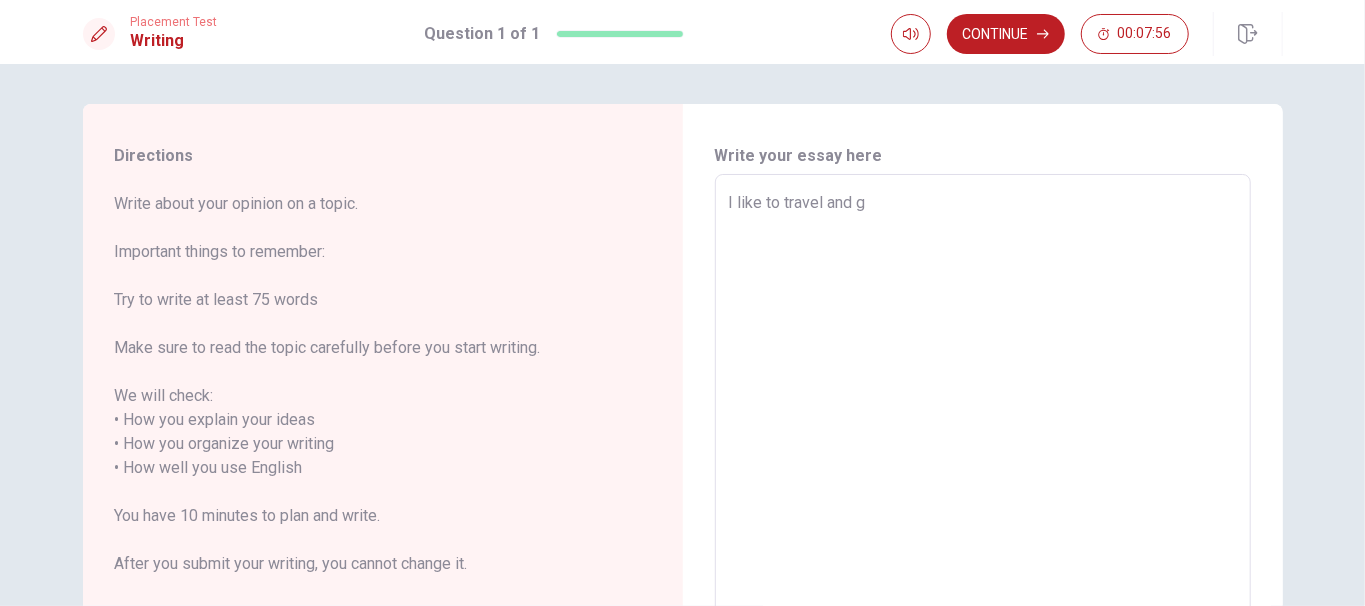 type on "x" 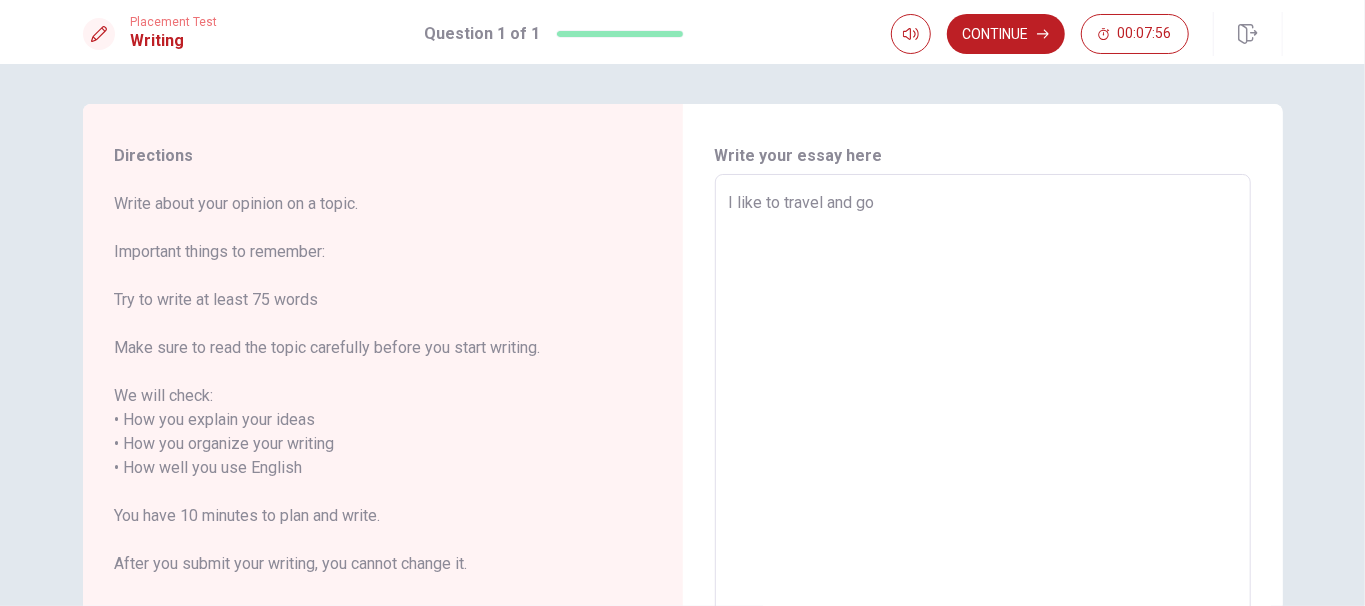 type on "x" 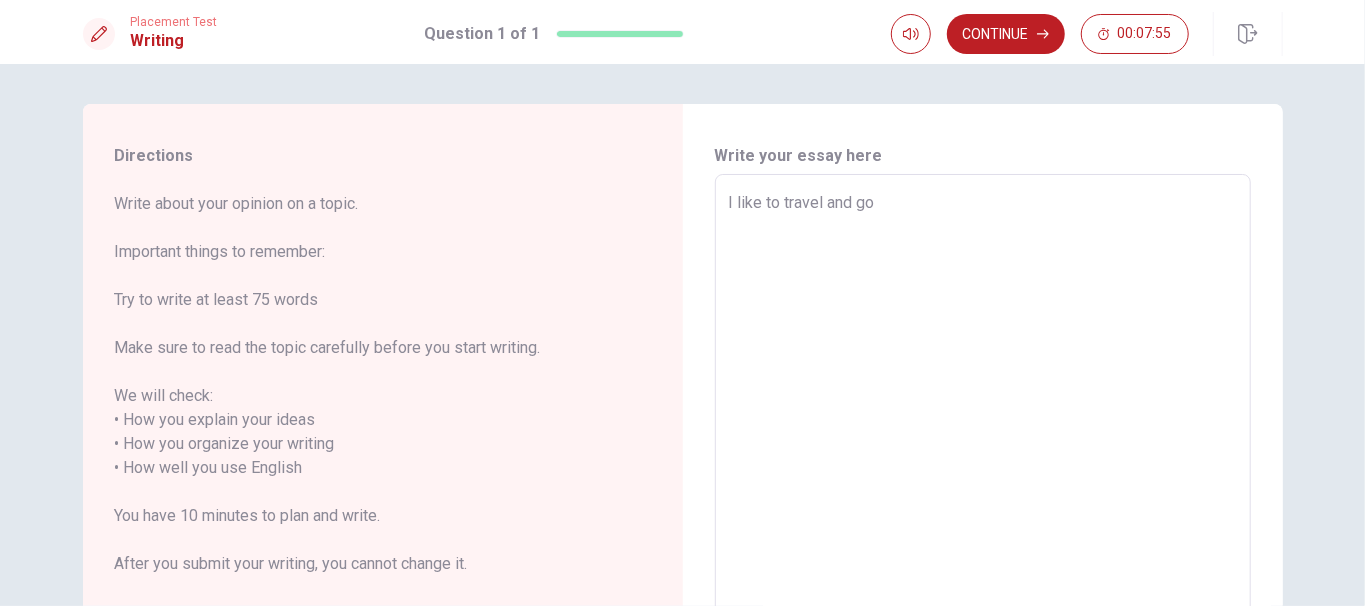 type on "I like to travel and go" 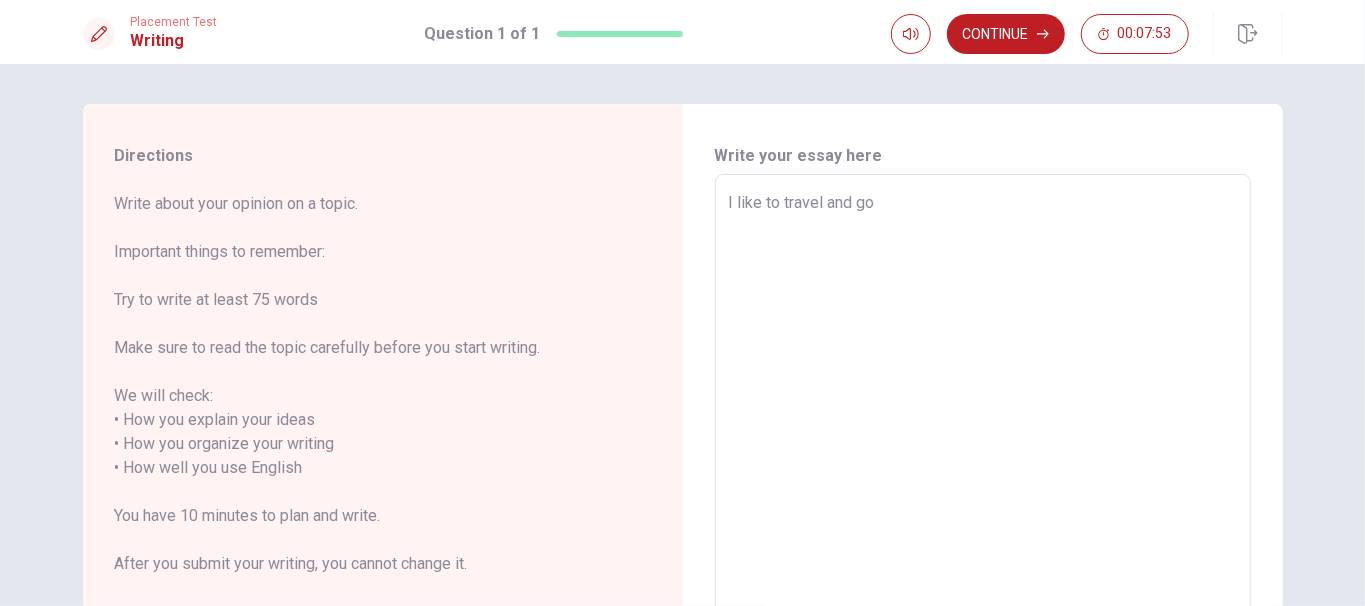 type on "x" 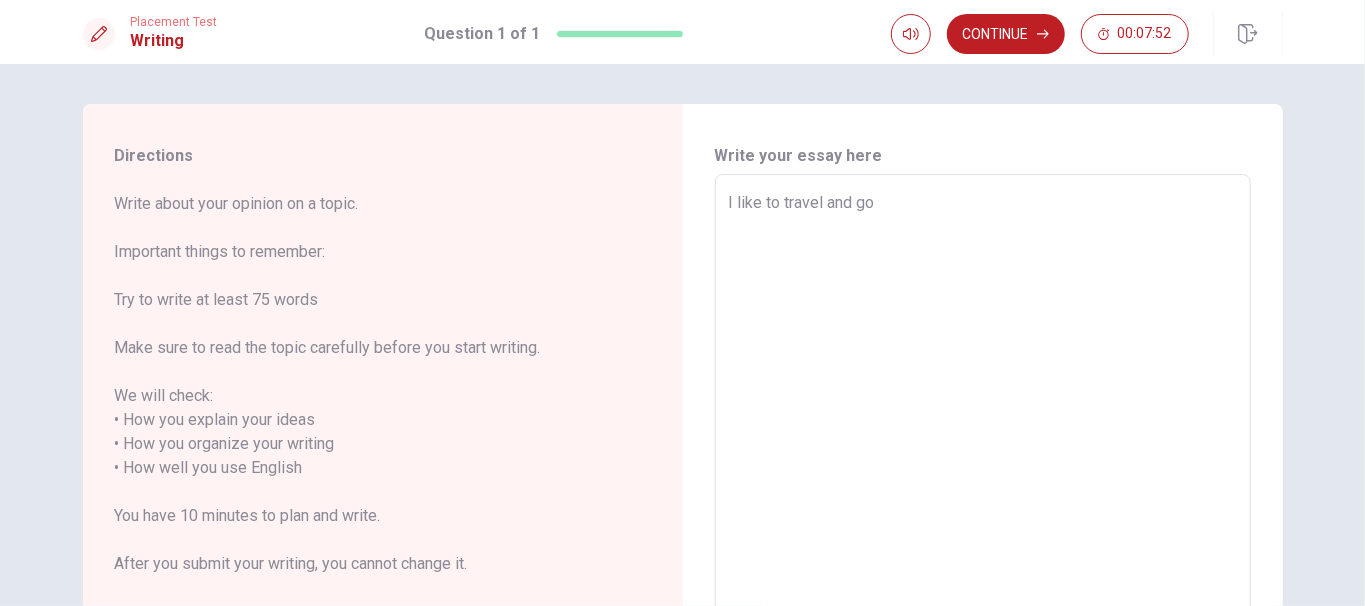 type on "I like to travel and go t" 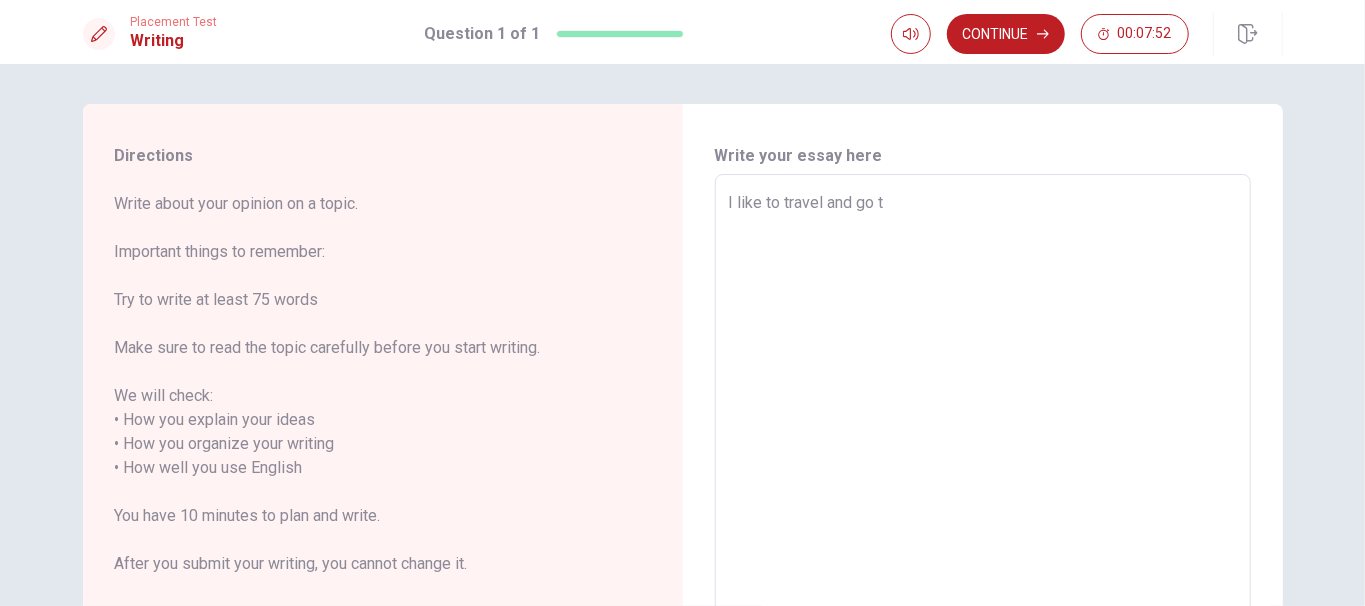 type on "x" 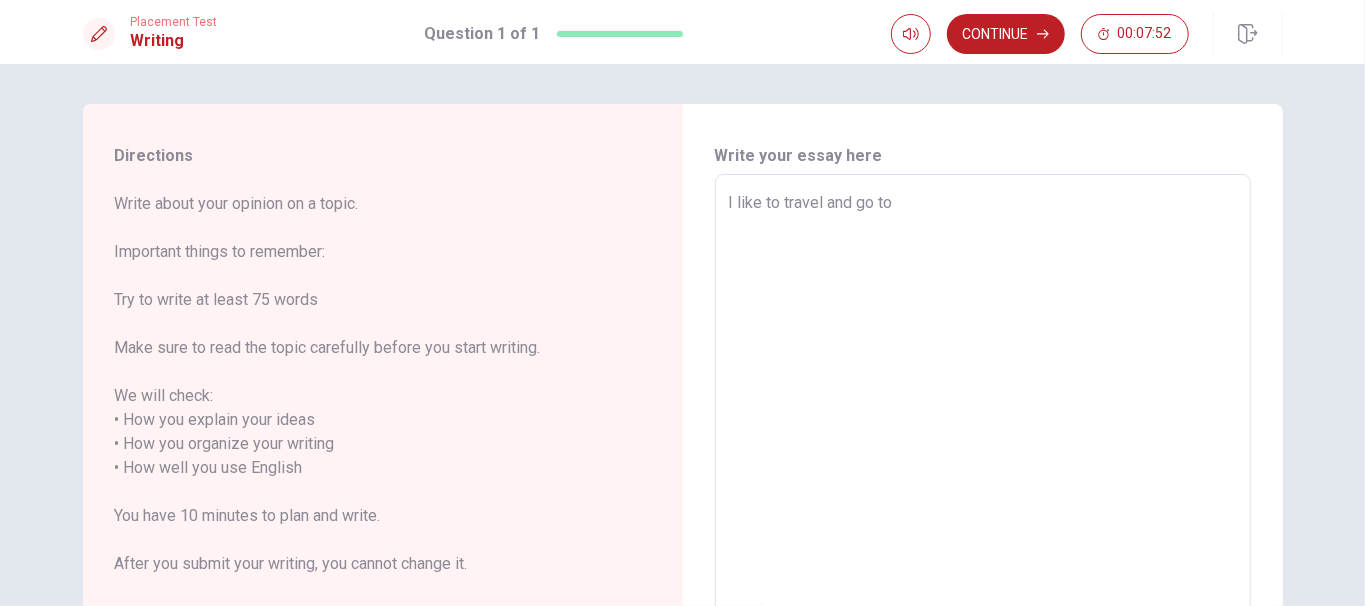 type on "x" 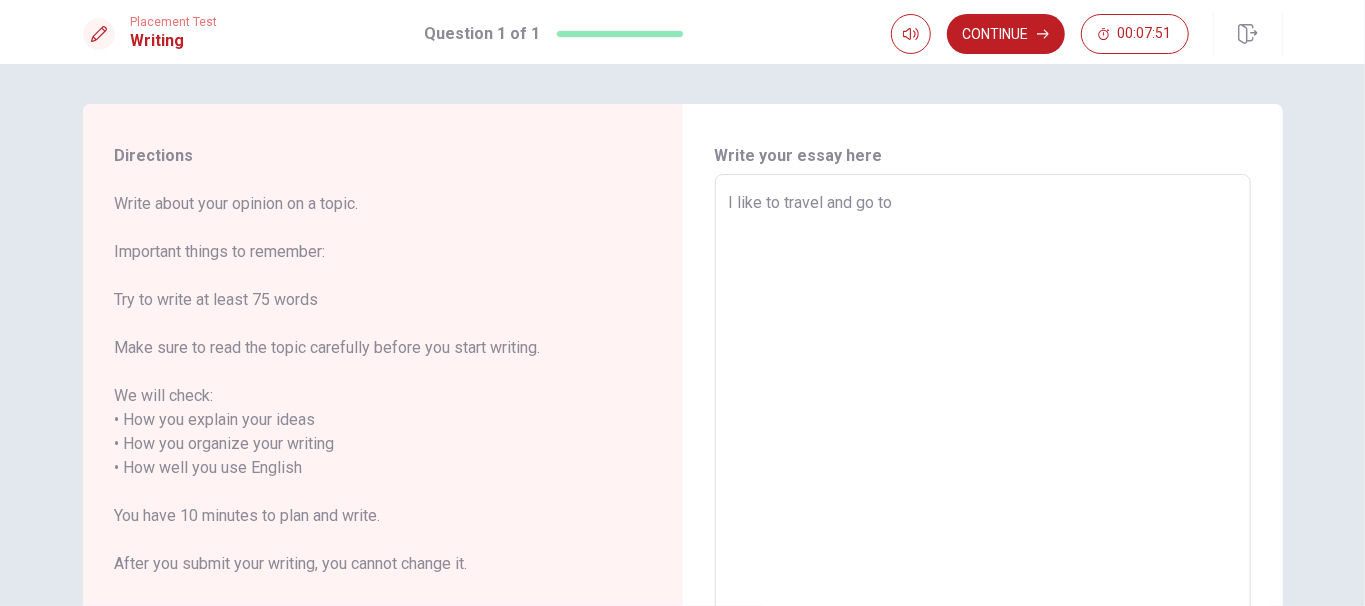 type on "I like to travel and go to" 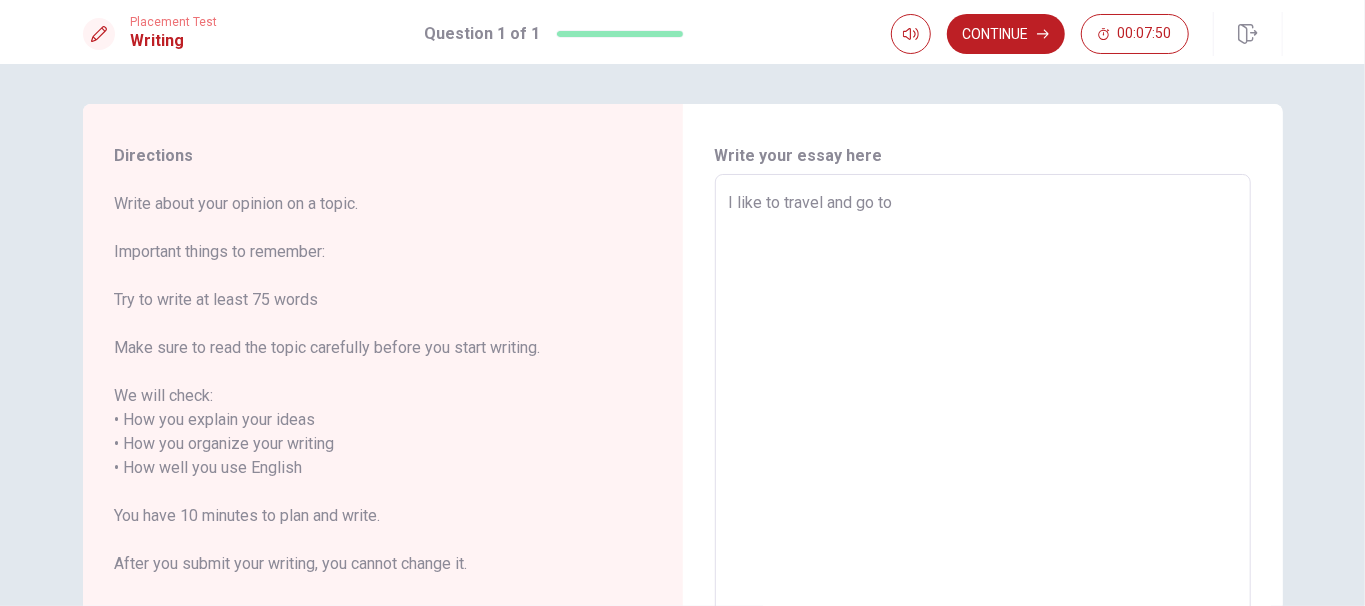 type on "I like to travel and go to" 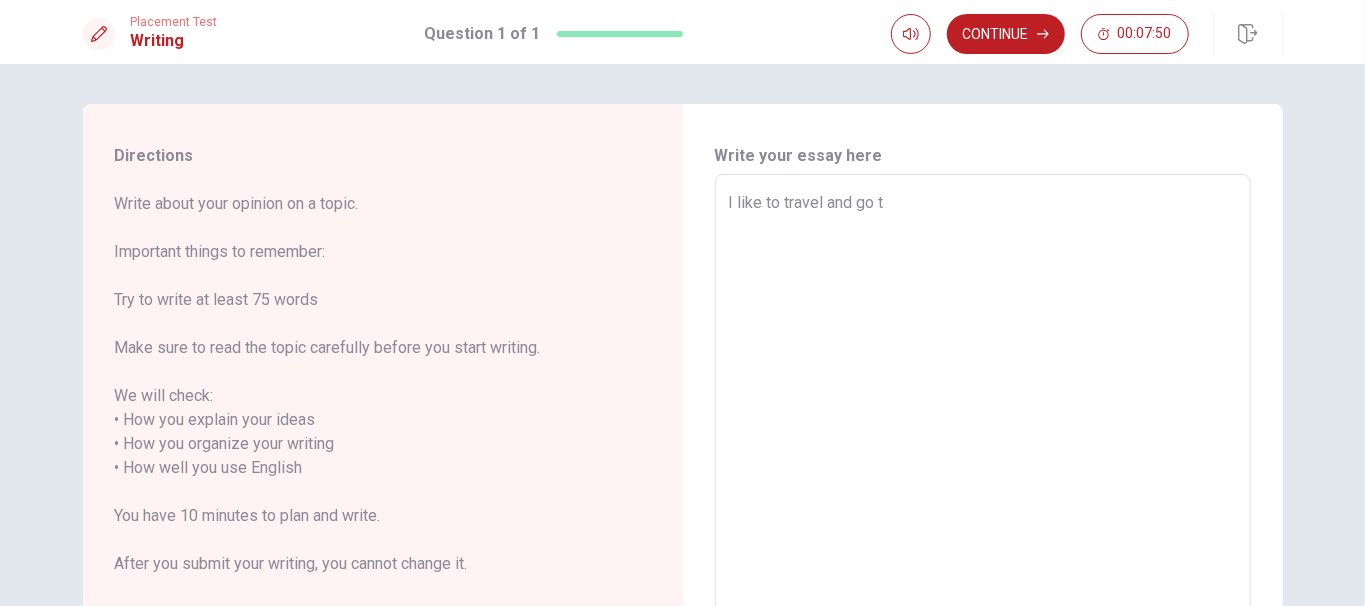 type on "x" 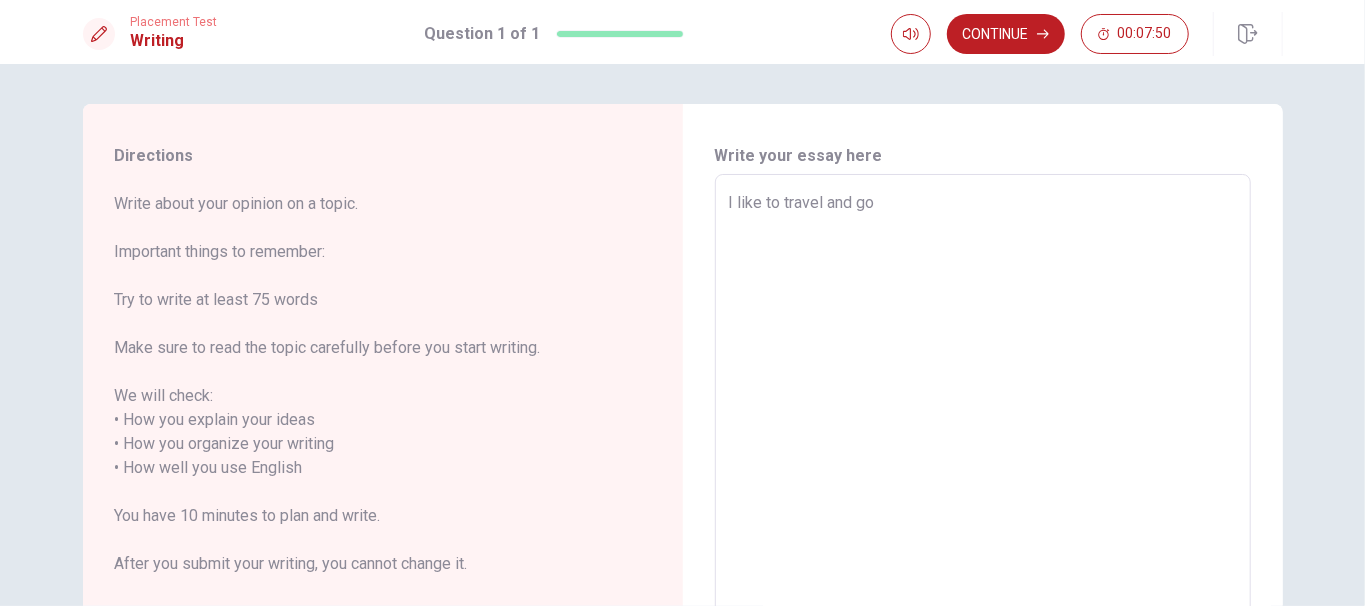 type on "x" 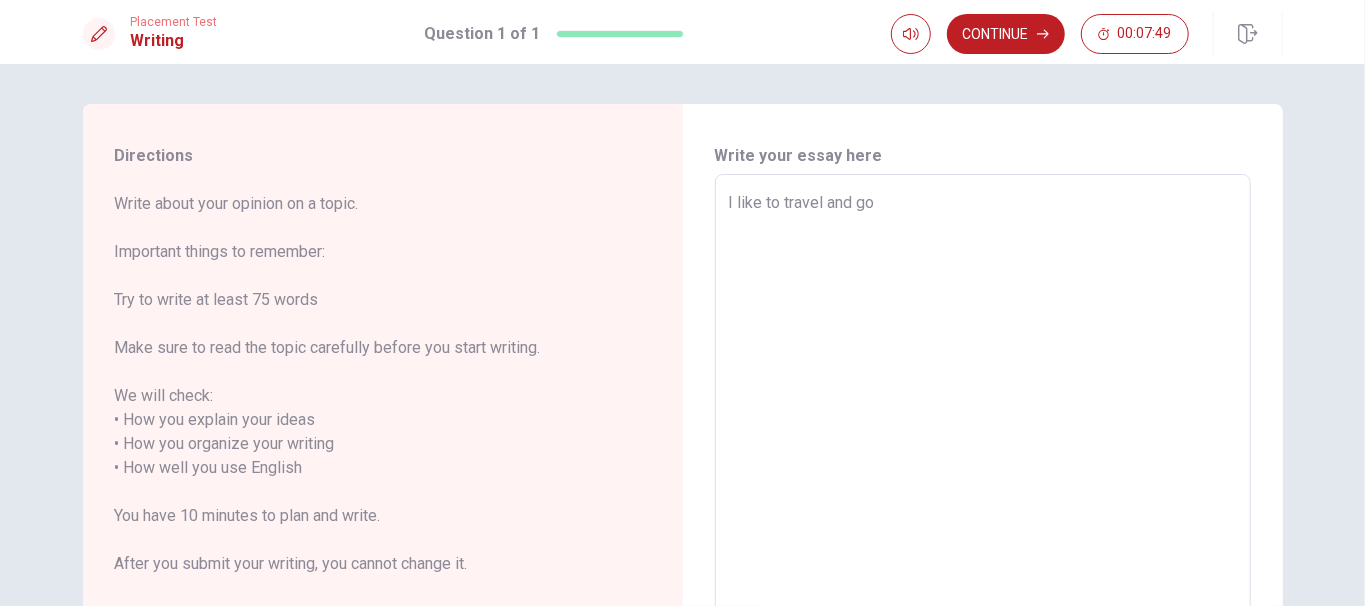 type on "I like to travel and go" 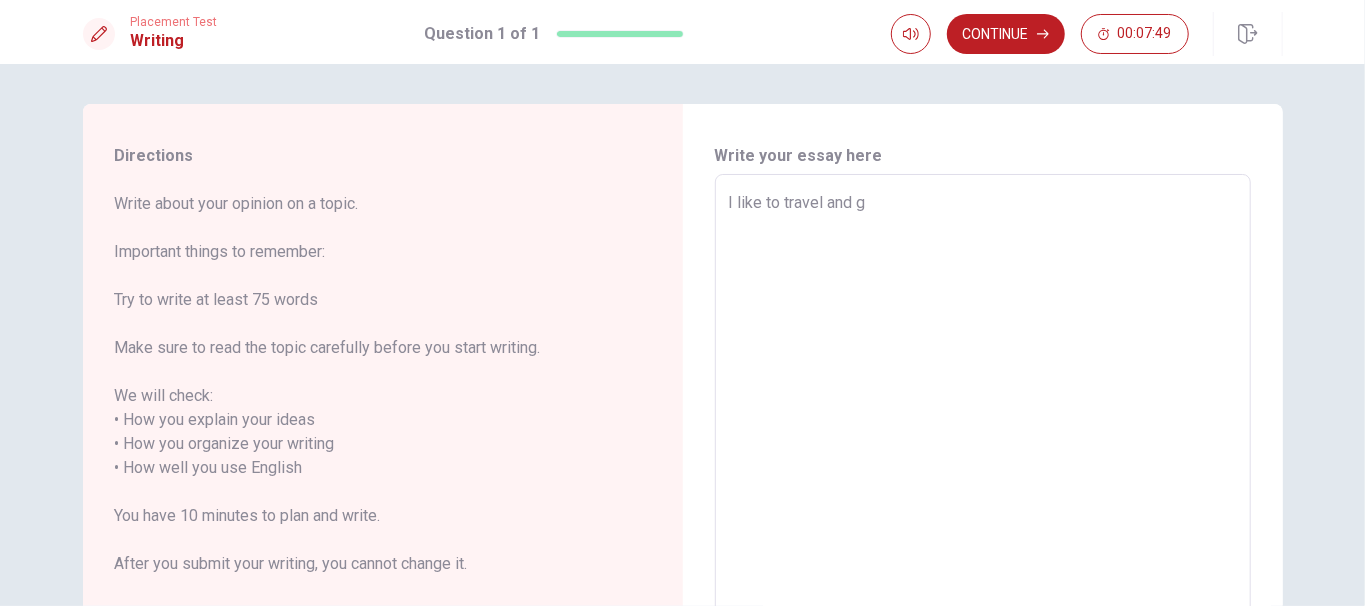 type on "x" 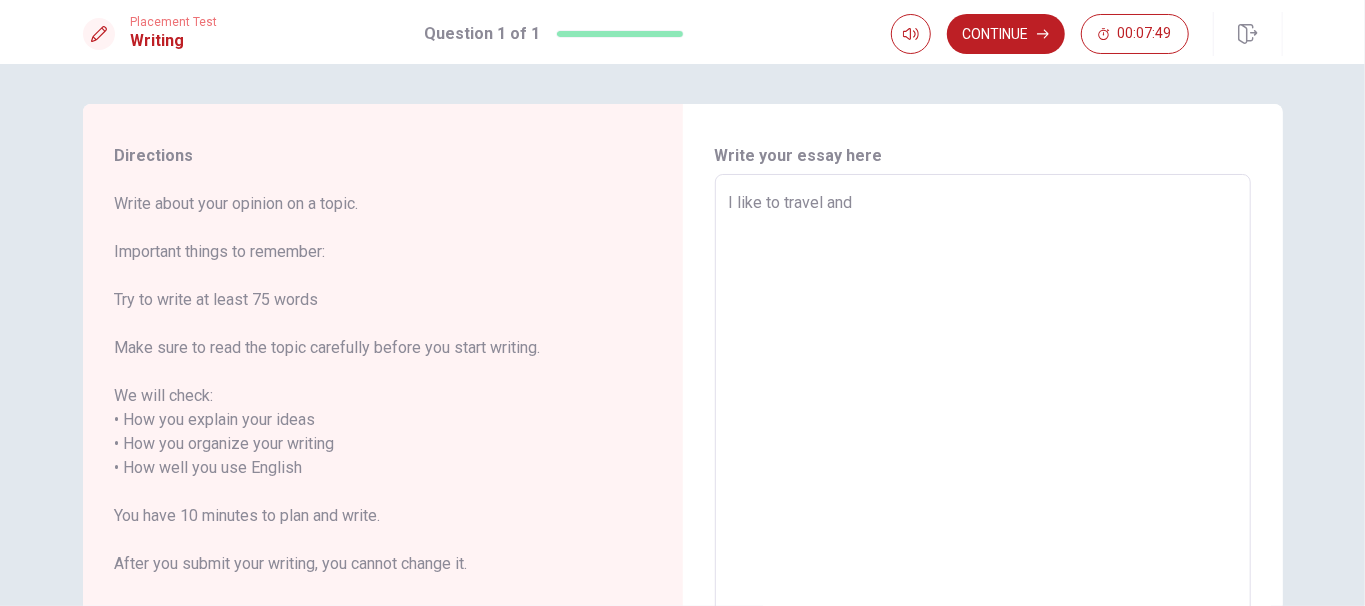 type on "x" 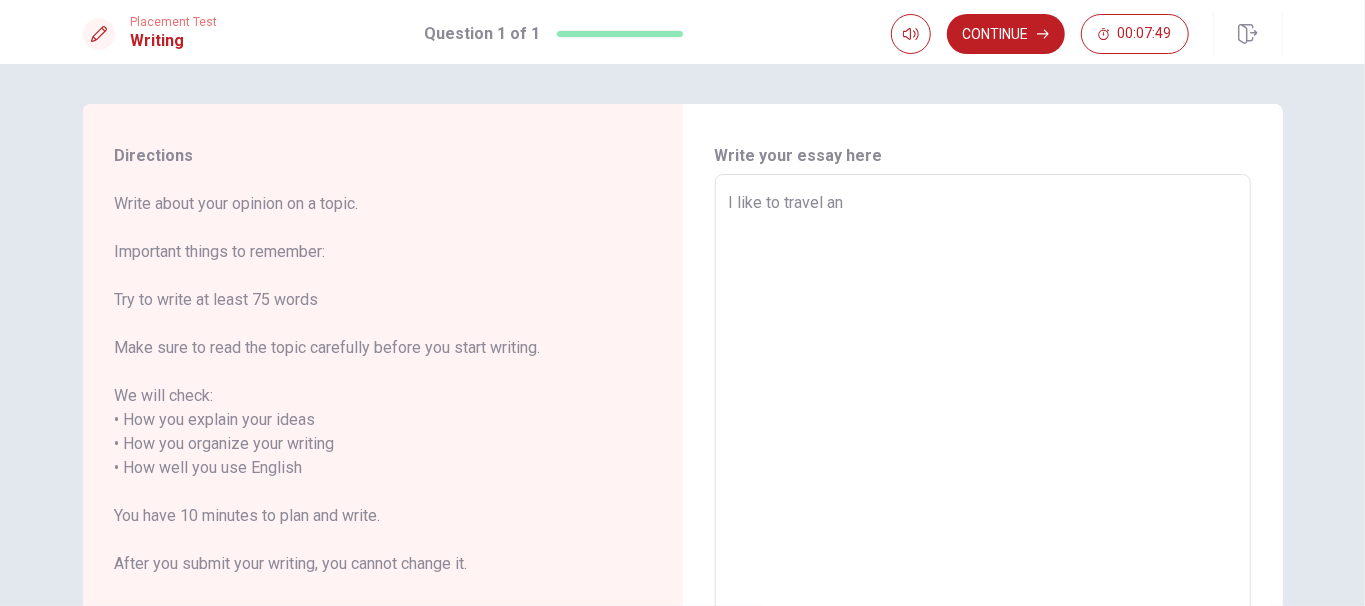 type on "x" 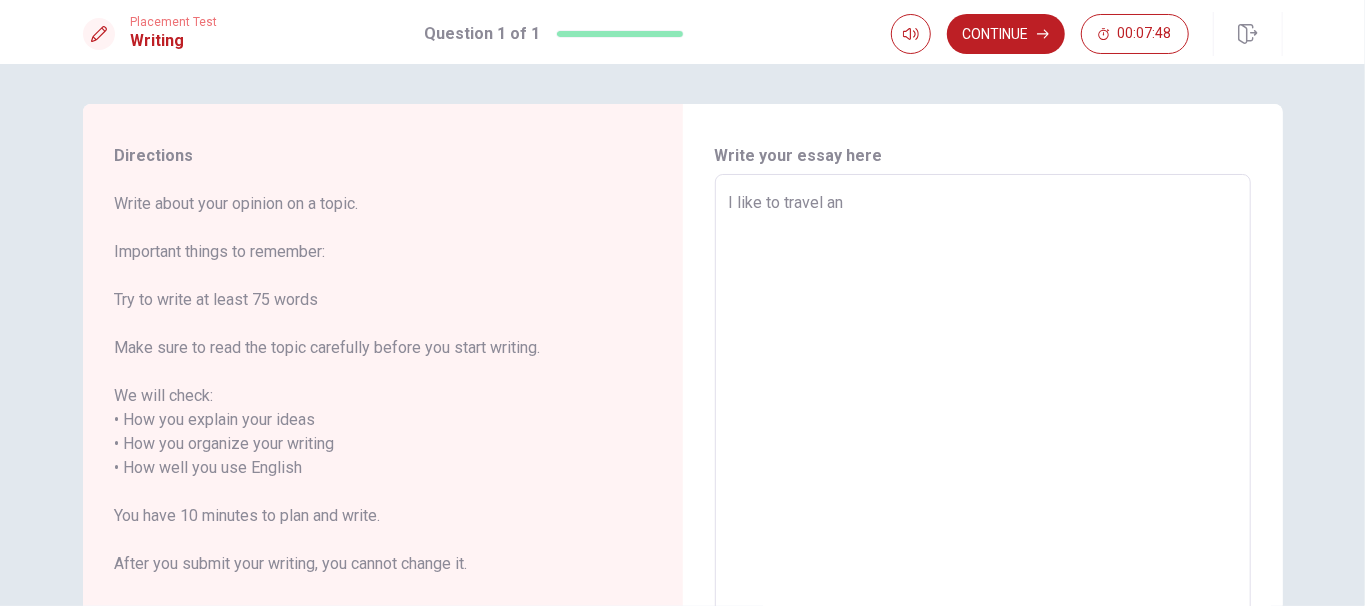 type on "I like to travel a" 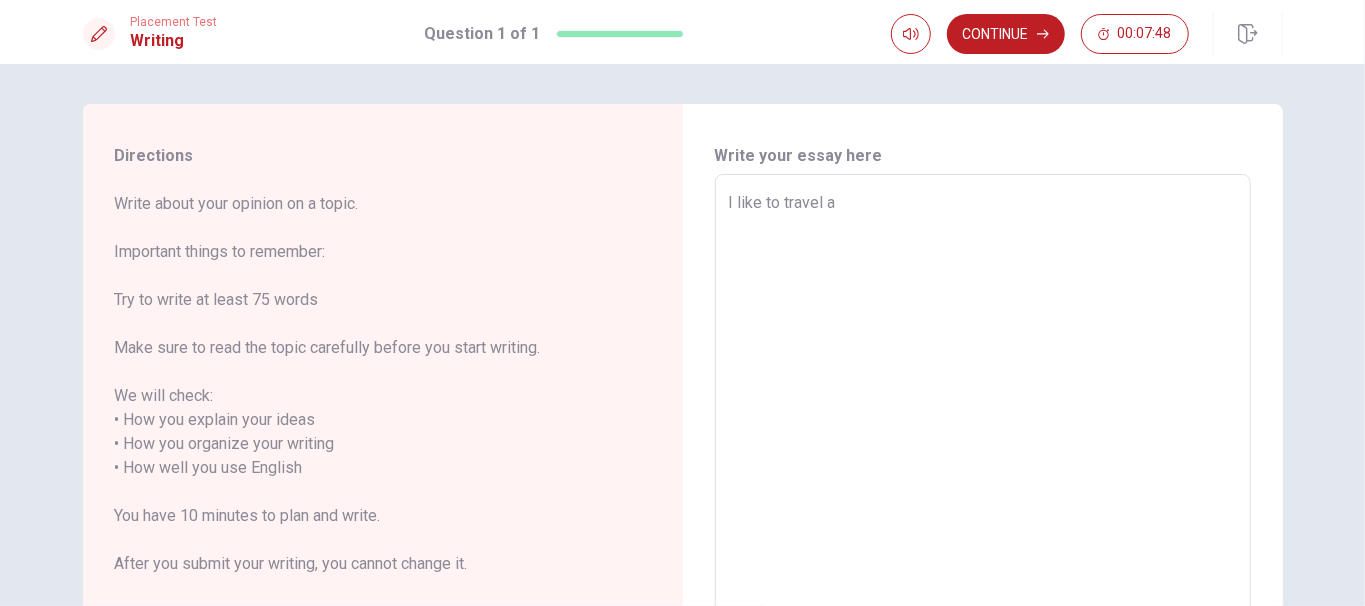 type on "x" 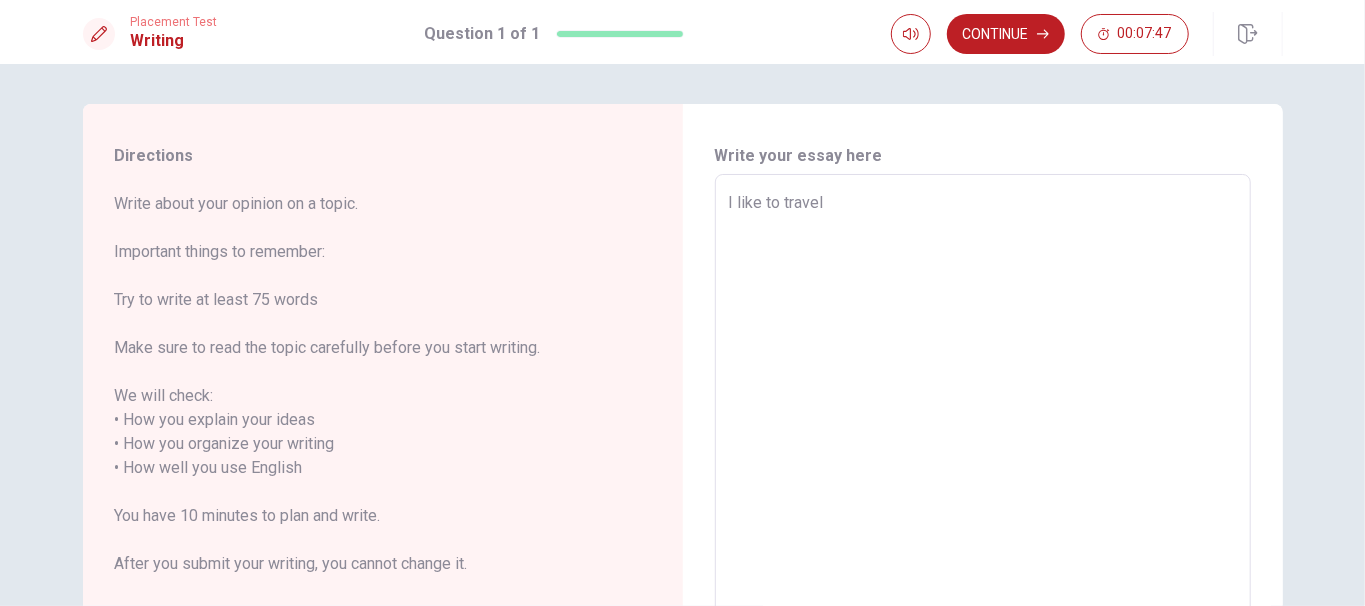 type on "x" 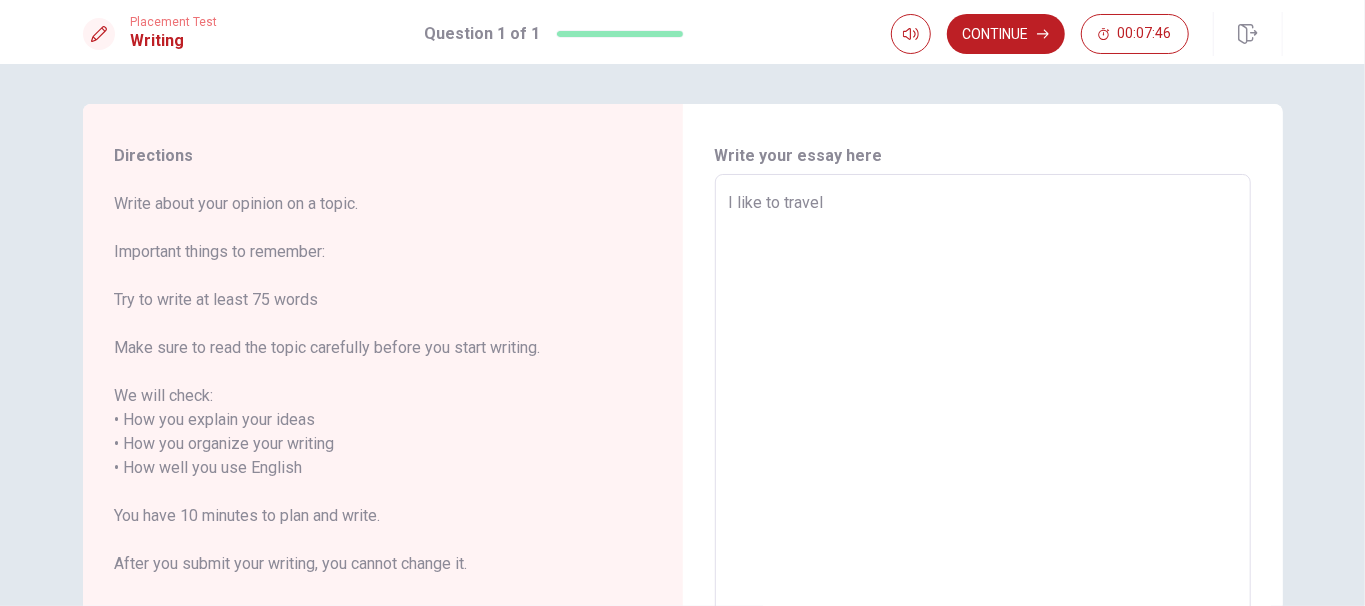 type on "I like to travel o" 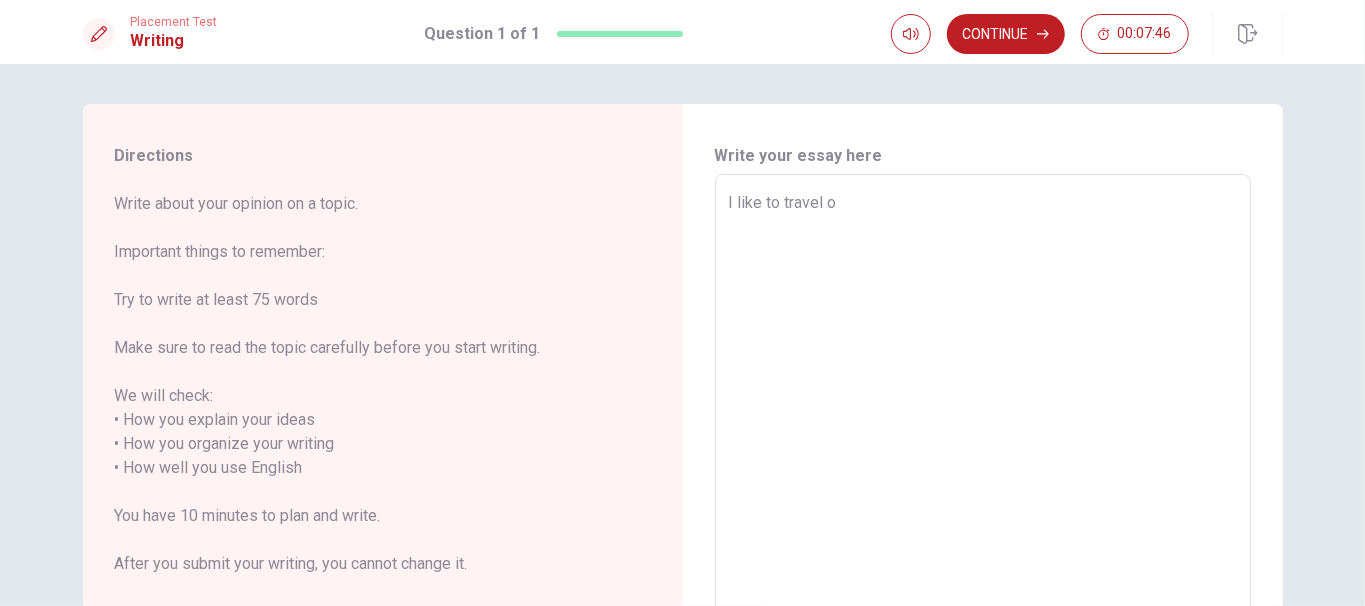 type on "x" 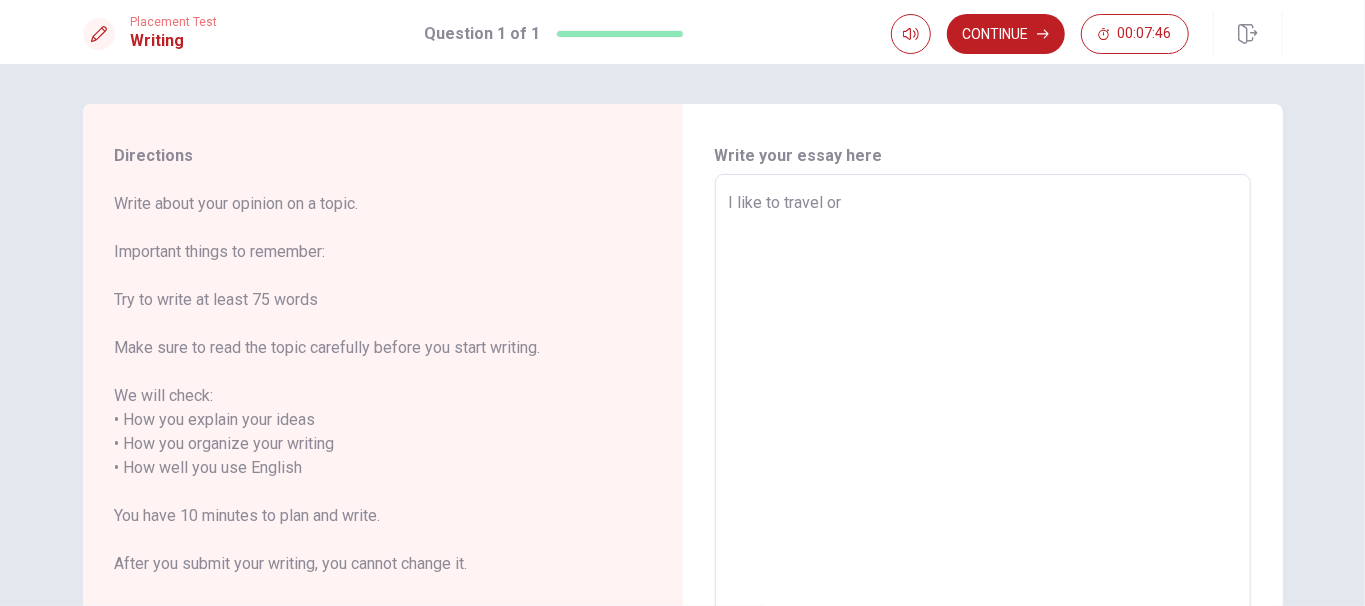 type on "x" 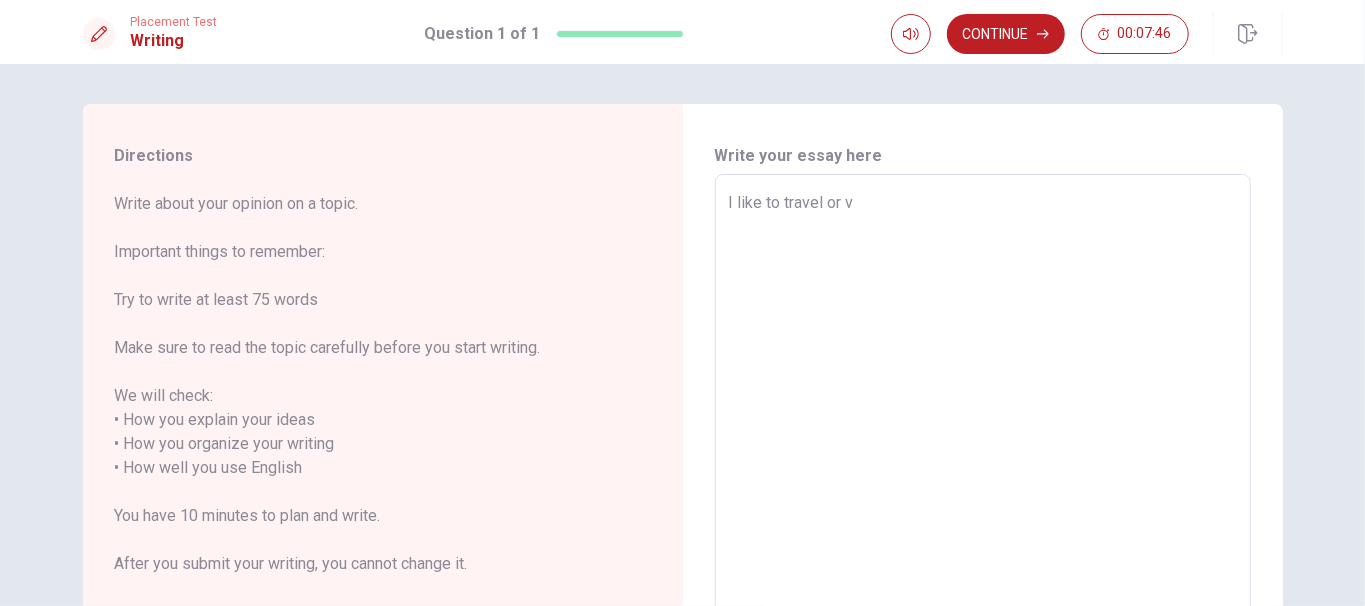 type on "x" 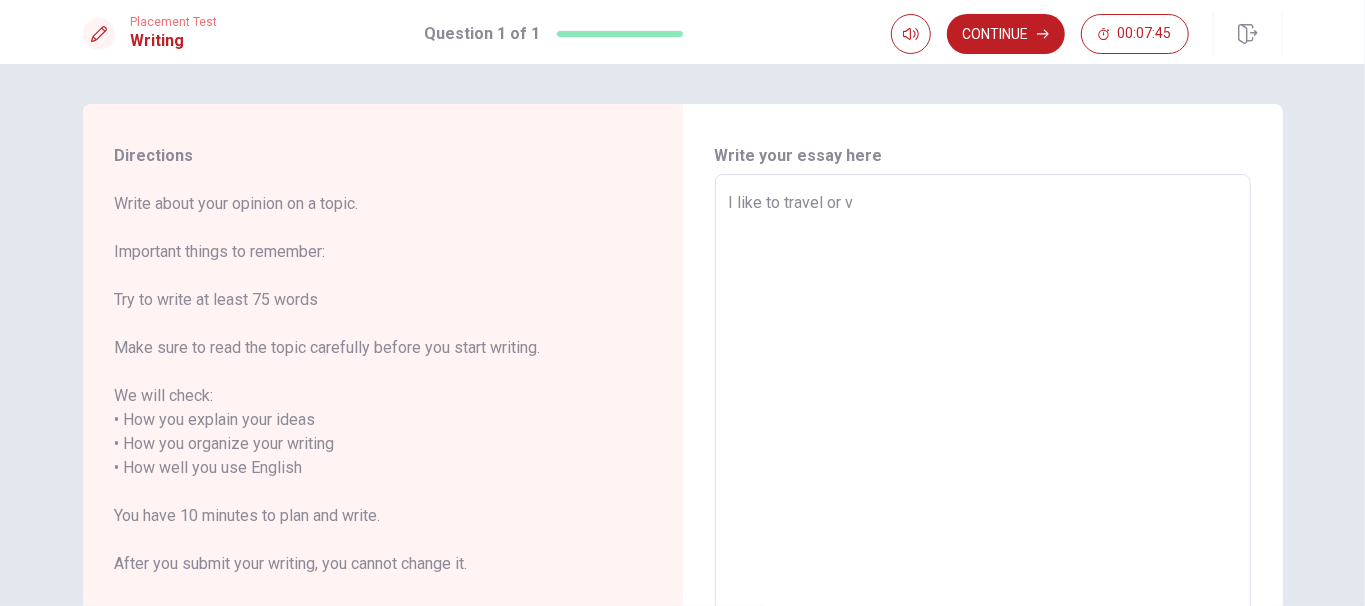 type on "I like to travel or vi" 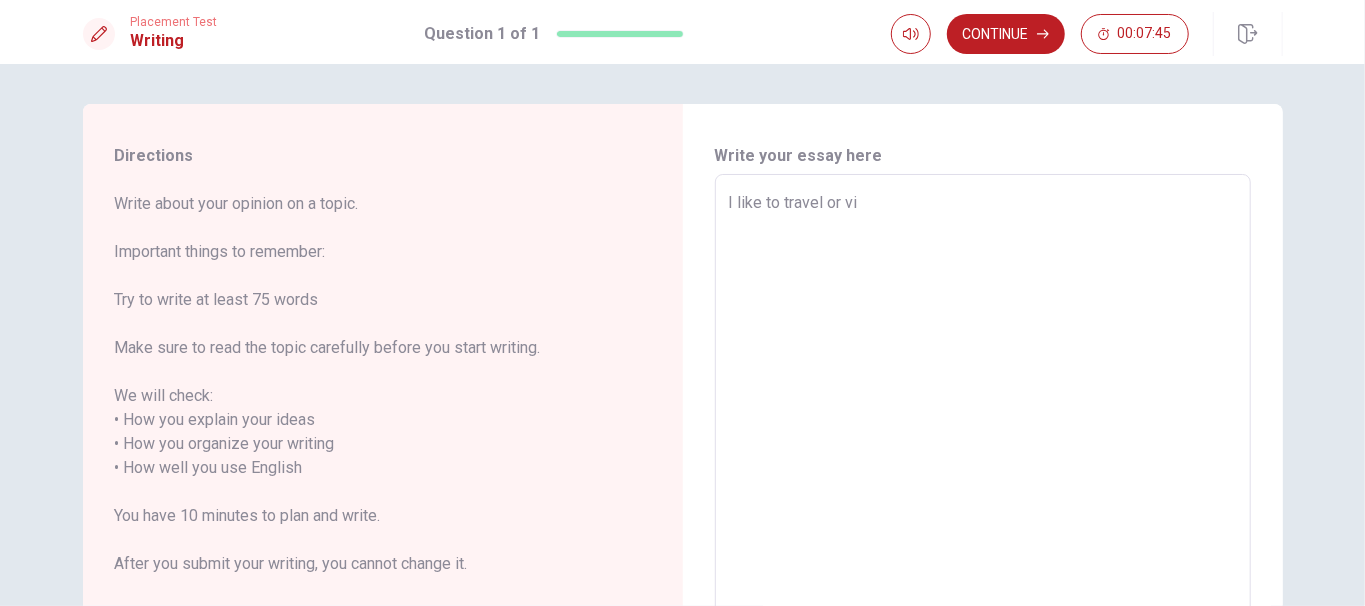 type on "x" 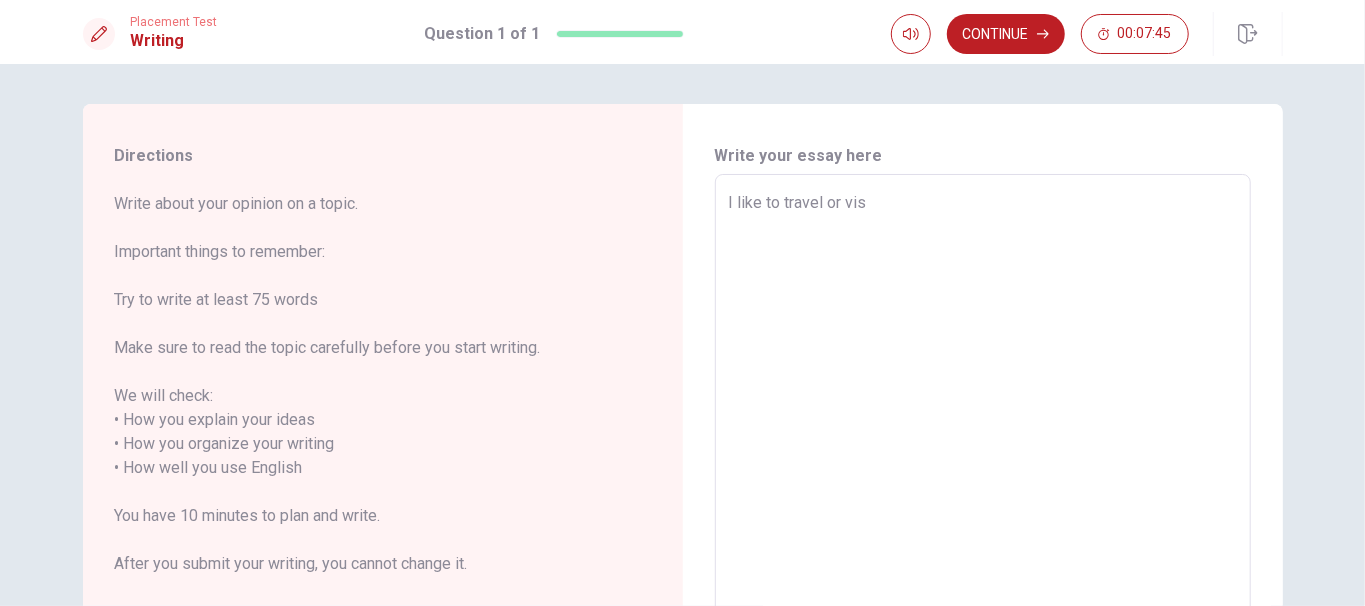 type on "x" 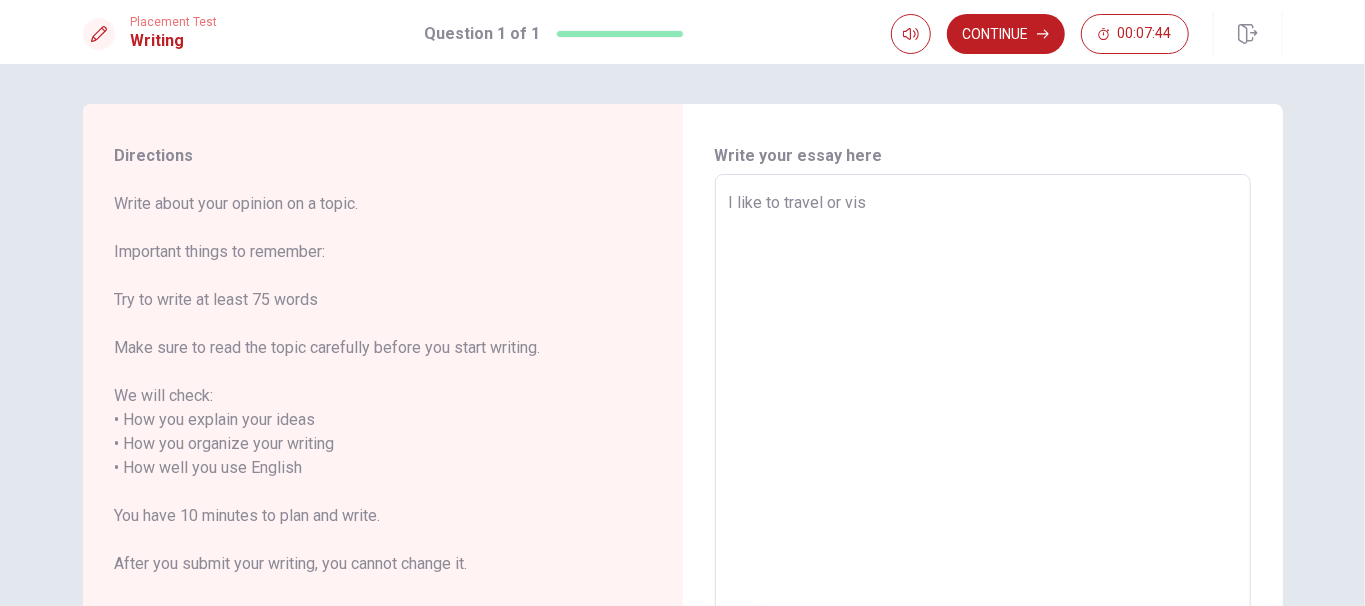 type on "I like to travel or visi" 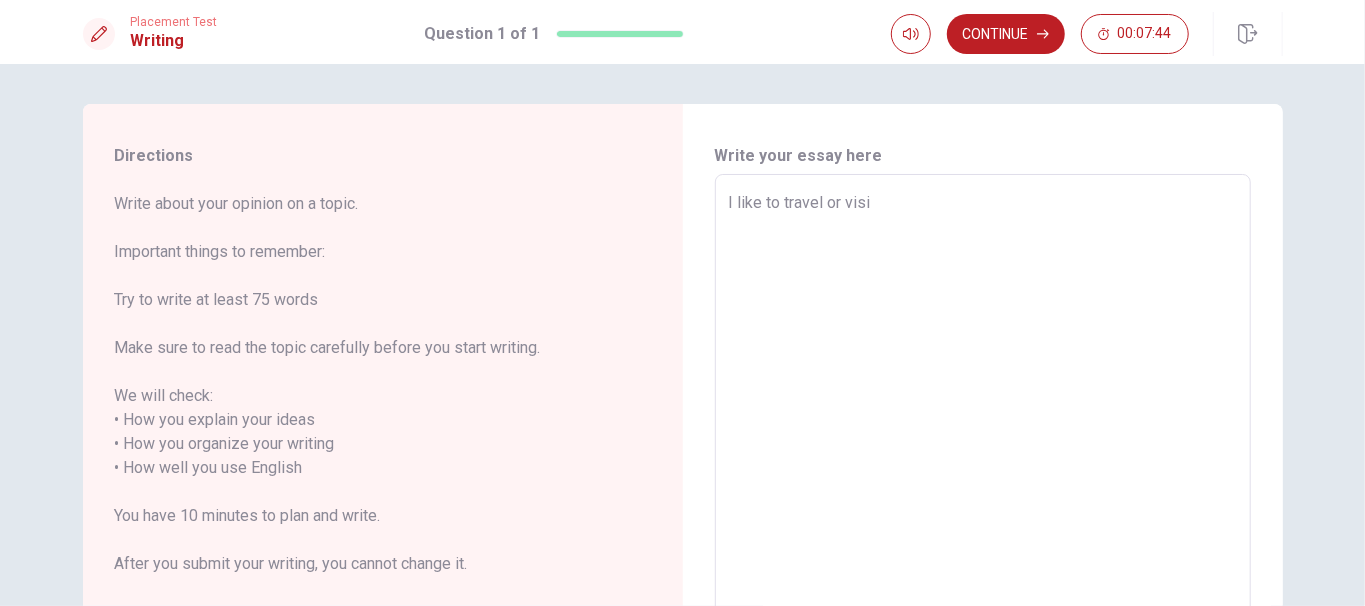 type on "x" 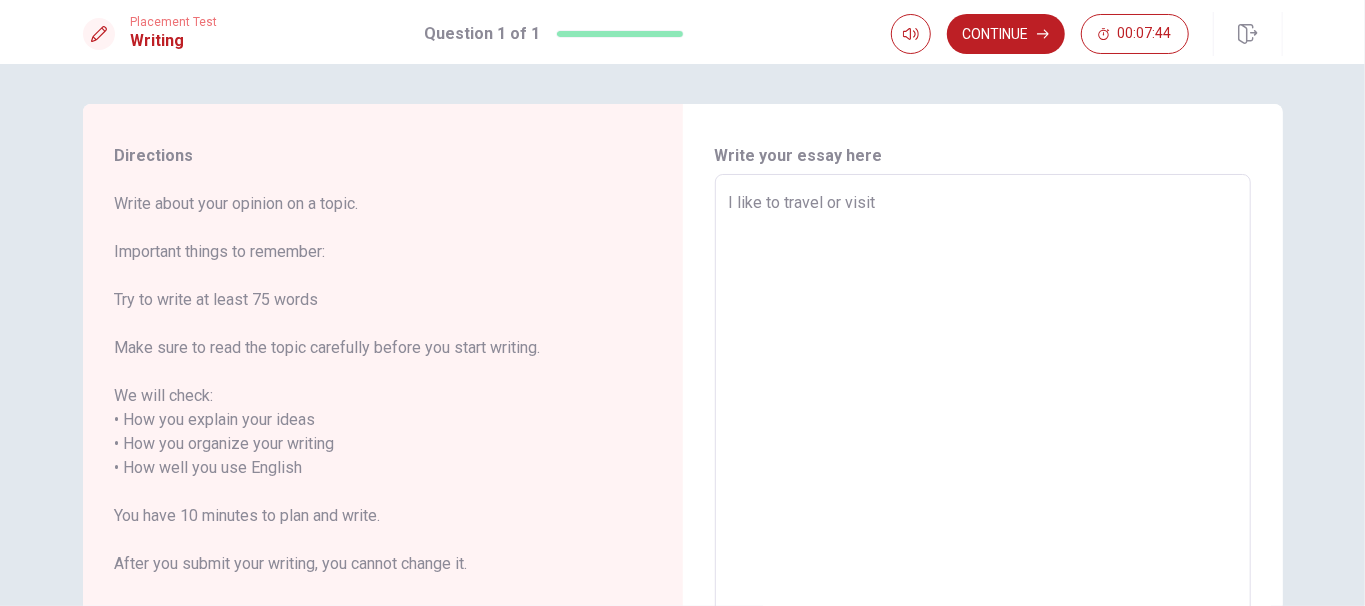 type on "x" 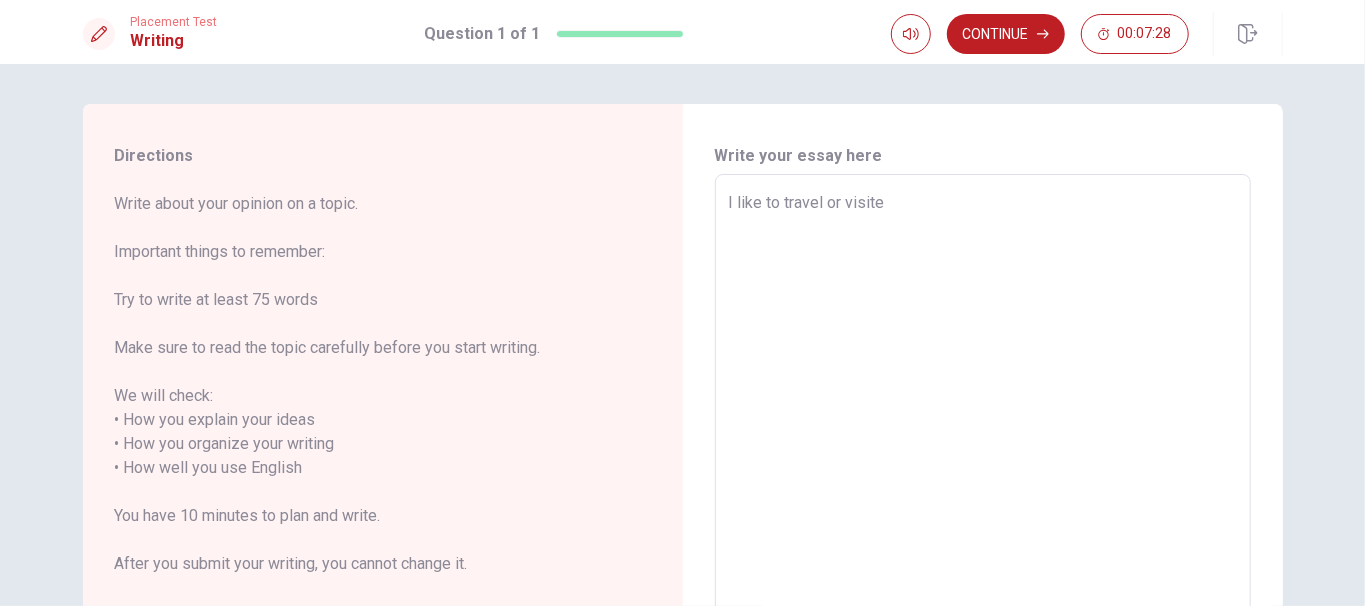 type on "x" 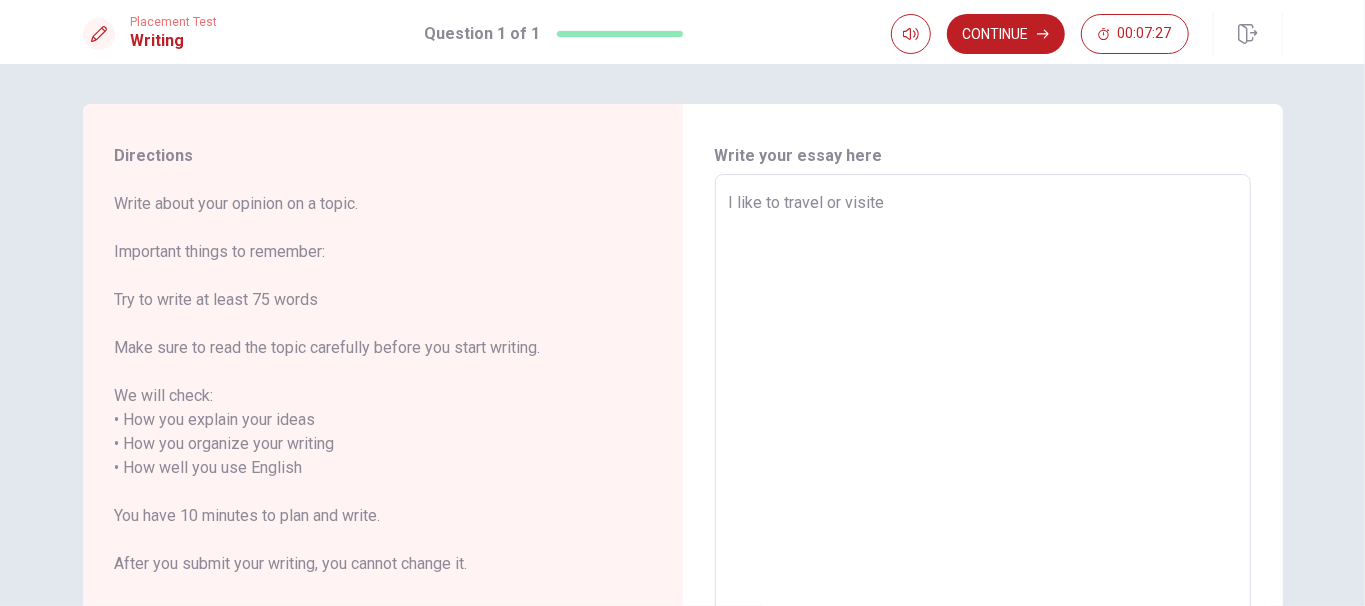 type on "I like to travel or visit" 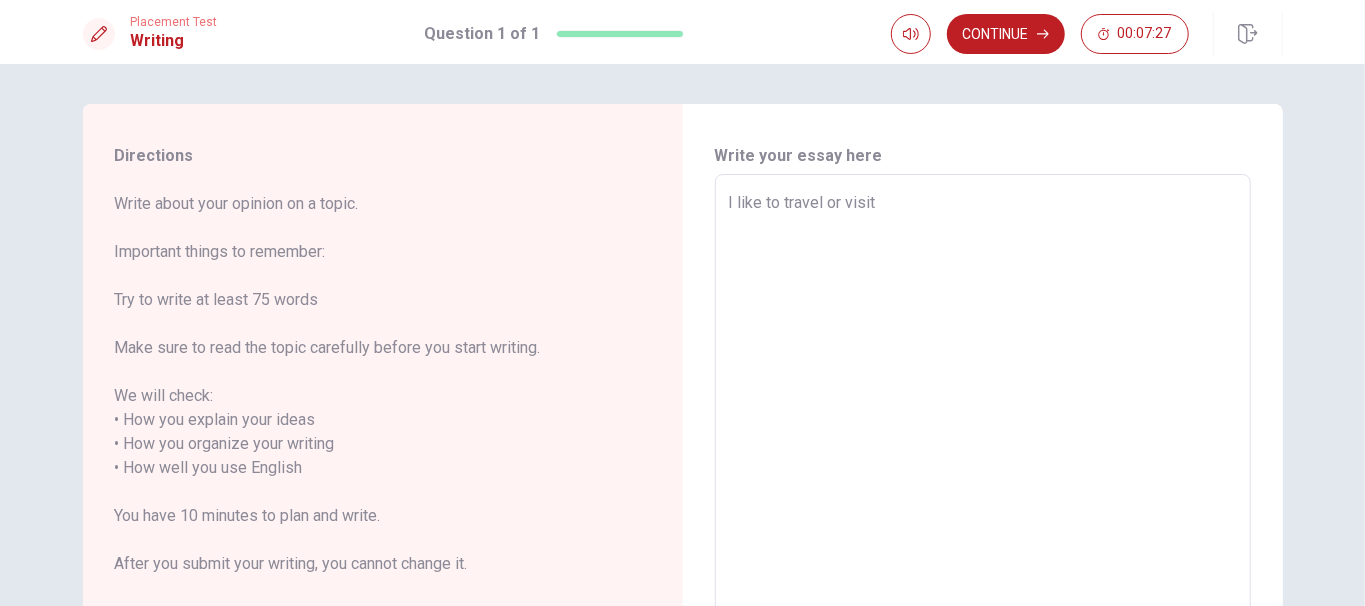 type on "x" 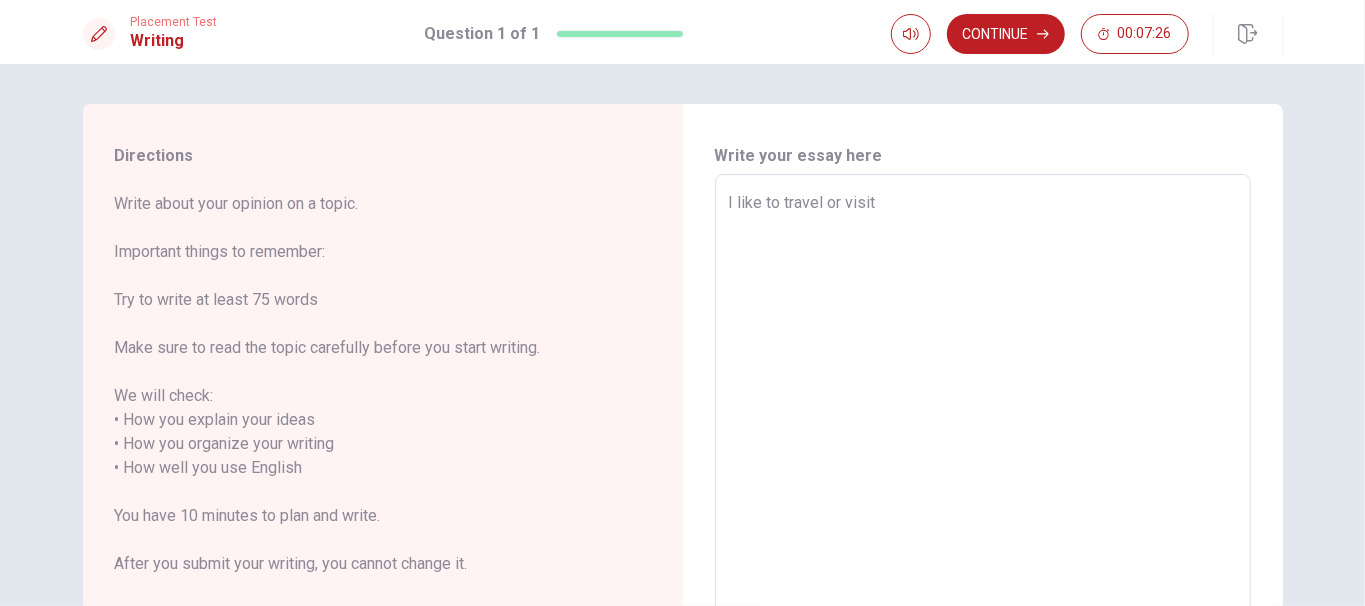 type on "I like to travel or visit" 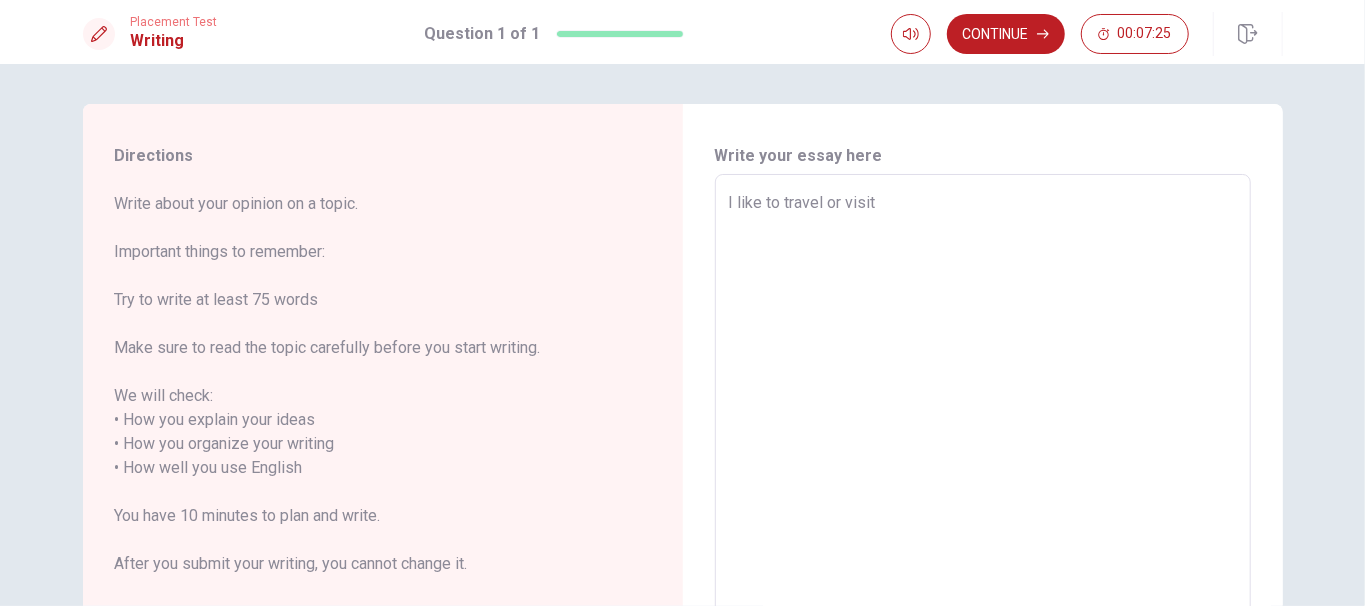 type on "I like to travel or visit n" 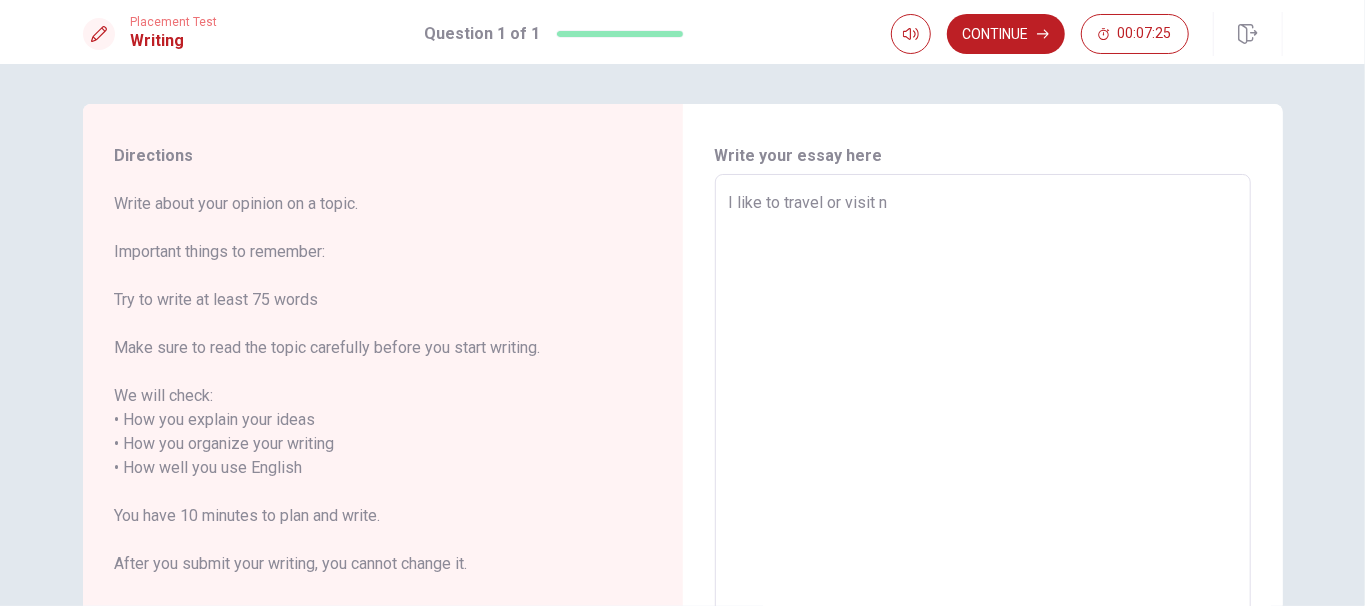 type on "x" 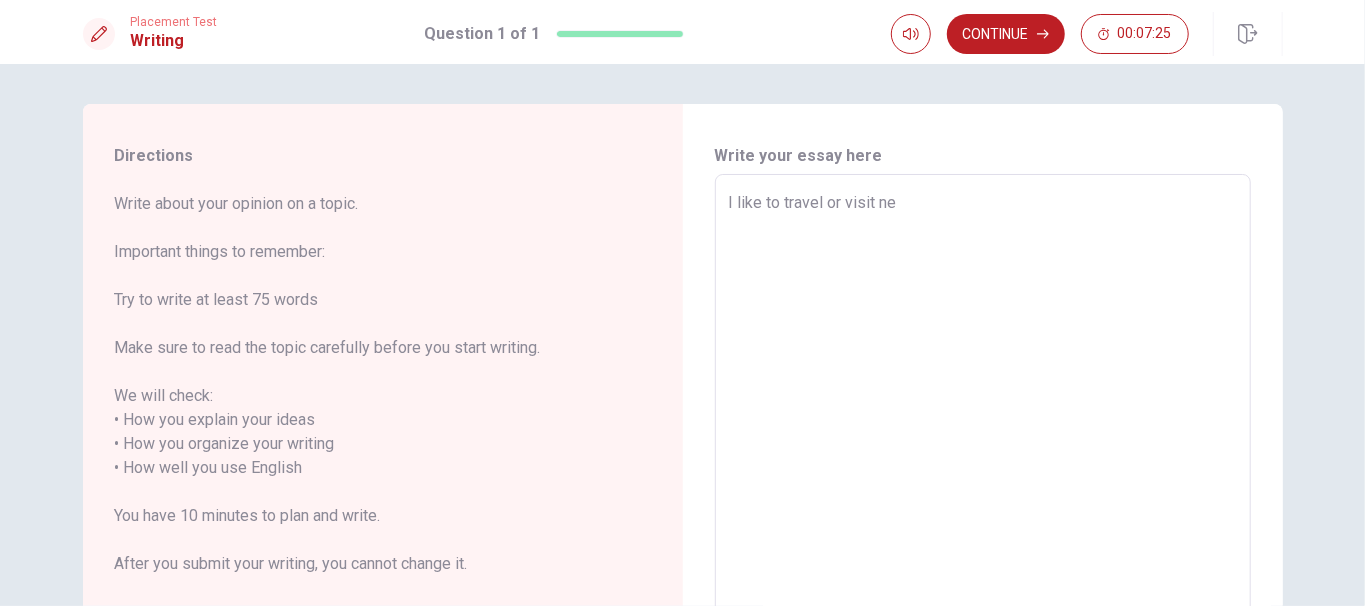 type on "x" 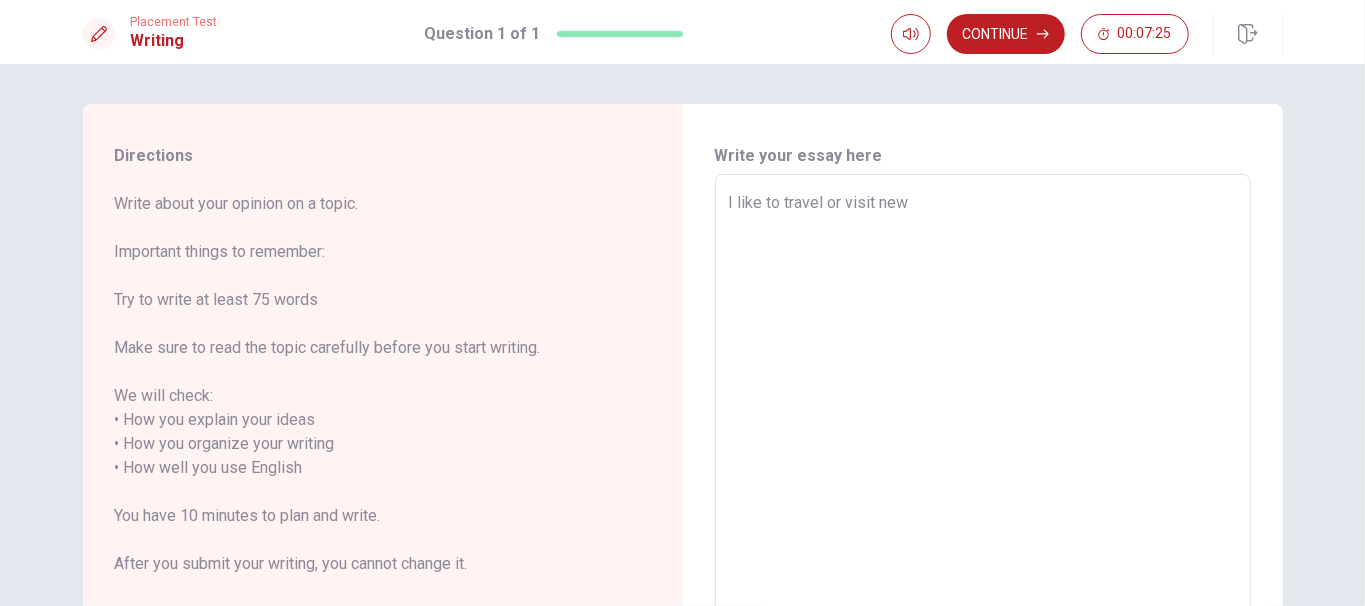 type on "x" 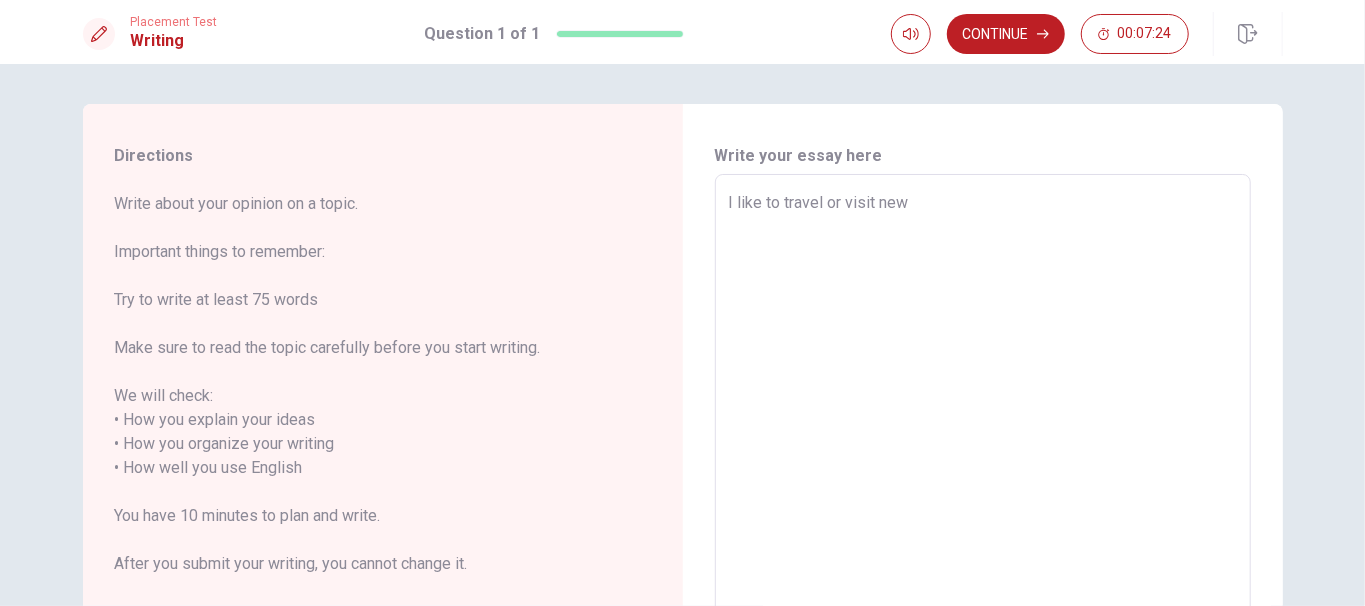 type on "I like to travel or visit new p" 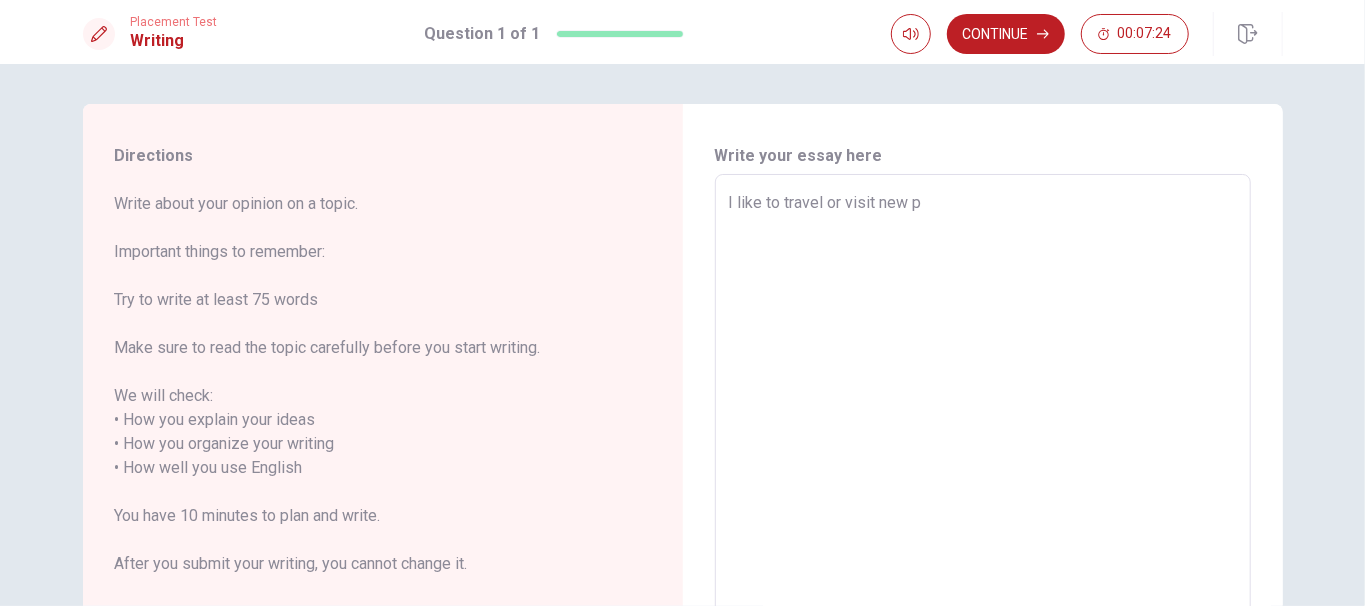 type on "x" 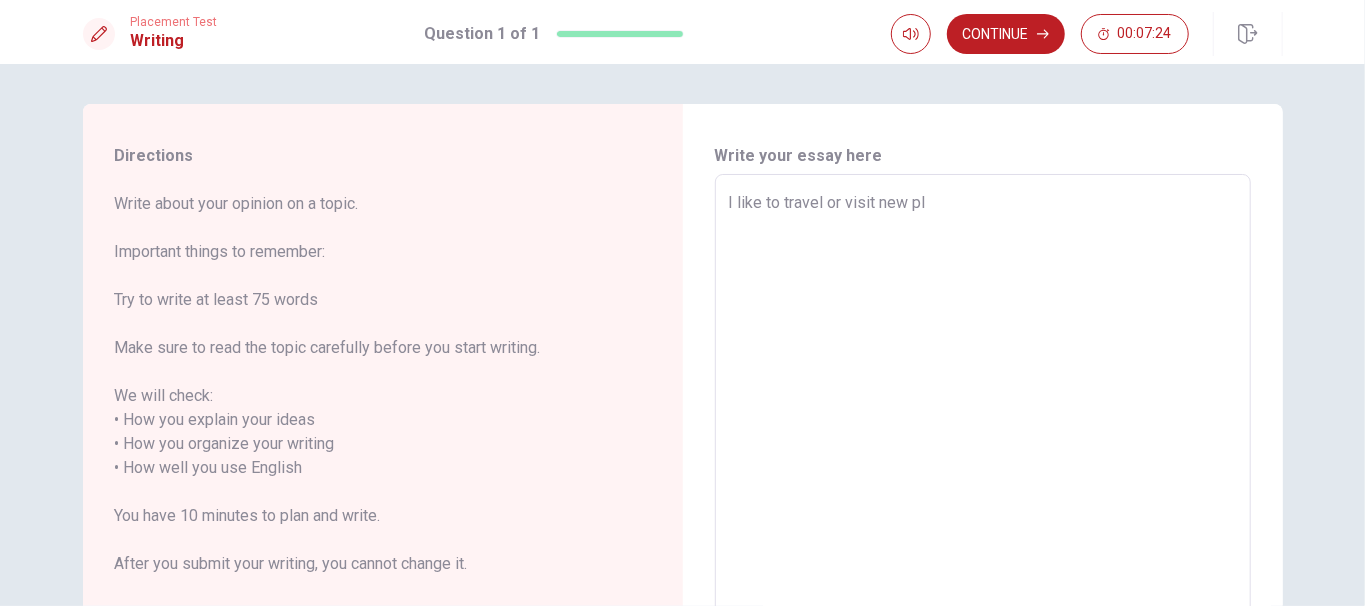 type on "x" 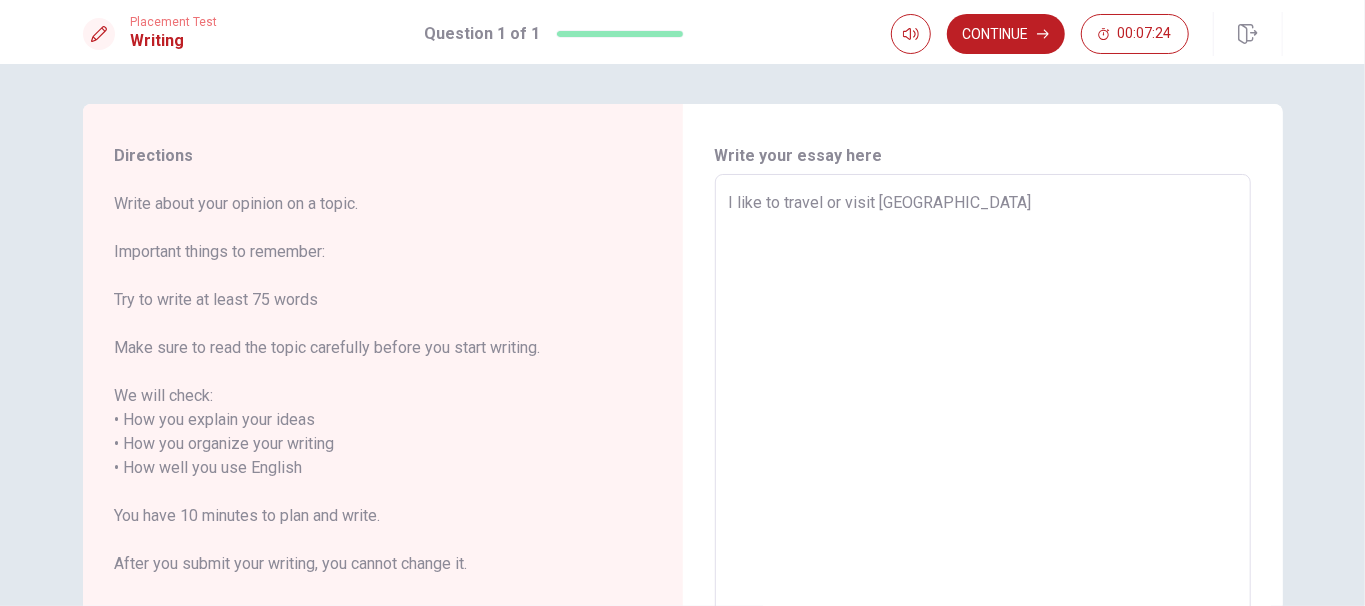 type on "x" 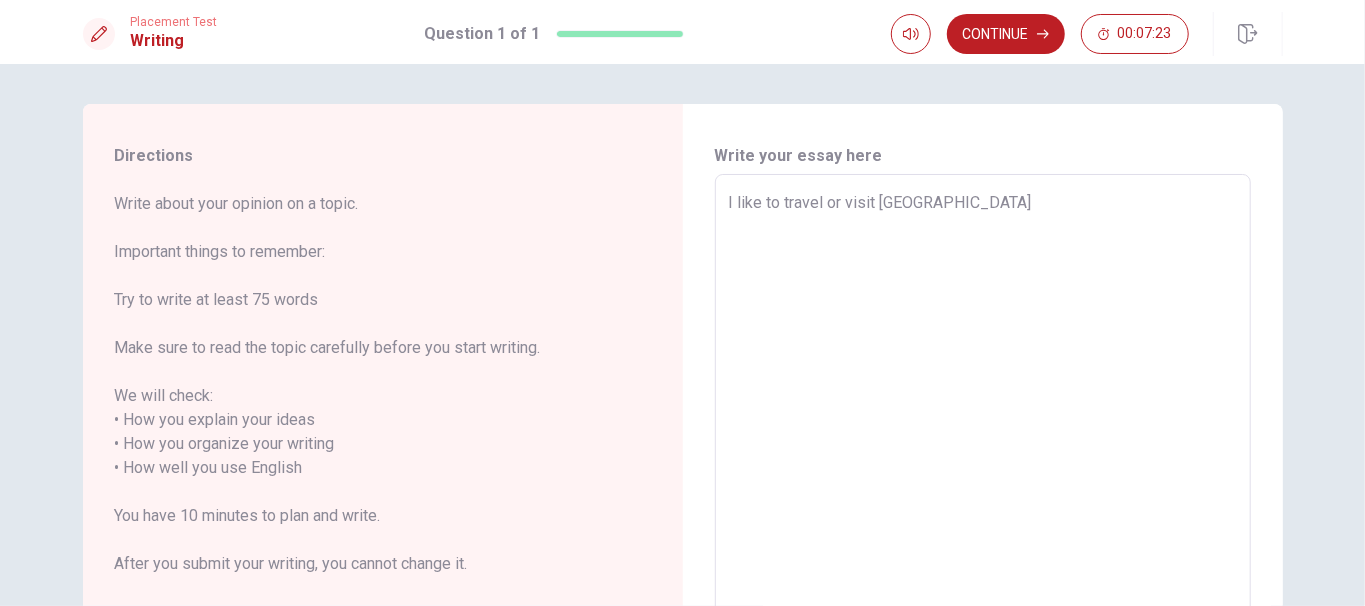 type on "I like to travel or visit new plaa" 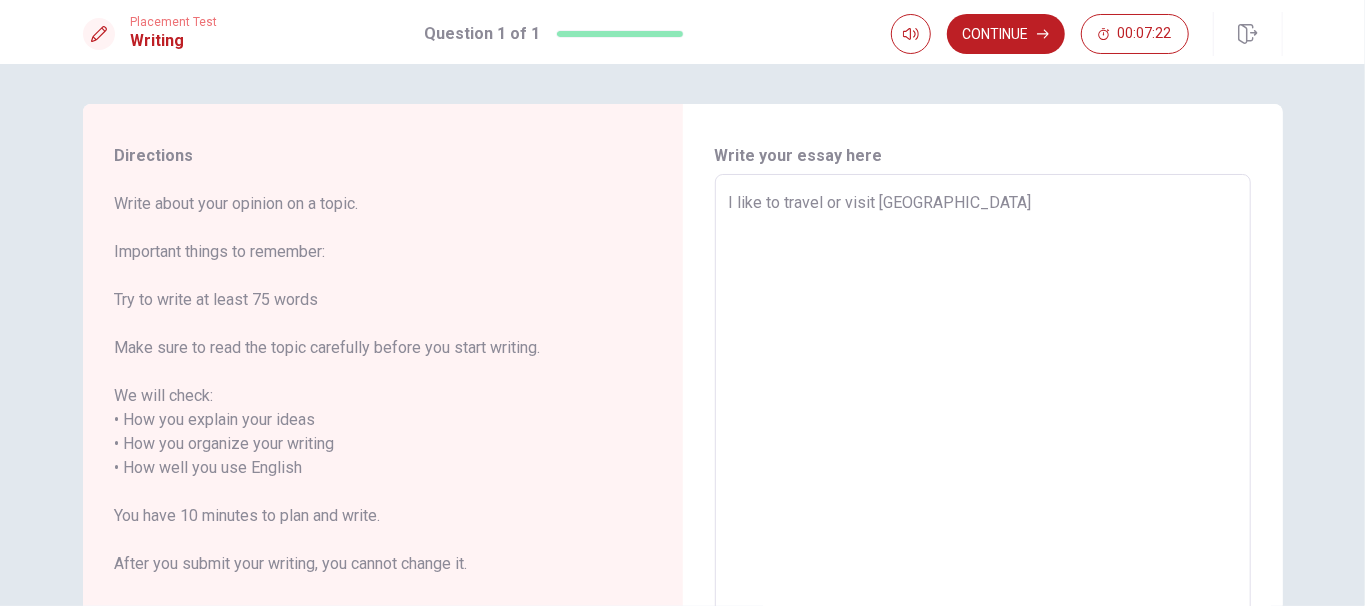 type on "I like to travel or visit new pla" 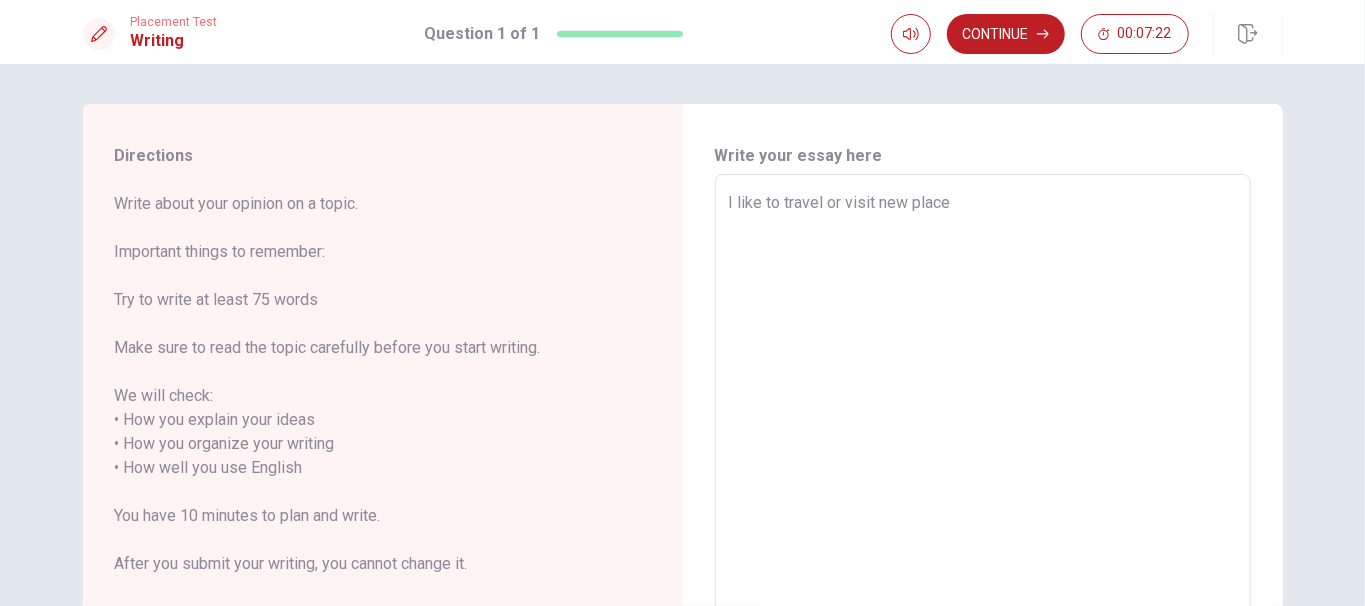 type on "x" 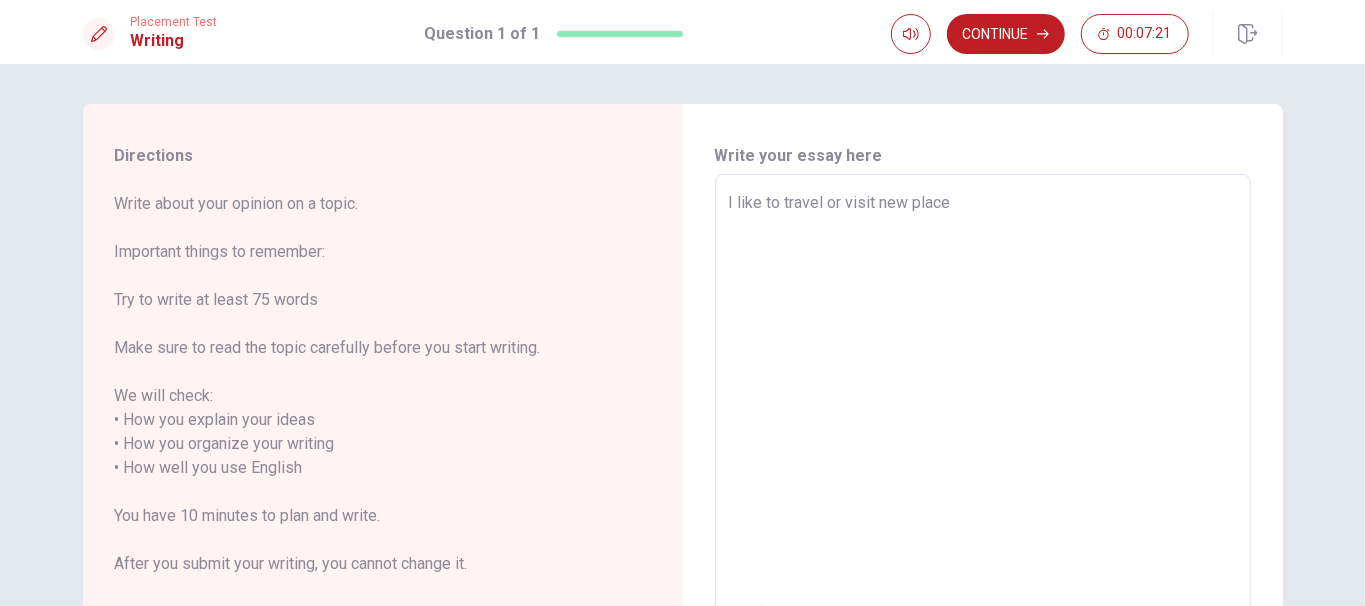 type on "I like to travel or visit new places" 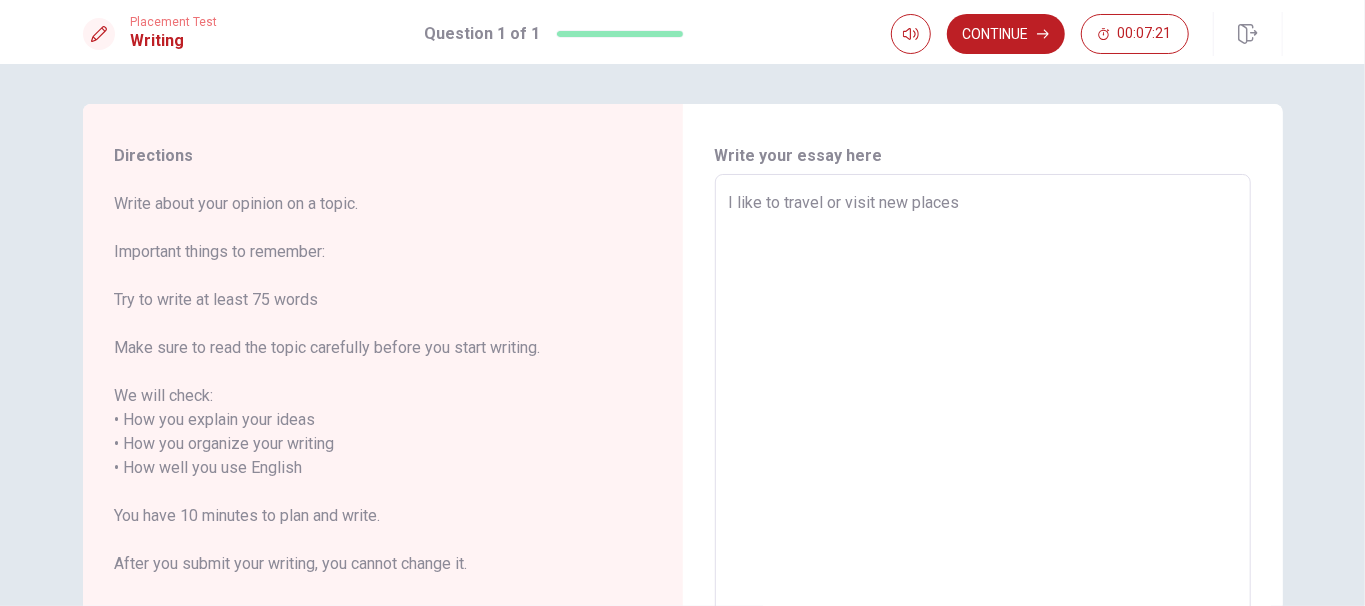 type on "x" 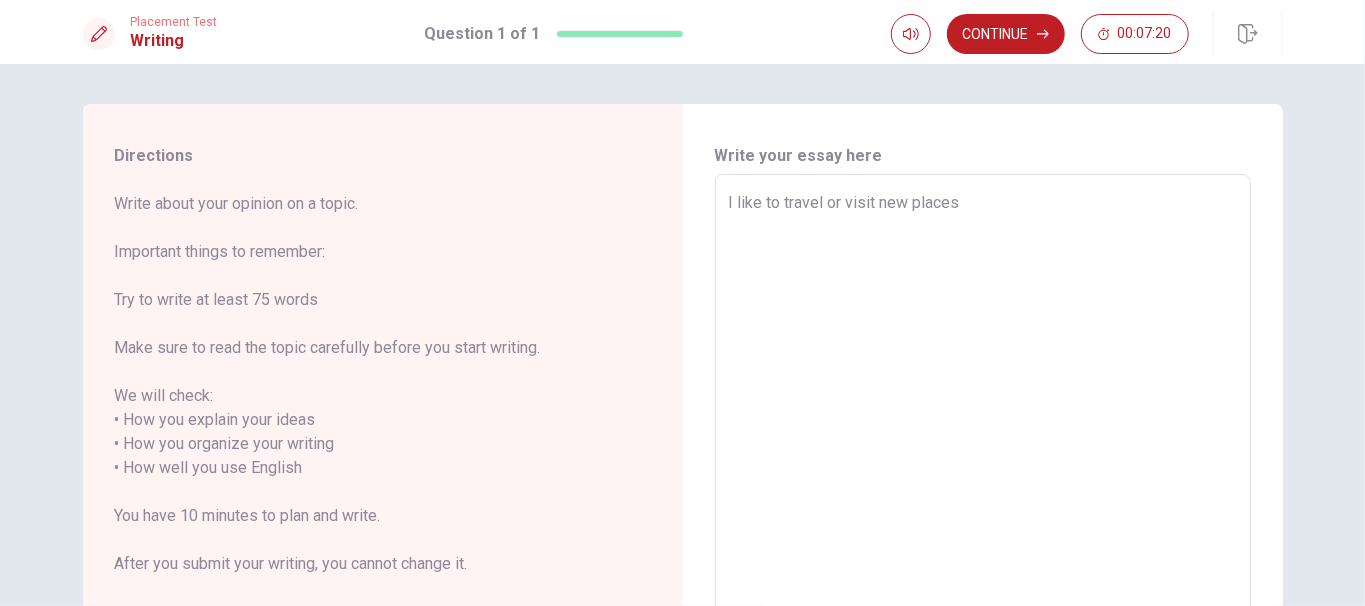 type on "I like to travel or visit new places." 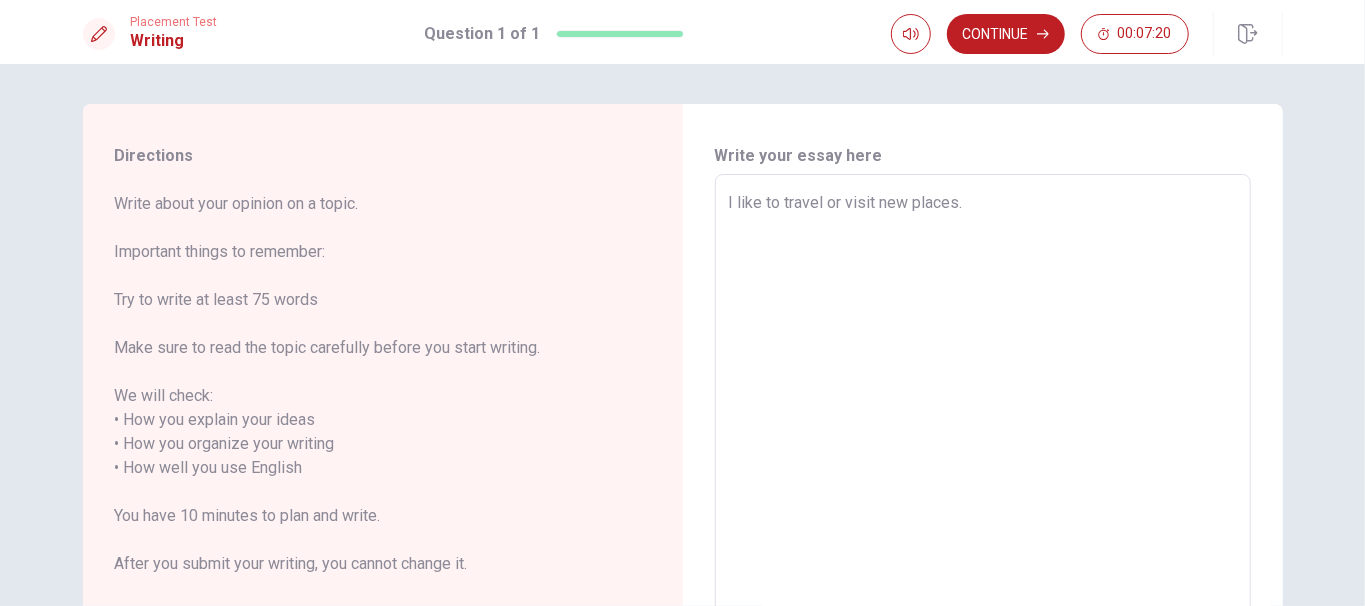 type on "x" 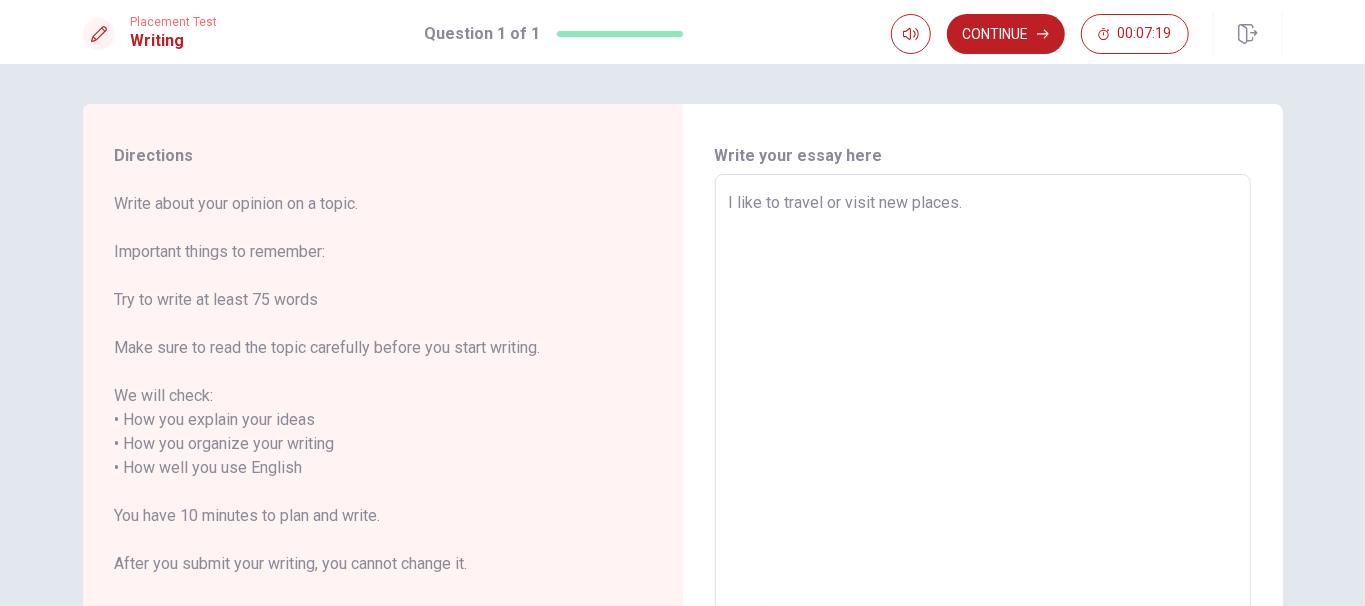 type on "I like to travel or visit new places. T" 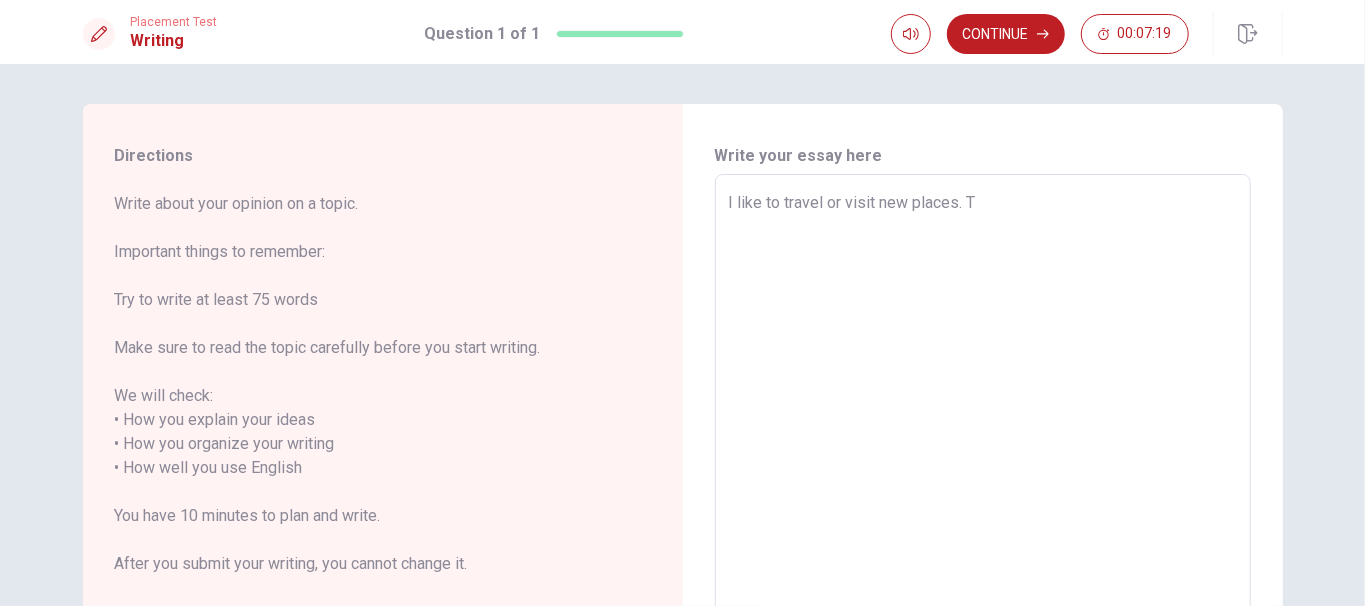 type on "x" 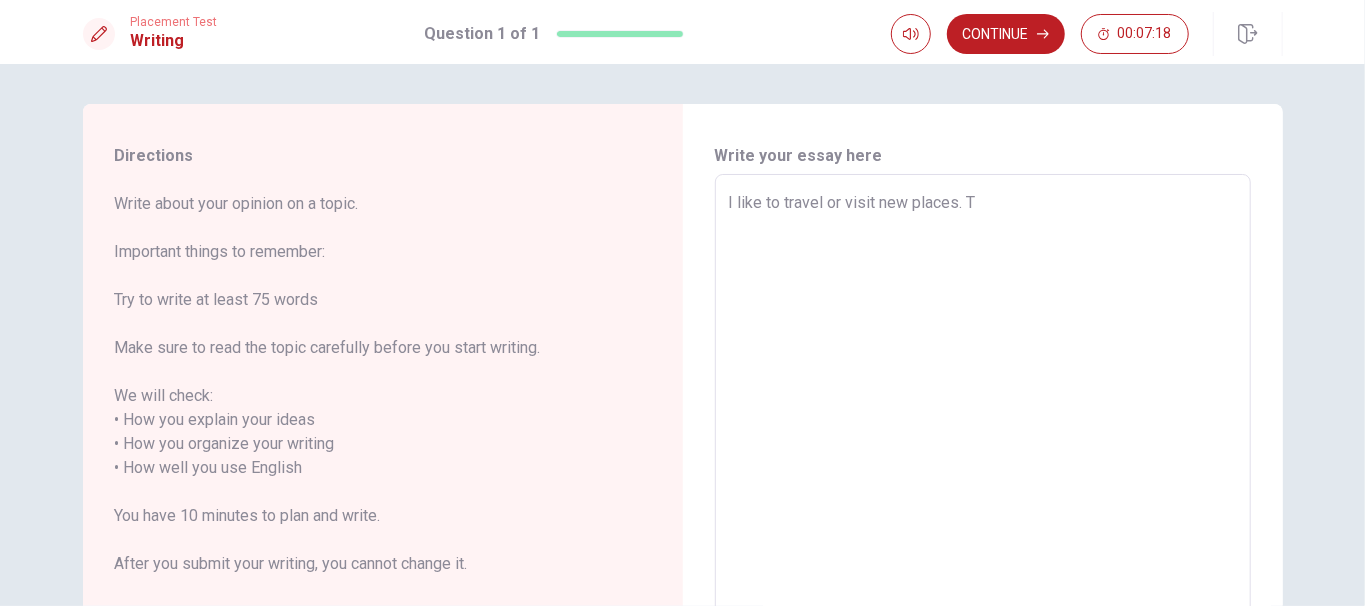 type on "I like to travel or visit new places. To" 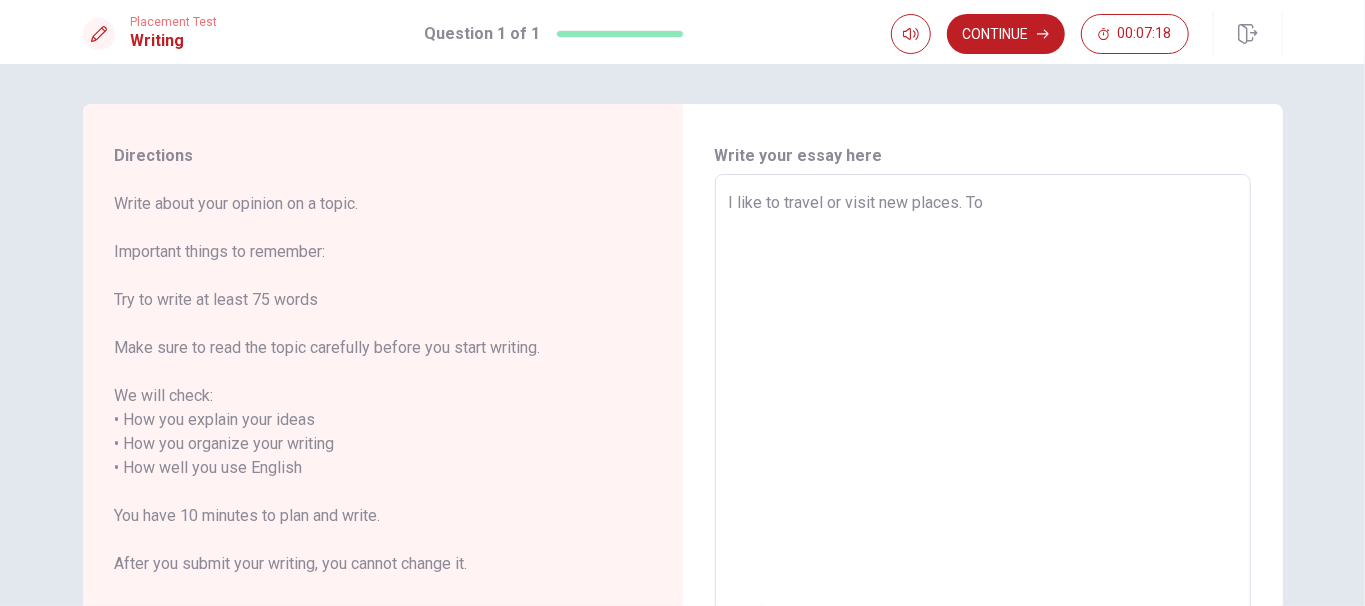 type on "x" 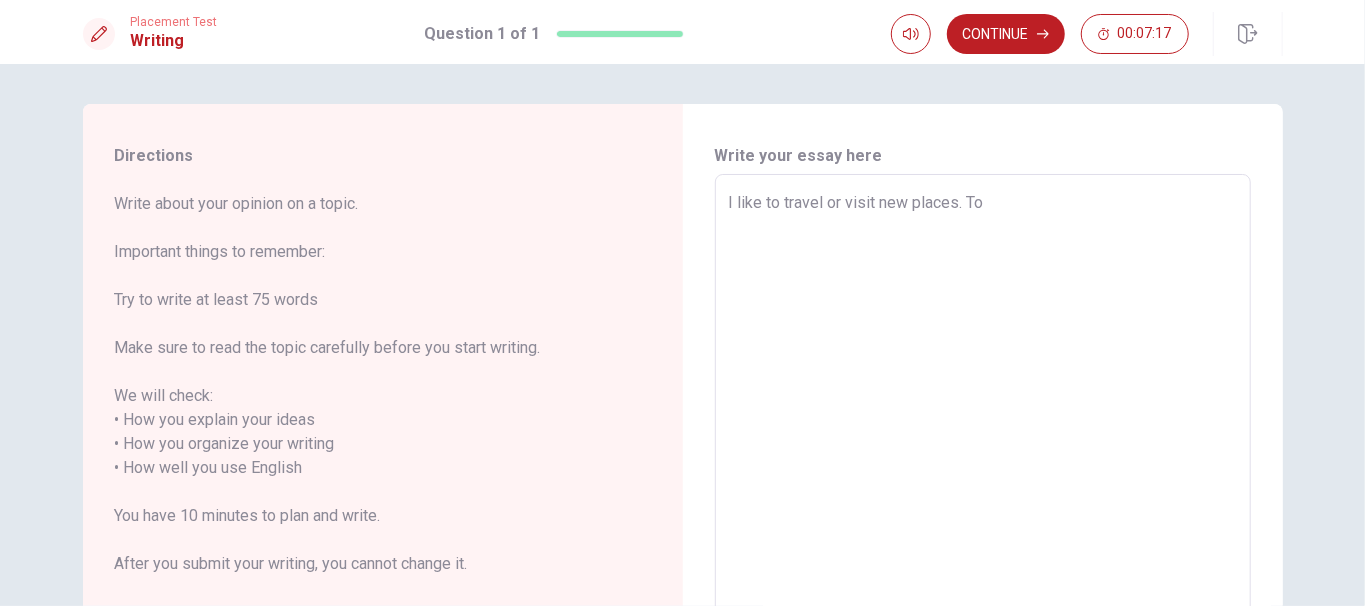 type on "I like to travel or visit new places. To b" 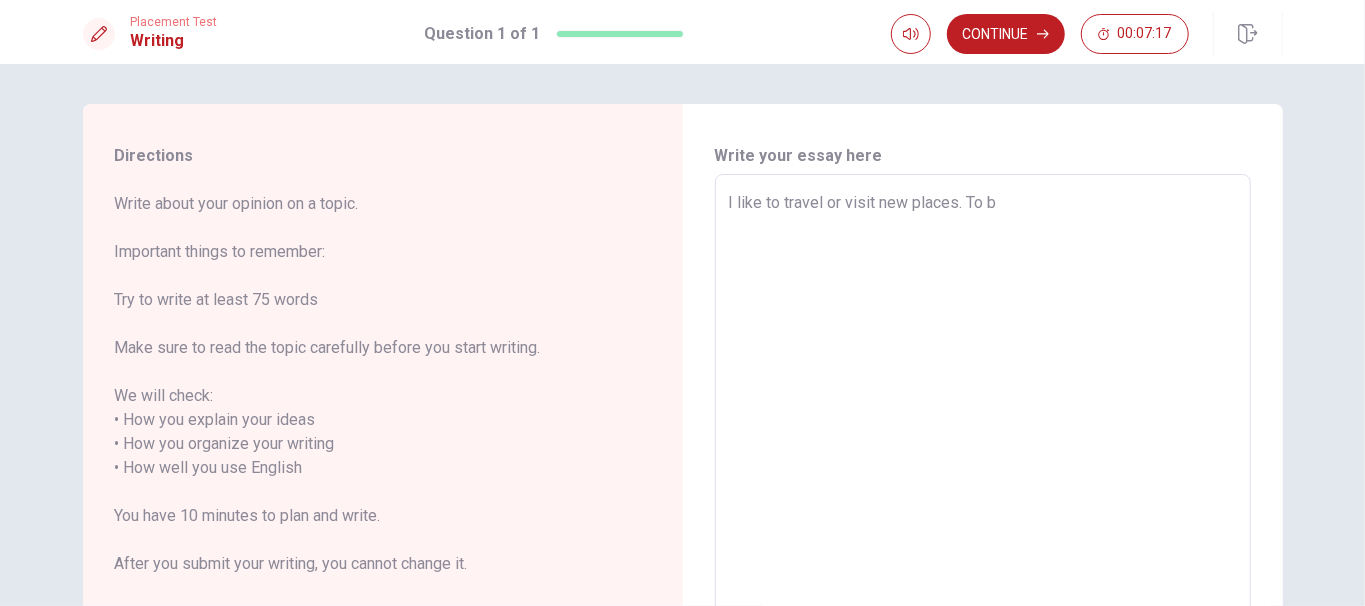 type on "x" 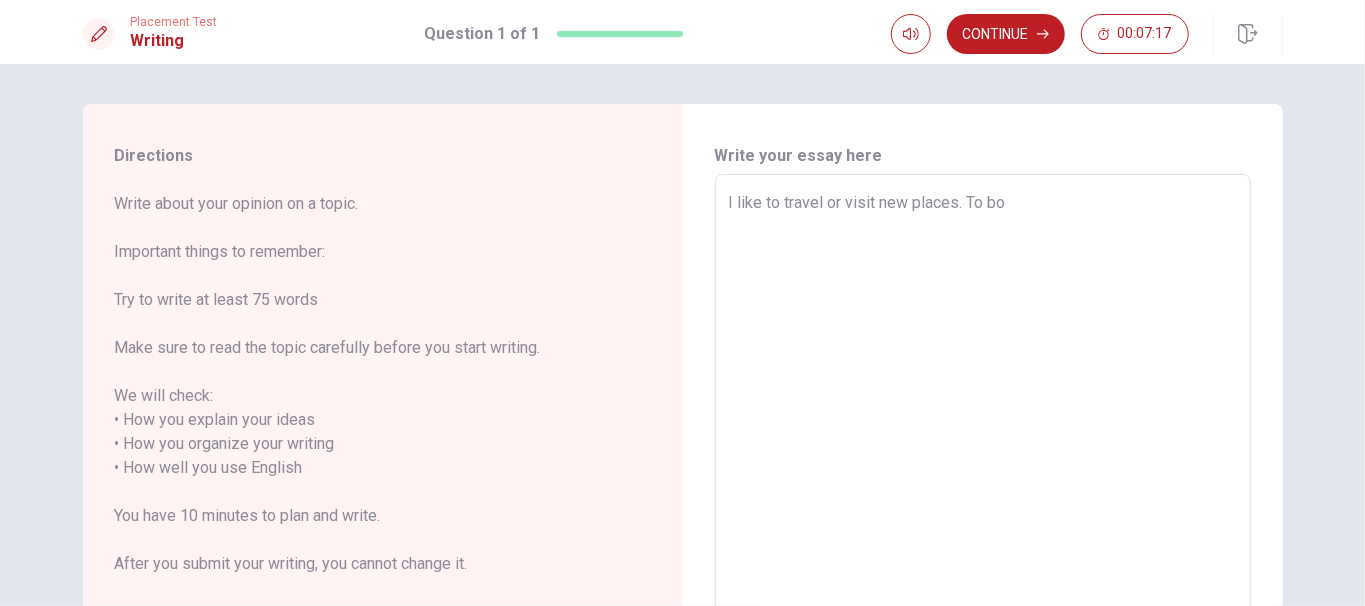 type on "x" 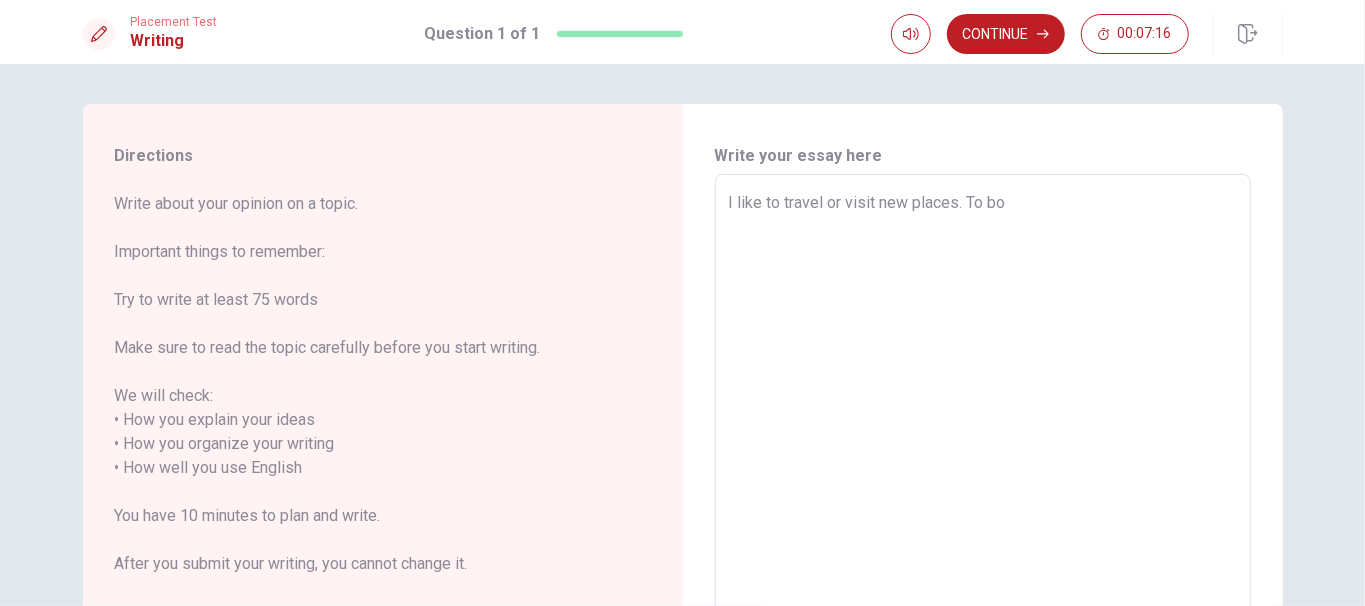 type on "I like to travel or visit new places. To bor" 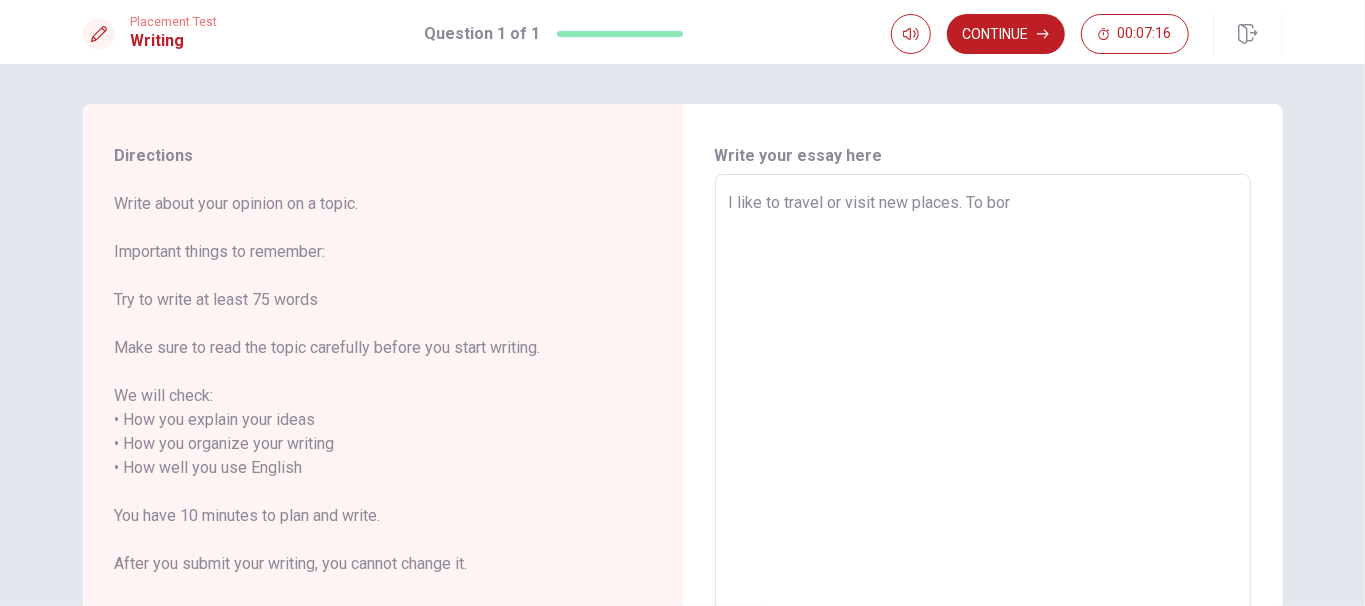 type on "x" 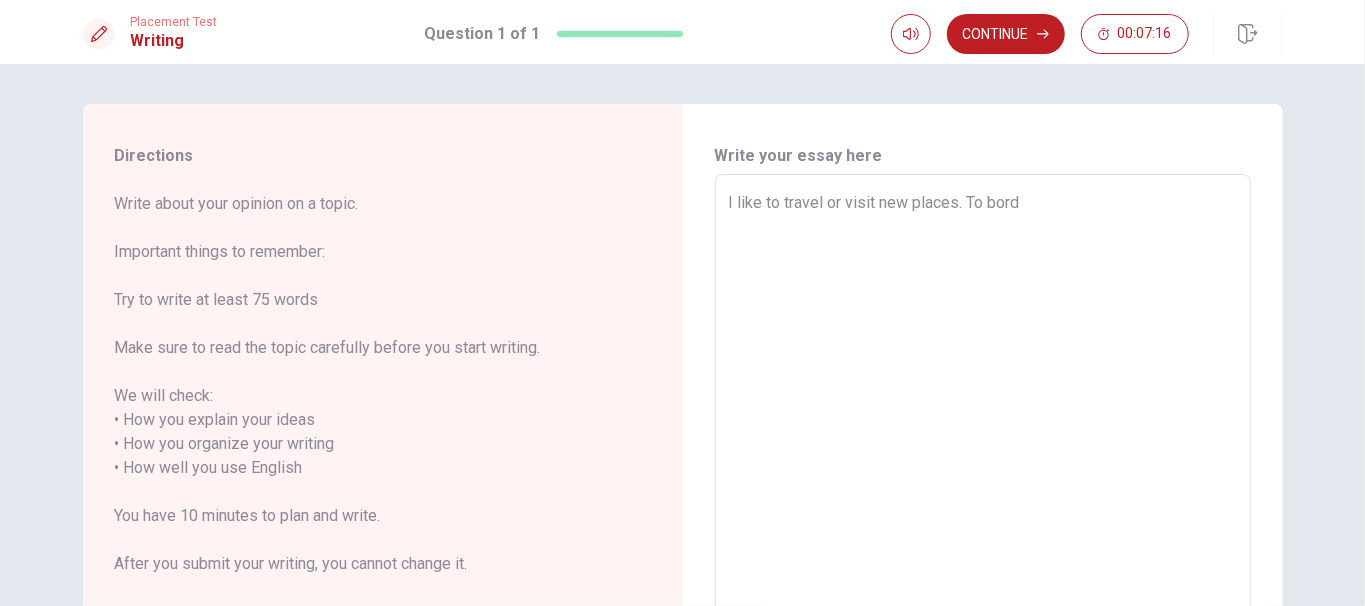 type on "x" 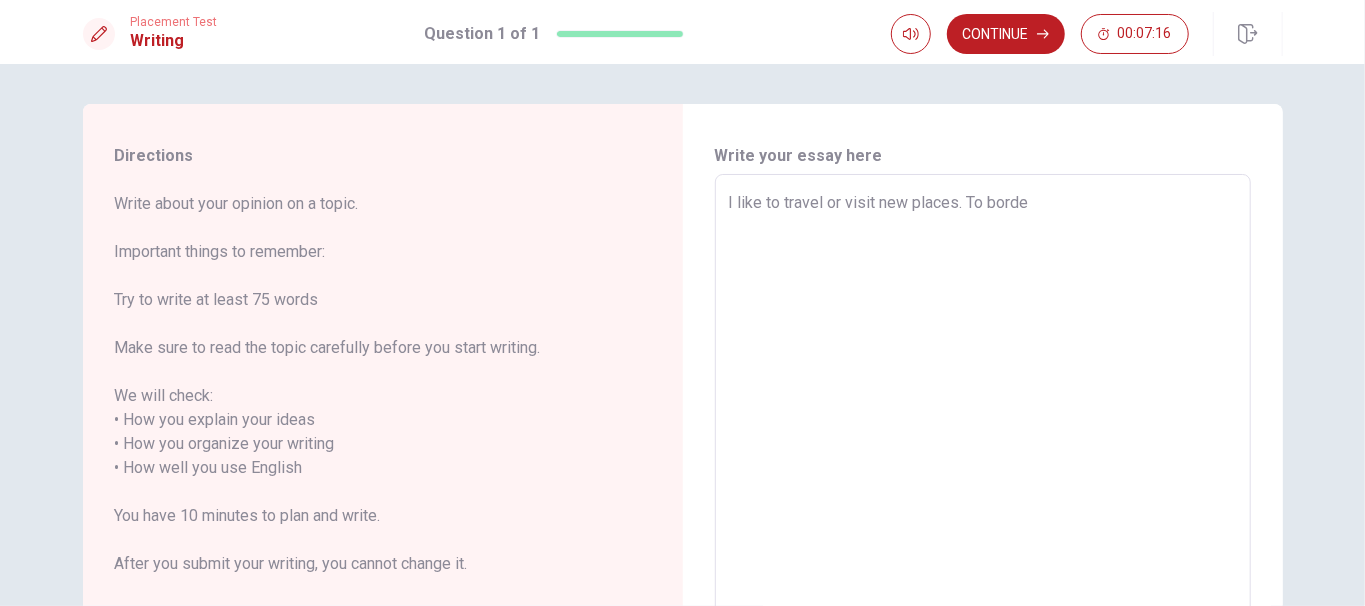 type on "x" 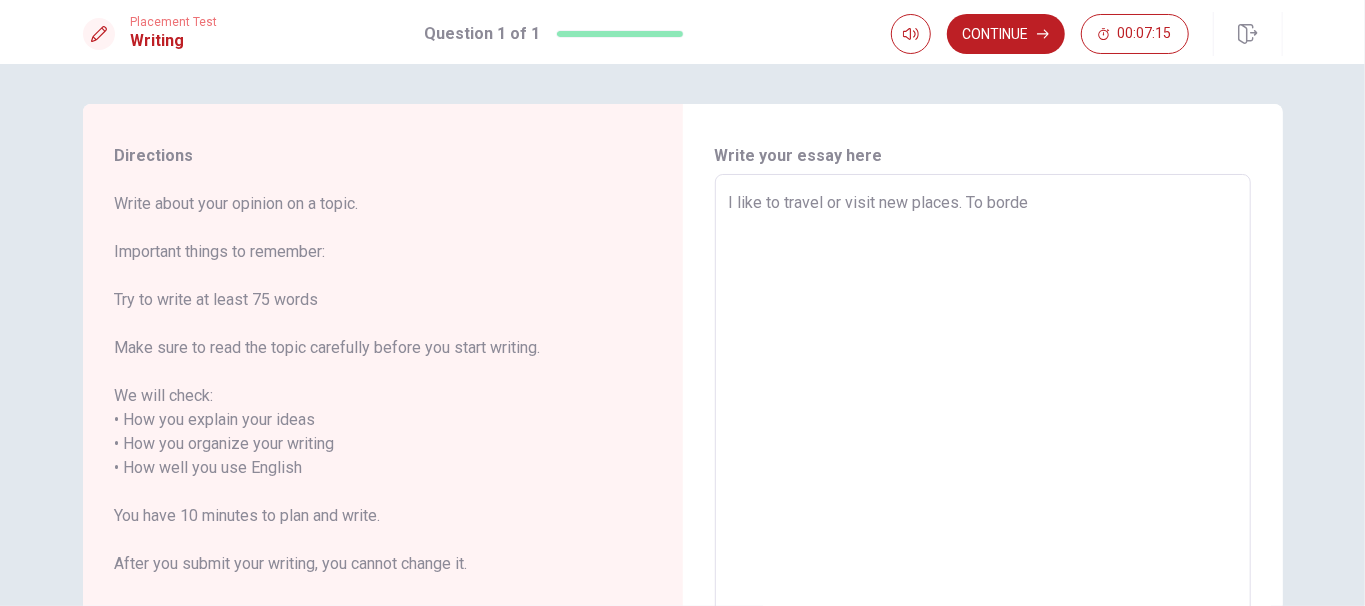 type on "I like to travel or visit new places. To borden" 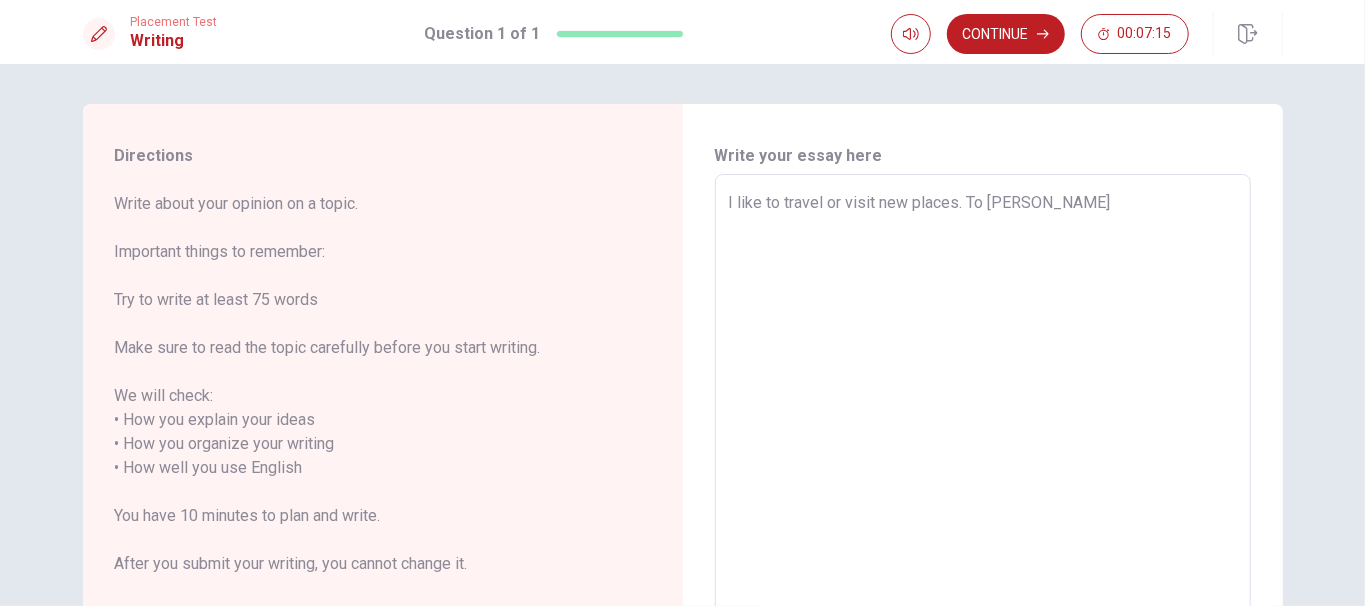 type on "x" 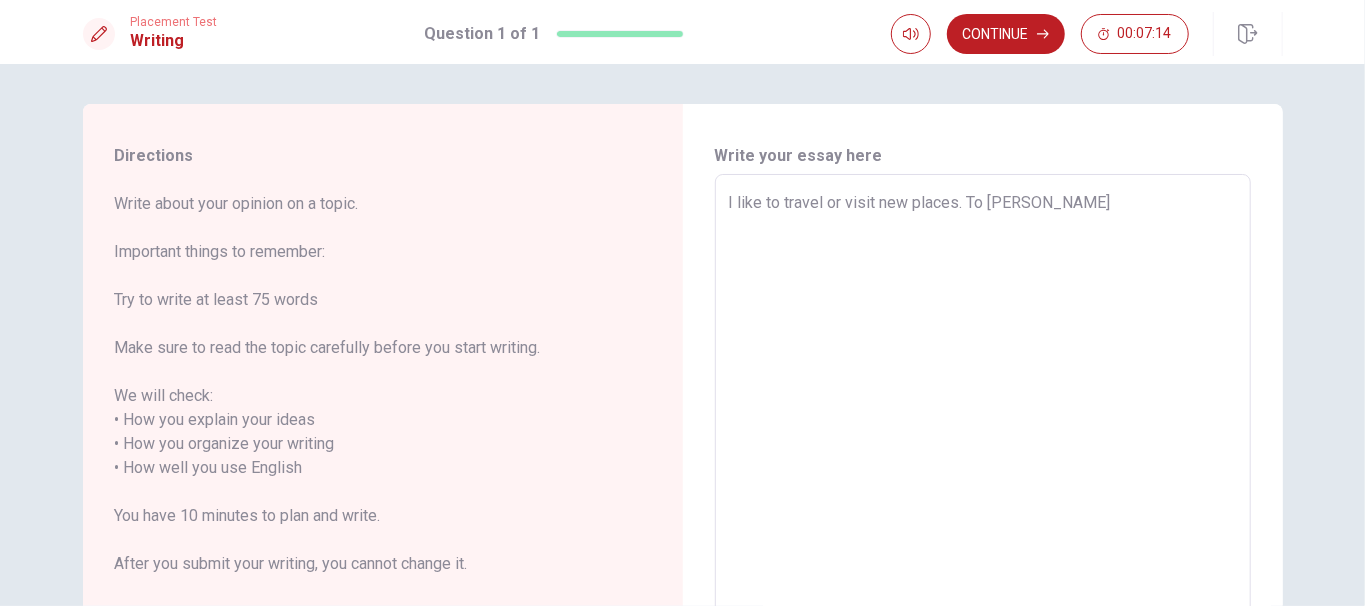 type on "I like to travel or visit new places. To borden m" 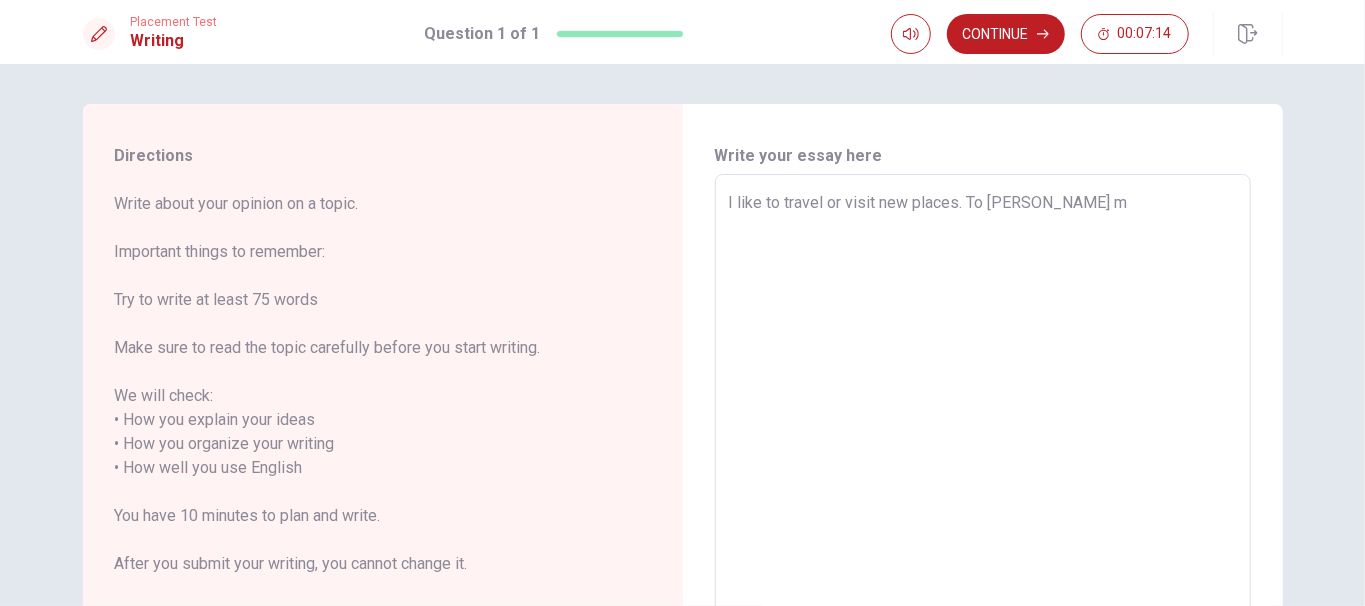 type on "x" 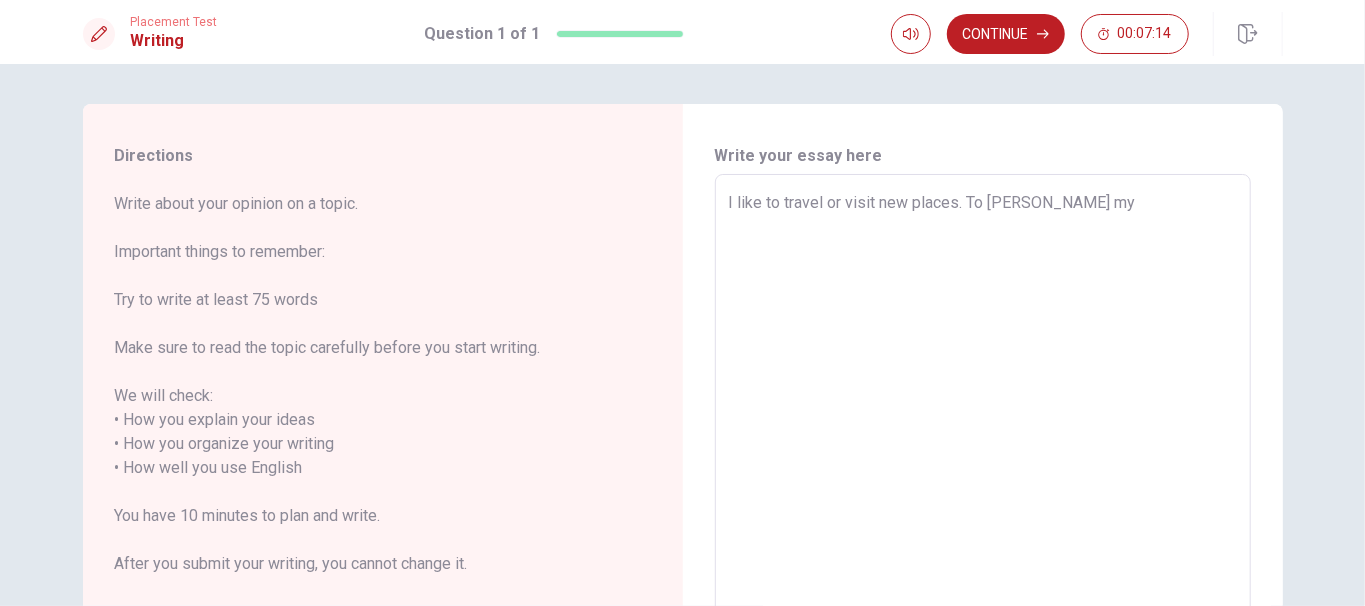 type on "x" 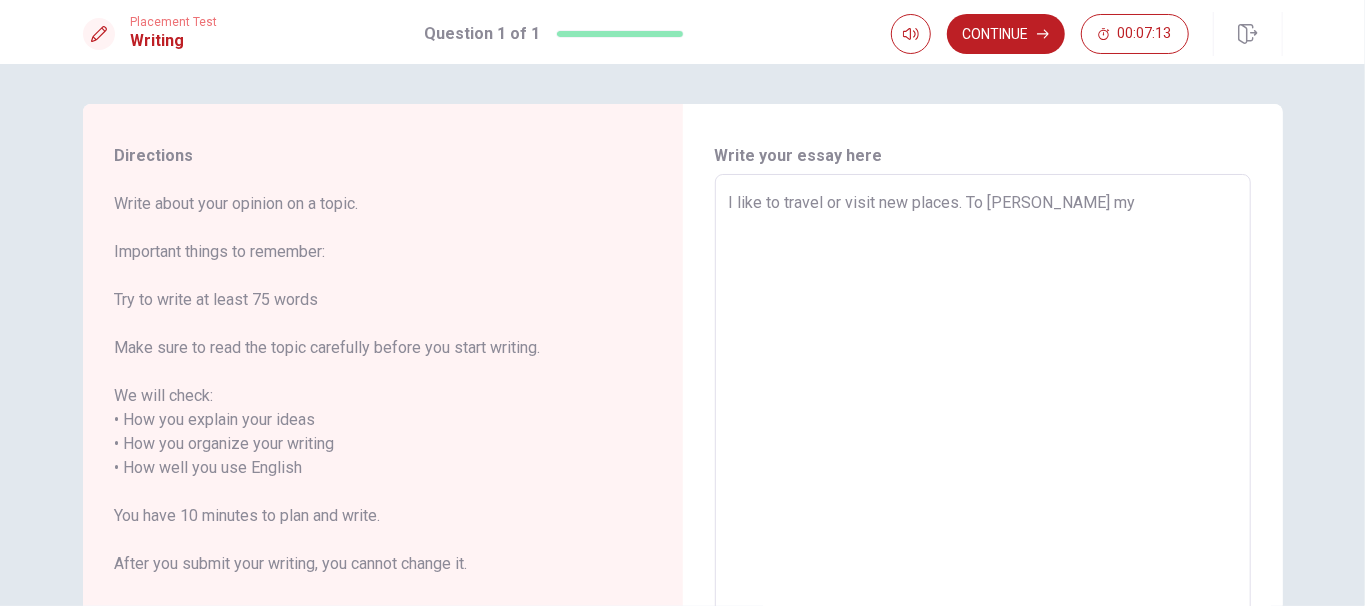 type on "I like to travel or visit new places. To borden my" 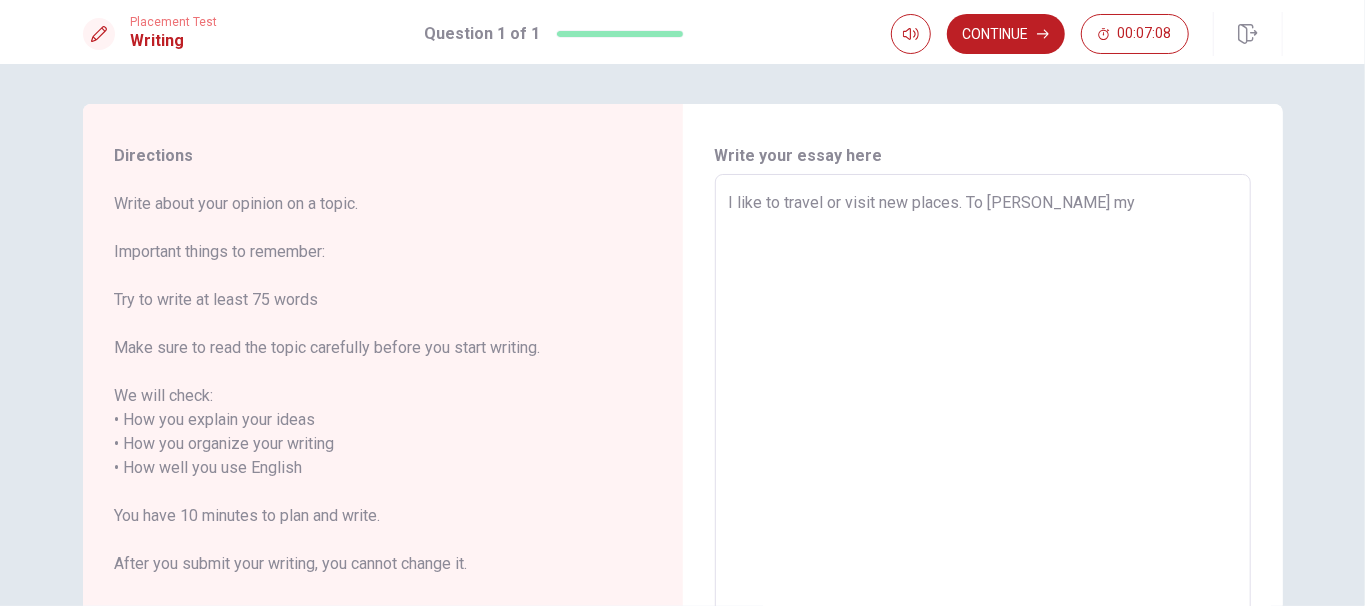 type on "x" 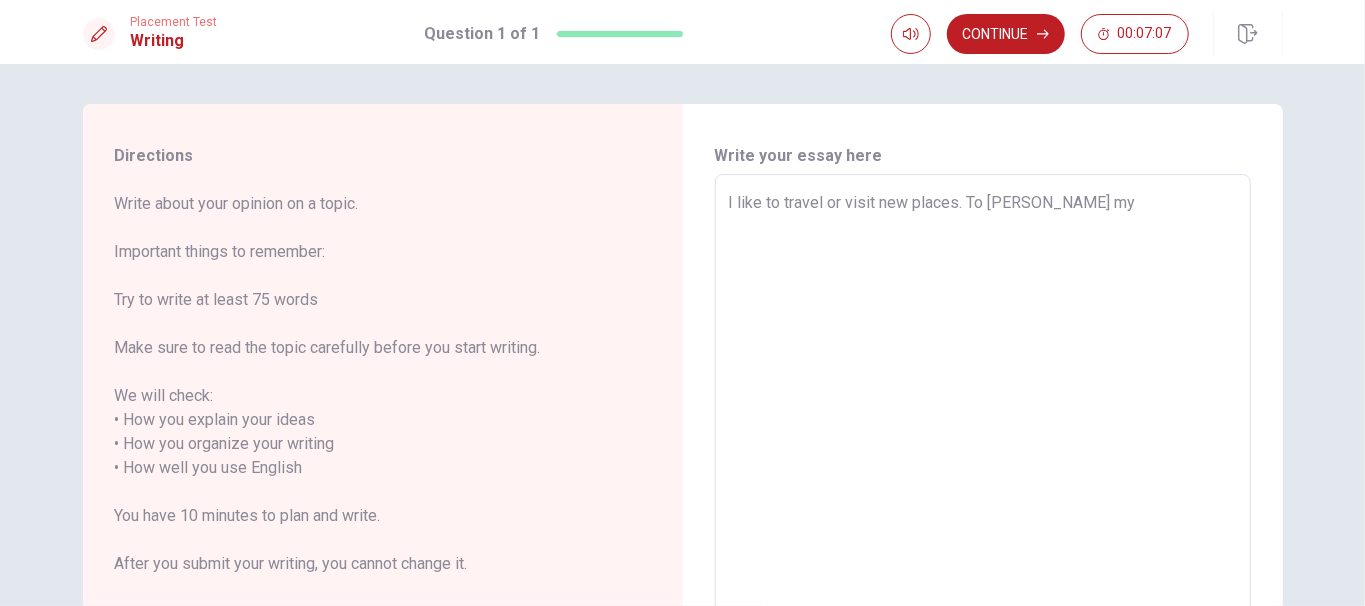 type on "I like to travel or visit new places. To borden my v" 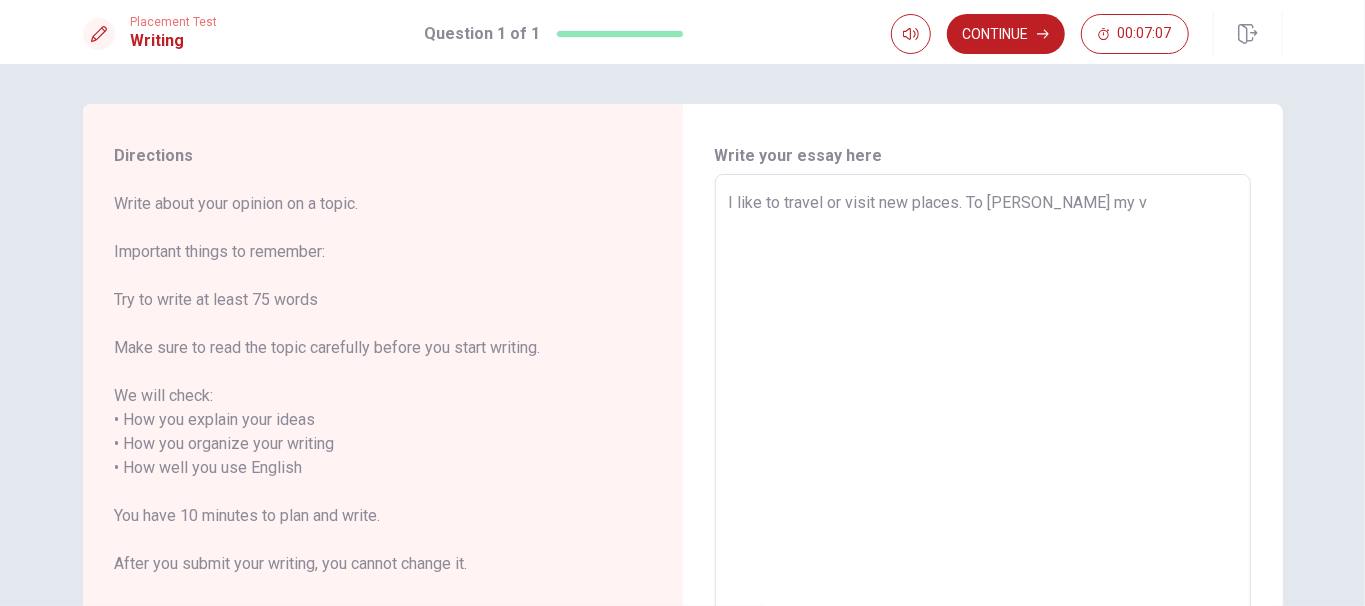 type on "x" 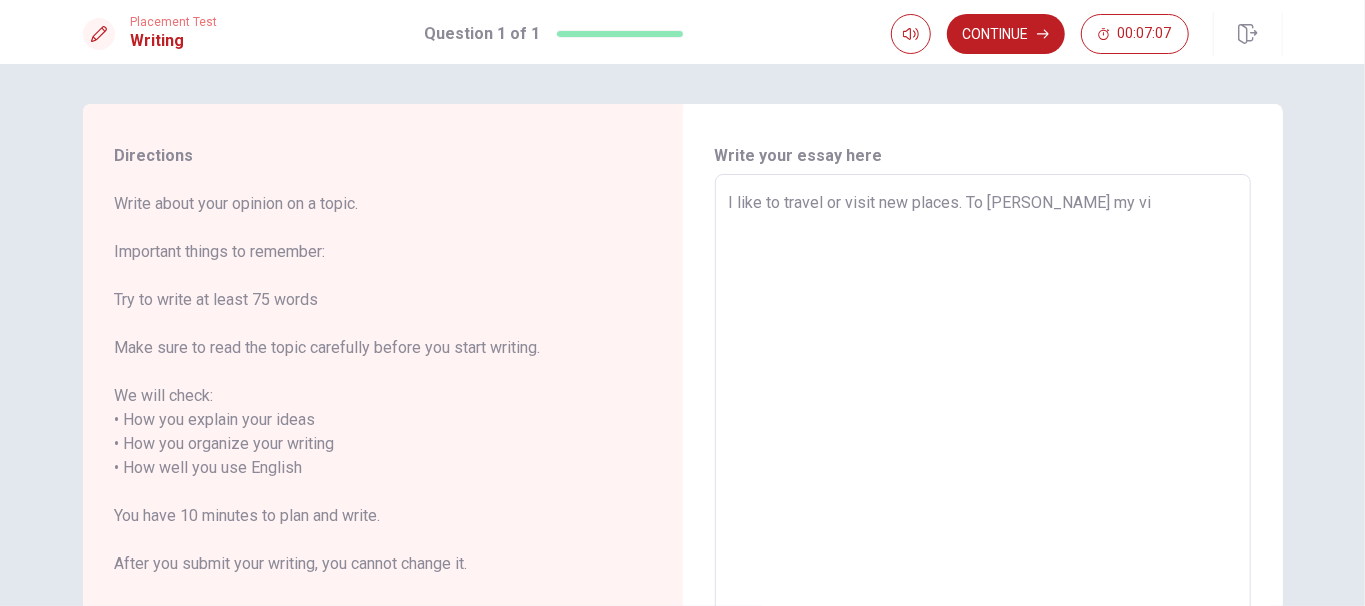 type on "x" 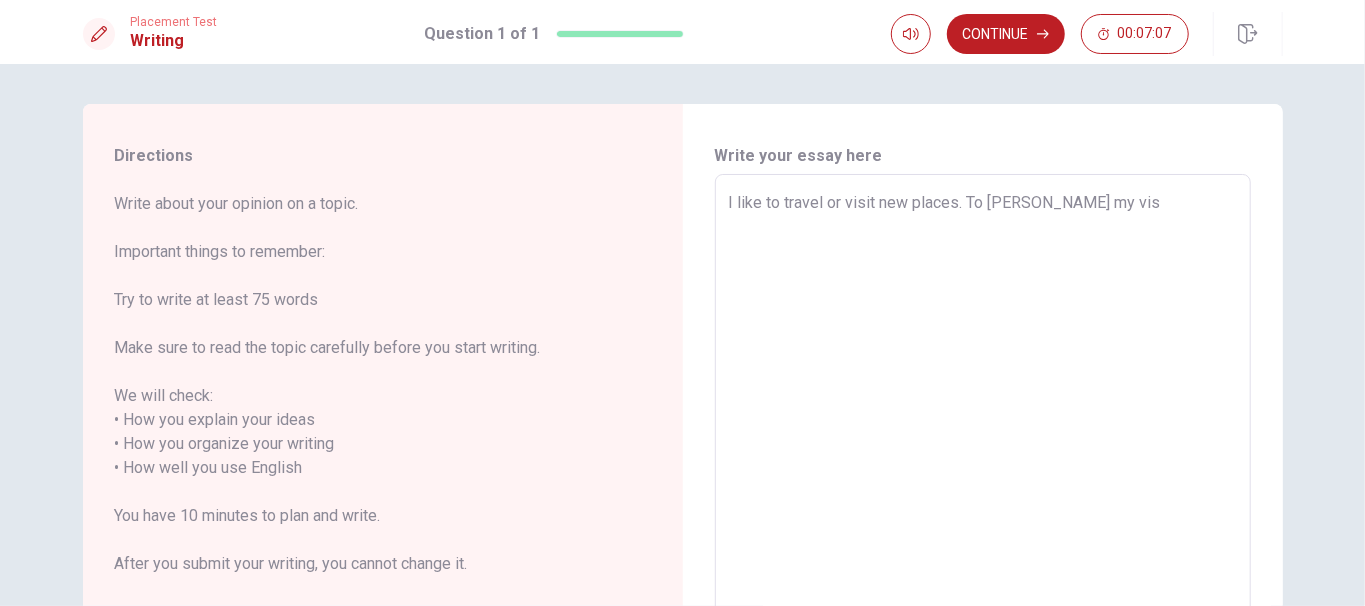 type on "x" 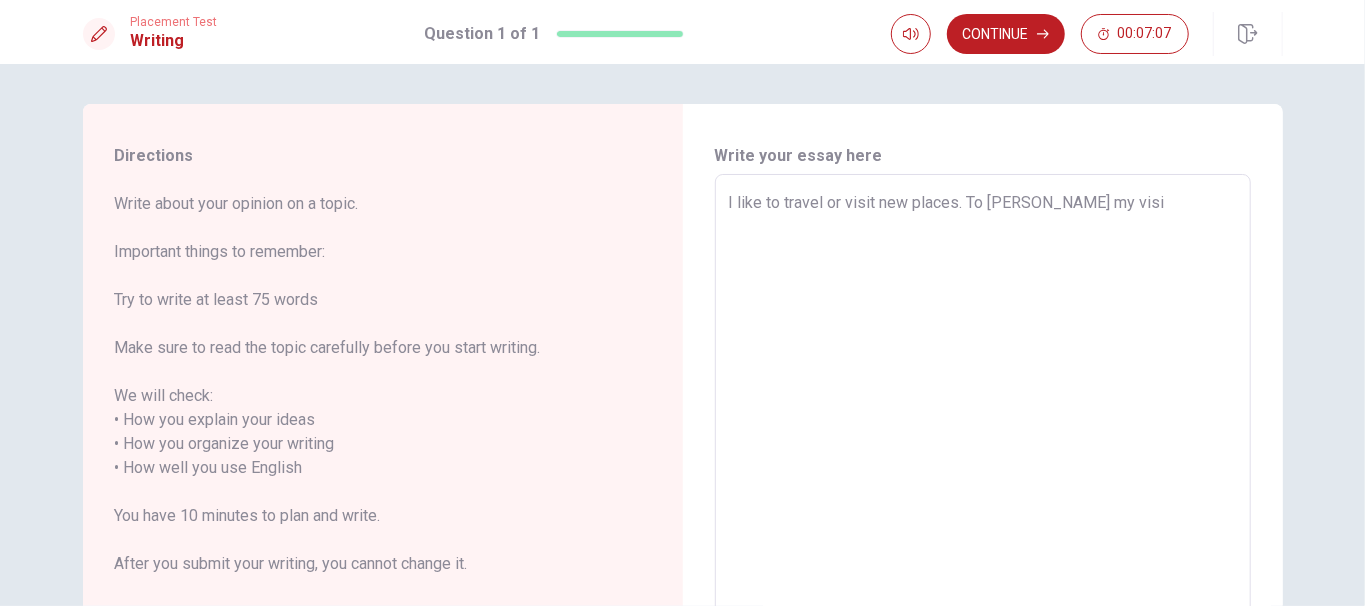 type on "x" 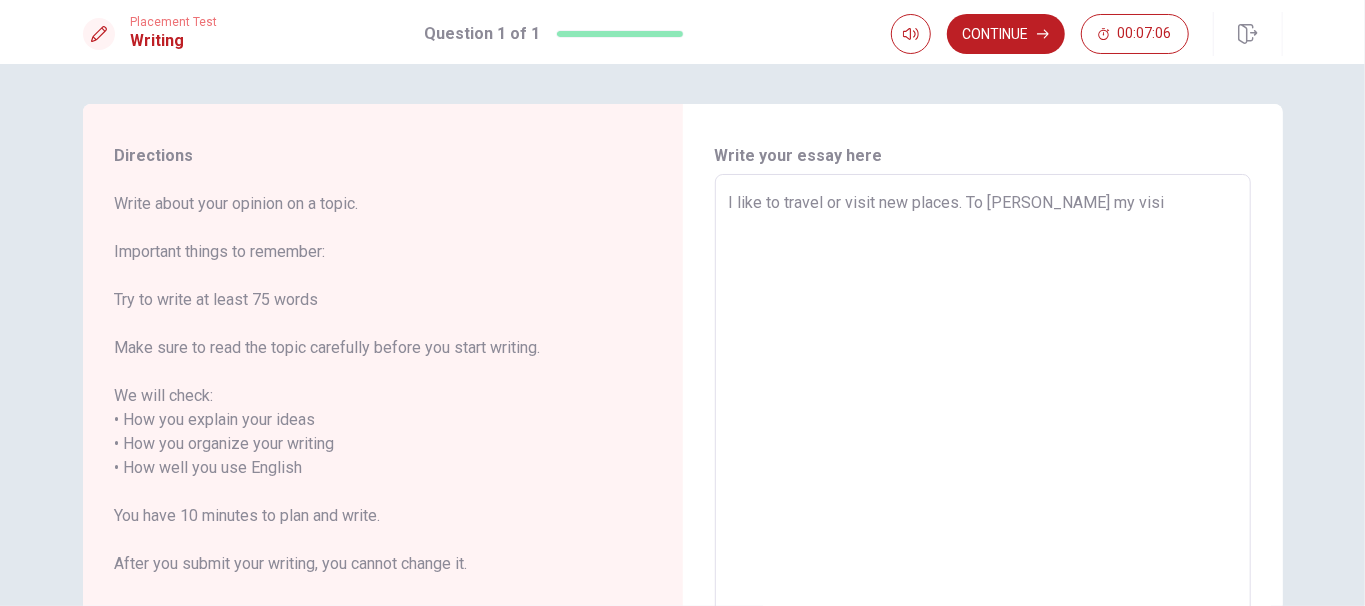 type on "I like to travel or visit new places. To borden my visio" 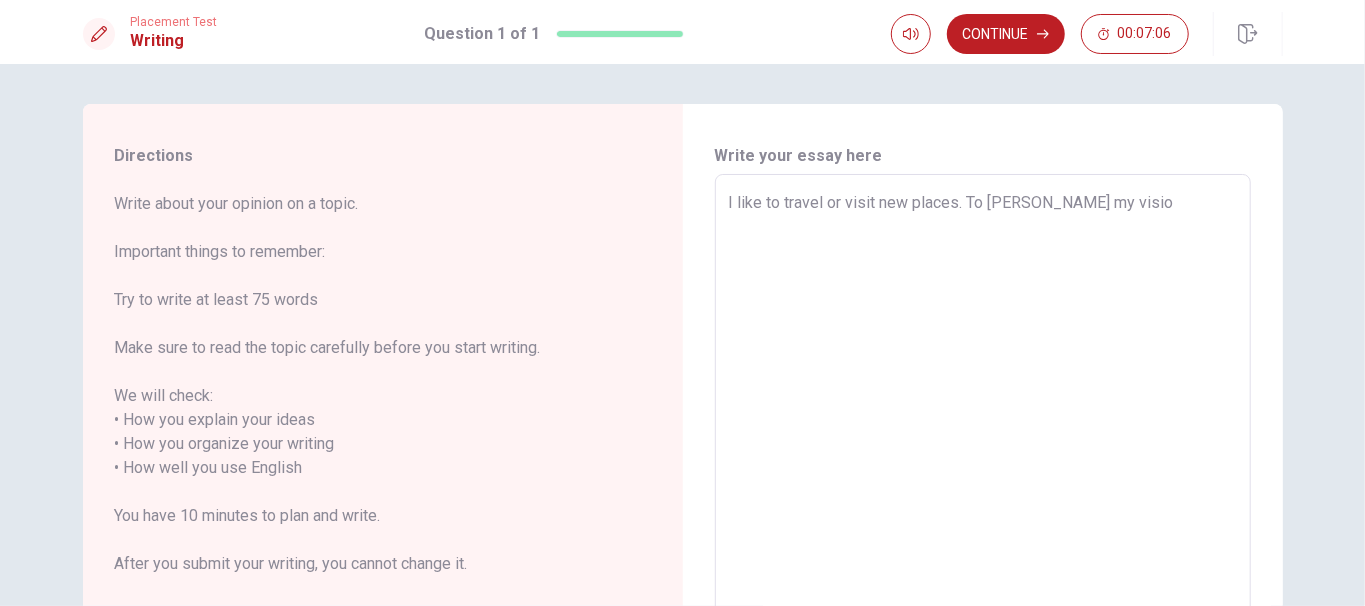 type on "x" 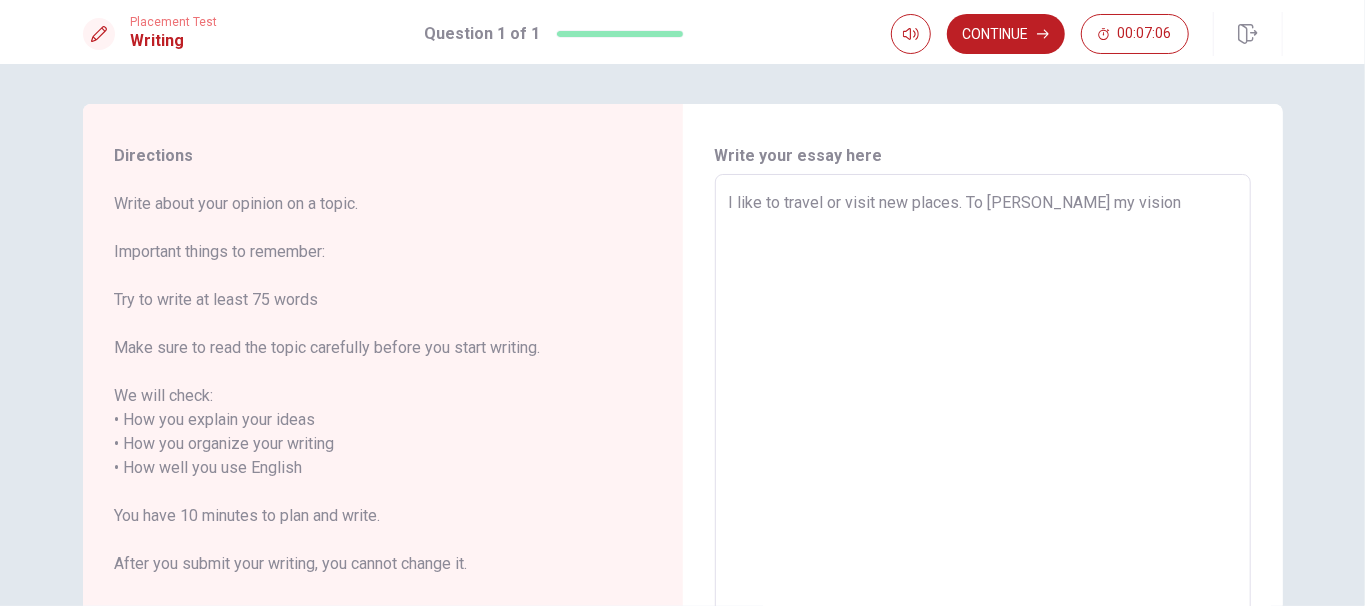 type on "x" 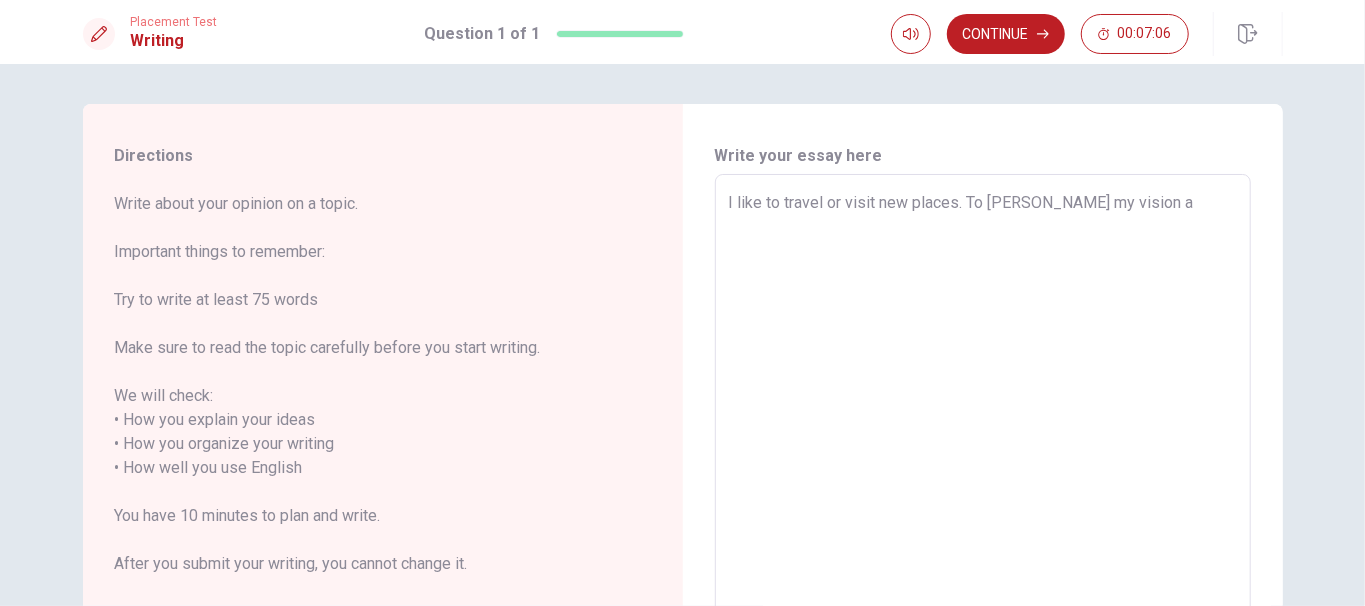 type on "x" 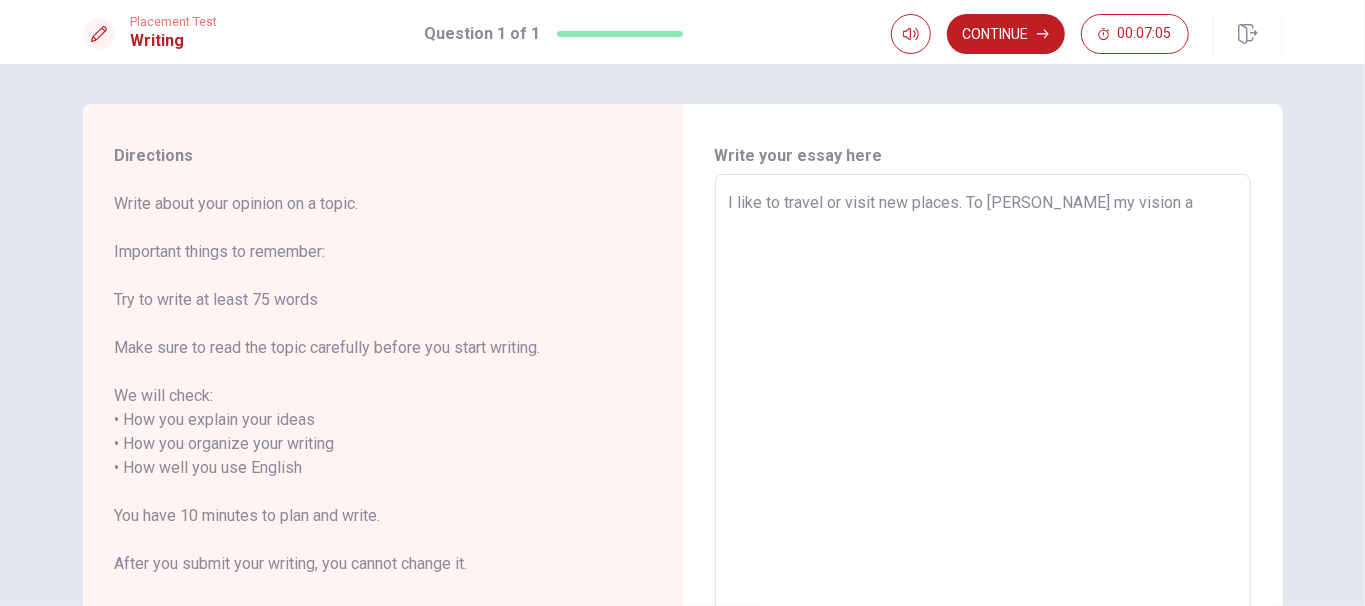 type 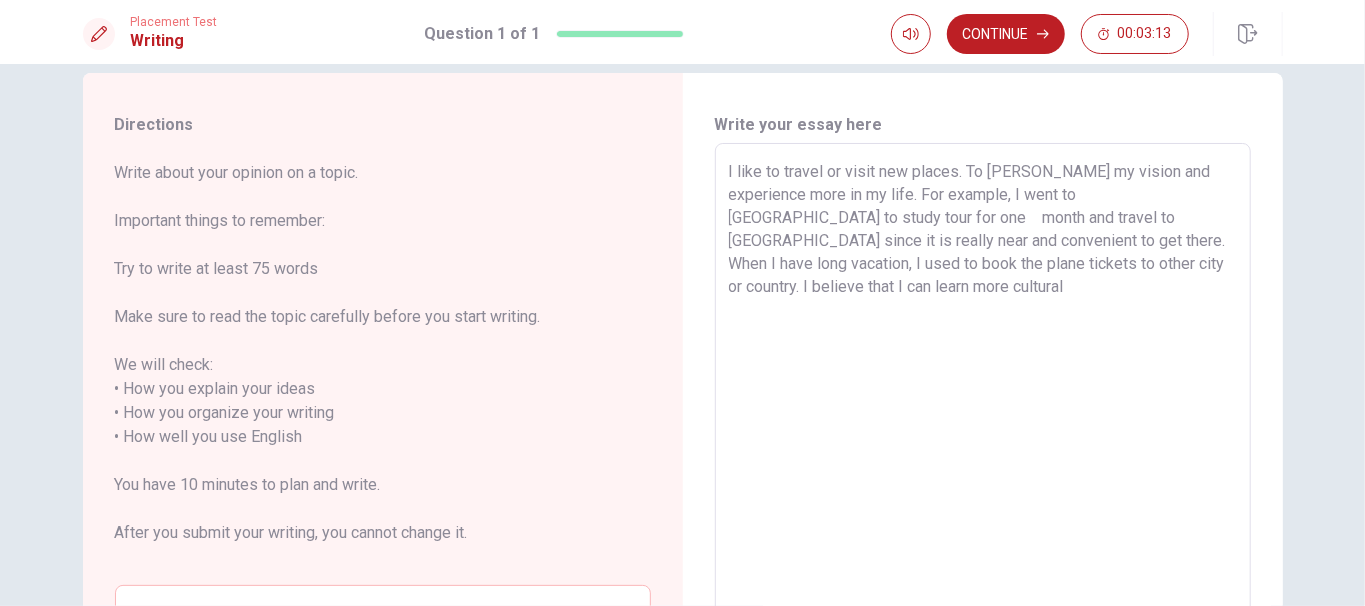 scroll, scrollTop: 0, scrollLeft: 0, axis: both 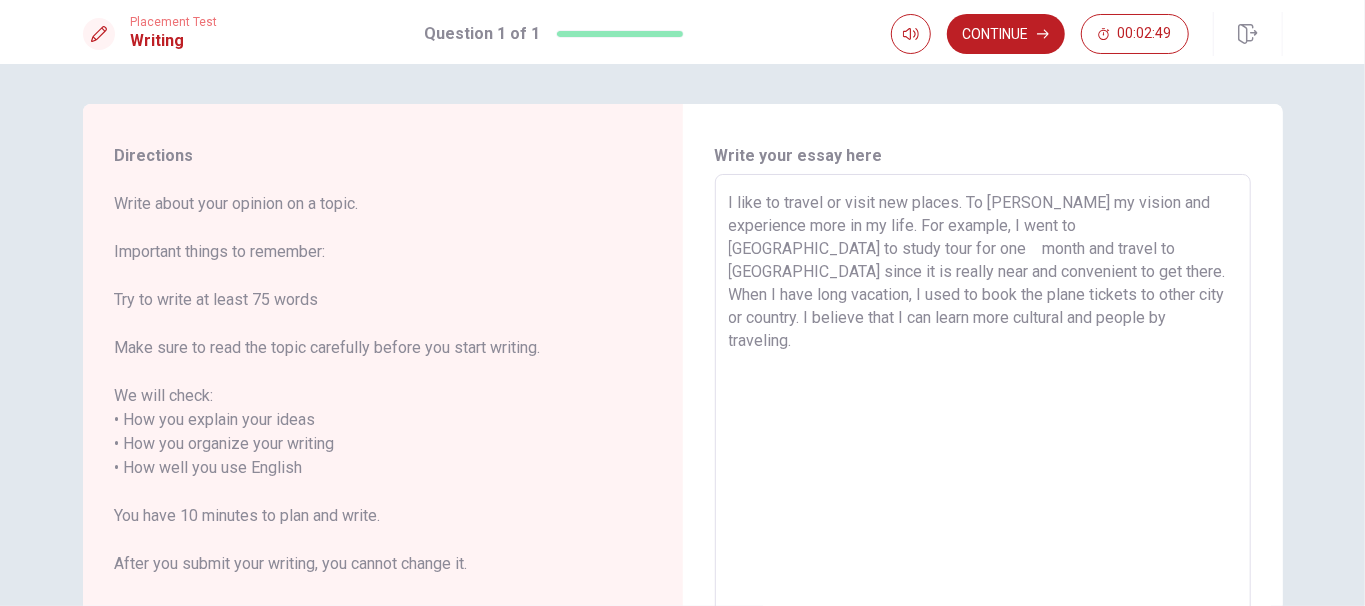 click on "I like to travel or visit new places. To borden my vision and experience more in my life. For example, I went to UK to study tour for one　month and travel to France since it is really near and convenient to get there.  When I have long vacation, I used to book the plane tickets to other city or country. I believe that I can learn more cultural and people by traveling." at bounding box center [983, 468] 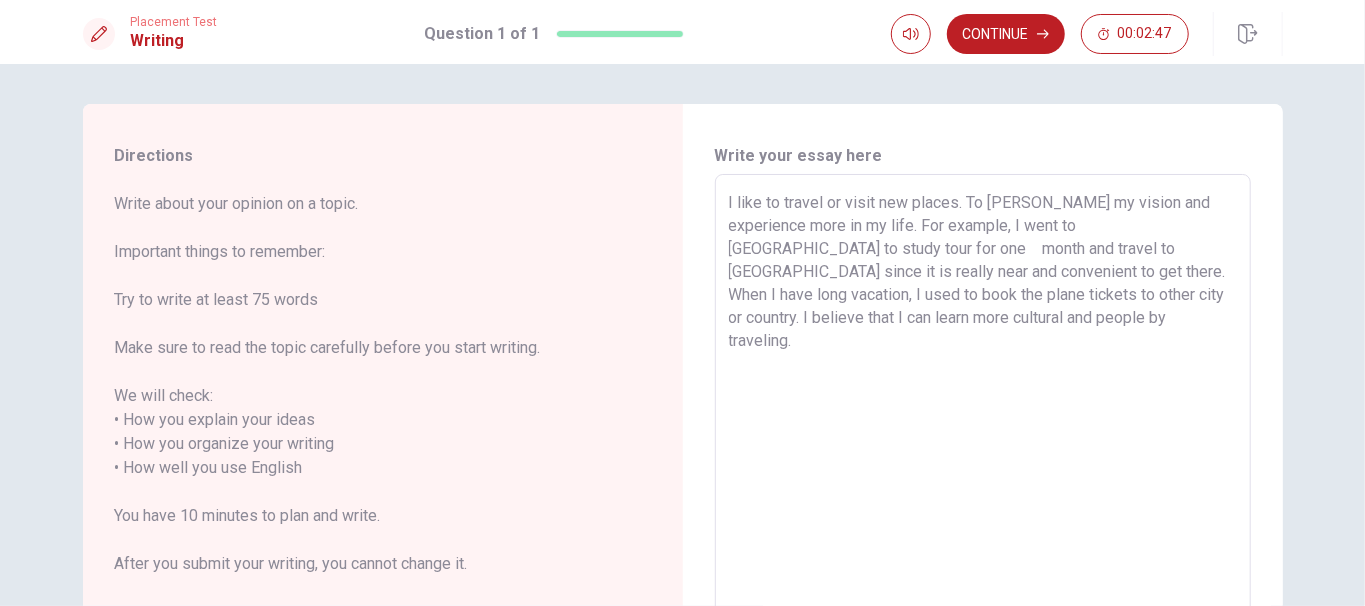 click on "I like to travel or visit new places. To borden my vision and experience more in my life. For example, I went to UK to study tour for one　month and travel to France since it is really near and convenient to get there.  When I have long vacation, I used to book the plane tickets to other city or country. I believe that I can learn more cultural and people by traveling." at bounding box center [983, 468] 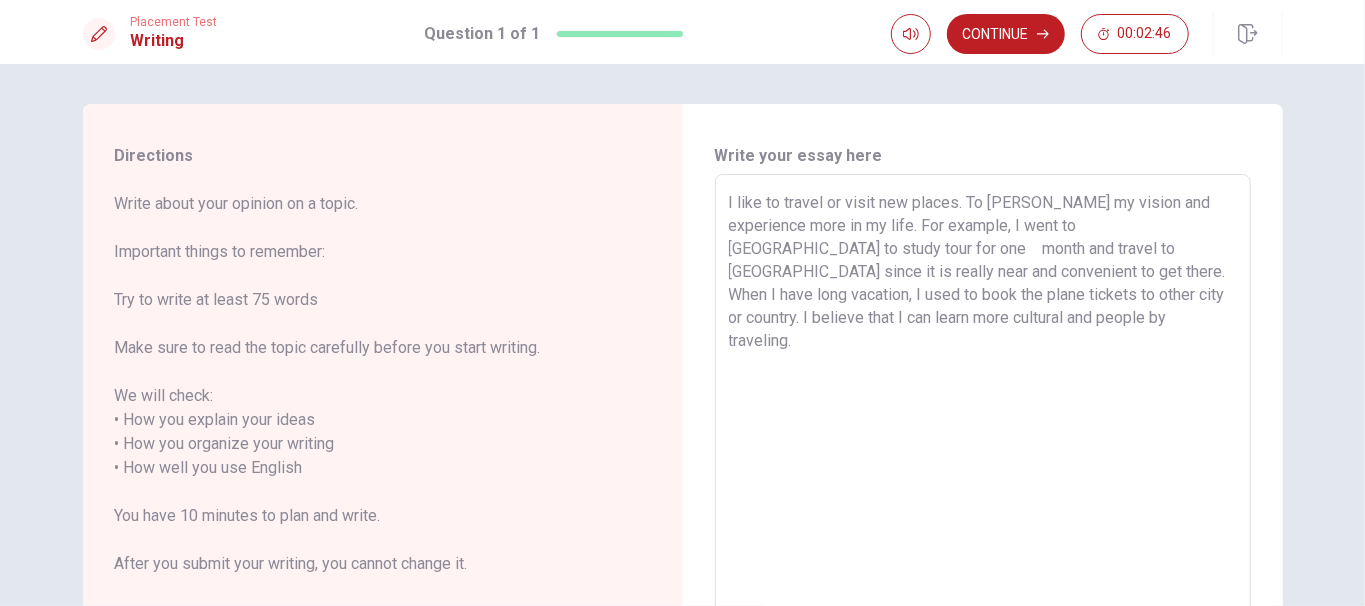 click on "I like to travel or visit new places. To borden my vision and experience more in my life. For example, I went to UK to study tour for one　month and travel to France since it is really near and convenient to get there.  When I have long vacation, I used to book the plane tickets to other city or country. I believe that I can learn more cultural and people by traveling." at bounding box center (983, 468) 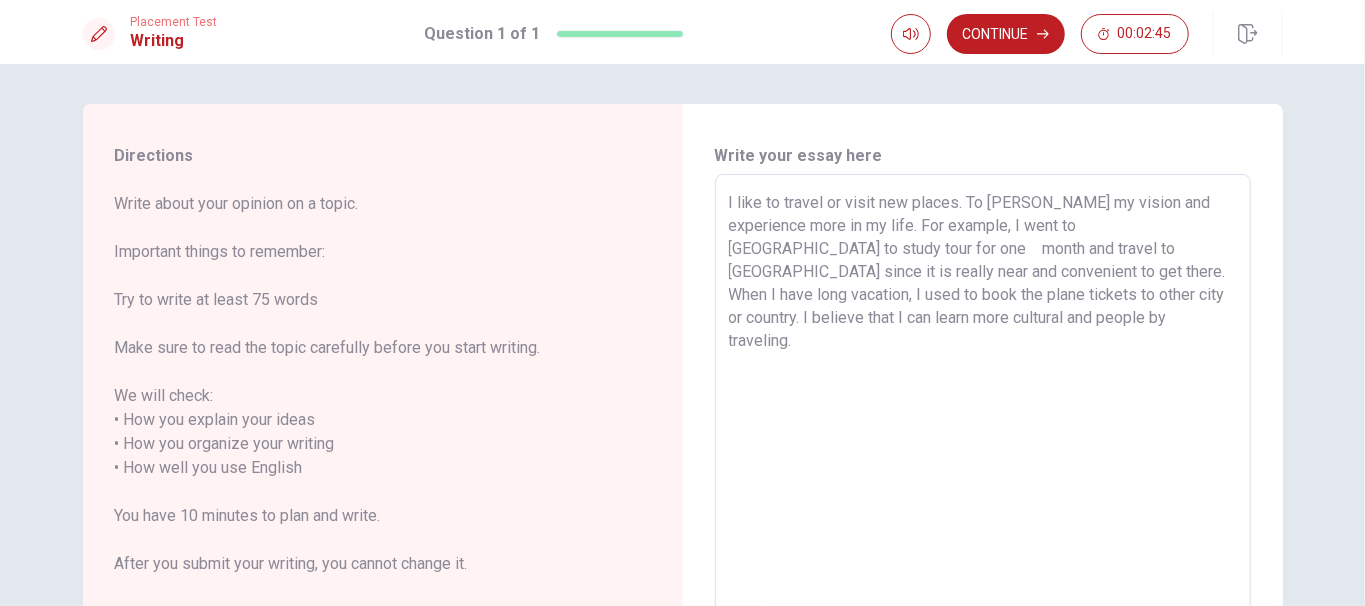 click on "I like to travel or visit new places. To borden my vision and experience more in my life. For example, I went to UK to study tour for one　month and travel to France since it is really near and convenient to get there.  When I have long vacation, I used to book the plane tickets to other city or country. I believe that I can learn more cultural and people by traveling." at bounding box center [983, 468] 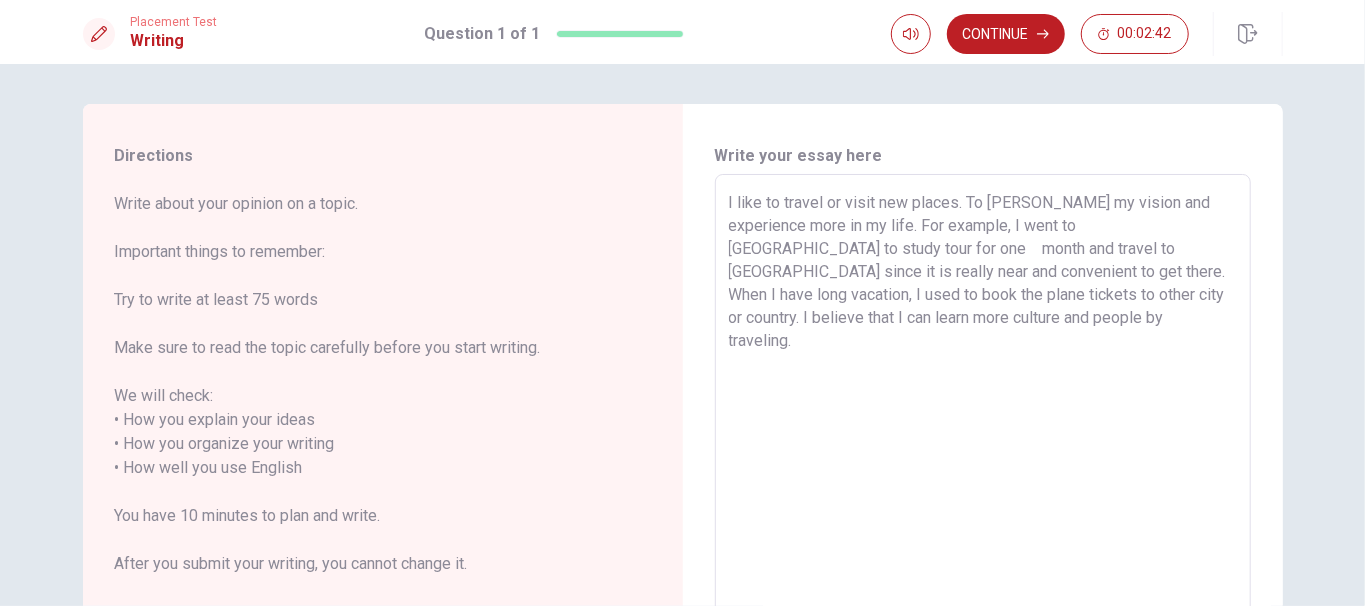 click on "I like to travel or visit new places. To borden my vision and experience more in my life. For example, I went to UK to study tour for one　month and travel to France since it is really near and convenient to get there.  When I have long vacation, I used to book the plane tickets to other city or country. I believe that I can learn more culture and people by traveling." at bounding box center (983, 468) 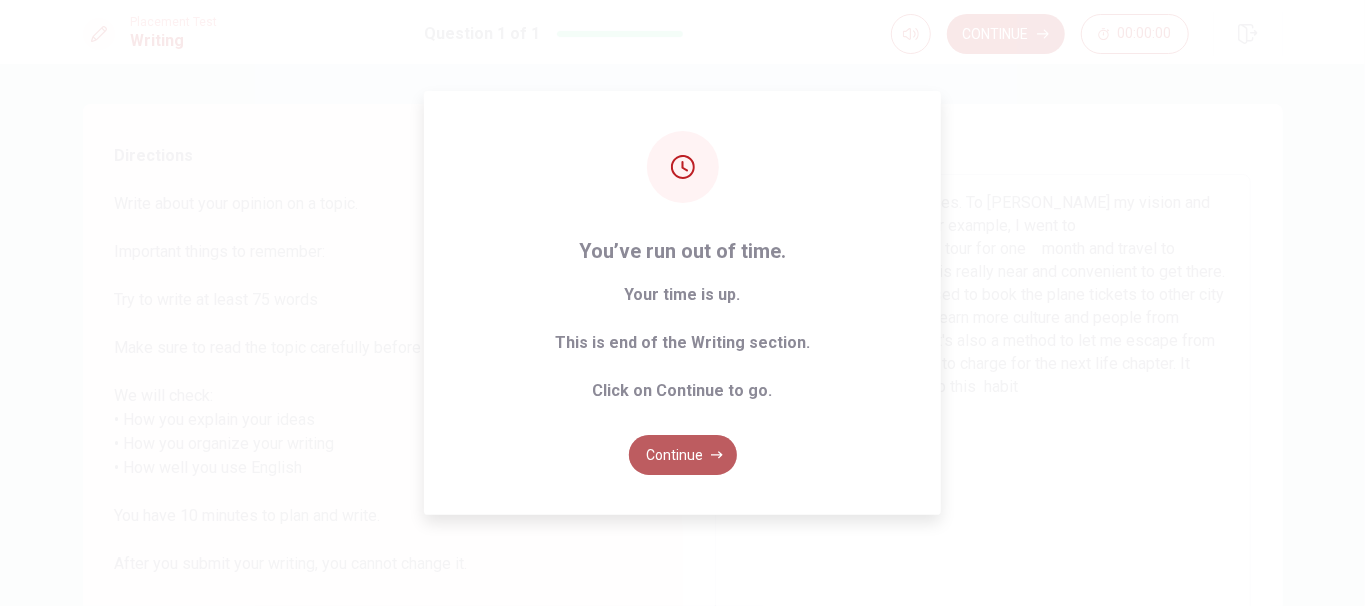 click on "Continue" at bounding box center (683, 455) 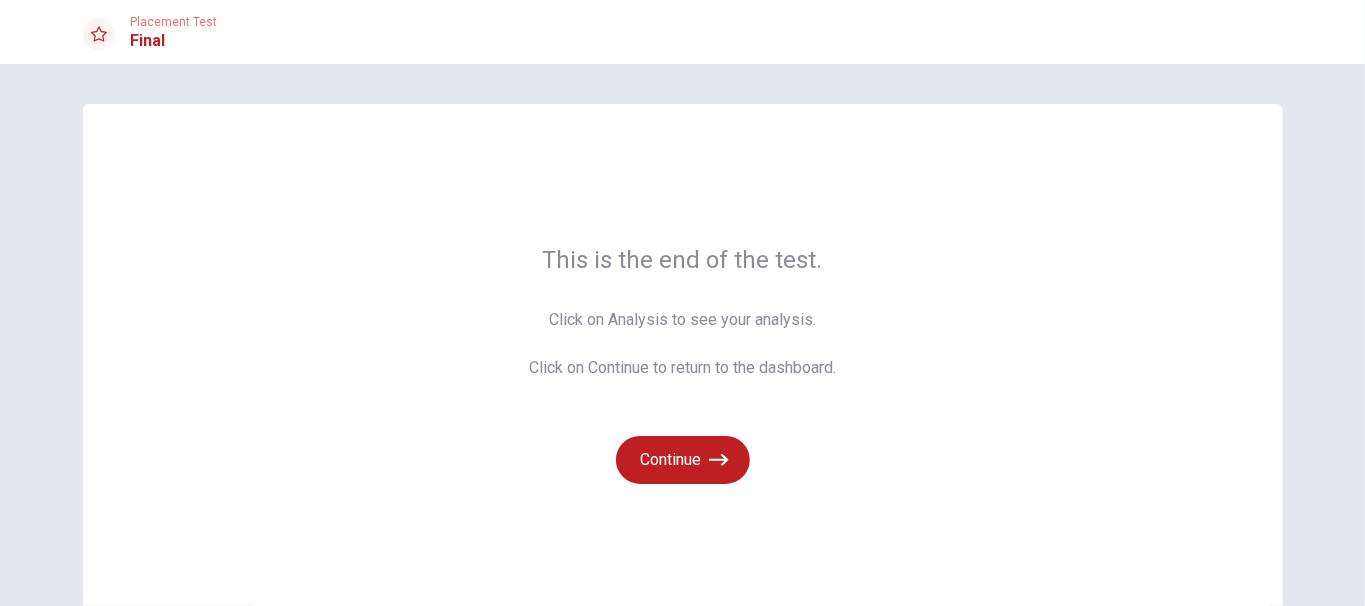scroll, scrollTop: 122, scrollLeft: 0, axis: vertical 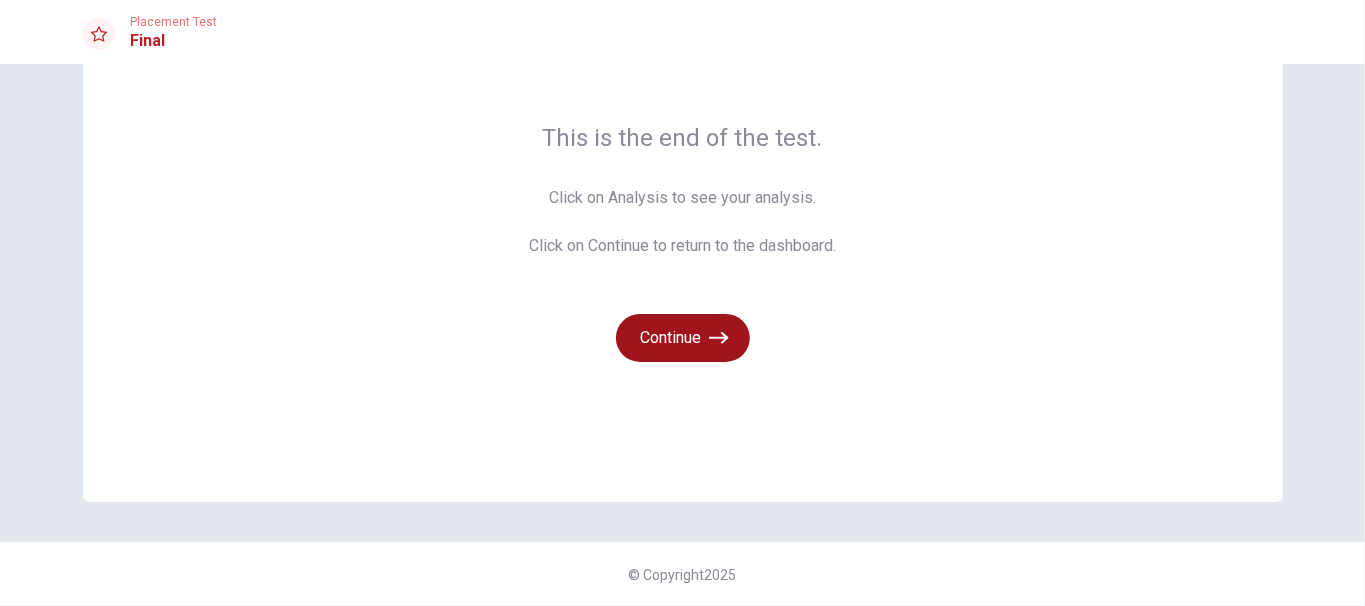 click on "Continue" at bounding box center [683, 338] 